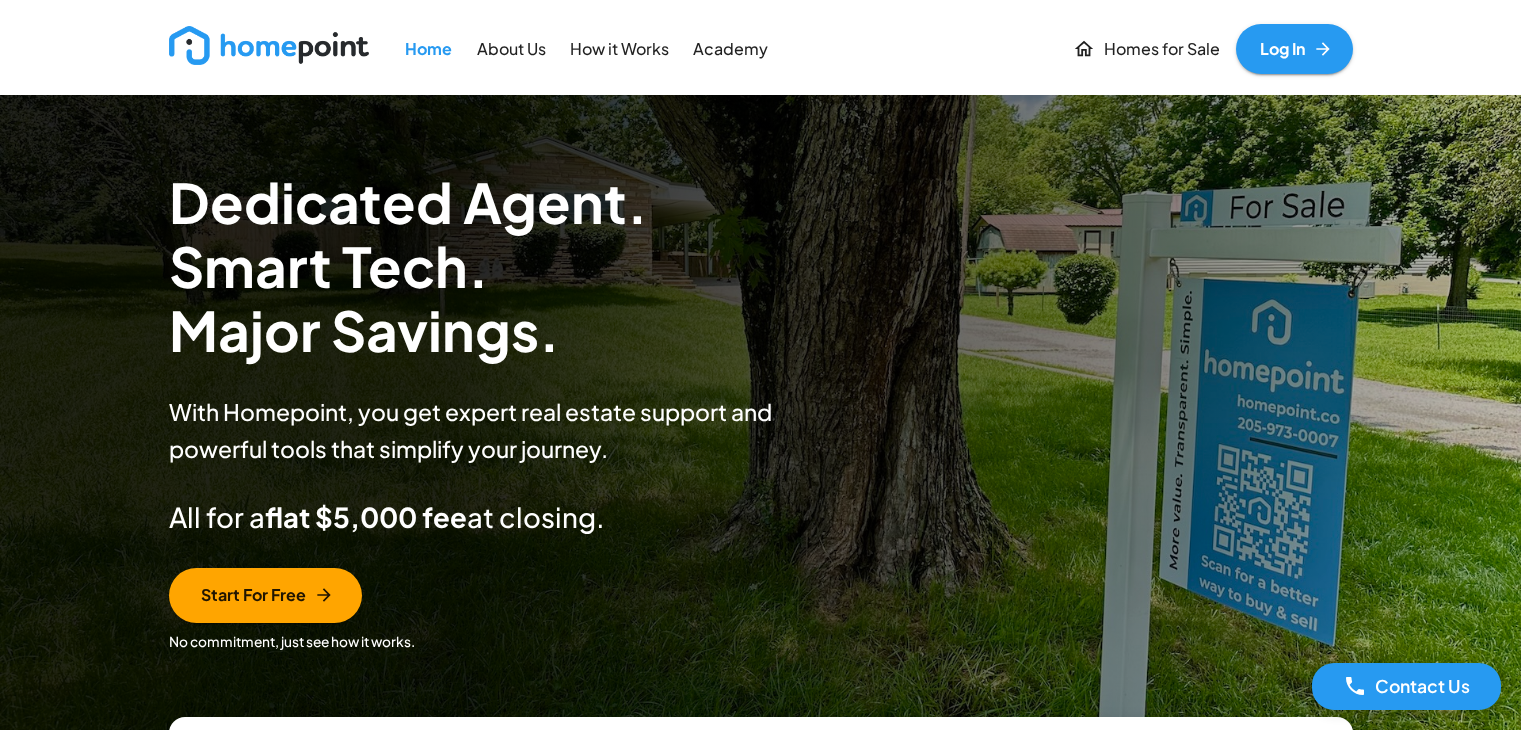 scroll, scrollTop: 0, scrollLeft: 0, axis: both 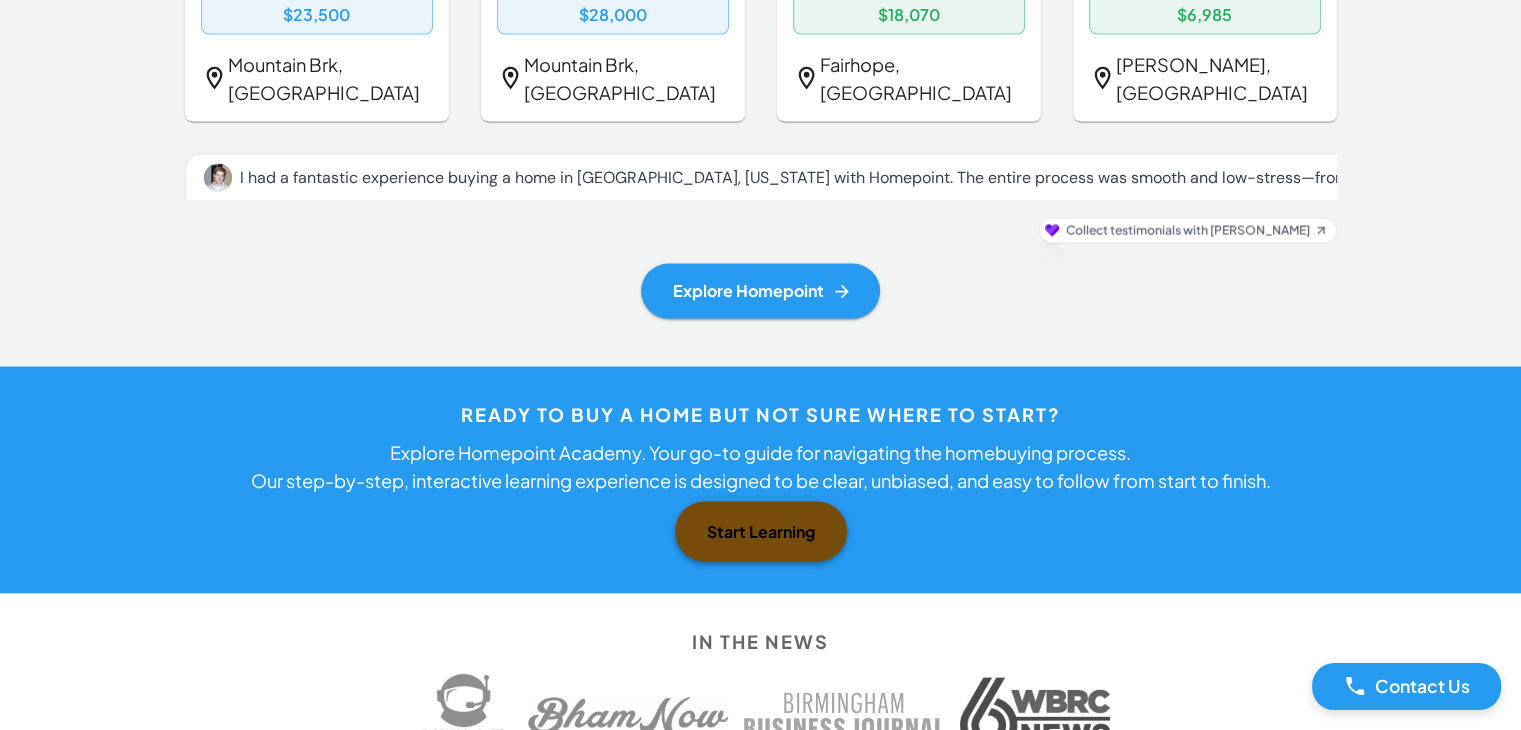 click on "Start Learning" at bounding box center (761, 532) 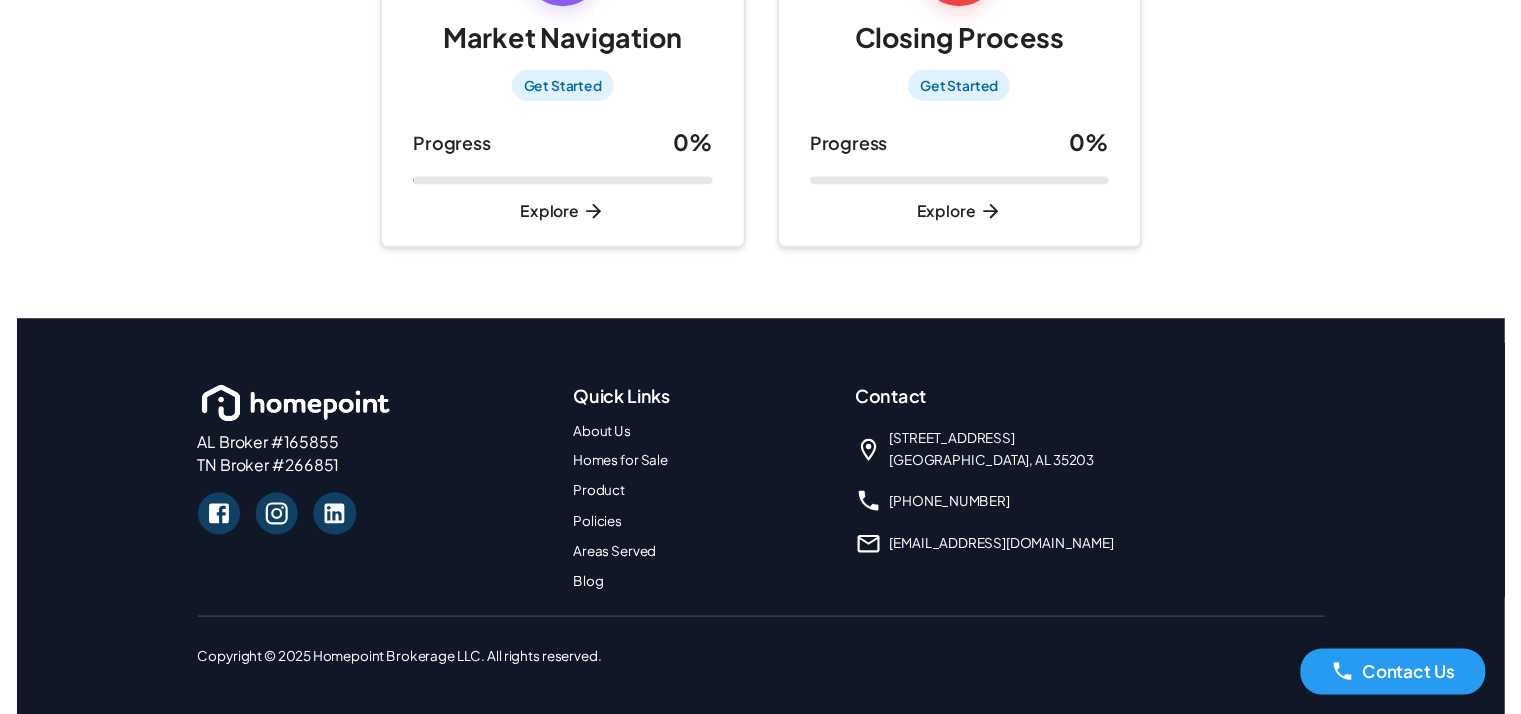scroll, scrollTop: 0, scrollLeft: 0, axis: both 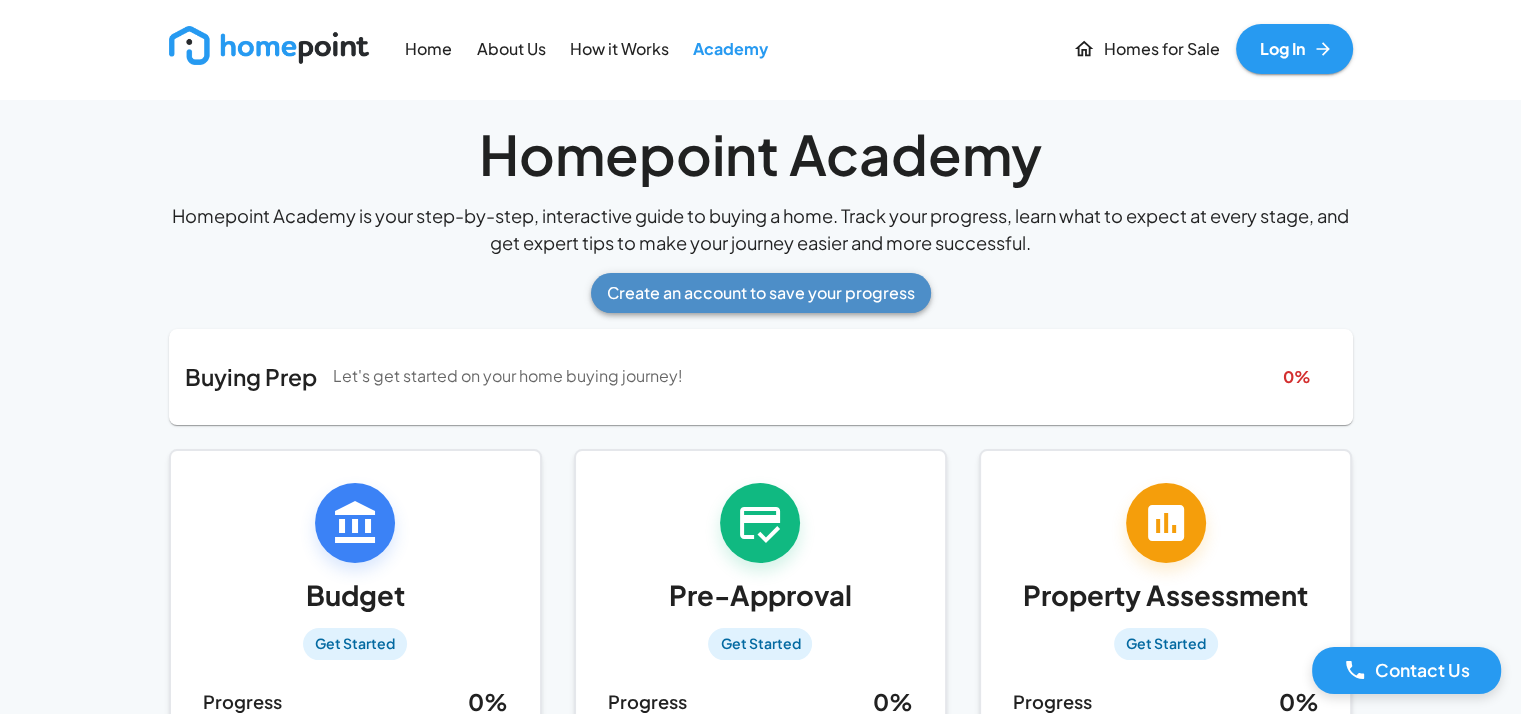 click on "Create an account to save your progress" at bounding box center (761, 293) 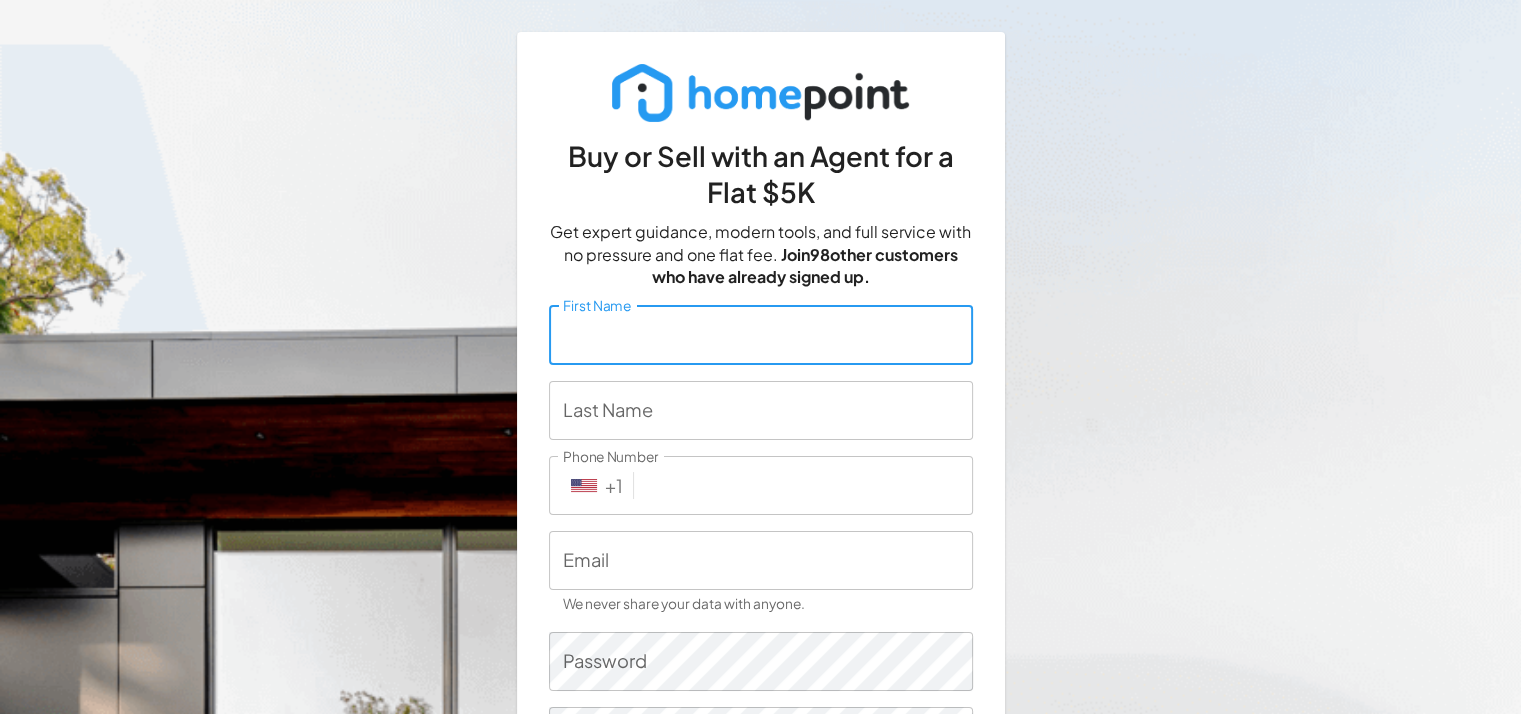 click on "First Name" at bounding box center [761, 334] 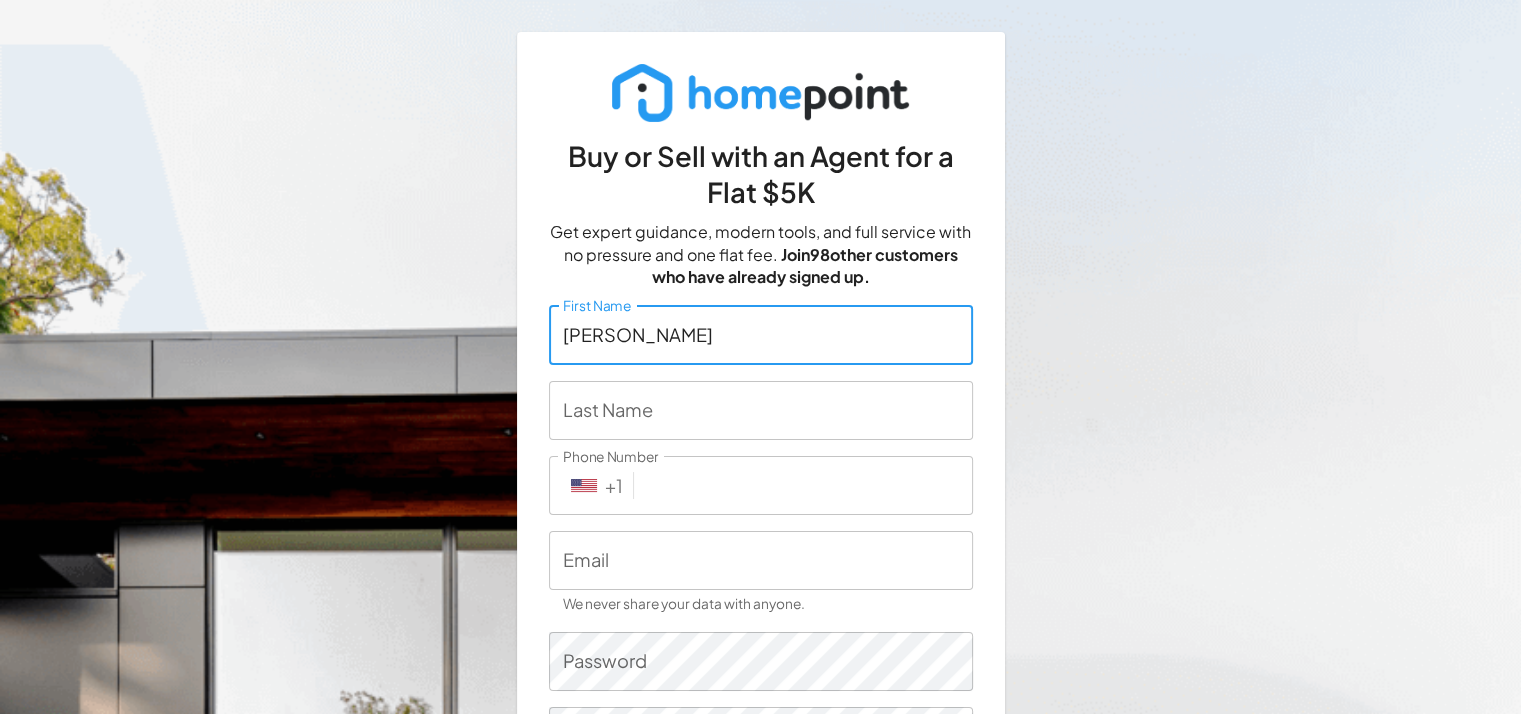 type on "Carden" 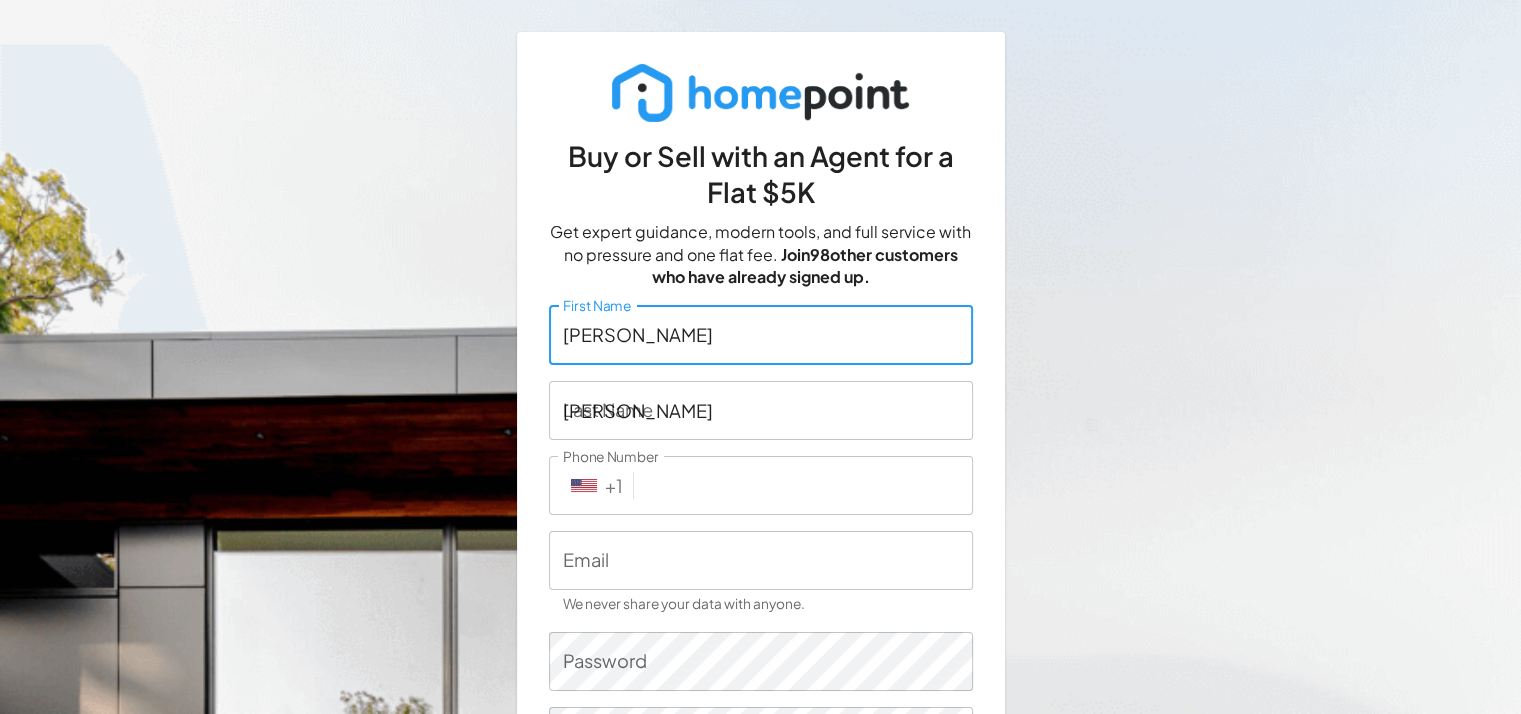 type on "256 679 7129" 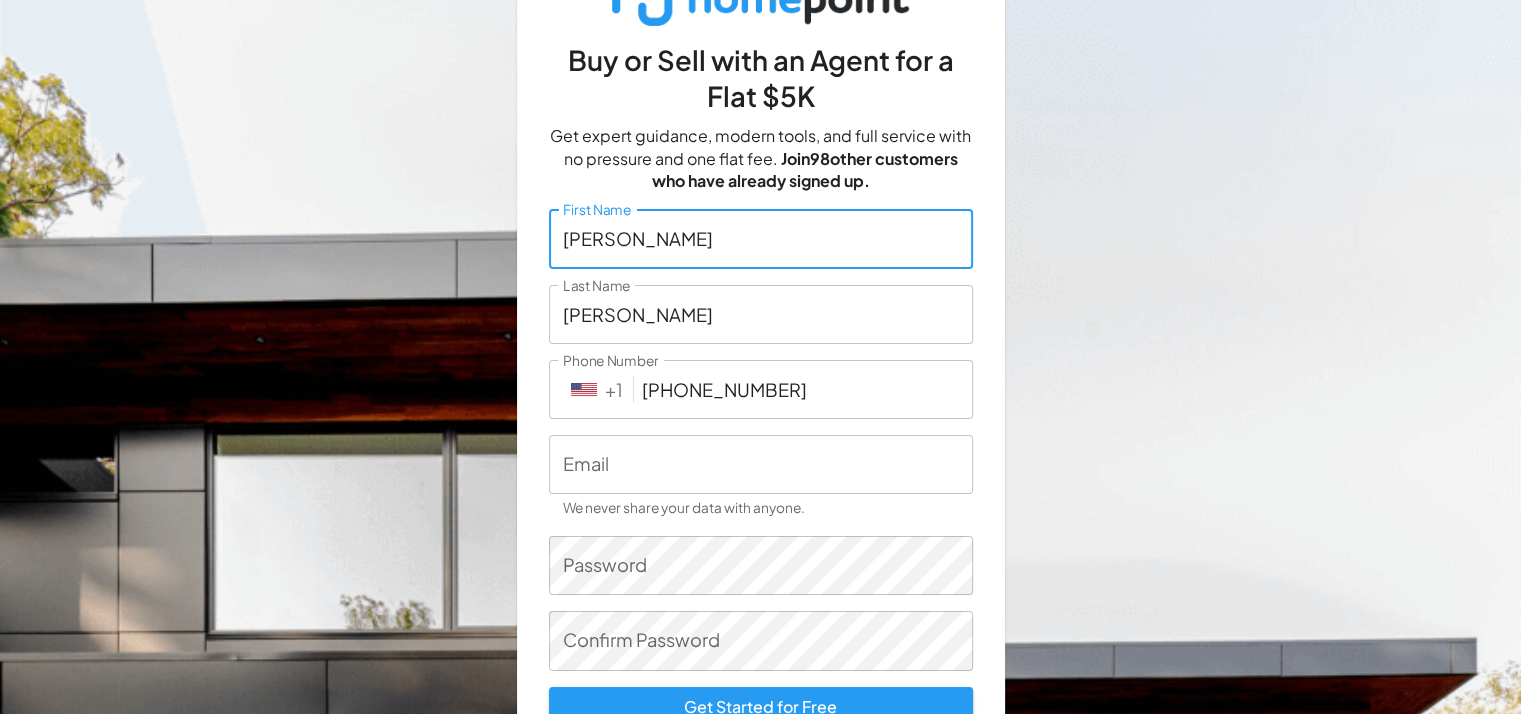 scroll, scrollTop: 98, scrollLeft: 0, axis: vertical 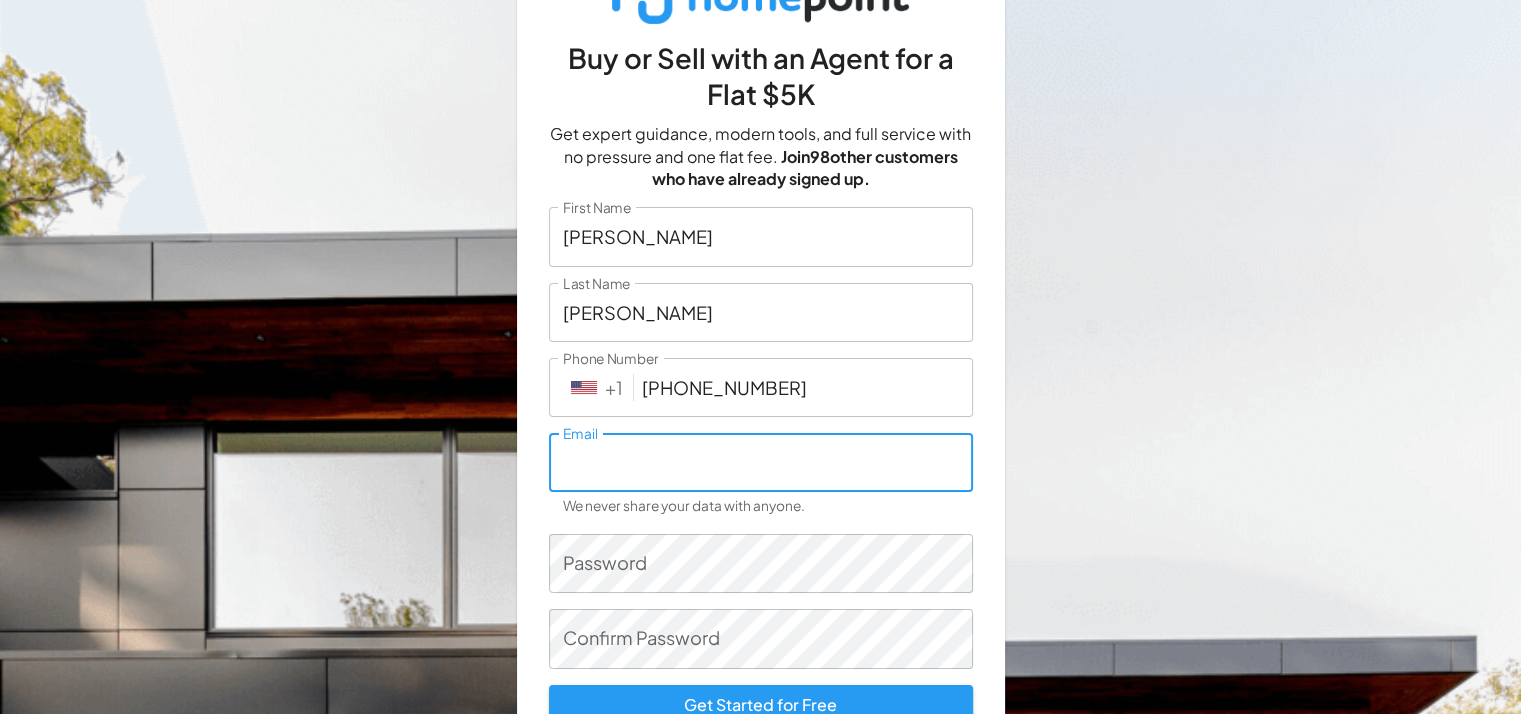 click on "Email" at bounding box center (761, 462) 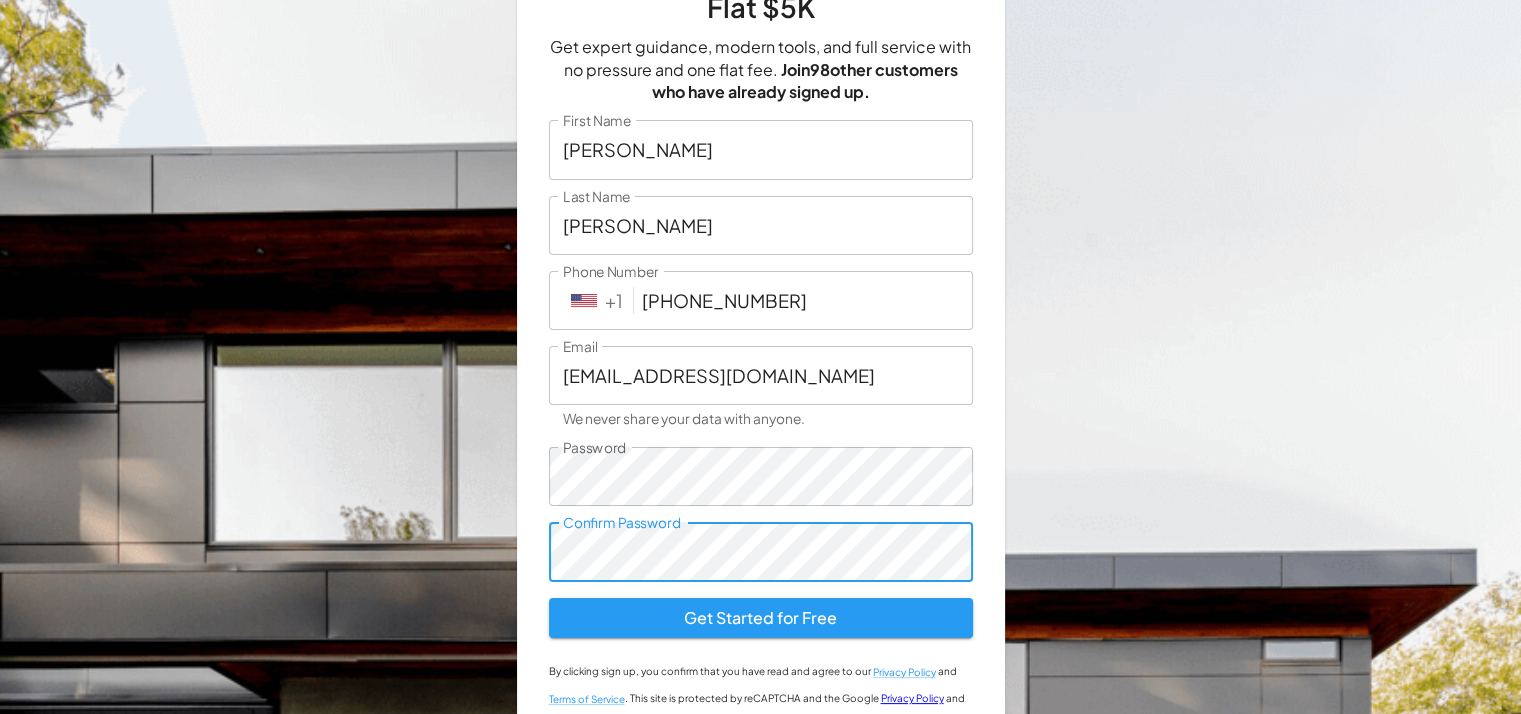 scroll, scrollTop: 187, scrollLeft: 0, axis: vertical 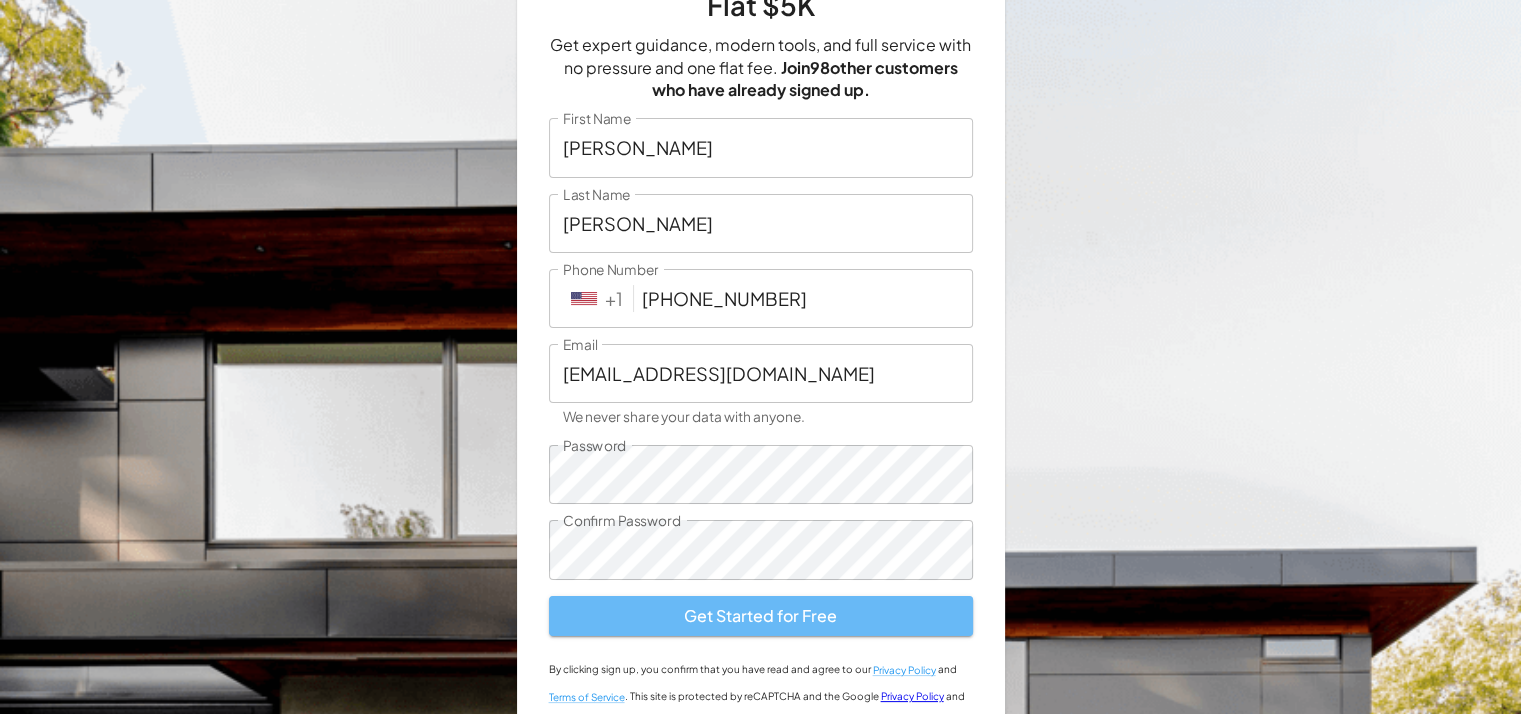 click on "Get Started for Free" at bounding box center [761, 616] 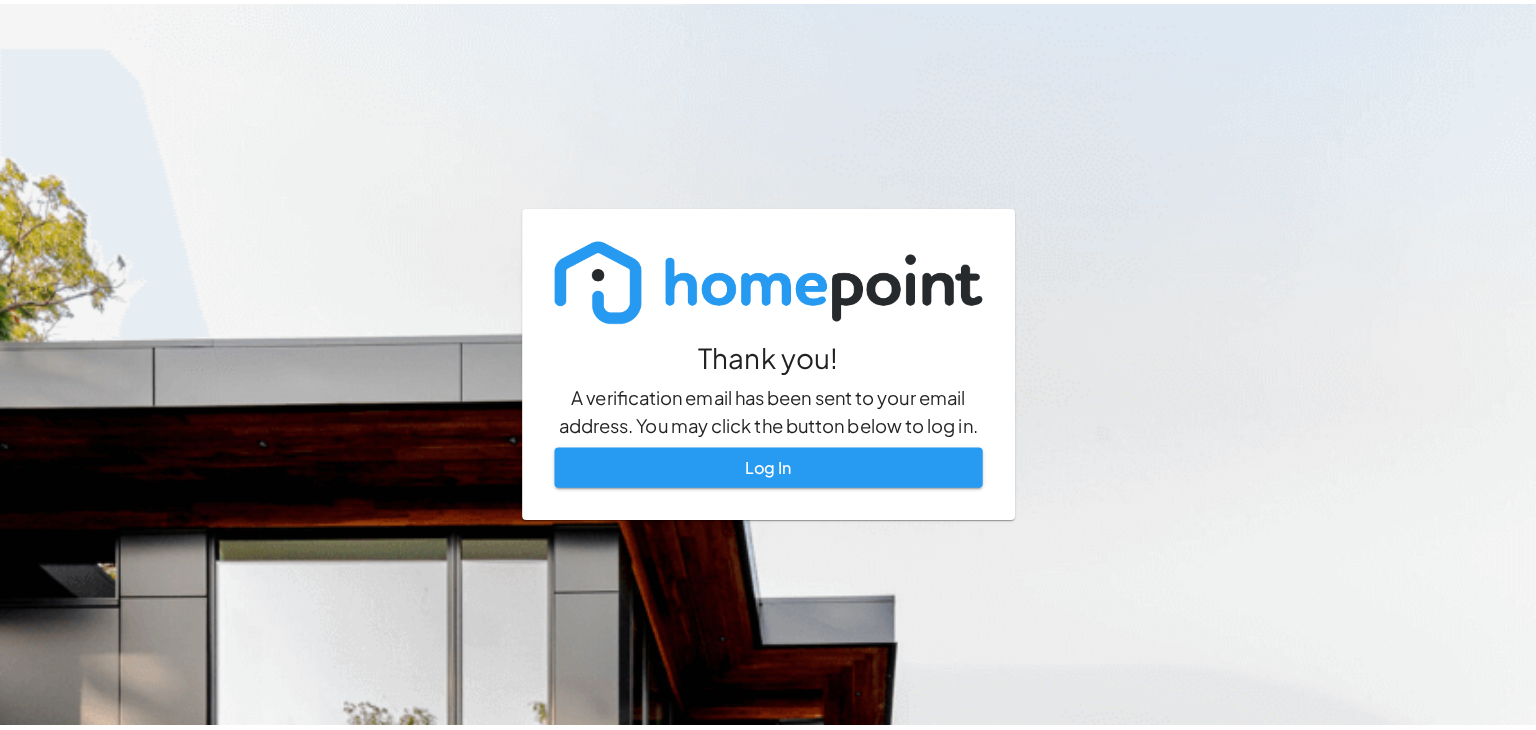 scroll, scrollTop: 0, scrollLeft: 0, axis: both 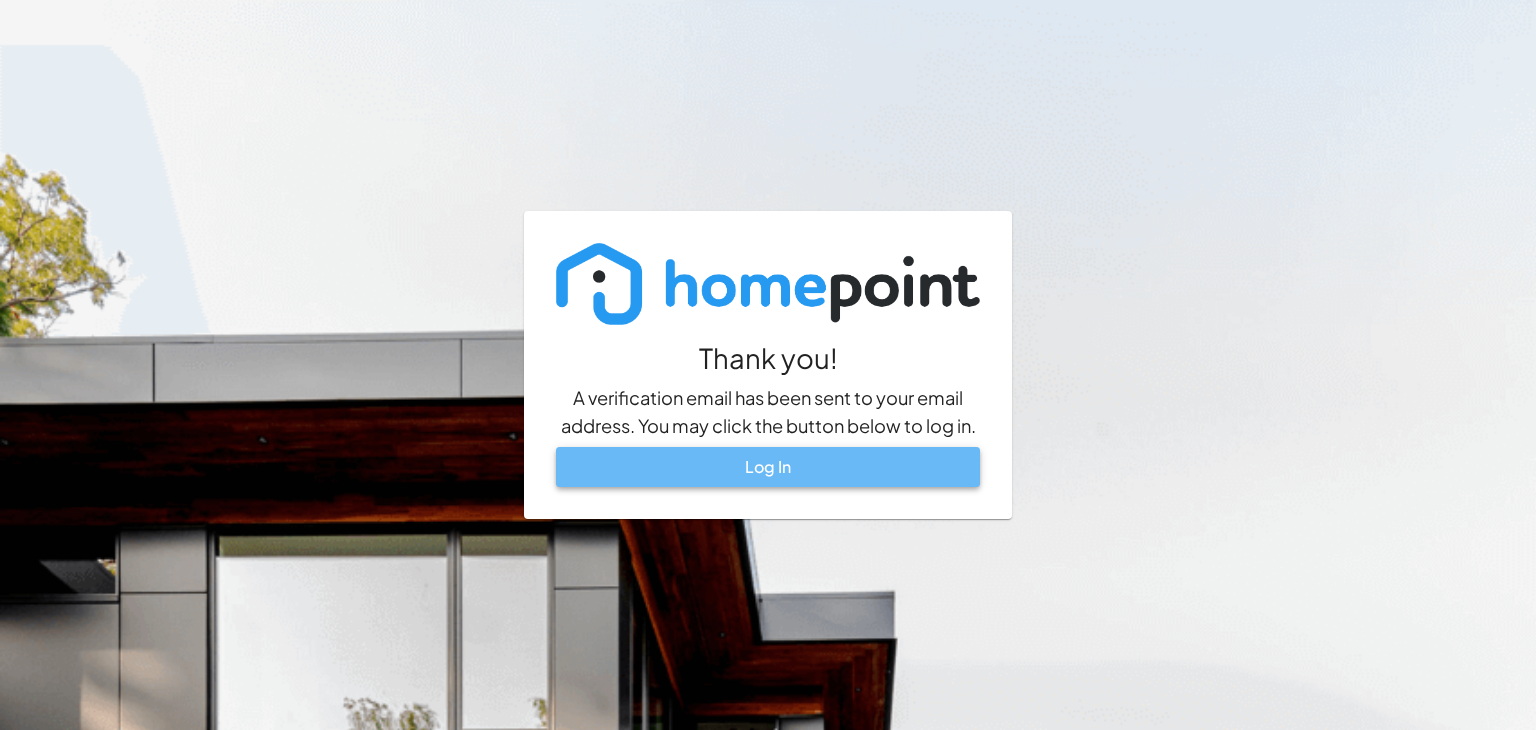click on "Log In" at bounding box center (768, 467) 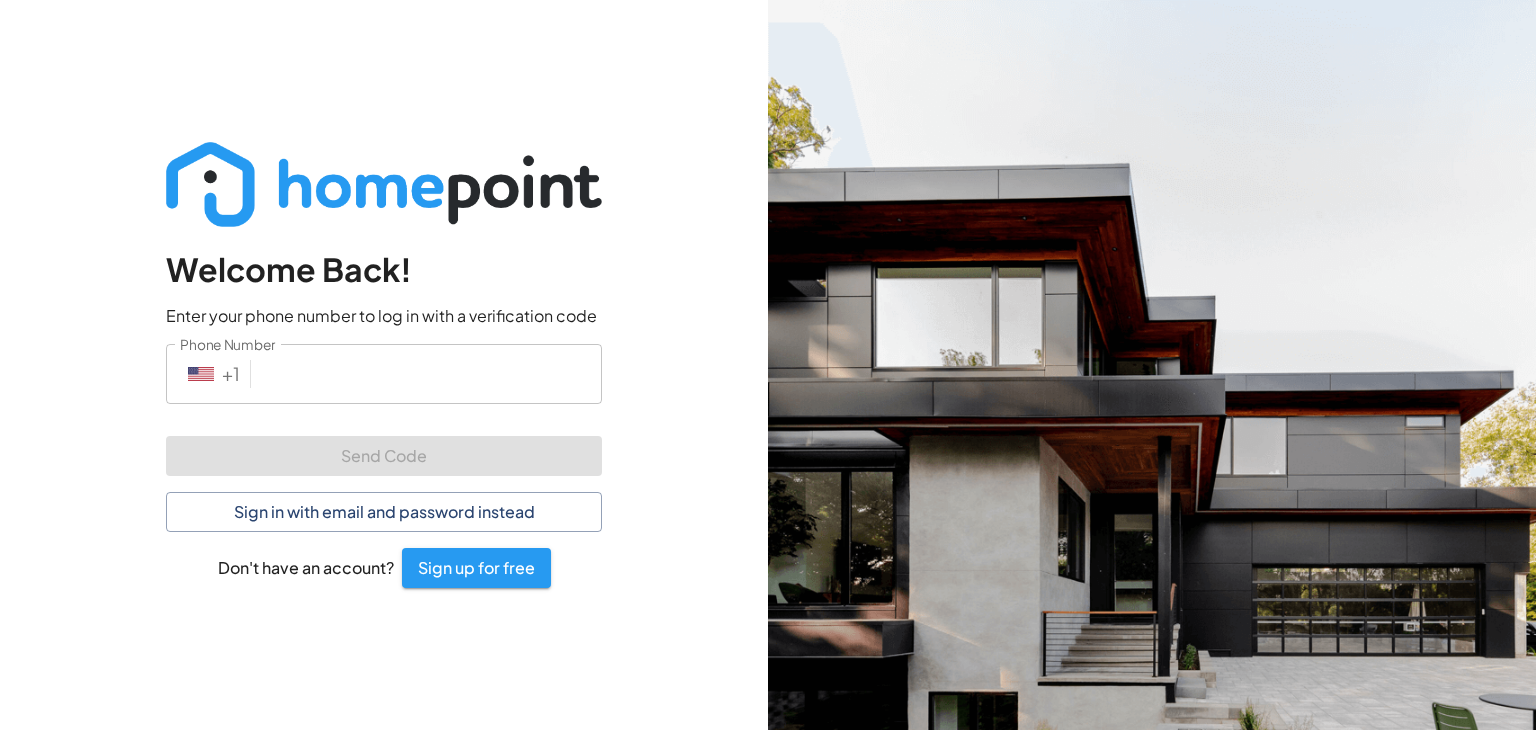 scroll, scrollTop: 0, scrollLeft: 0, axis: both 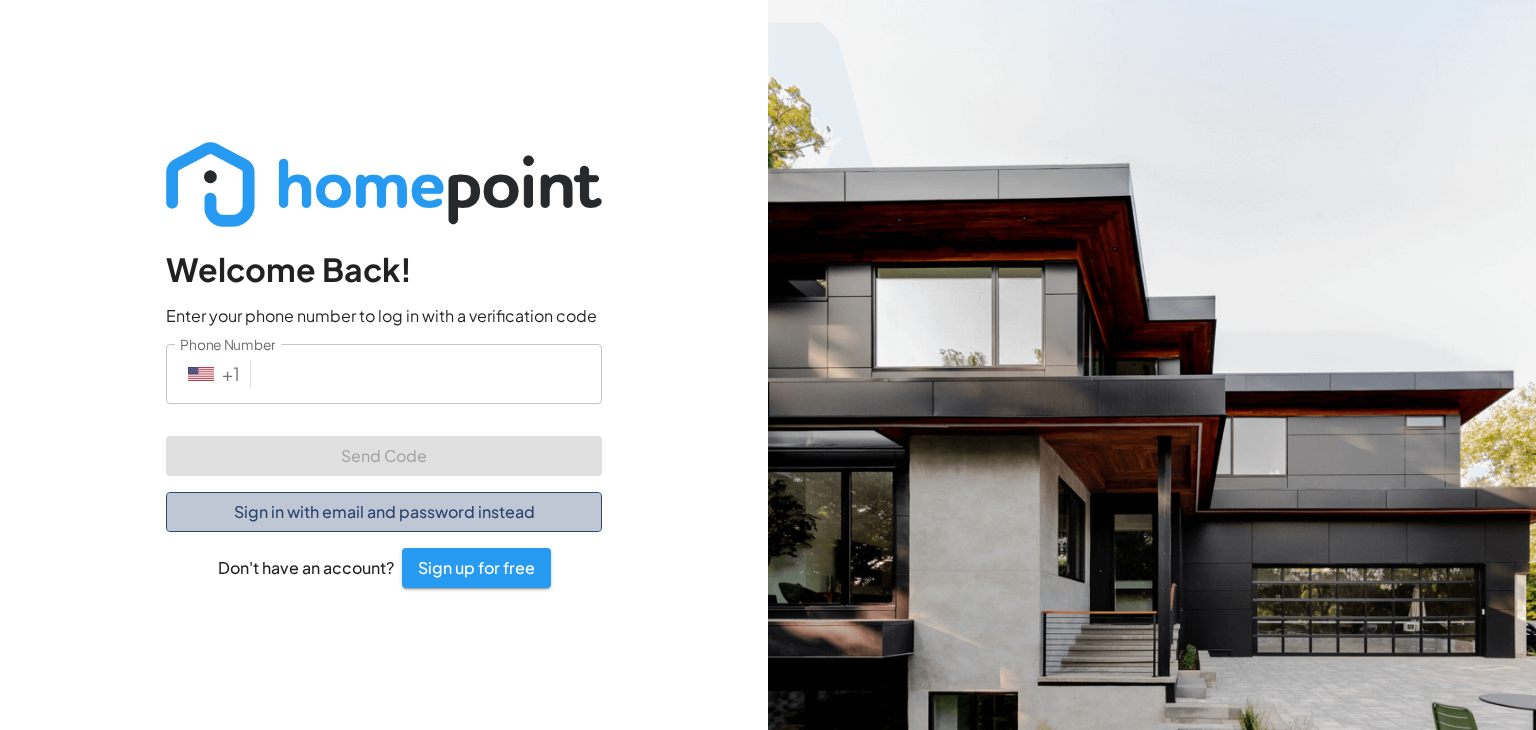 click on "Sign in with email and password instead" at bounding box center (384, 512) 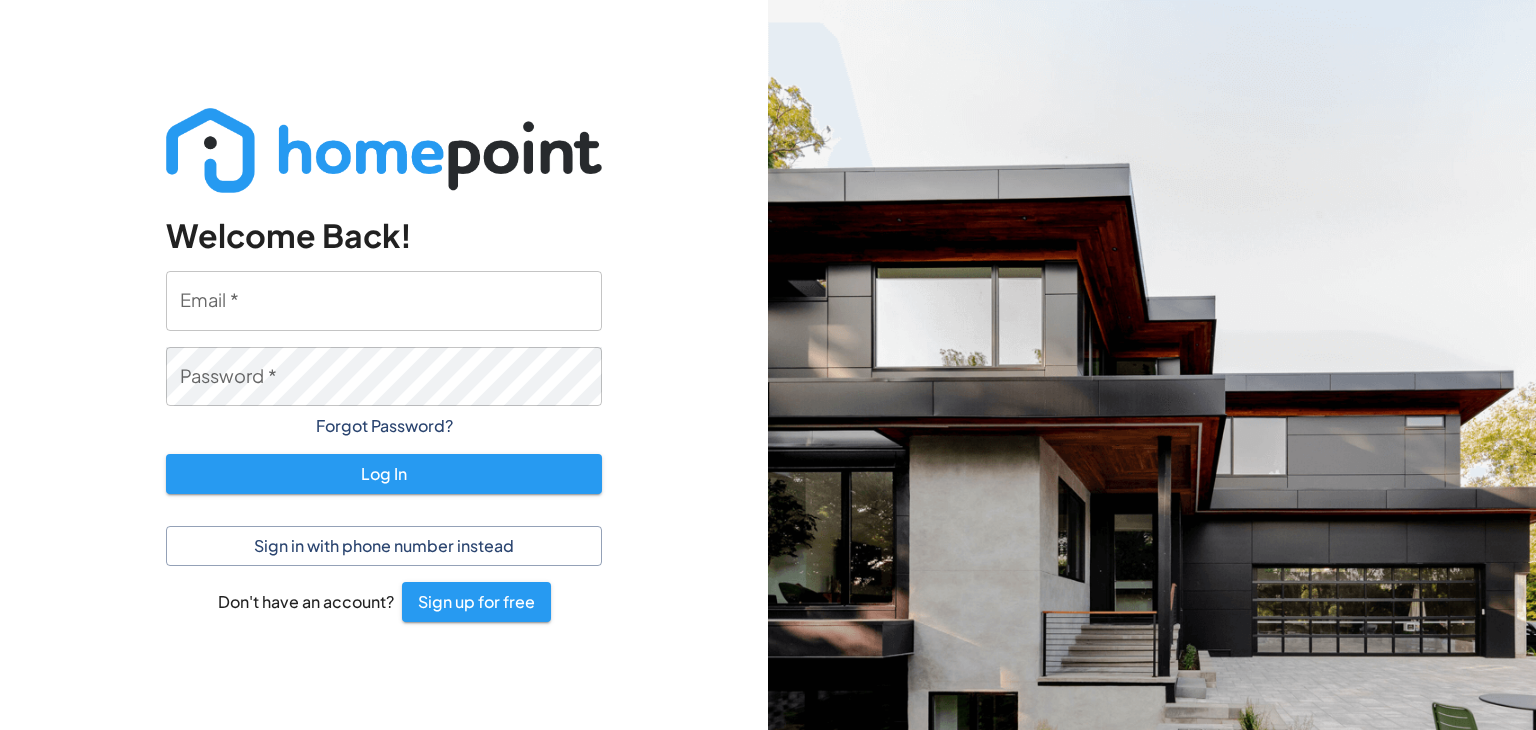 type 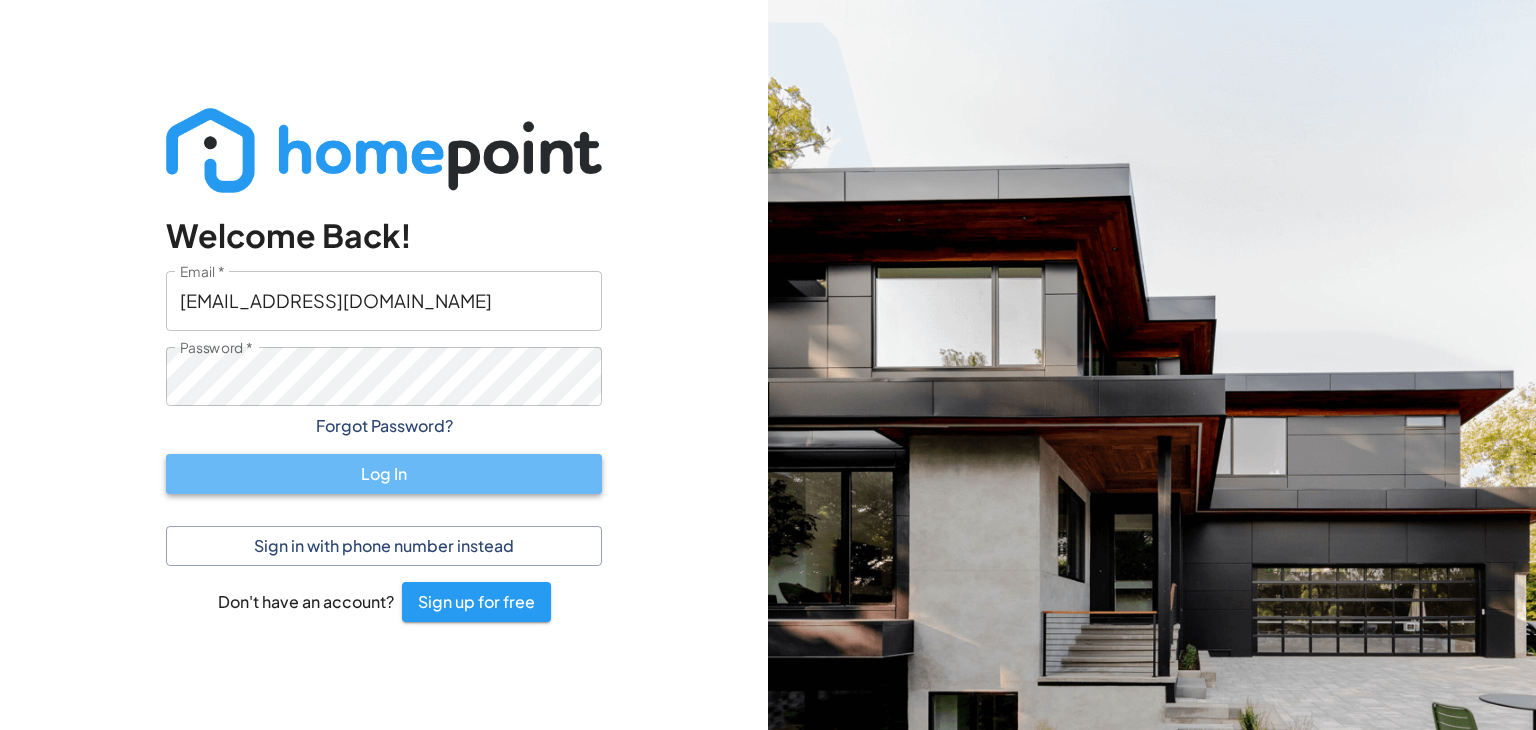 click on "Log In" at bounding box center [384, 474] 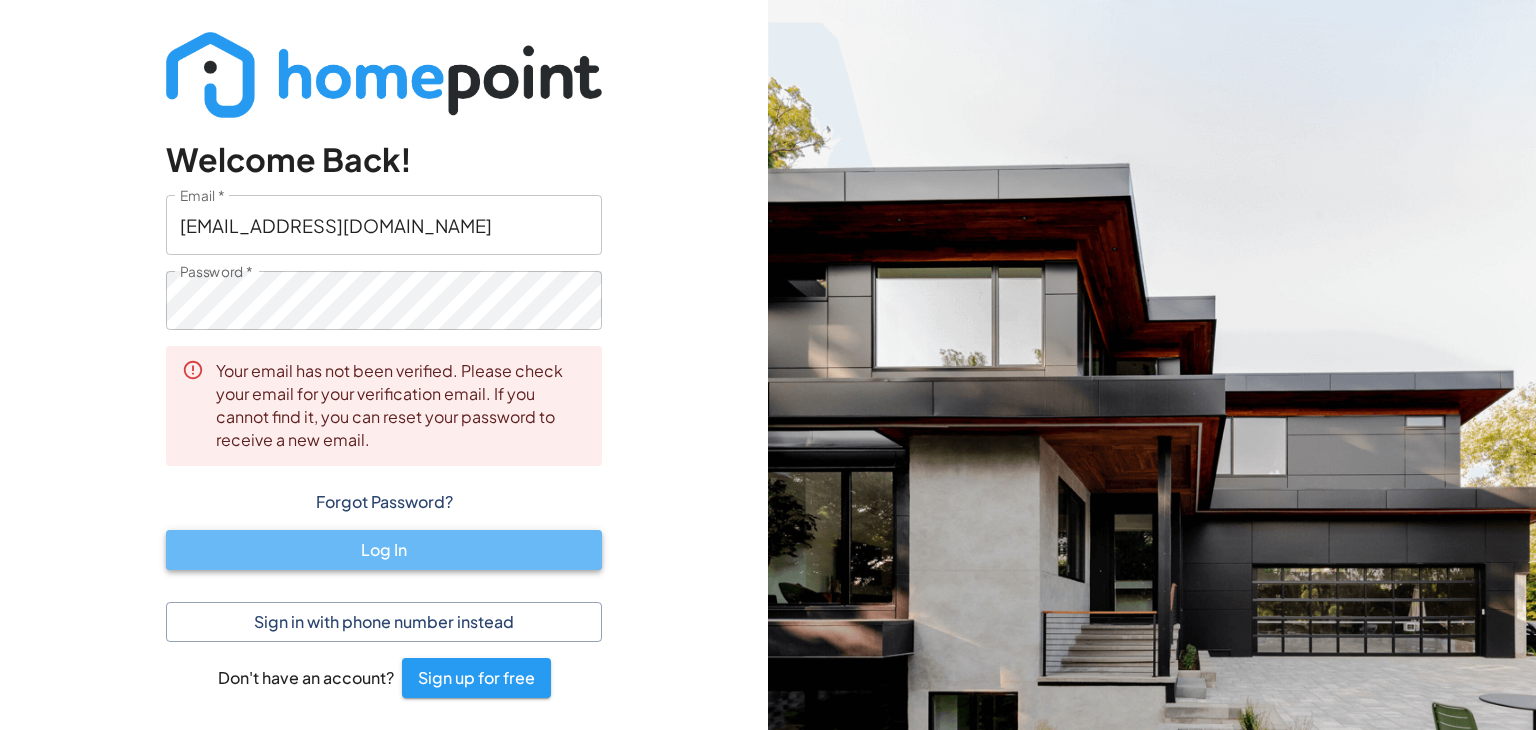 click on "Log In" at bounding box center [384, 550] 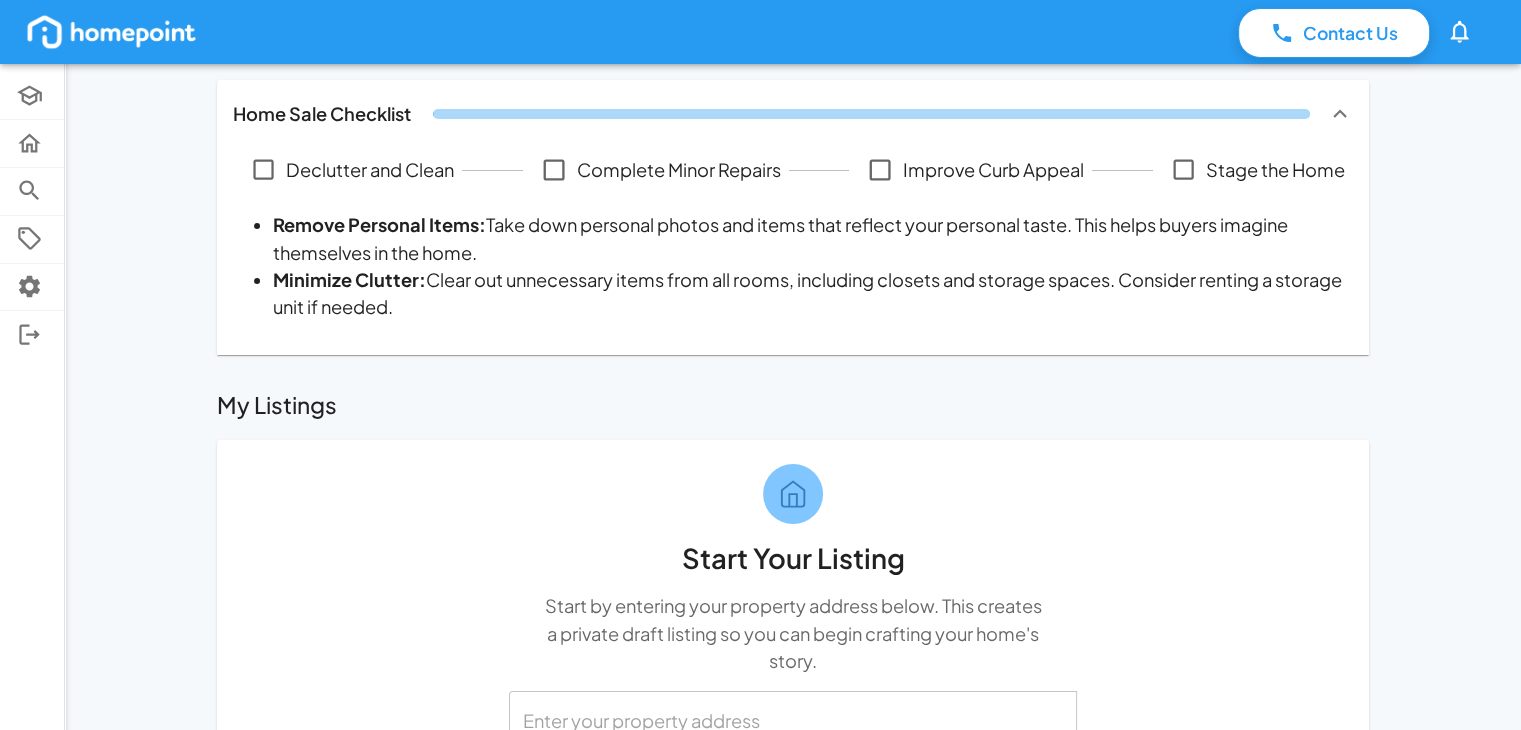scroll, scrollTop: 0, scrollLeft: 0, axis: both 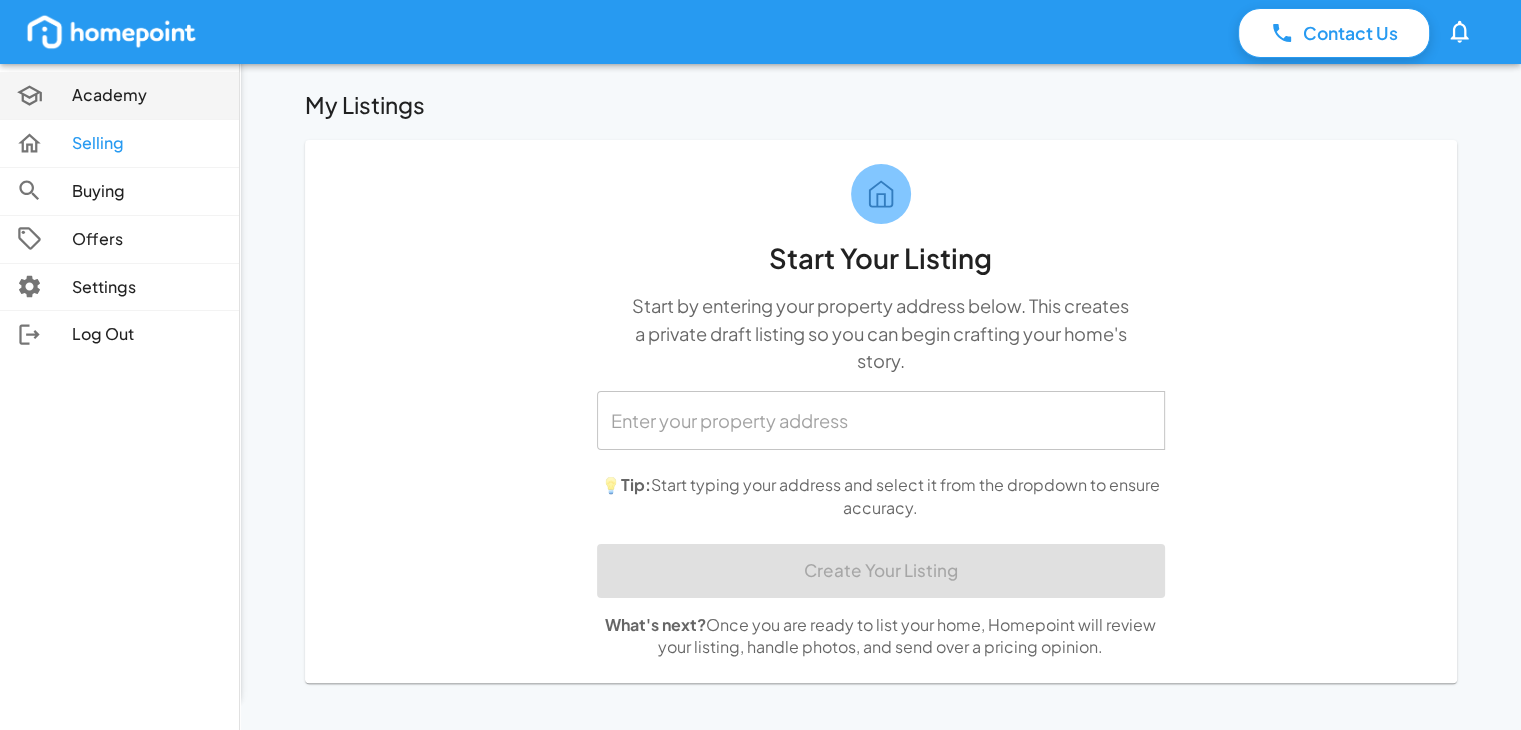 click on "Academy" at bounding box center (147, 95) 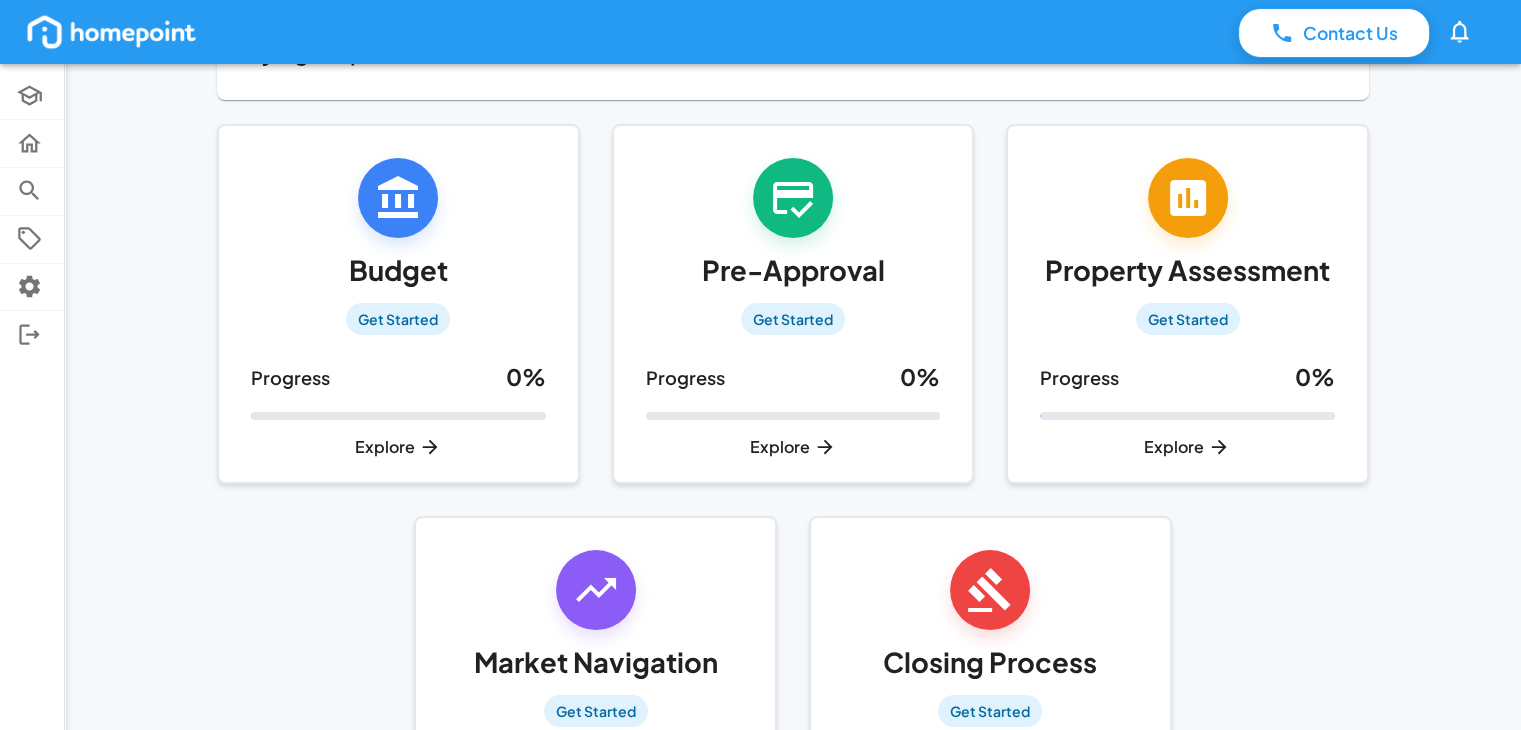 scroll, scrollTop: 0, scrollLeft: 0, axis: both 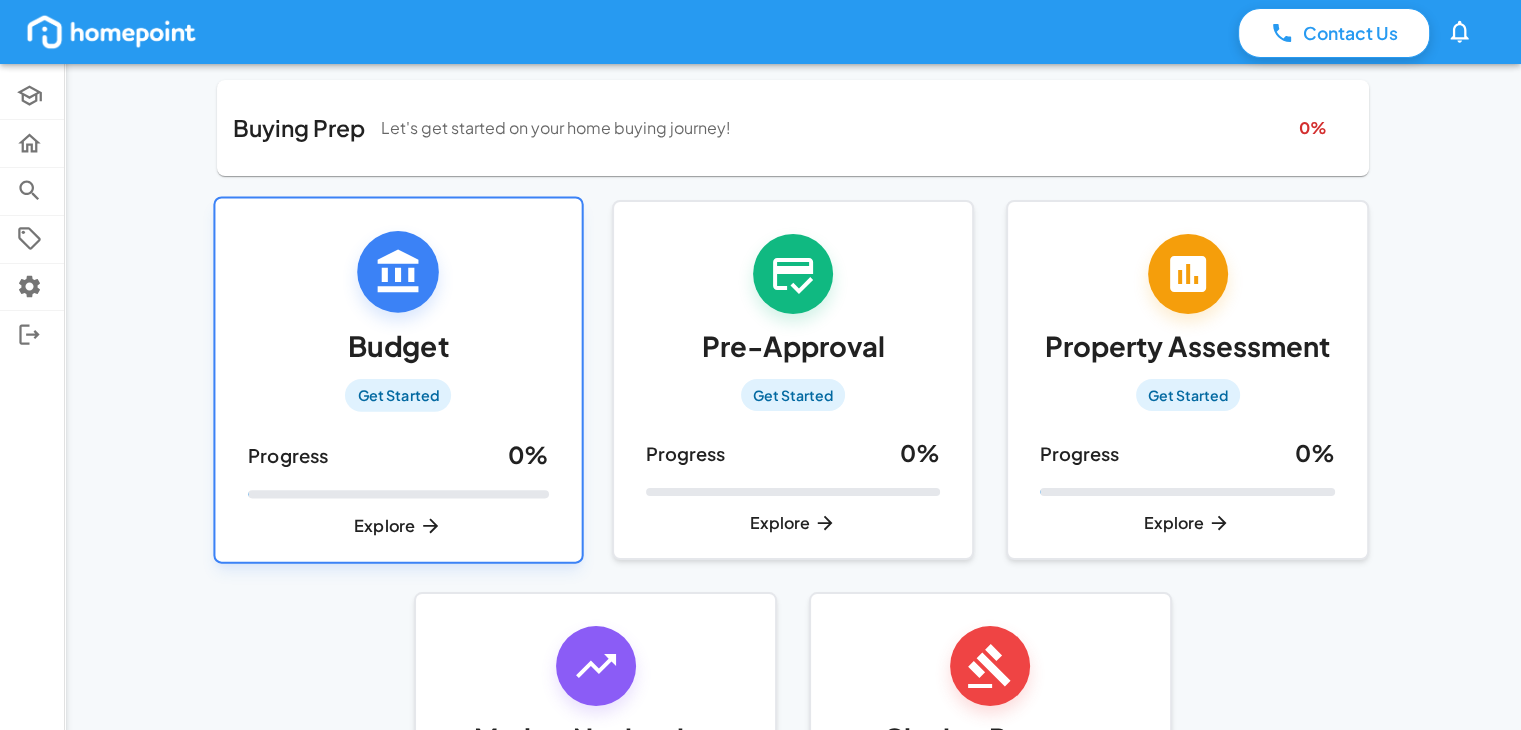 click on "Progress 0 %" at bounding box center (398, 454) 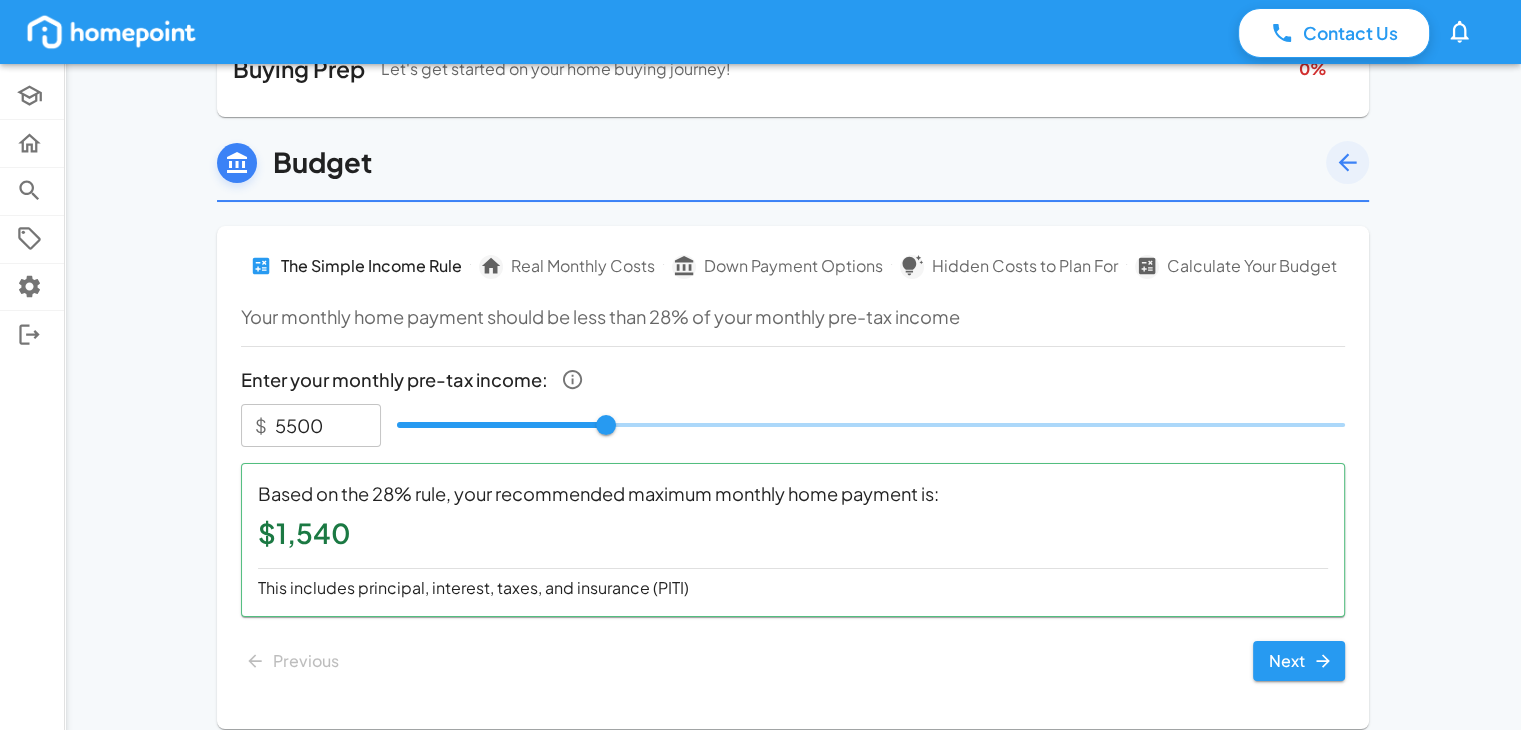 scroll, scrollTop: 60, scrollLeft: 0, axis: vertical 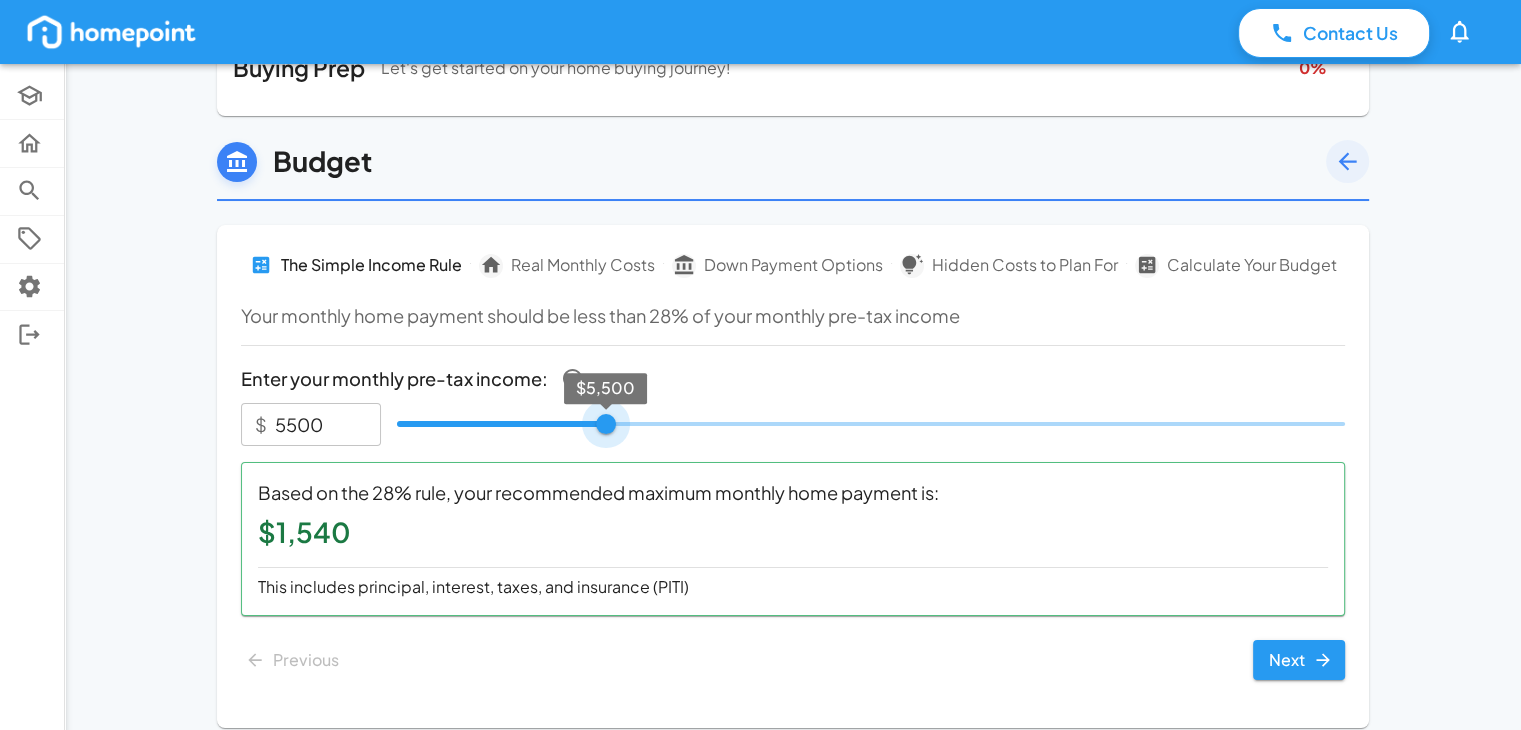 type on "5250" 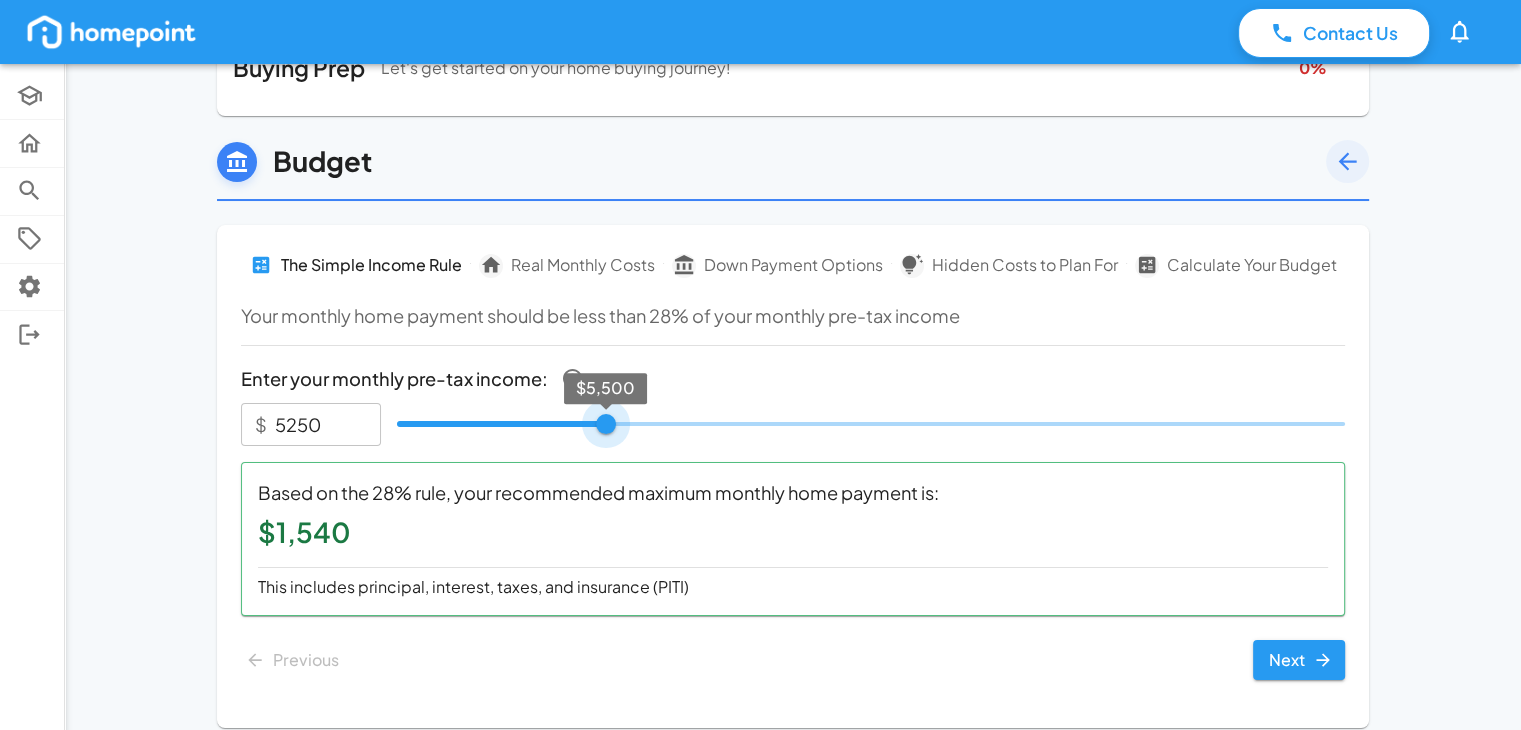 type on "5000" 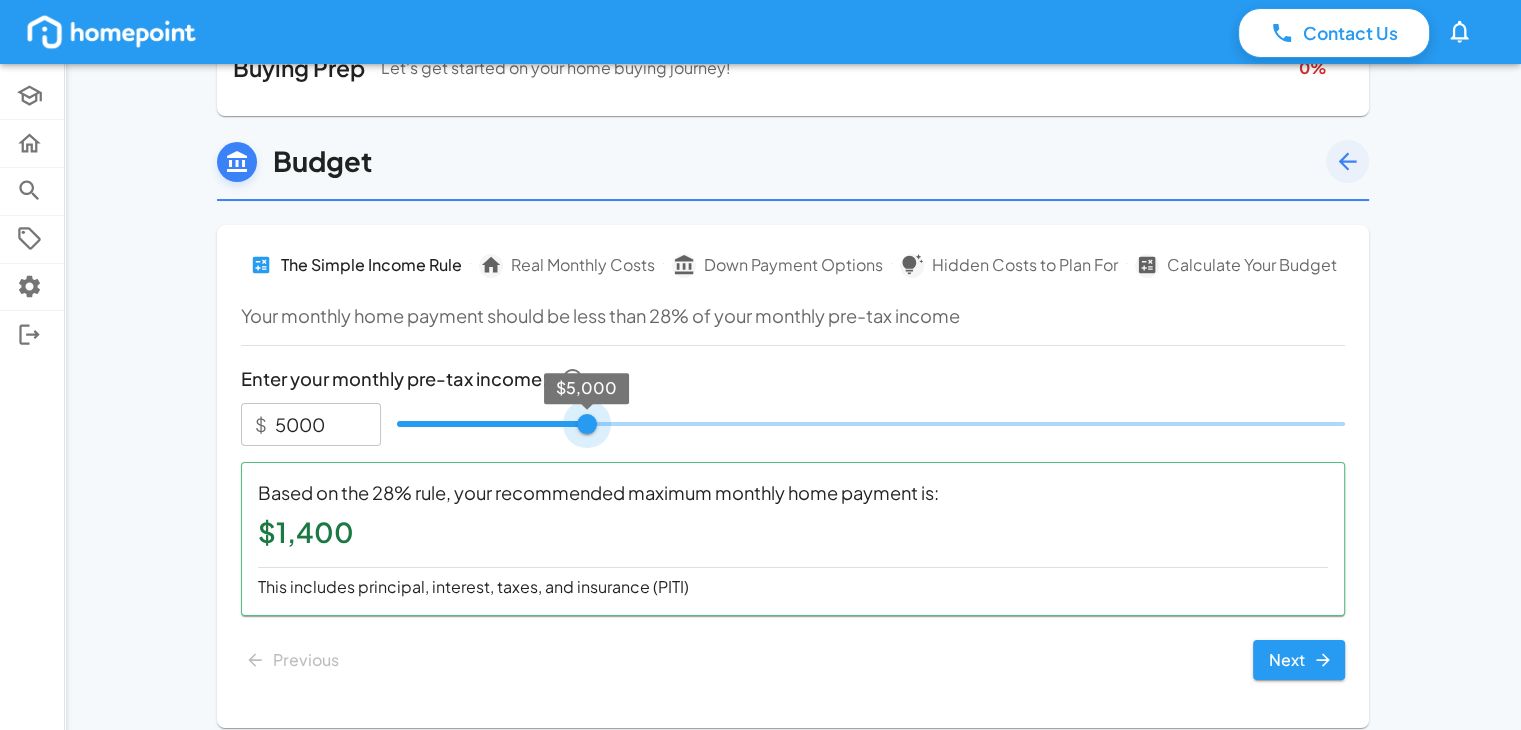 type on "4750" 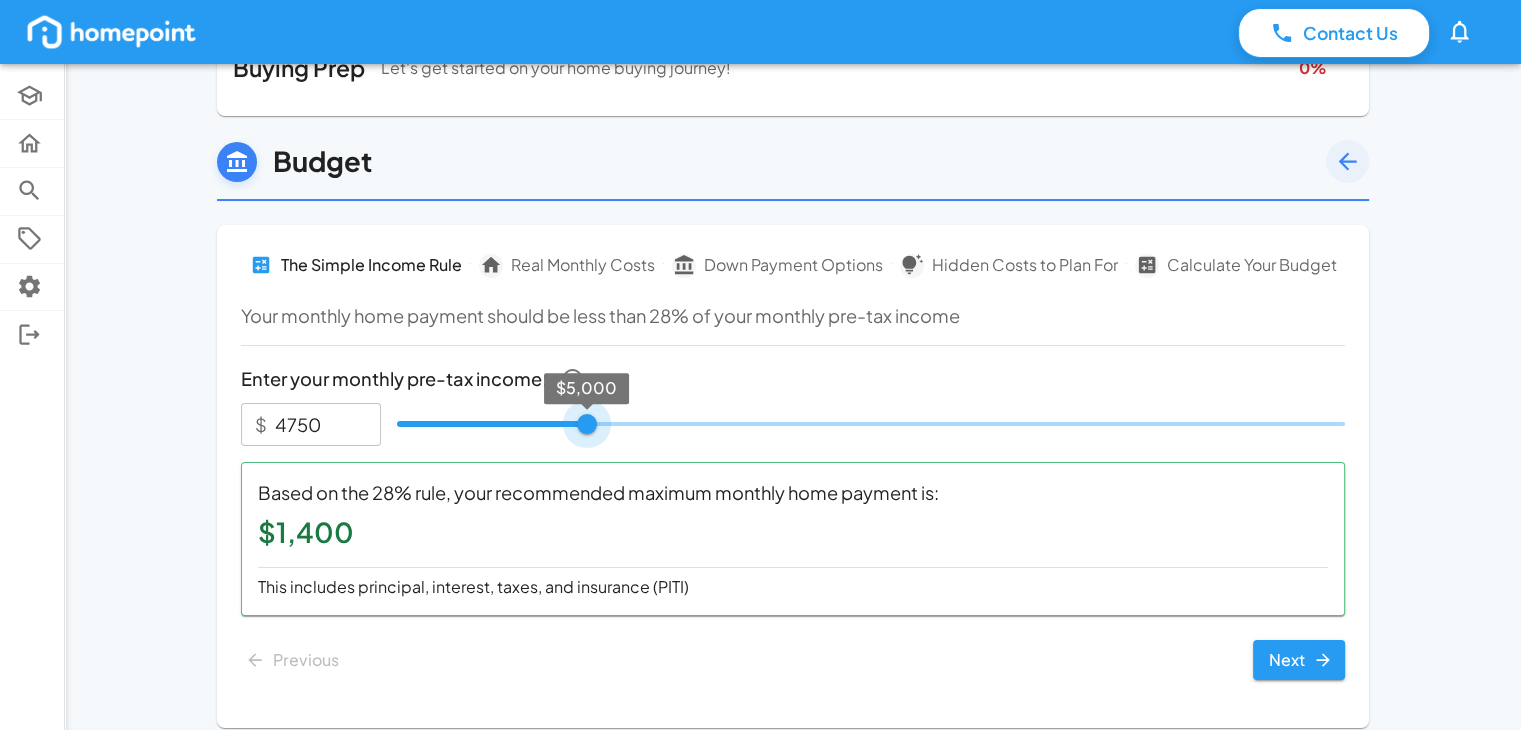 type on "4500" 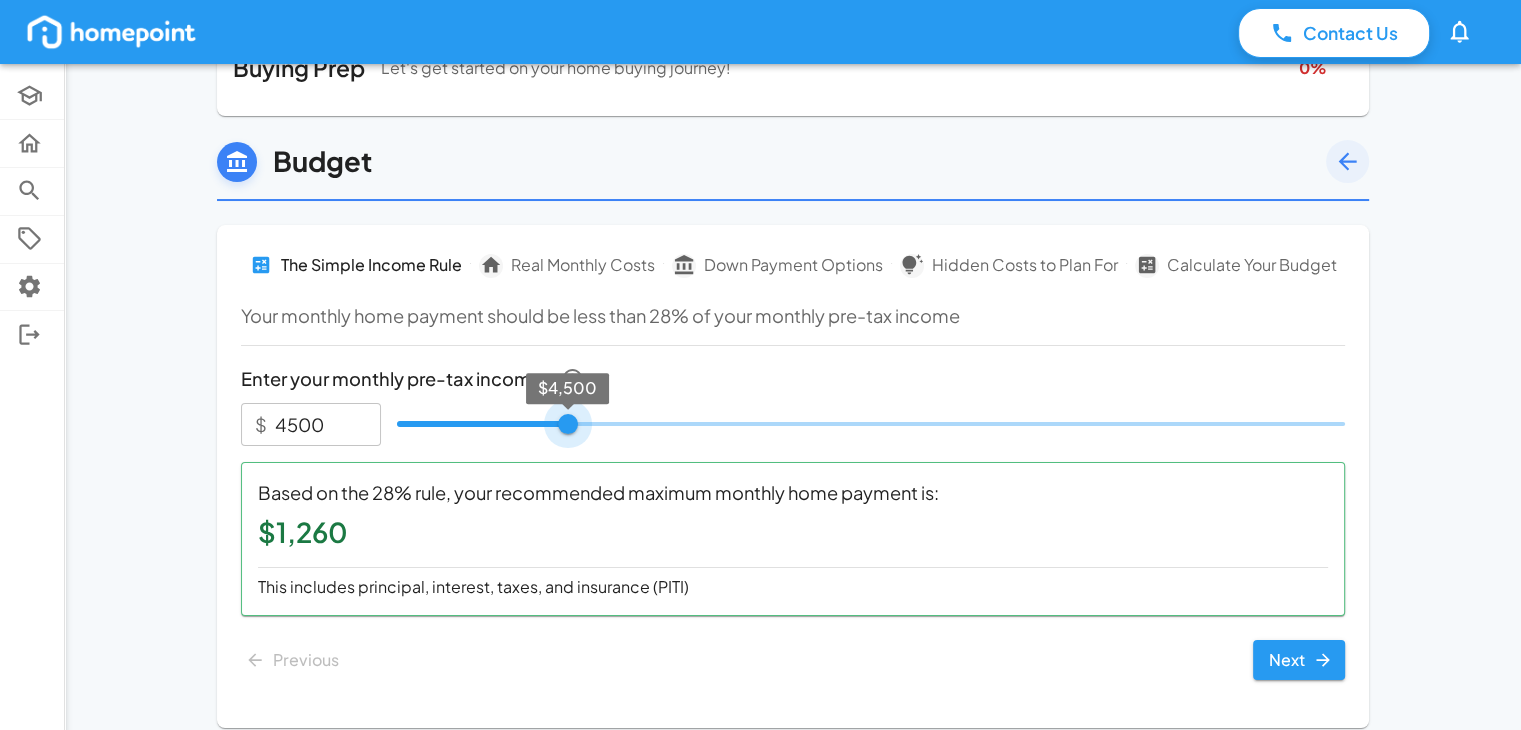 type on "4250" 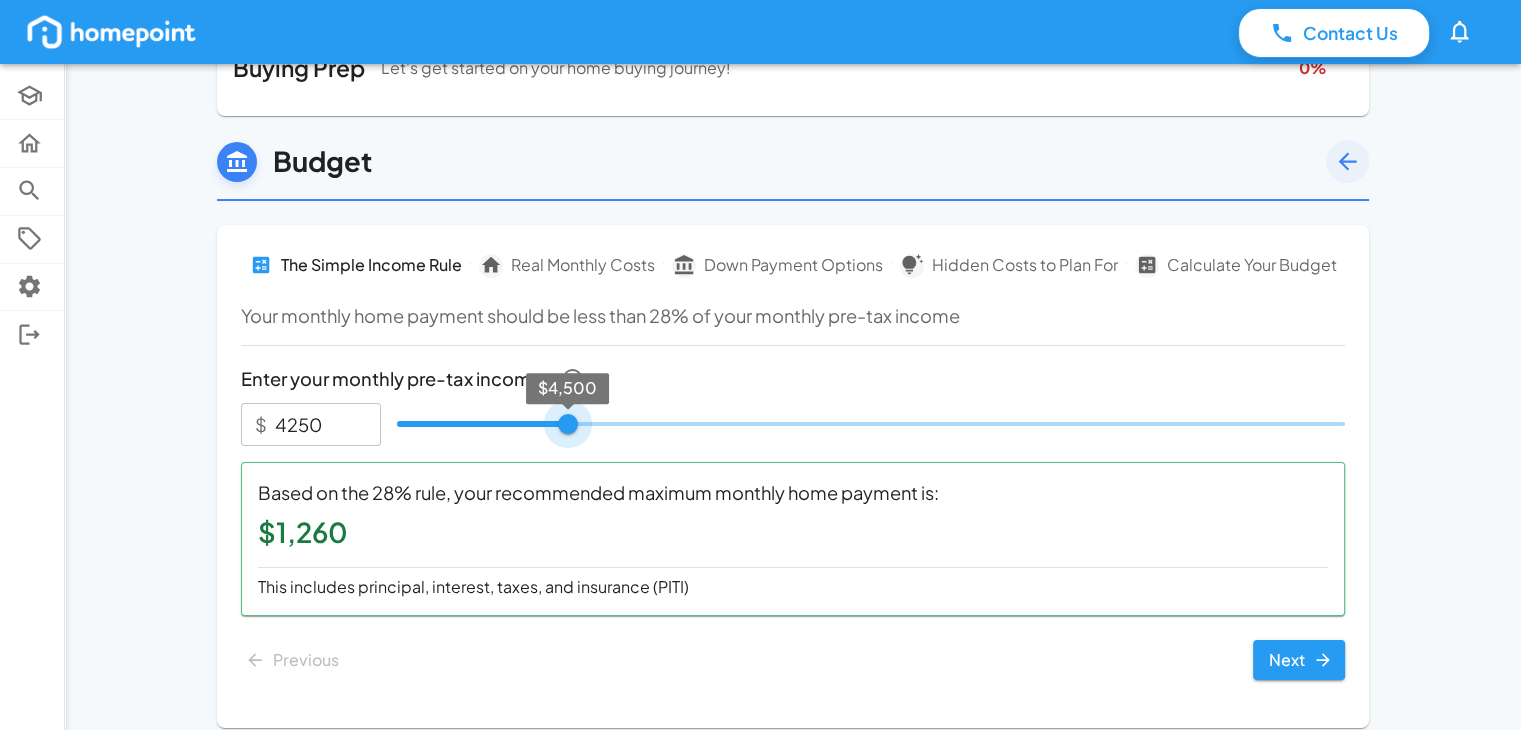 type on "4000" 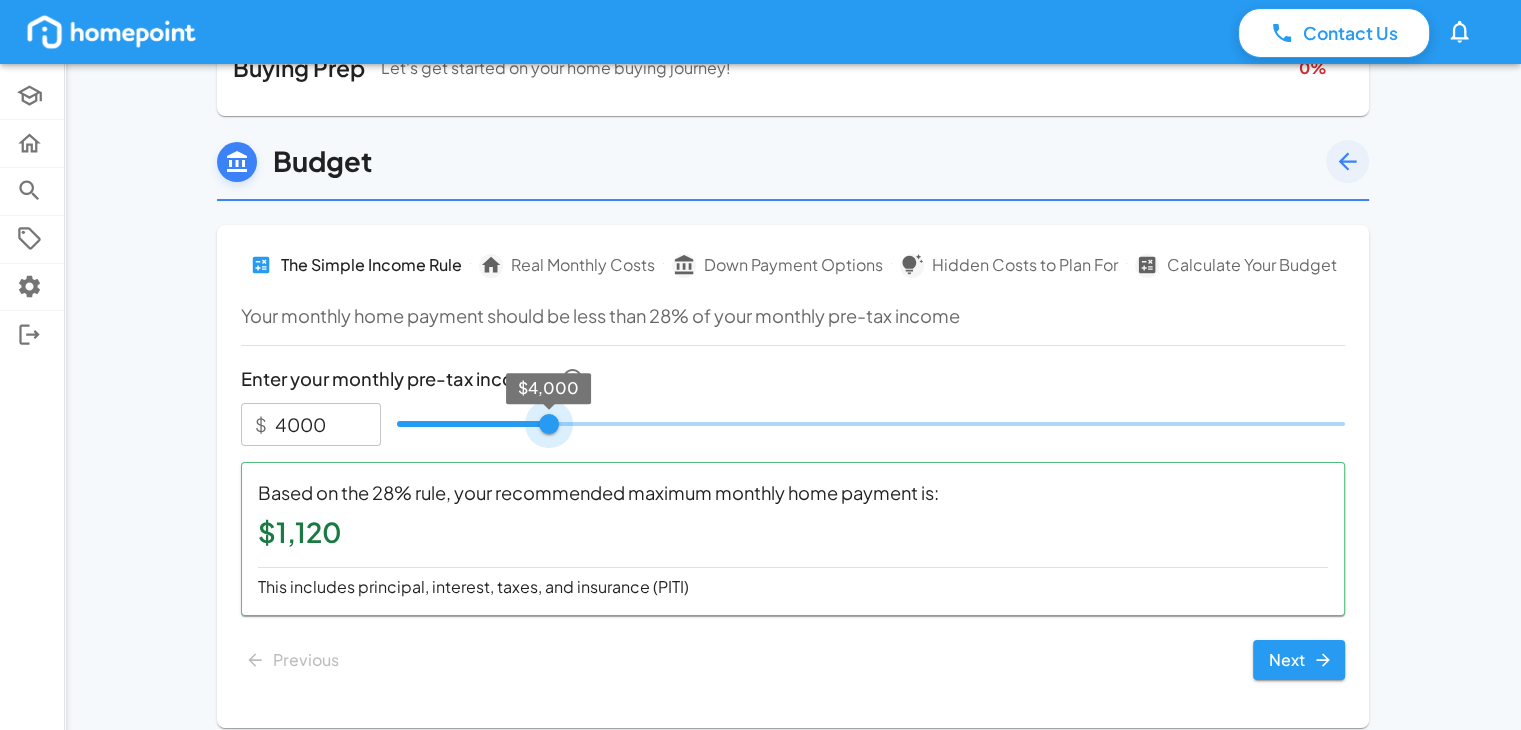 drag, startPoint x: 601, startPoint y: 421, endPoint x: 545, endPoint y: 423, distance: 56.0357 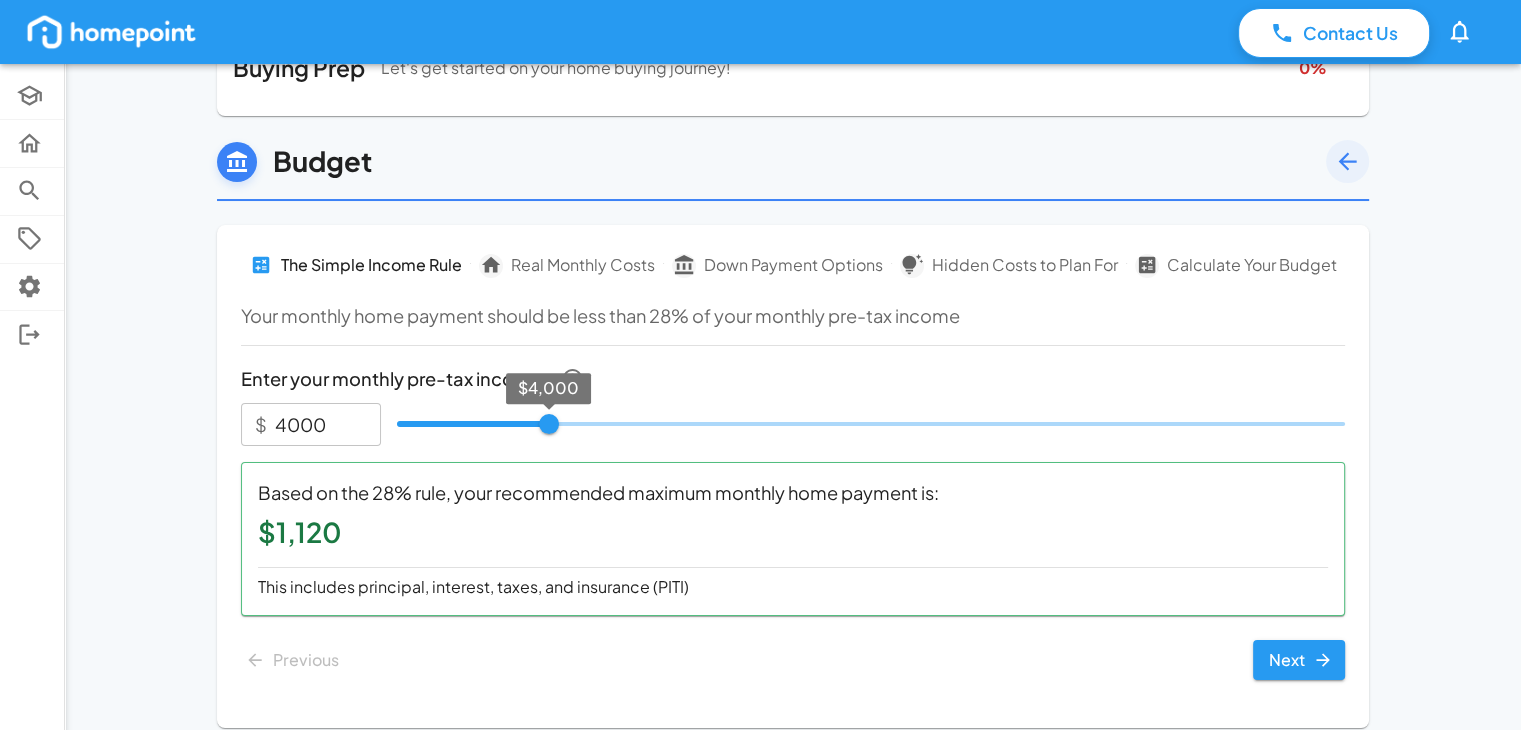 click on "Your monthly home payment should be less than 28% of your monthly pre-tax income" at bounding box center [793, 315] 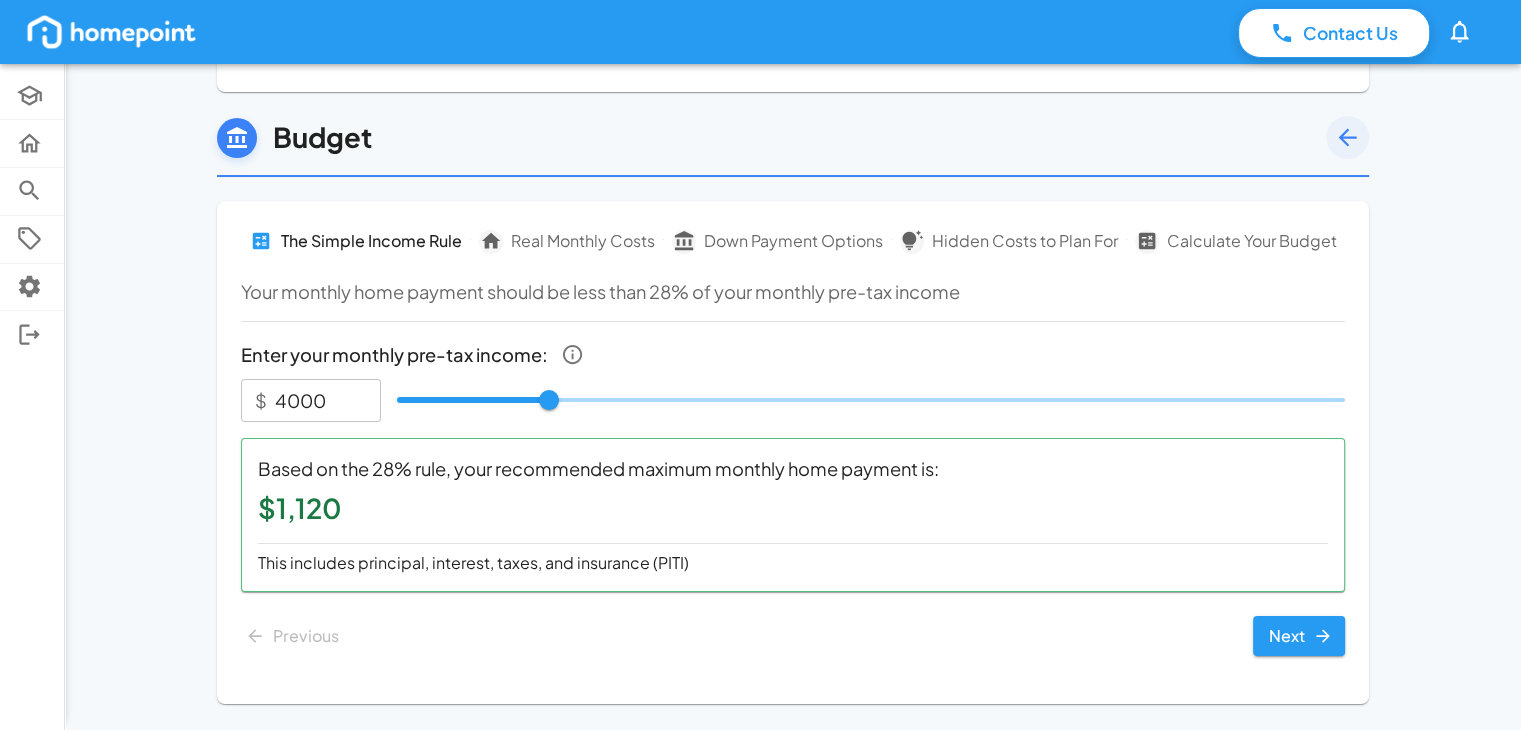 scroll, scrollTop: 104, scrollLeft: 0, axis: vertical 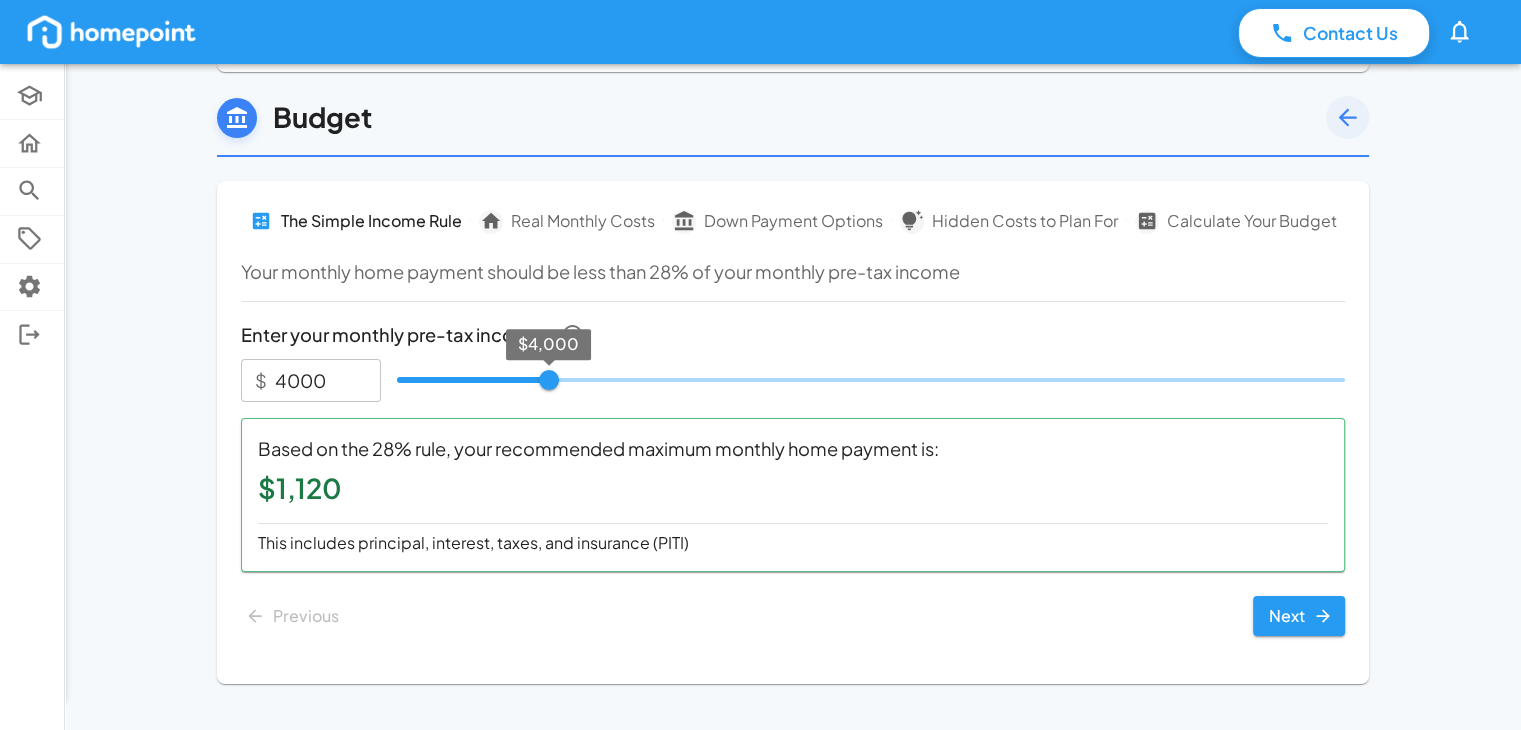 type on "4250" 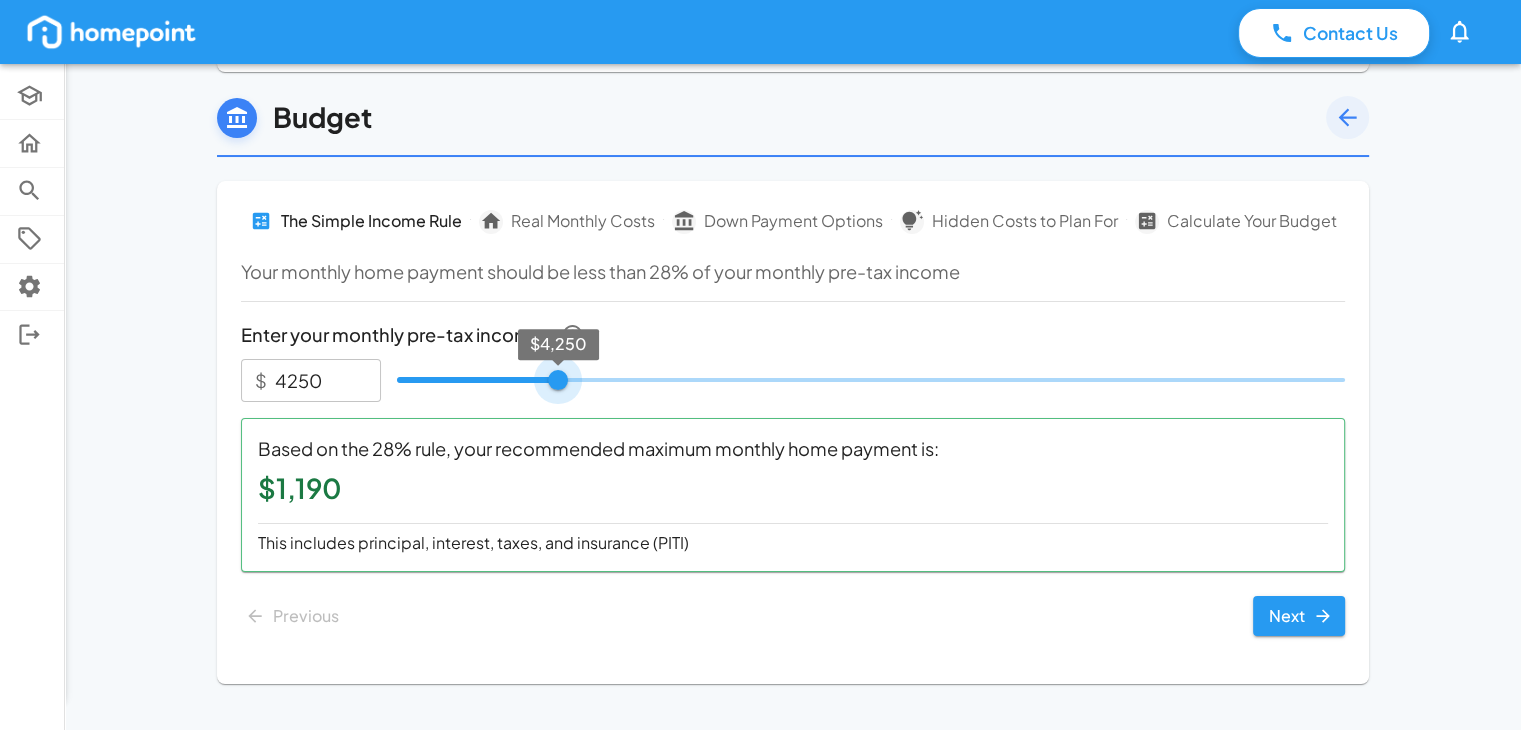 type on "4500" 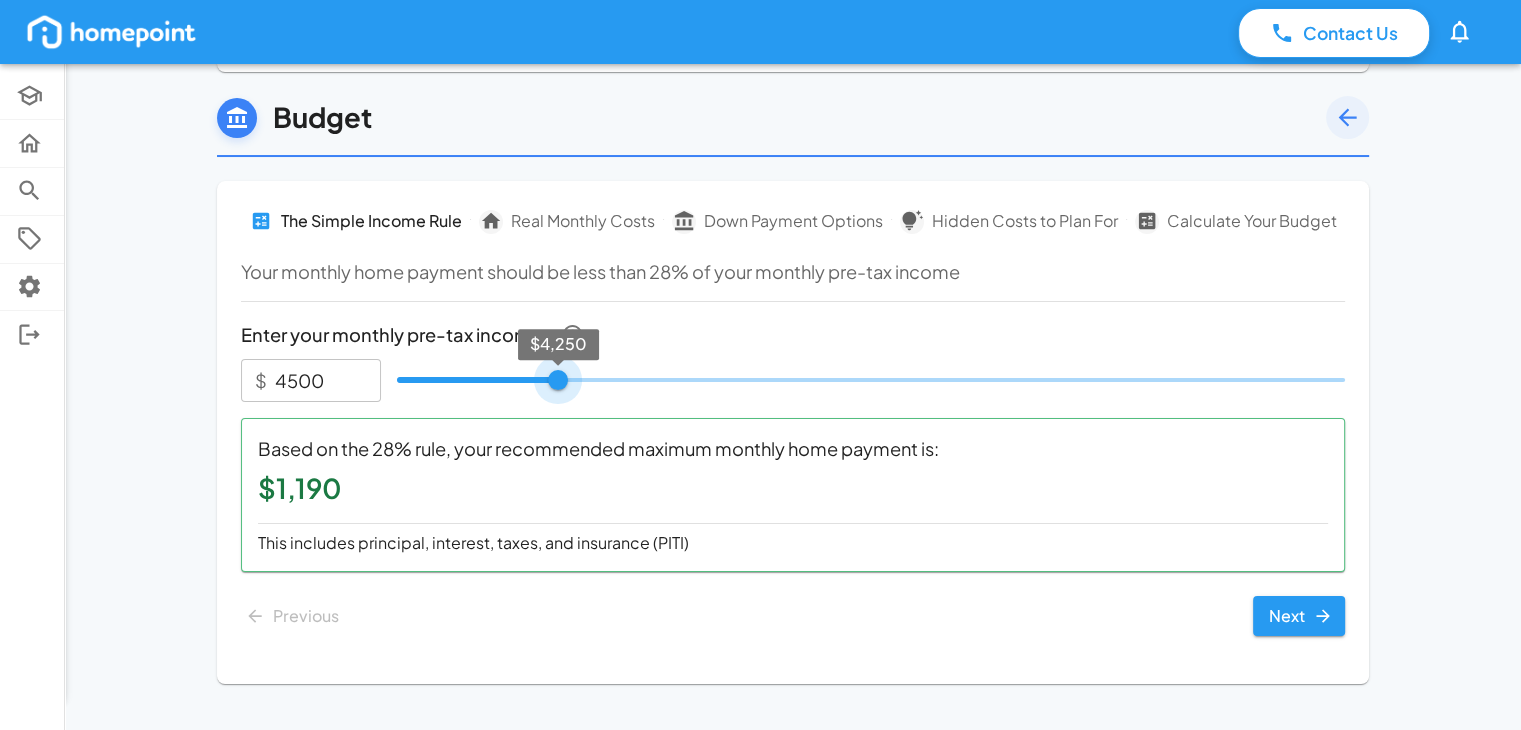 type on "4750" 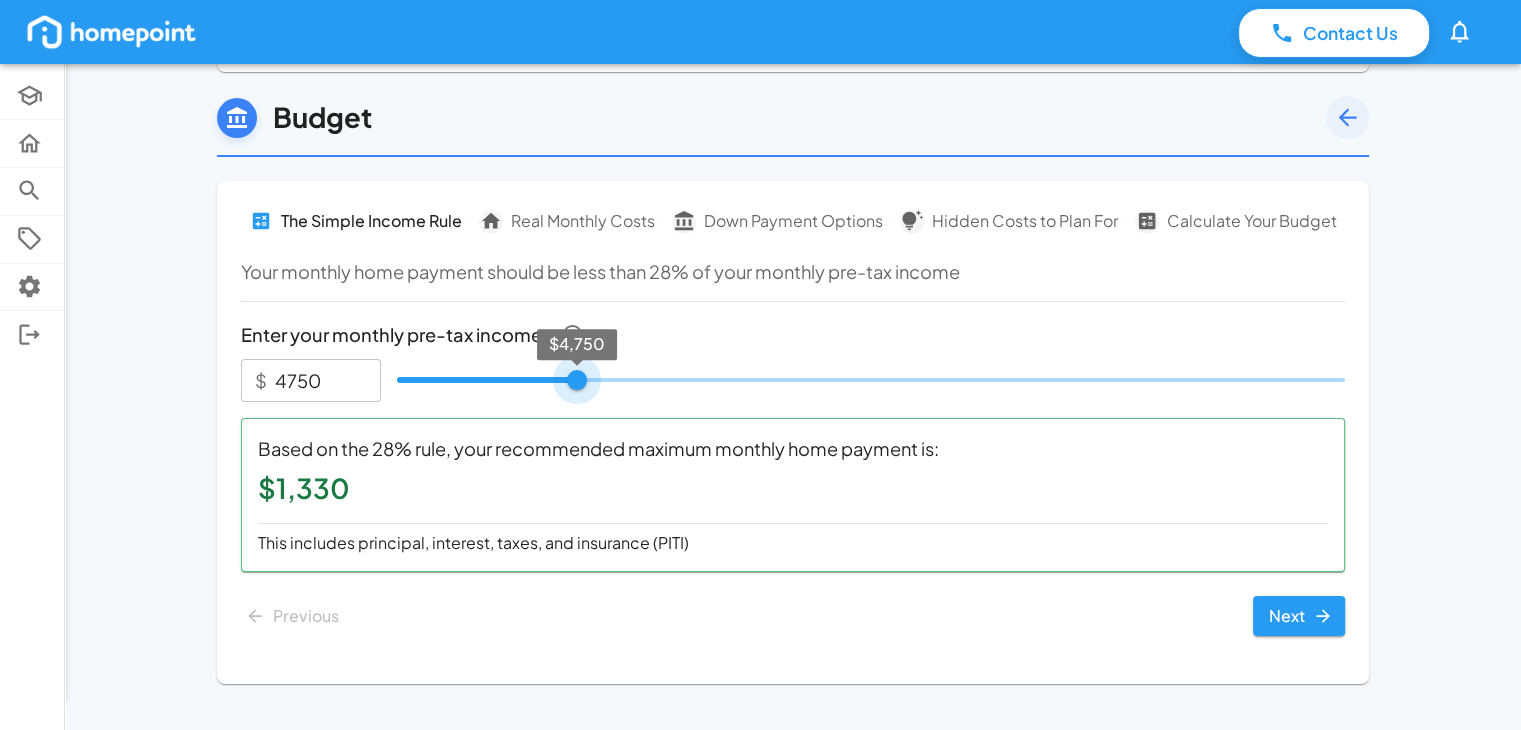 type on "5000" 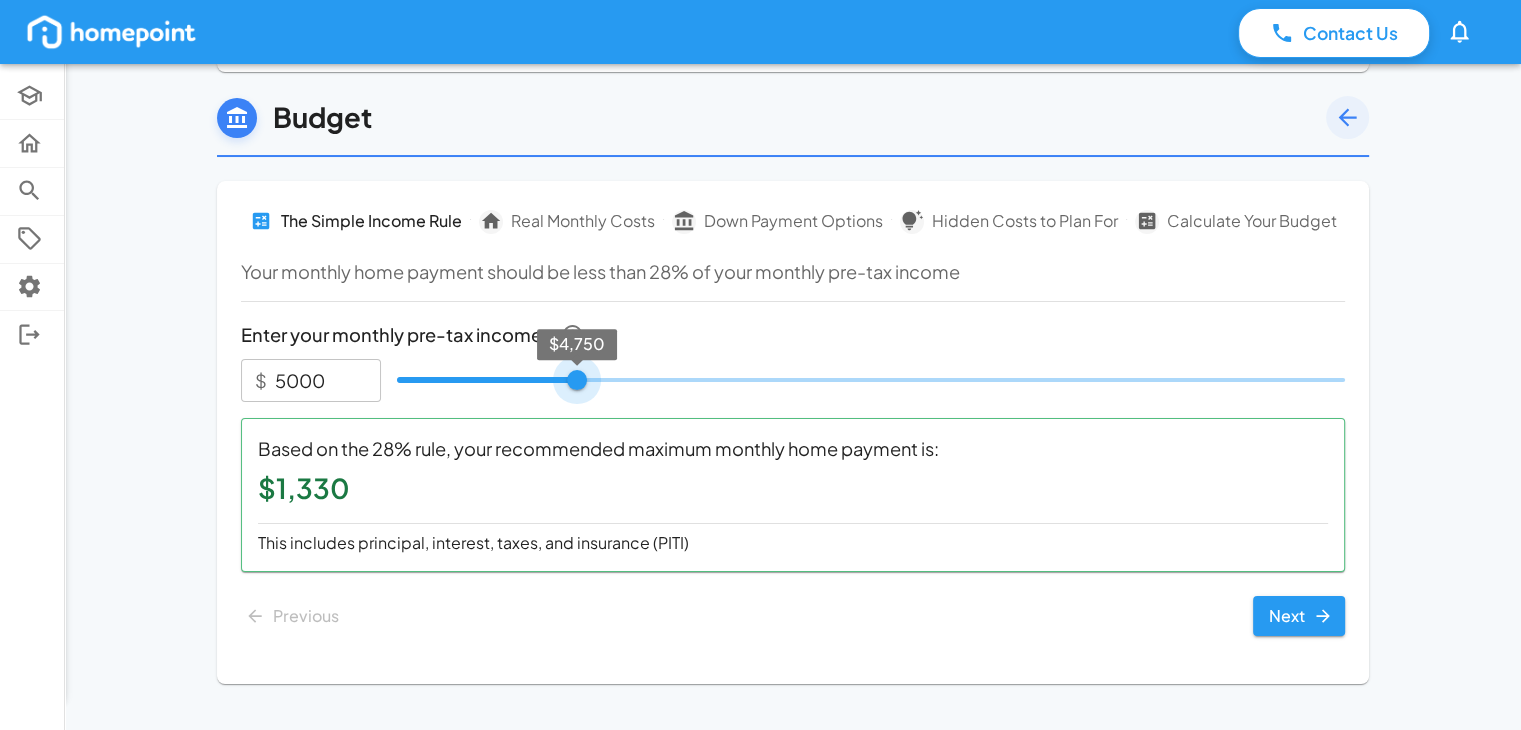 type on "5250" 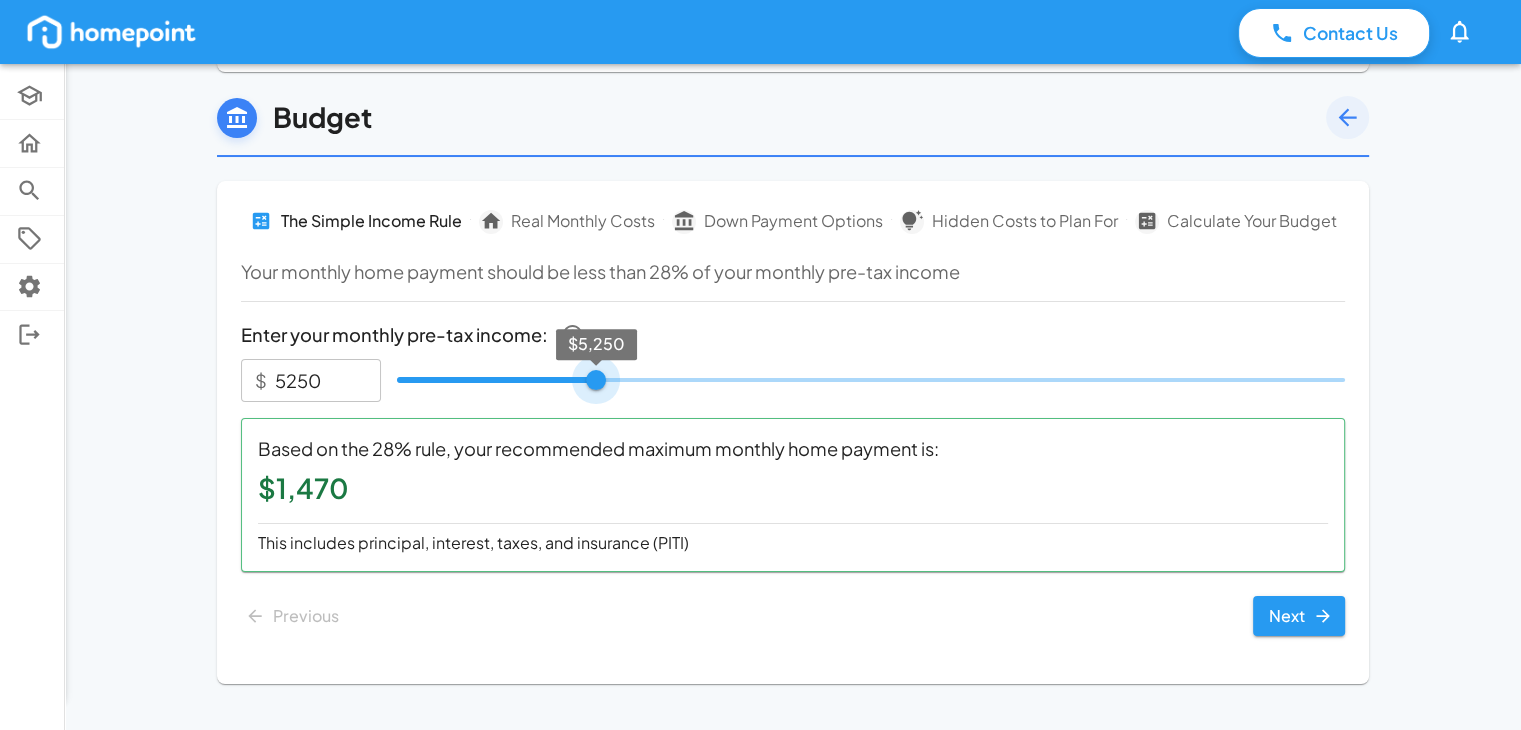 type on "5500" 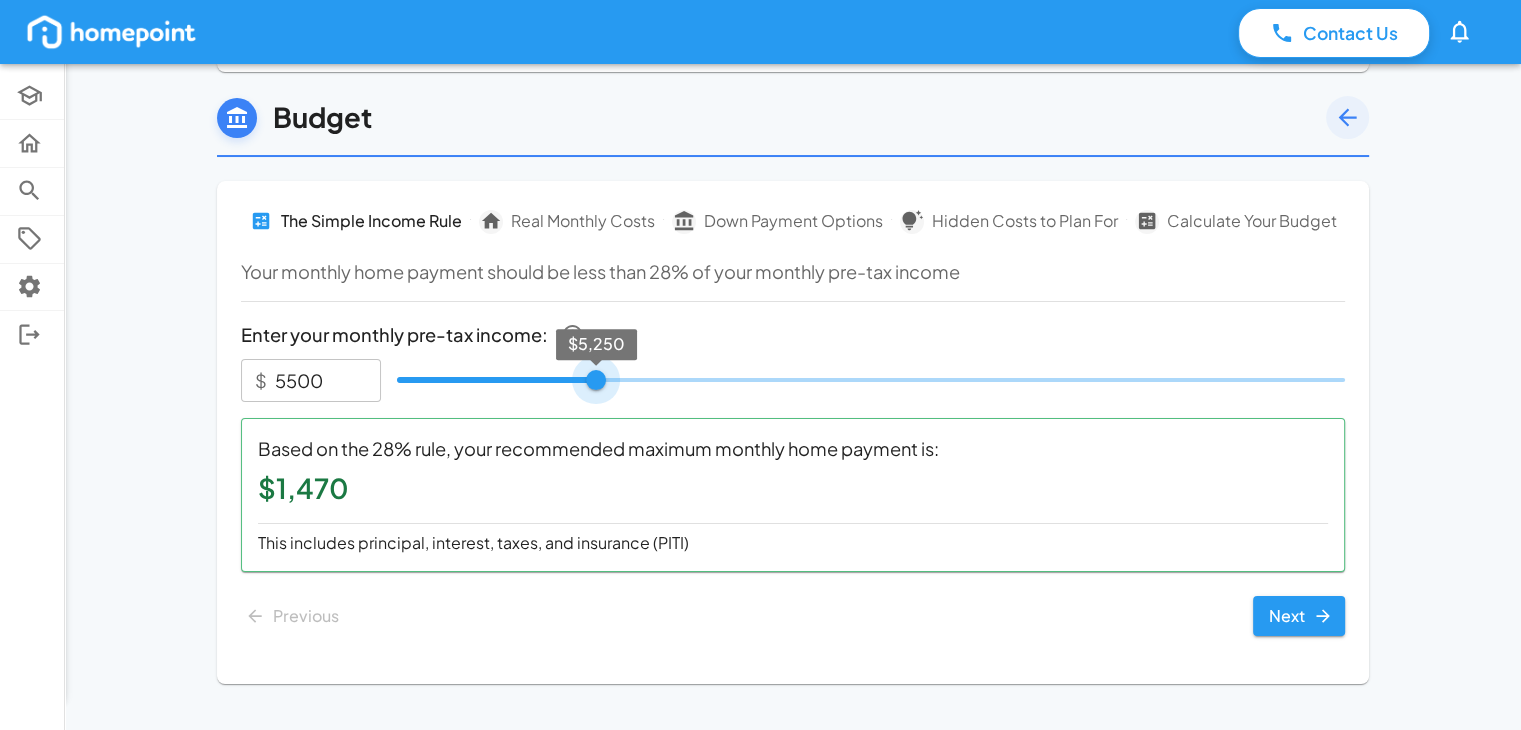 type on "5750" 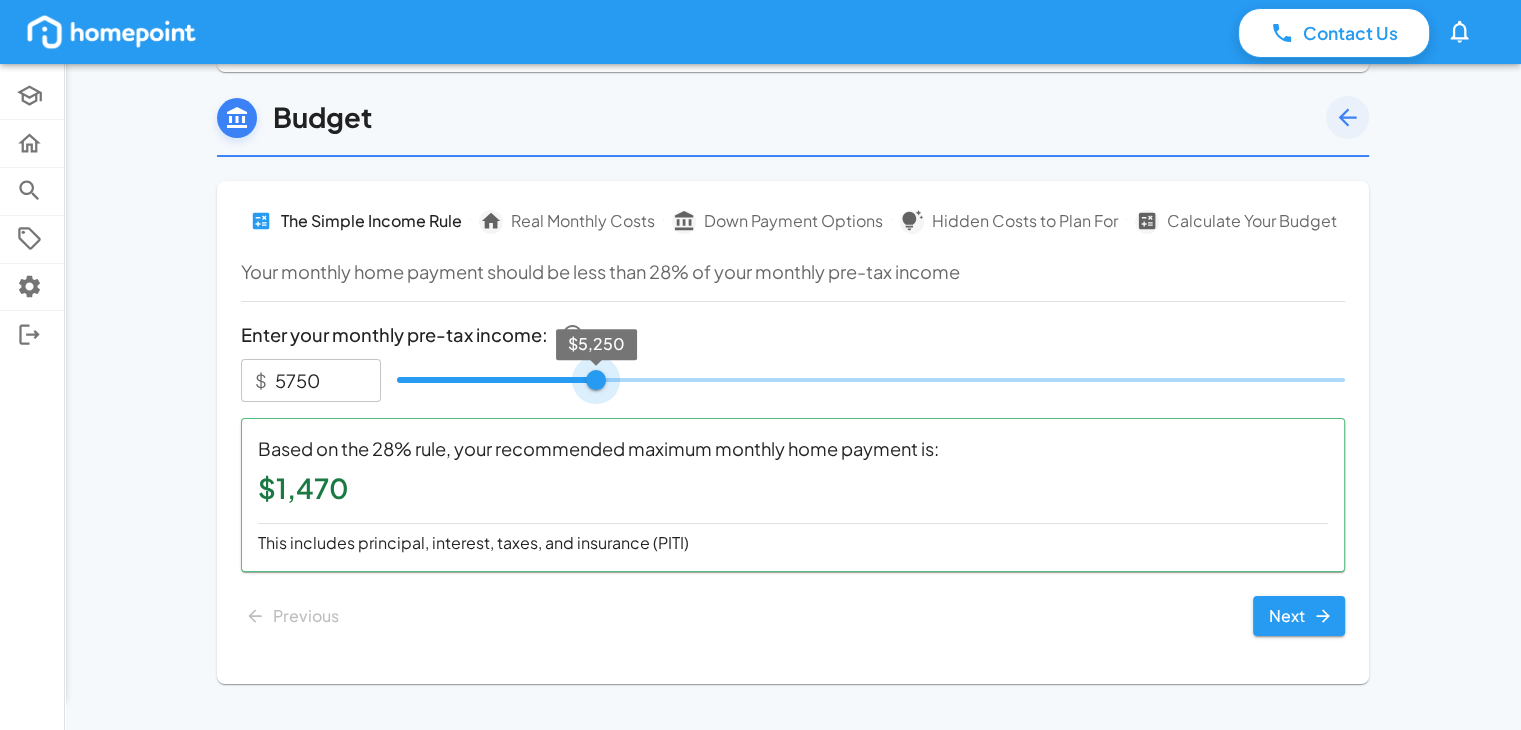 type on "6000" 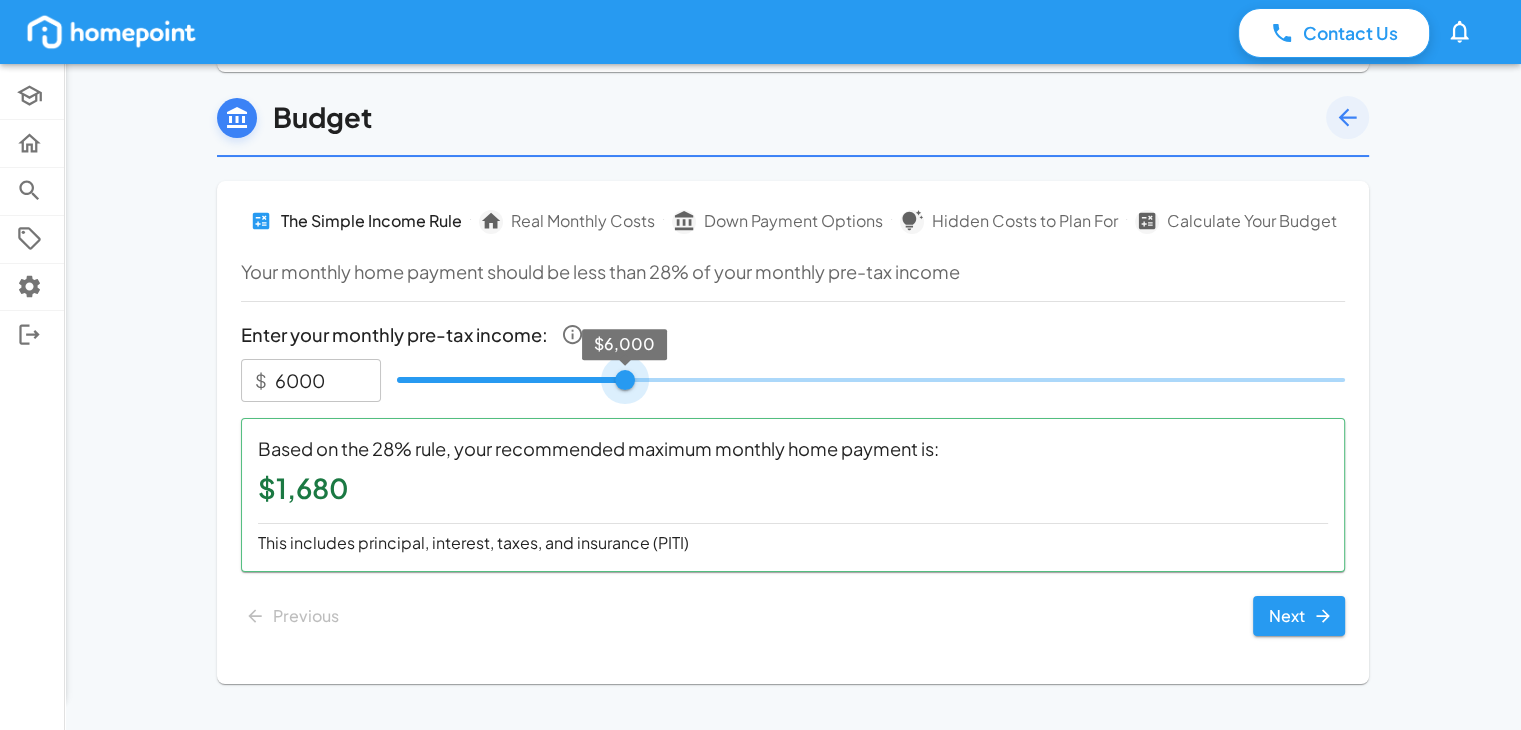 type on "6250" 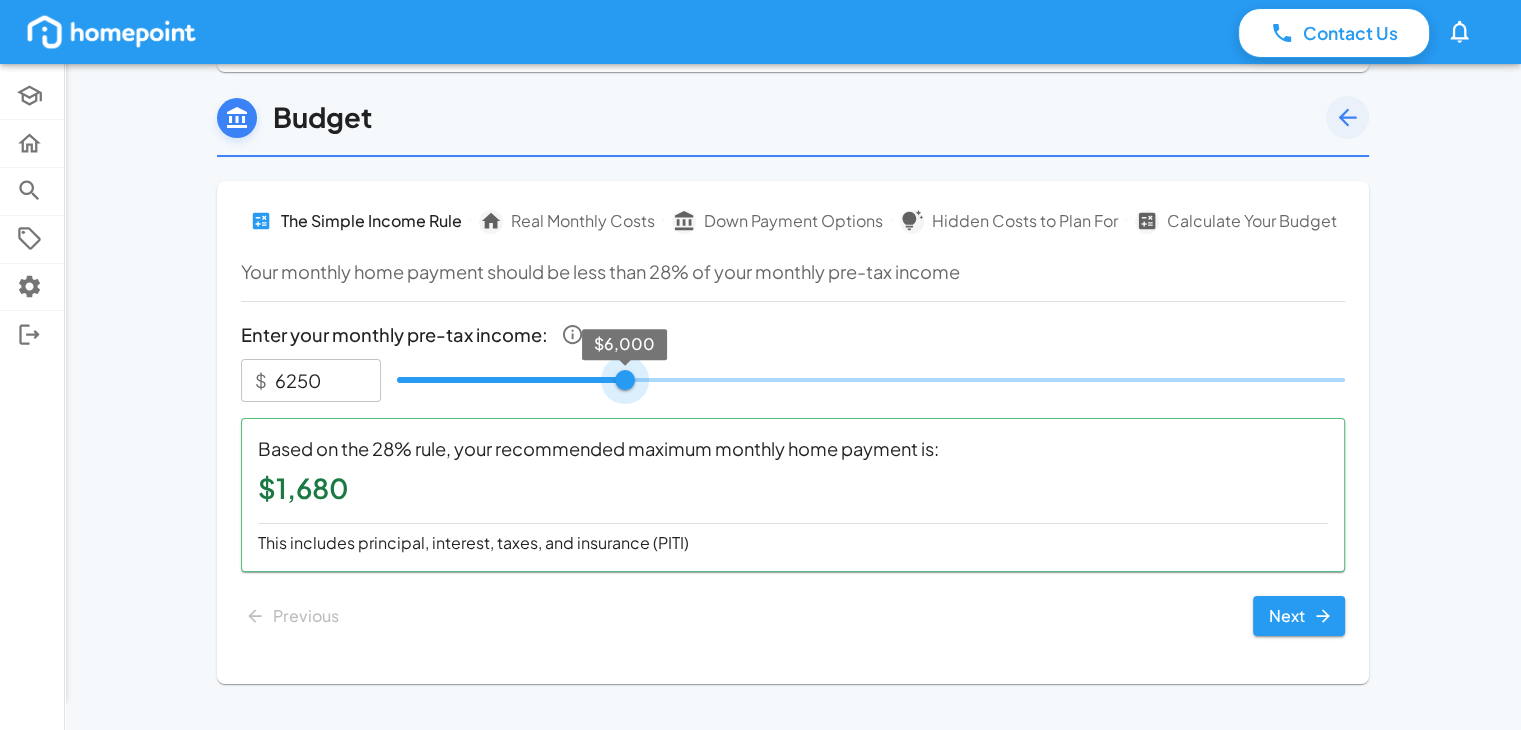 type on "6500" 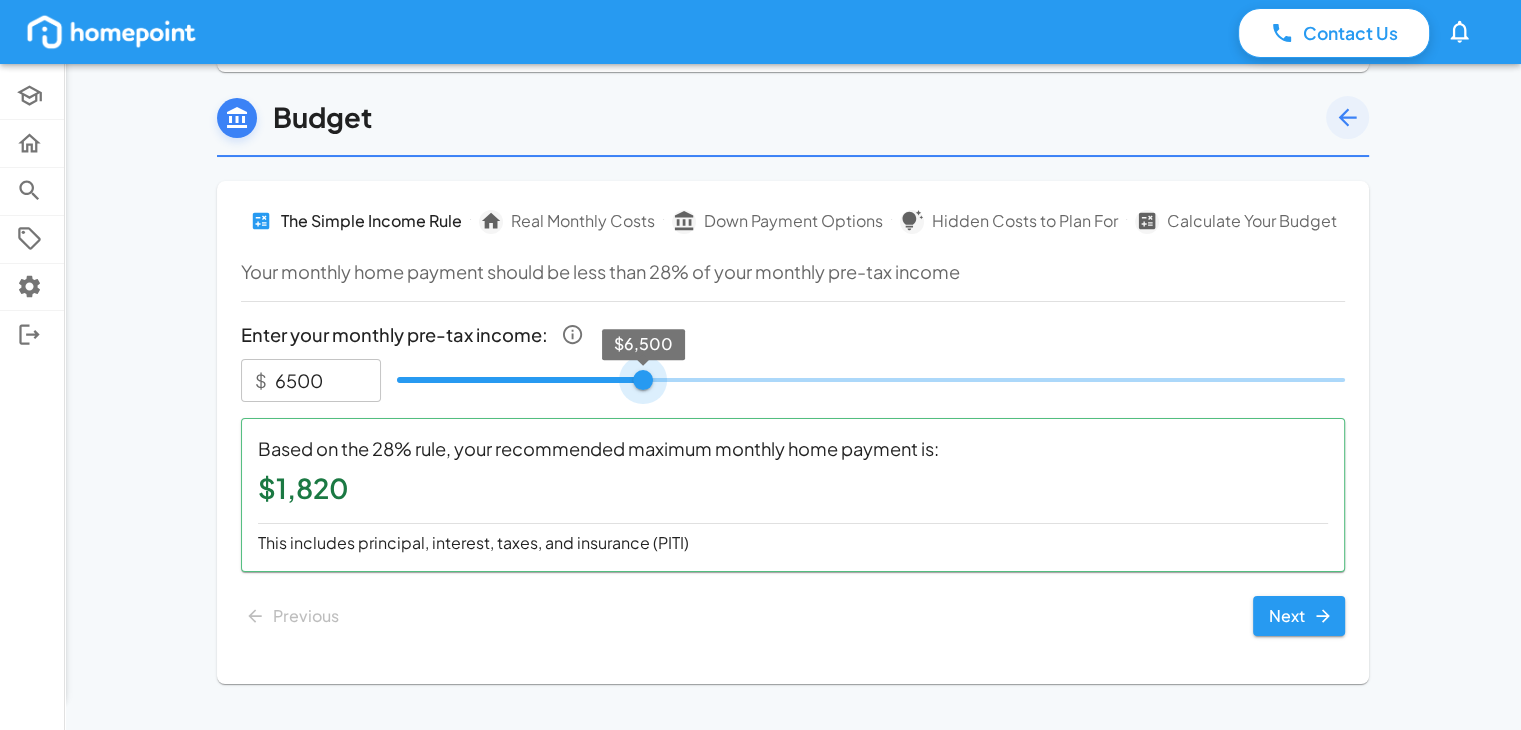 type on "6750" 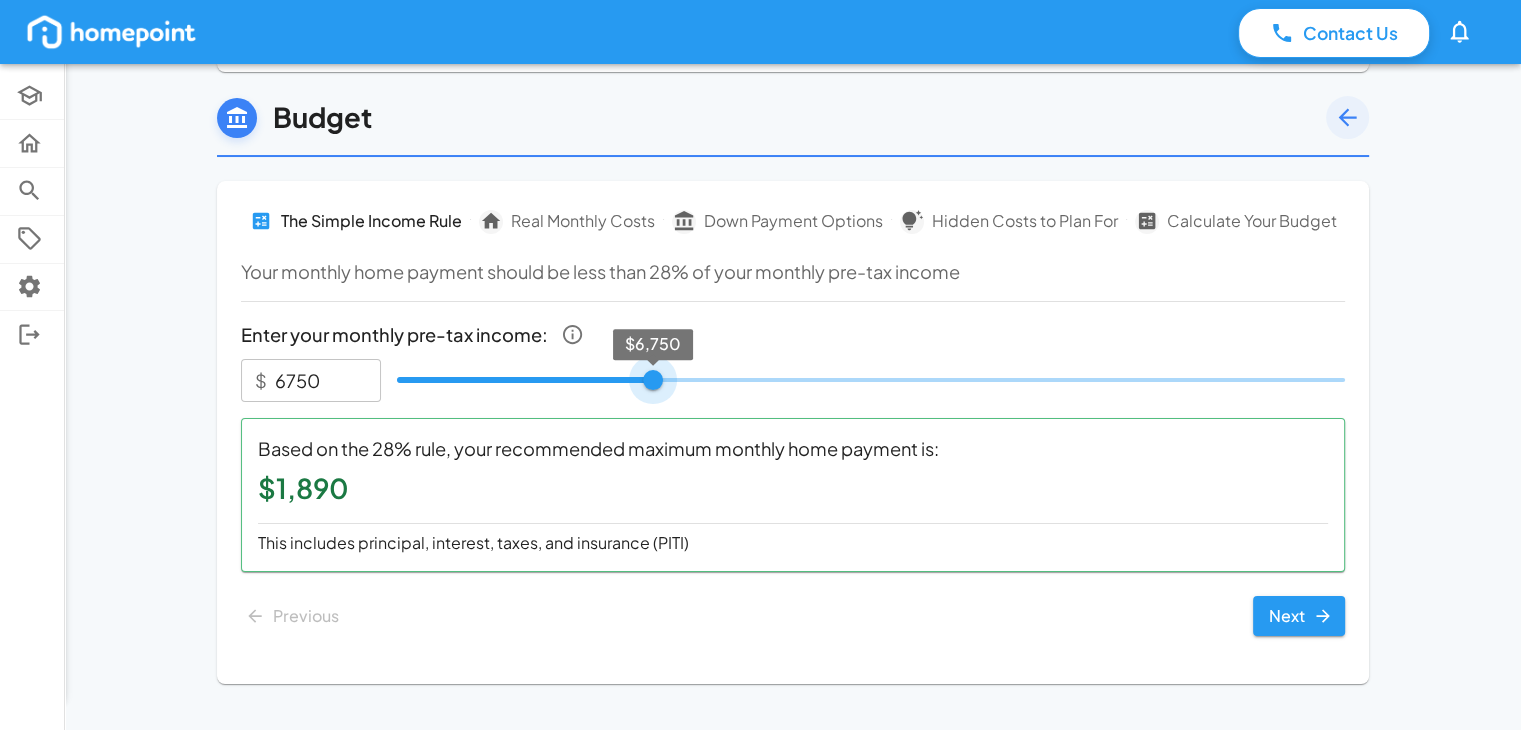 type on "7000" 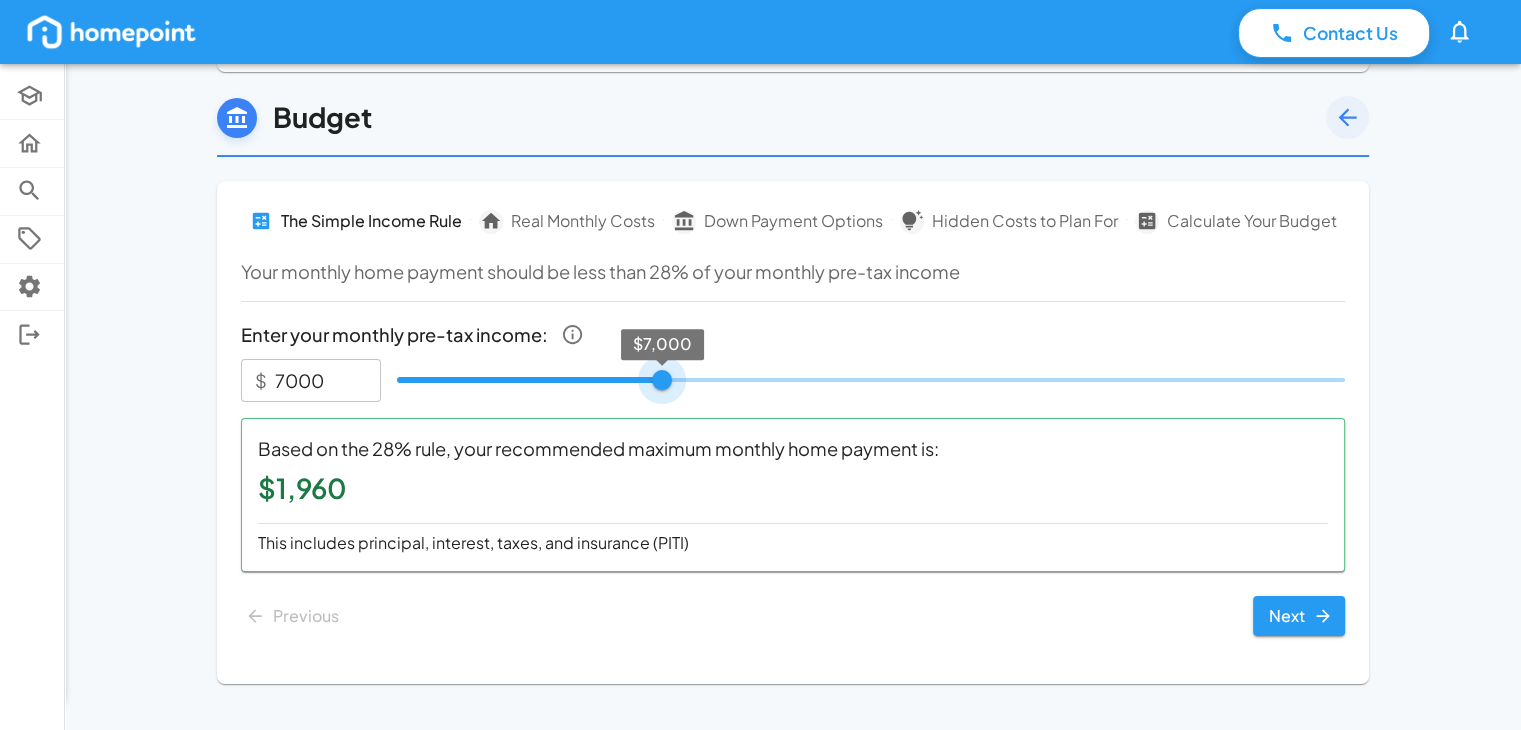 type on "7250" 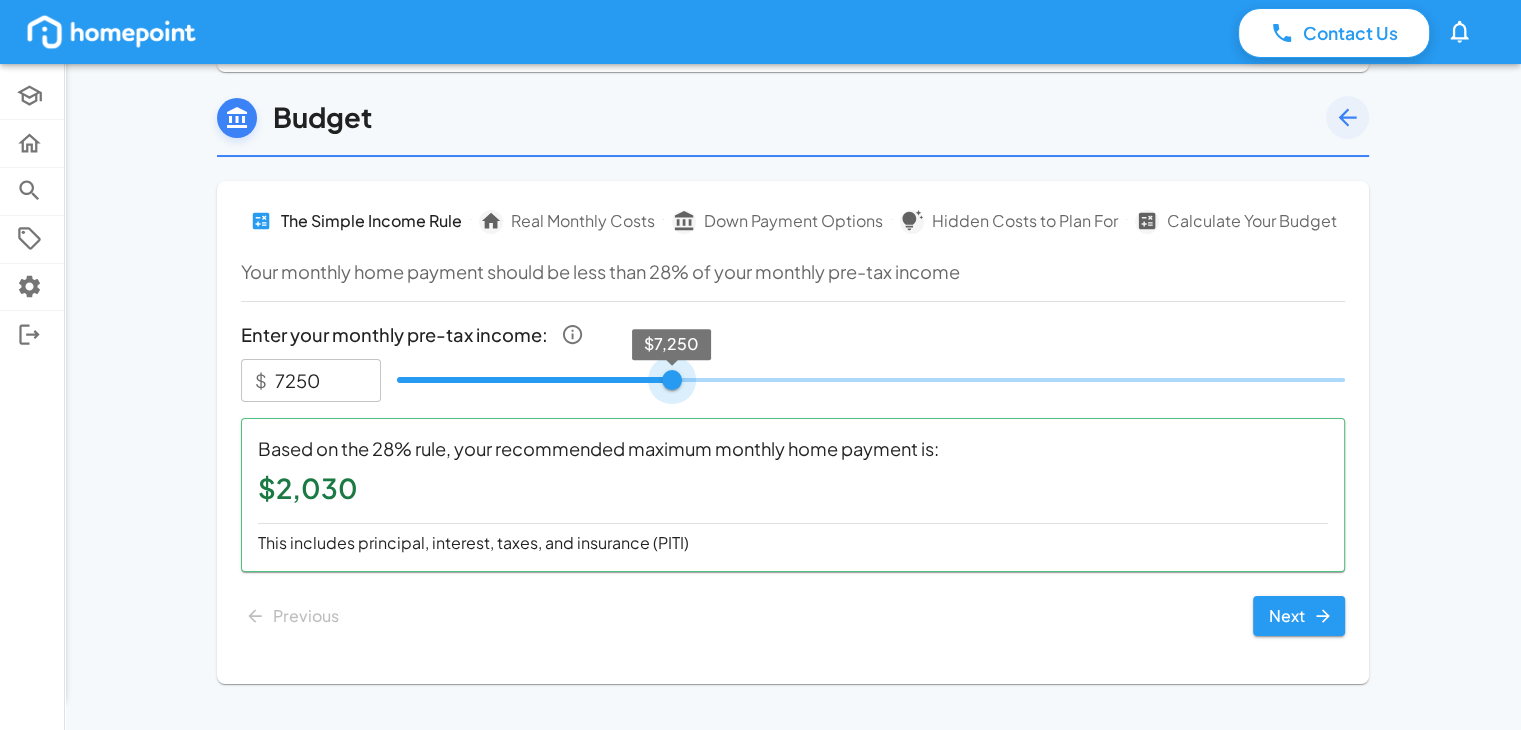 drag, startPoint x: 556, startPoint y: 372, endPoint x: 670, endPoint y: 383, distance: 114.52947 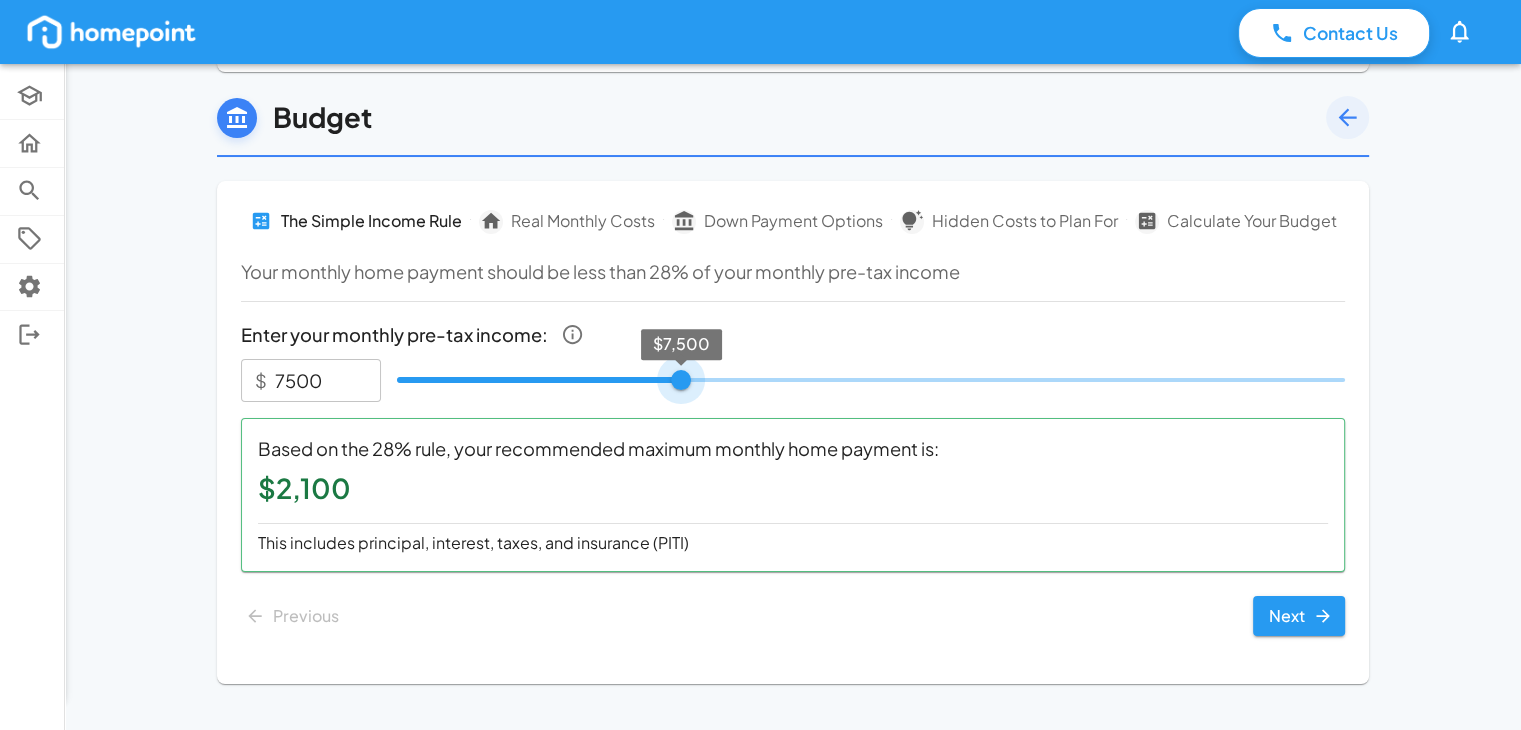 type on "7750" 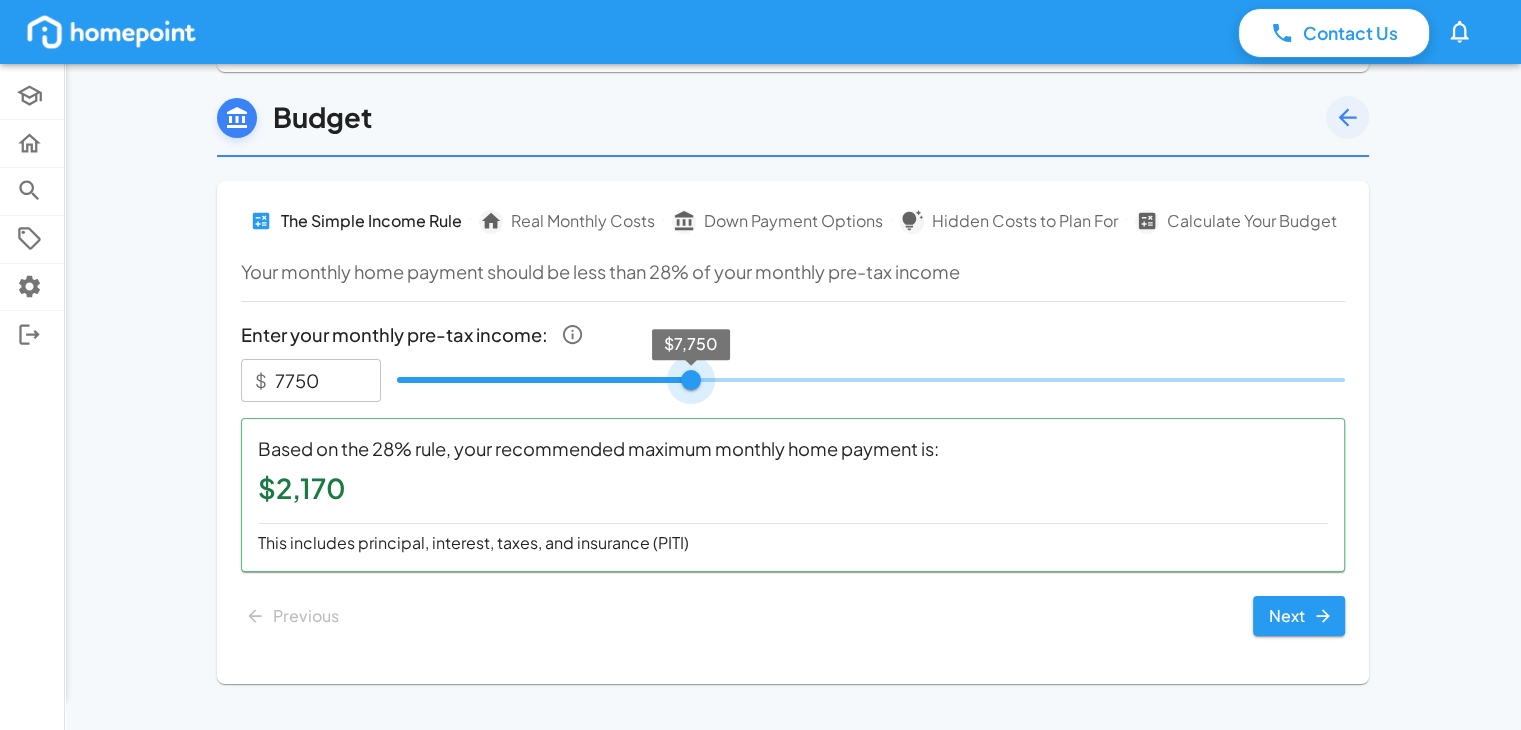 type on "8000" 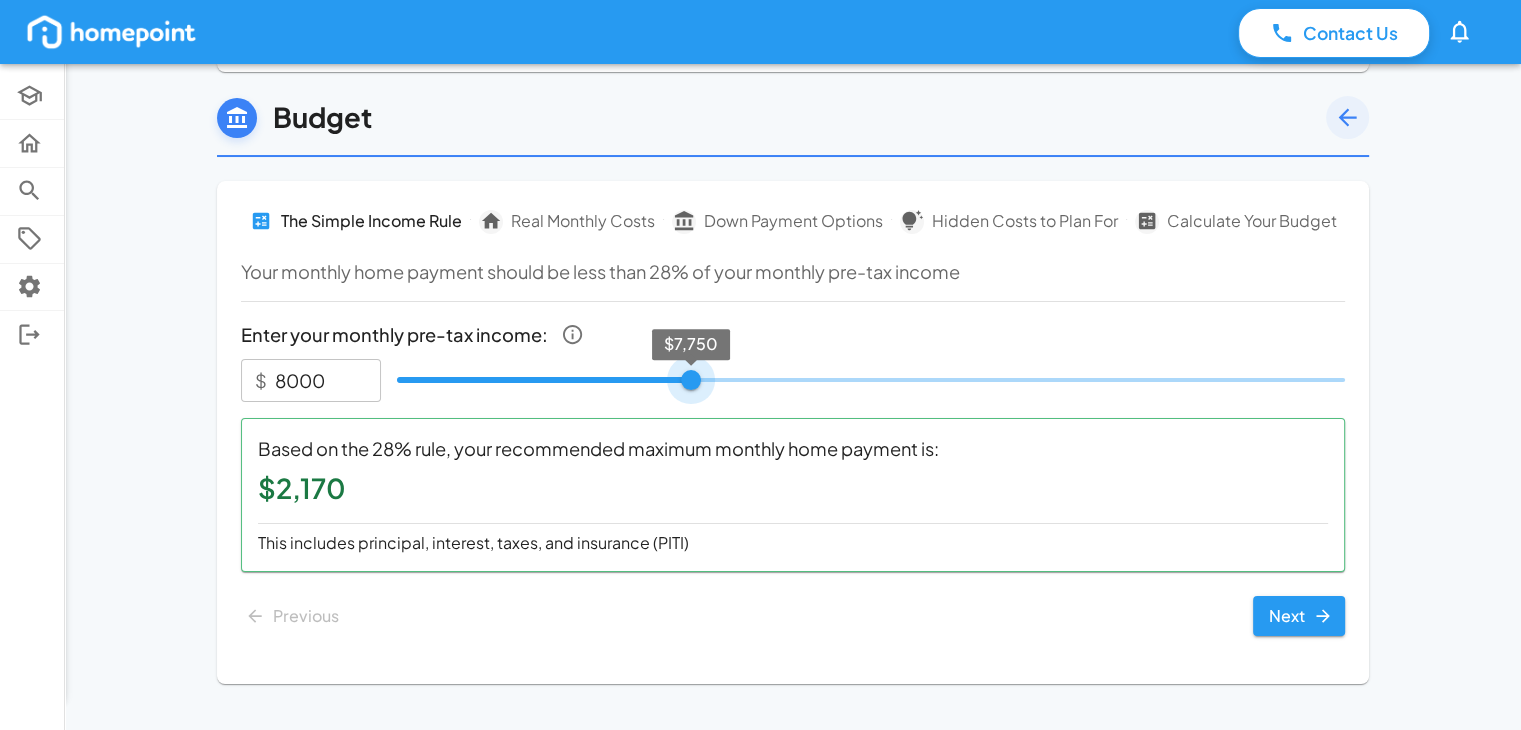 type on "8250" 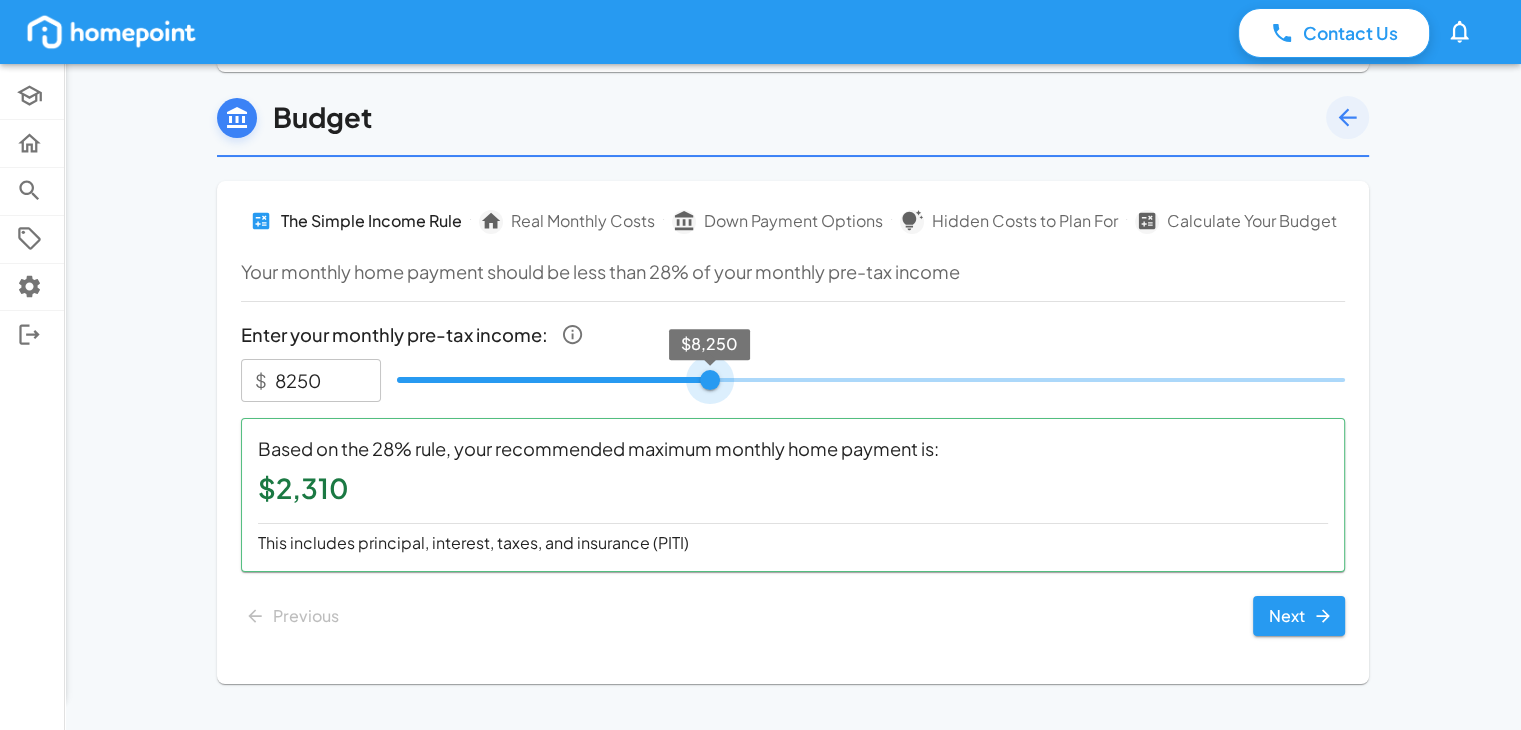 type on "8500" 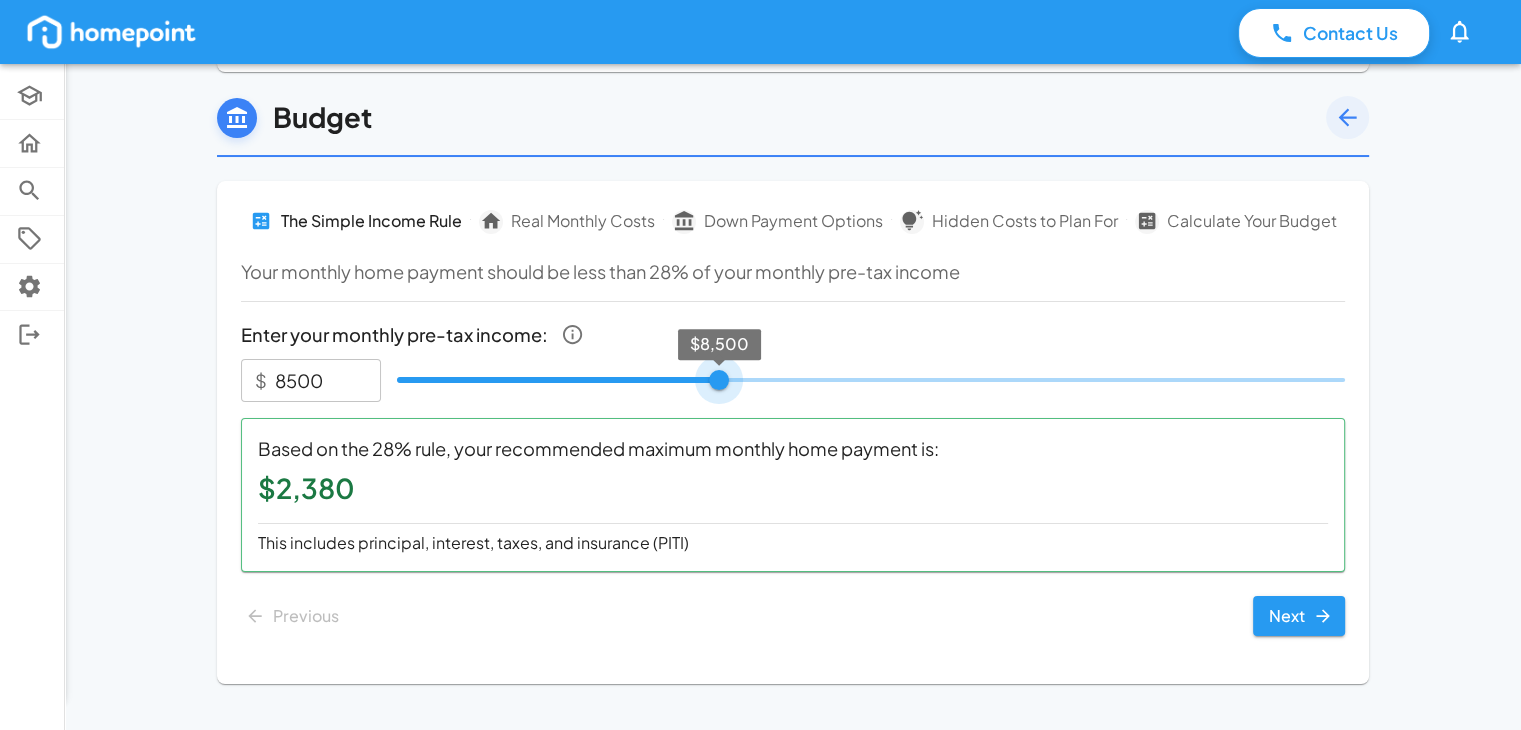 type on "8750" 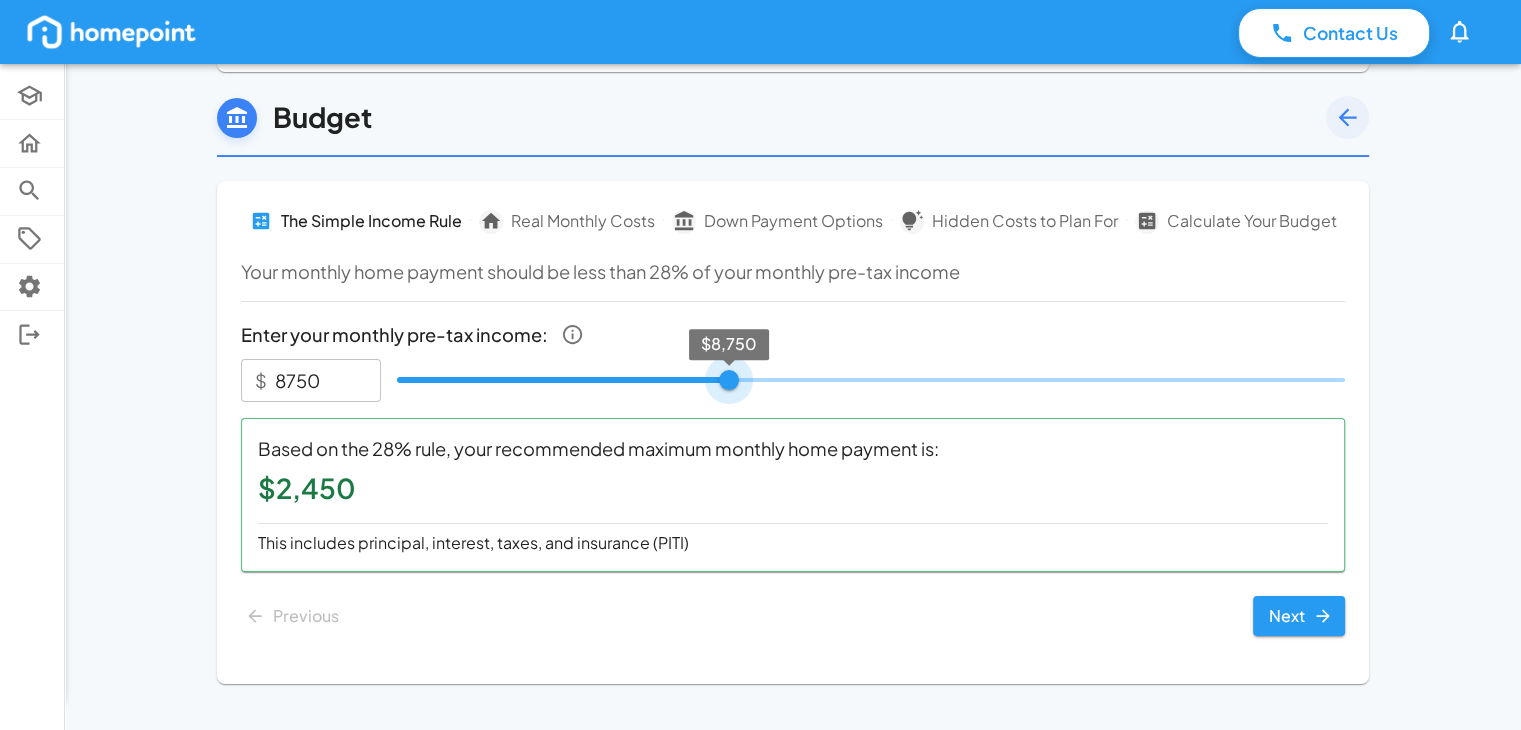 type on "9000" 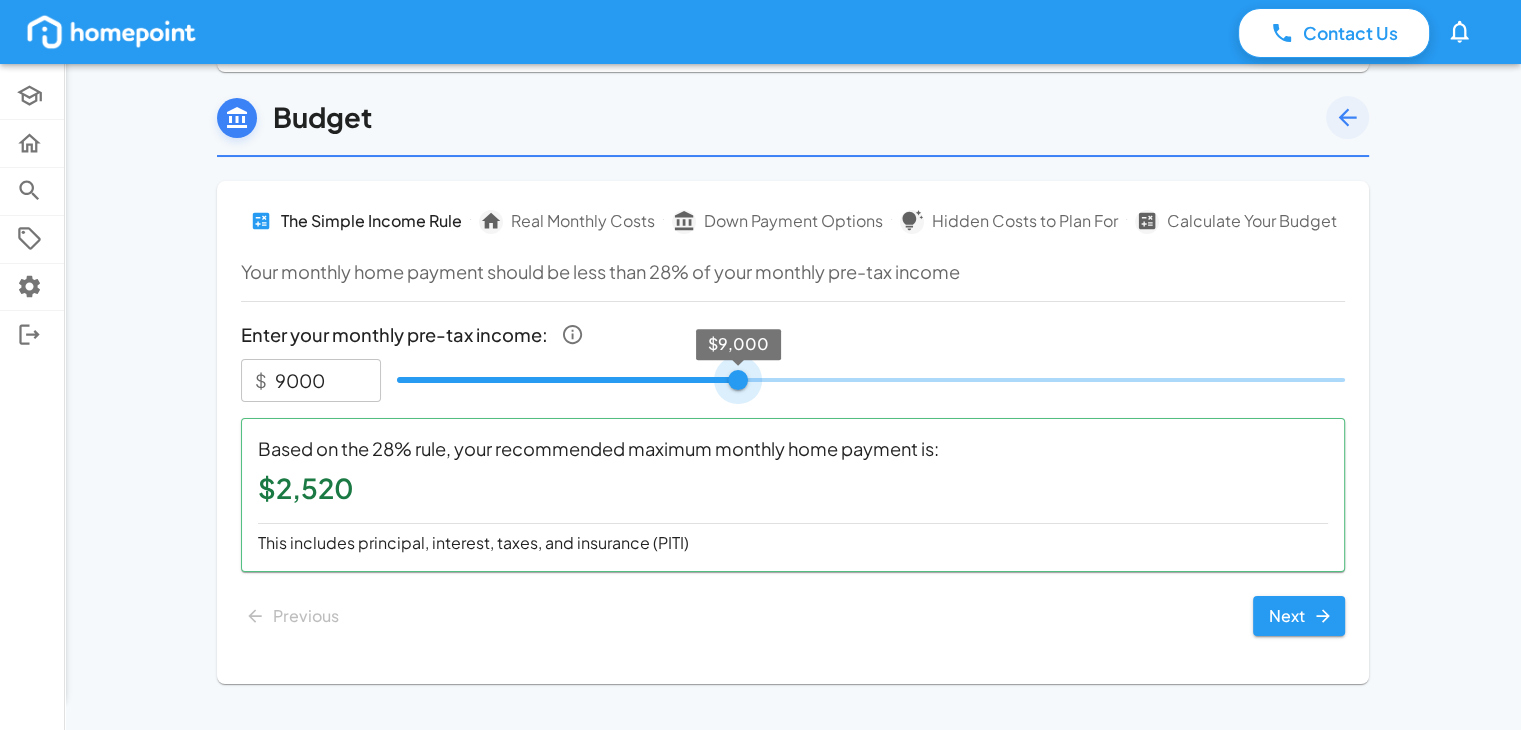 drag, startPoint x: 670, startPoint y: 383, endPoint x: 740, endPoint y: 384, distance: 70.00714 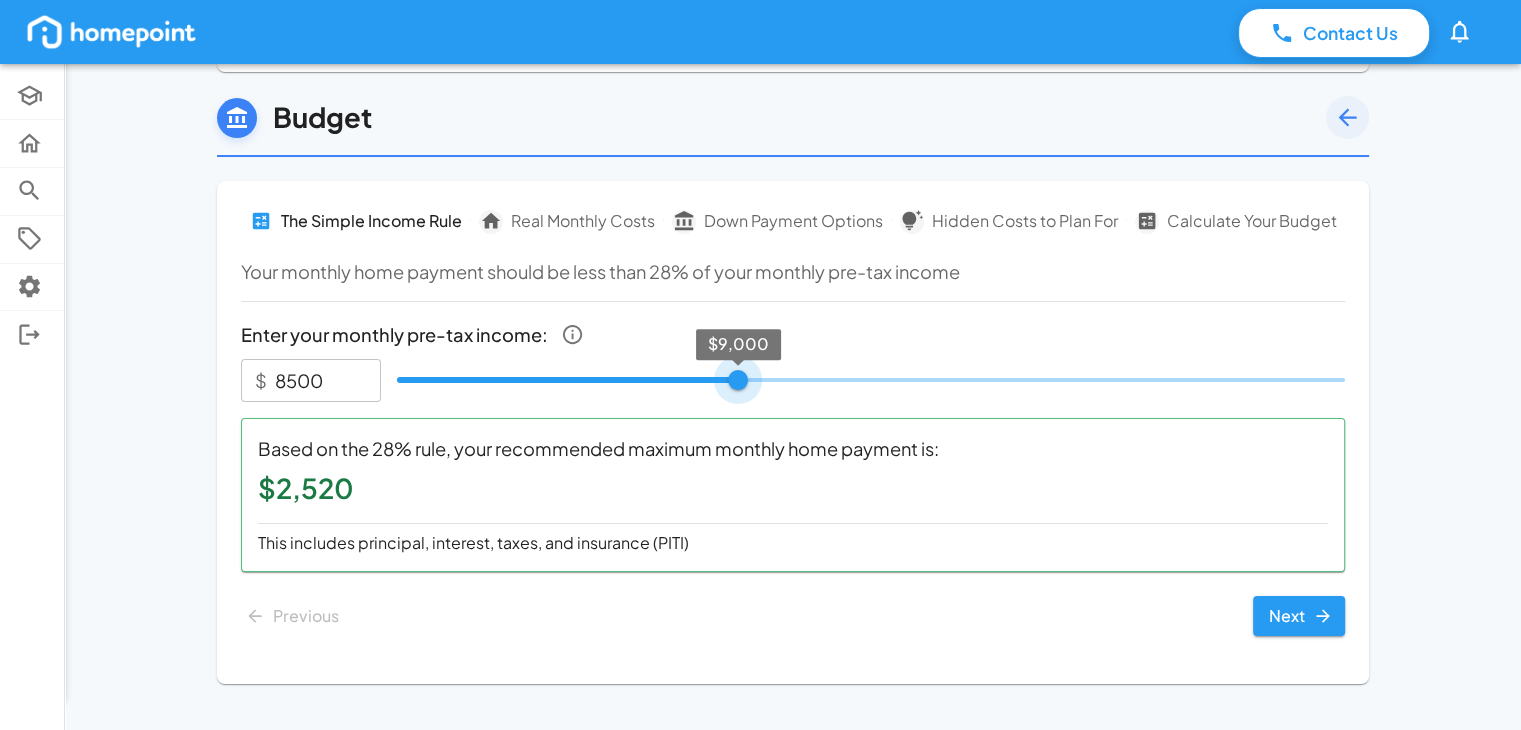 type on "8000" 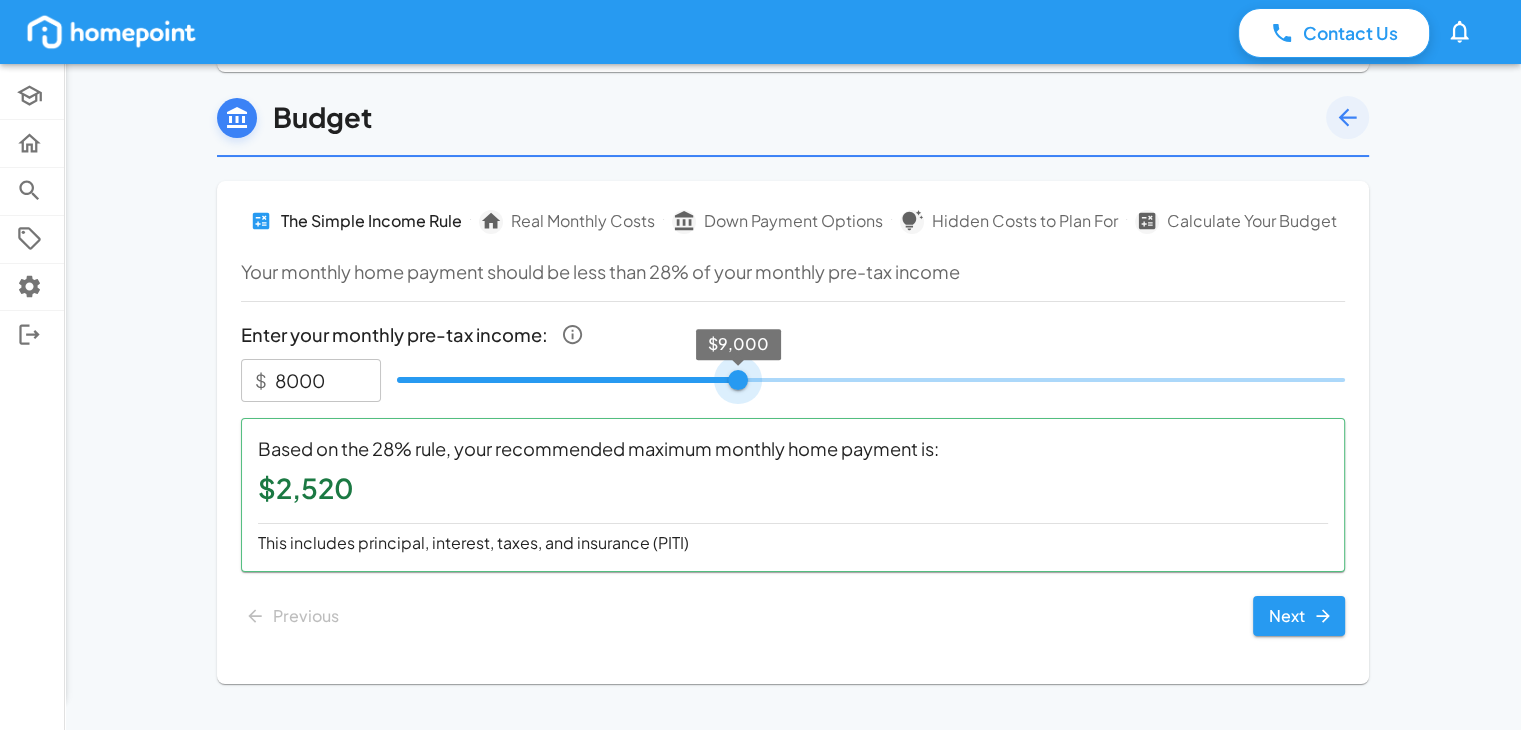type on "7500" 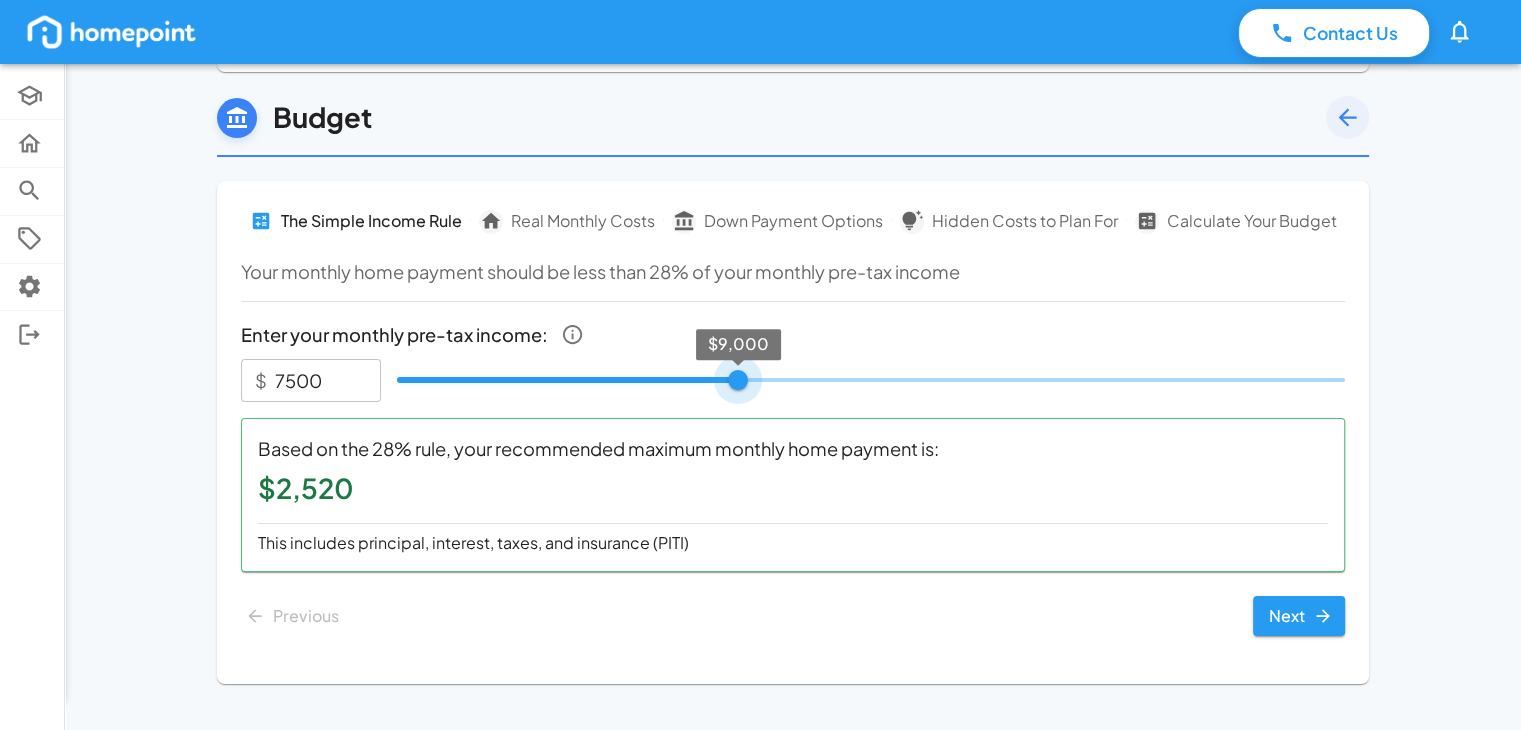 type on "6750" 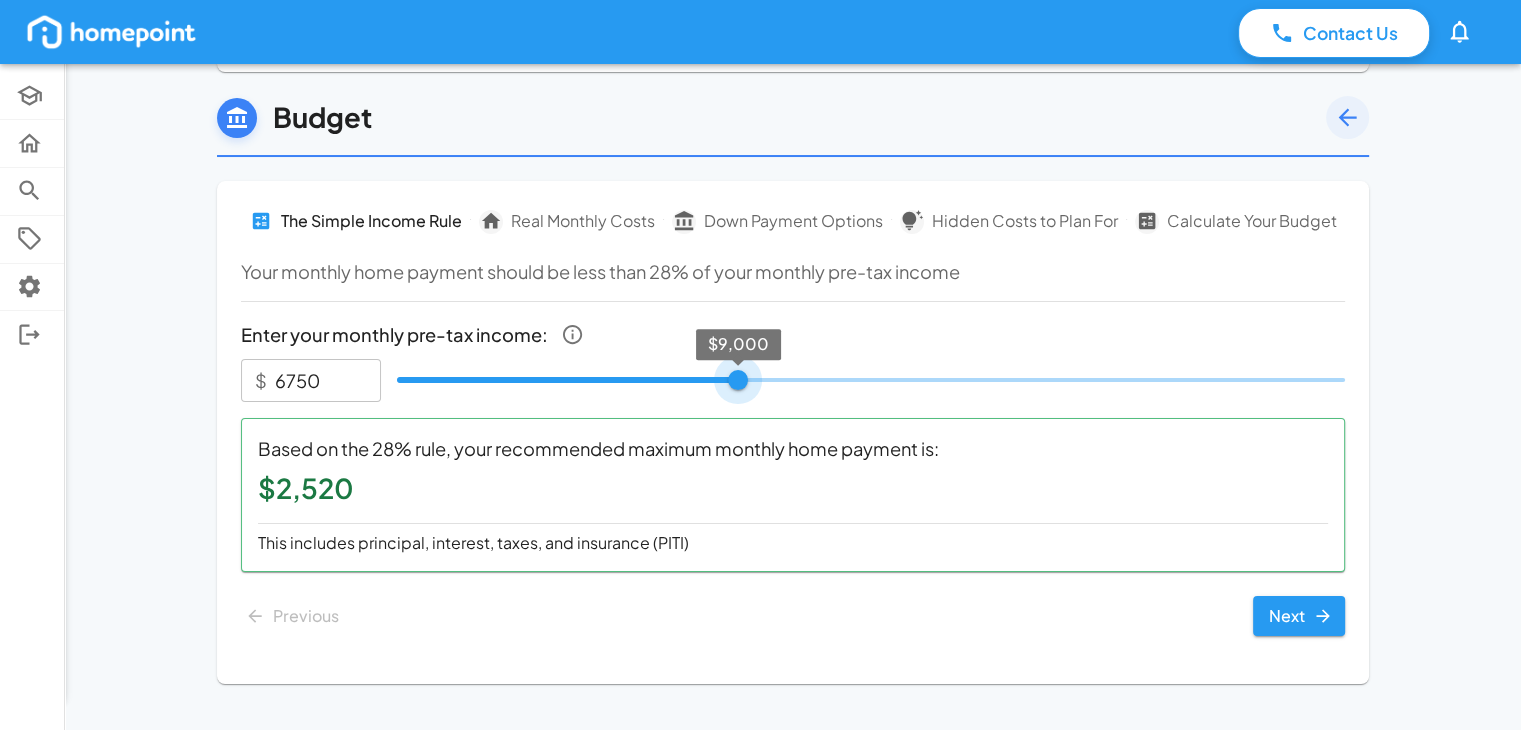 type on "6500" 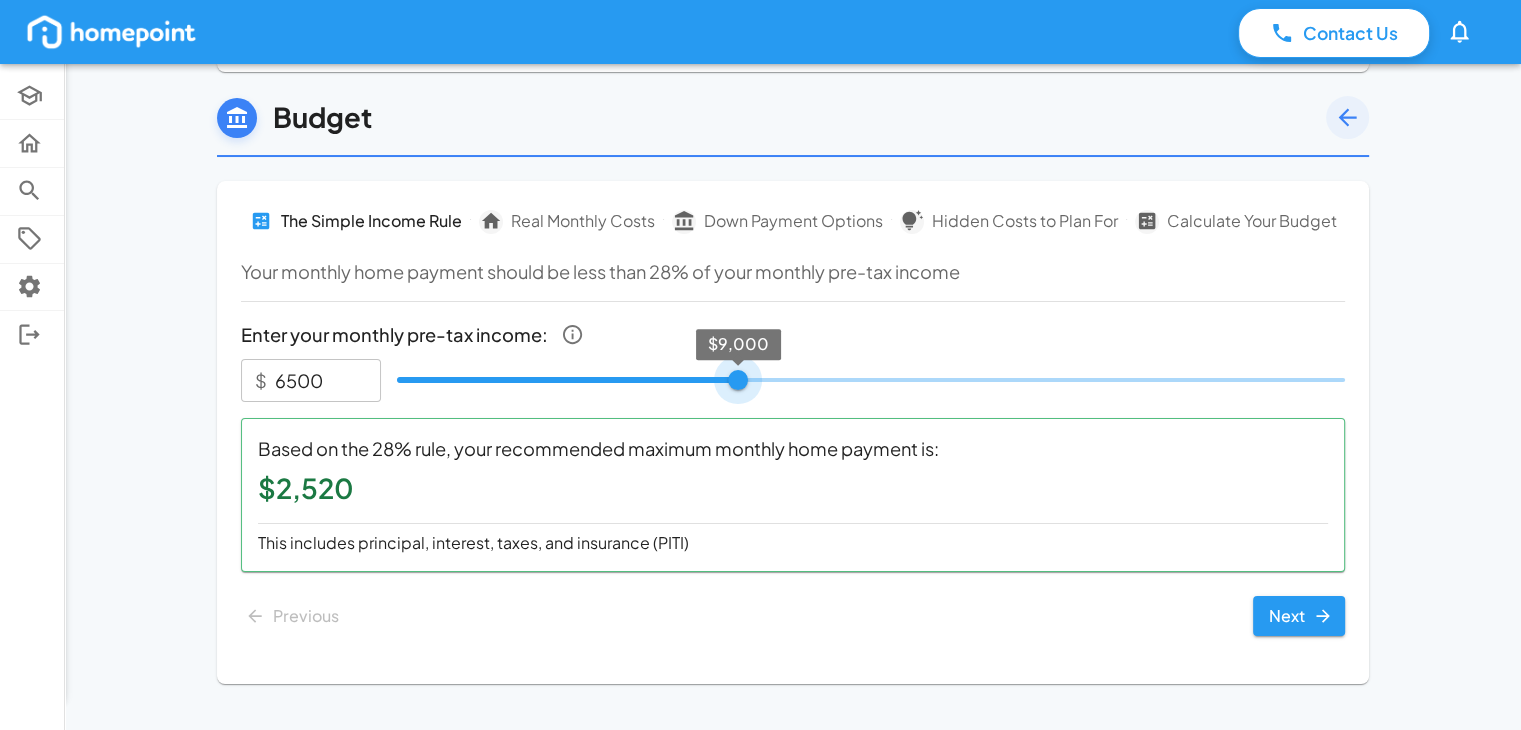type on "6000" 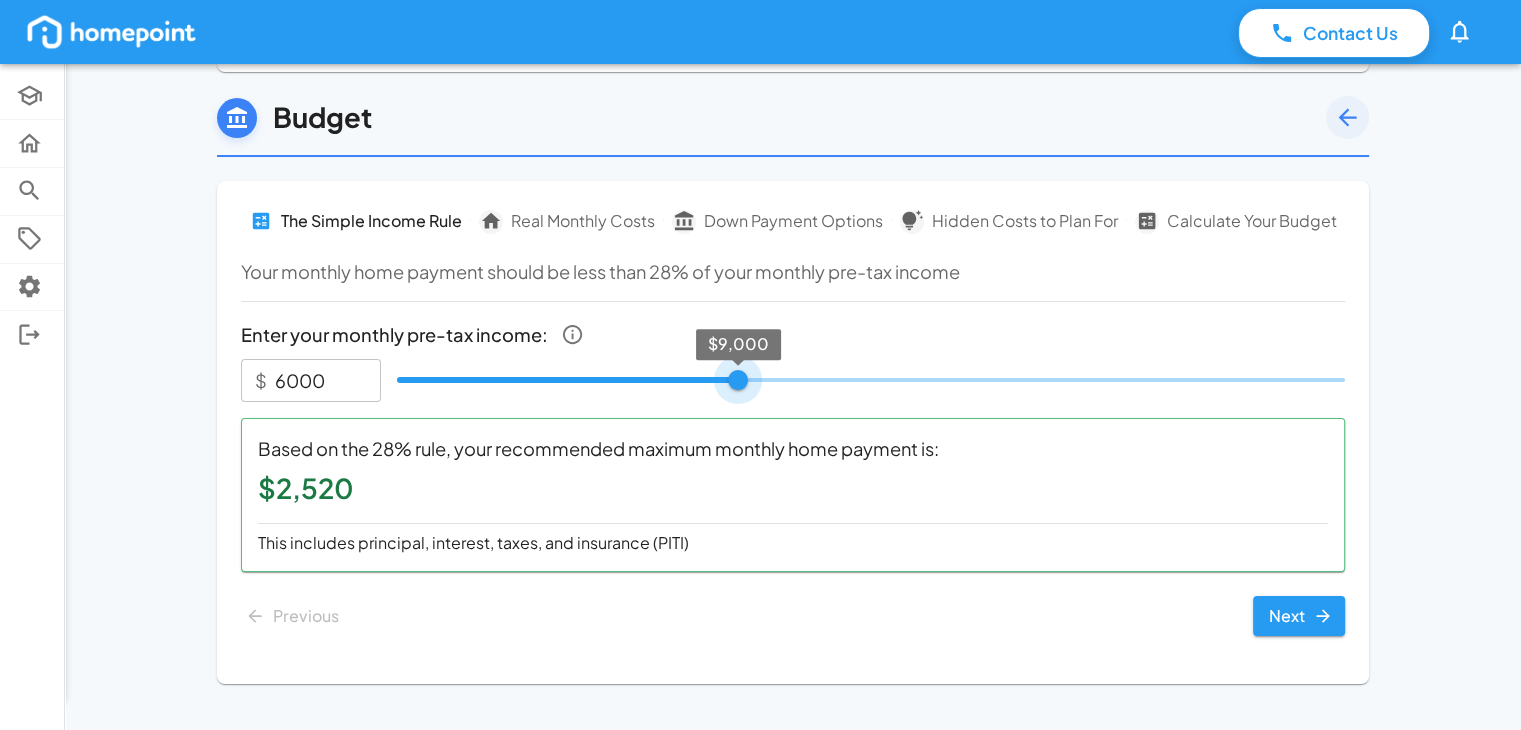 type on "5750" 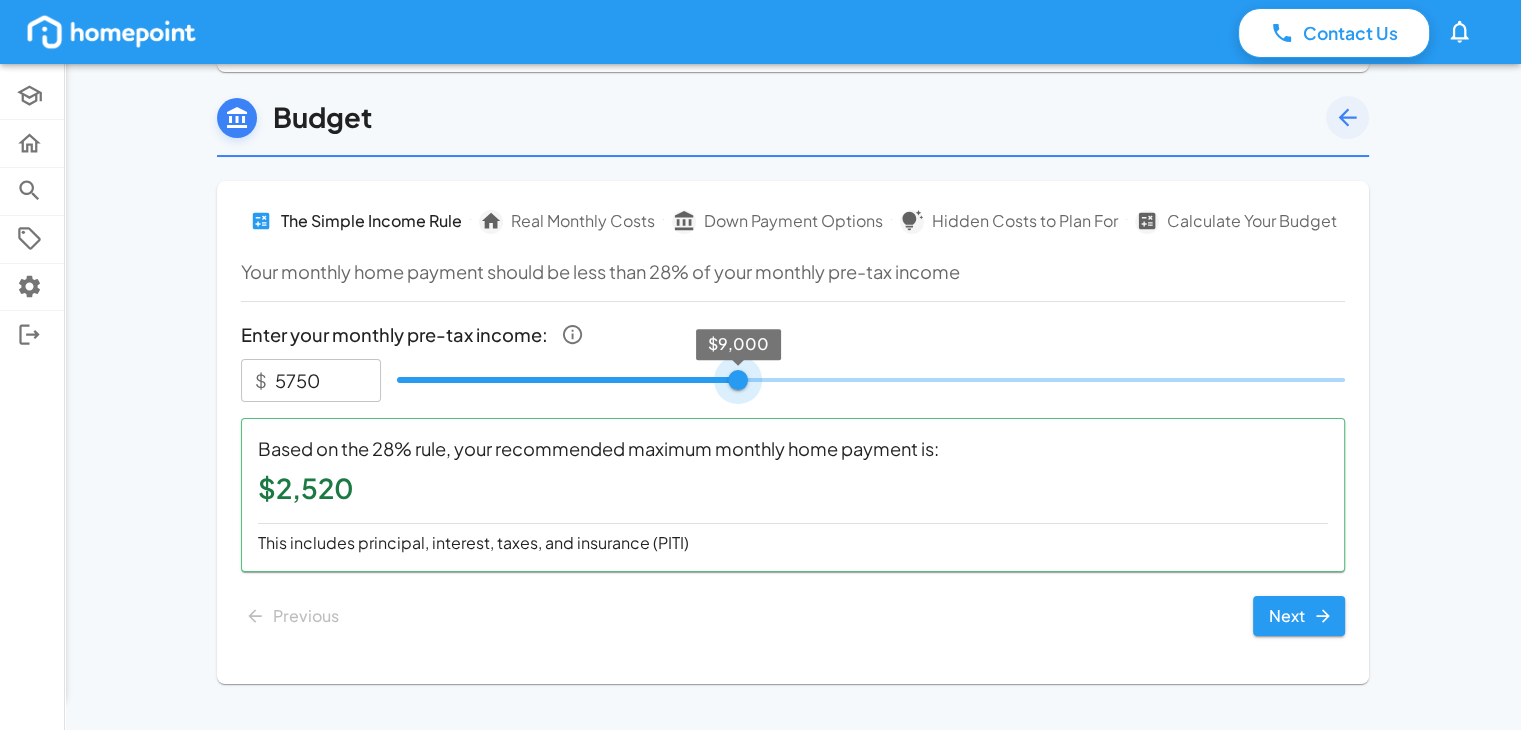 type on "4750" 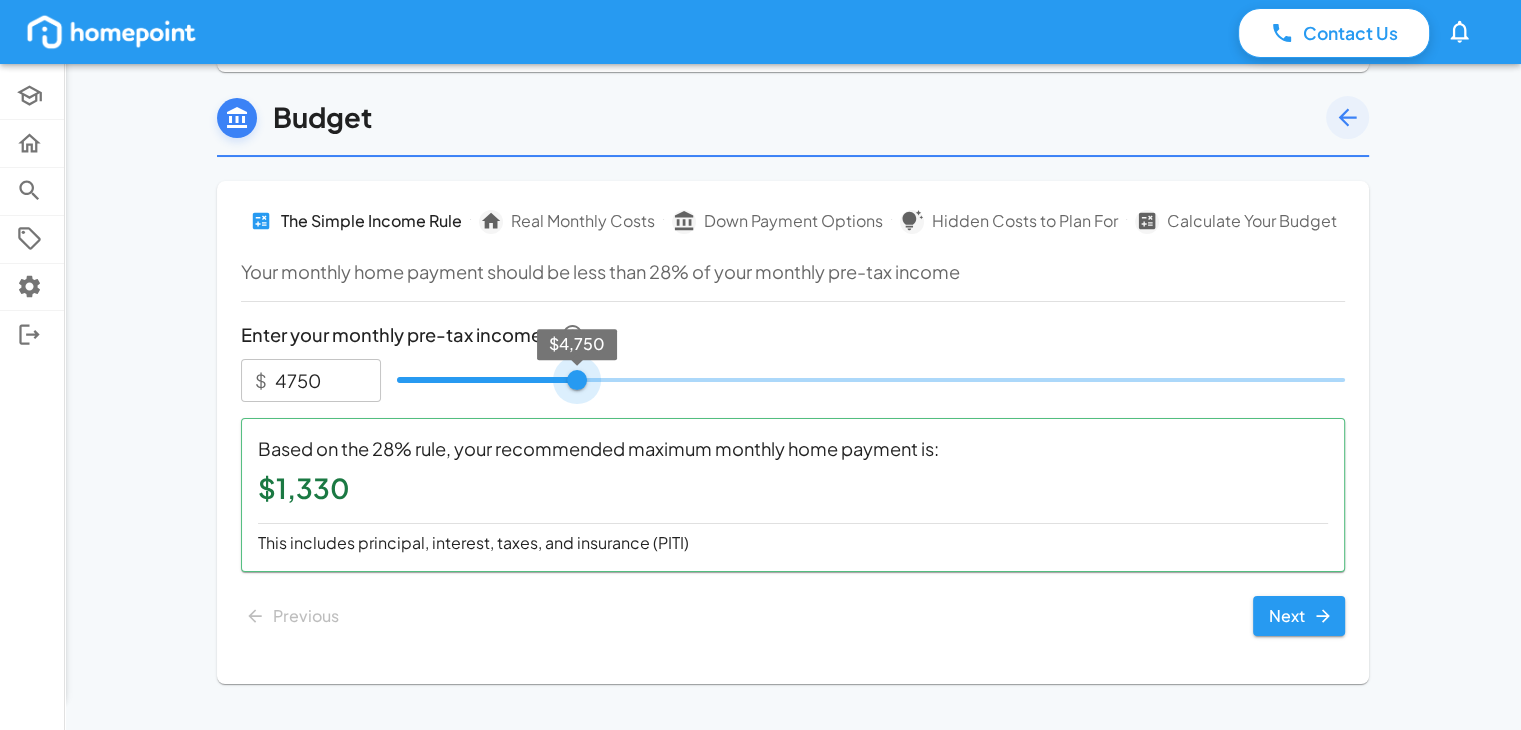 type on "4500" 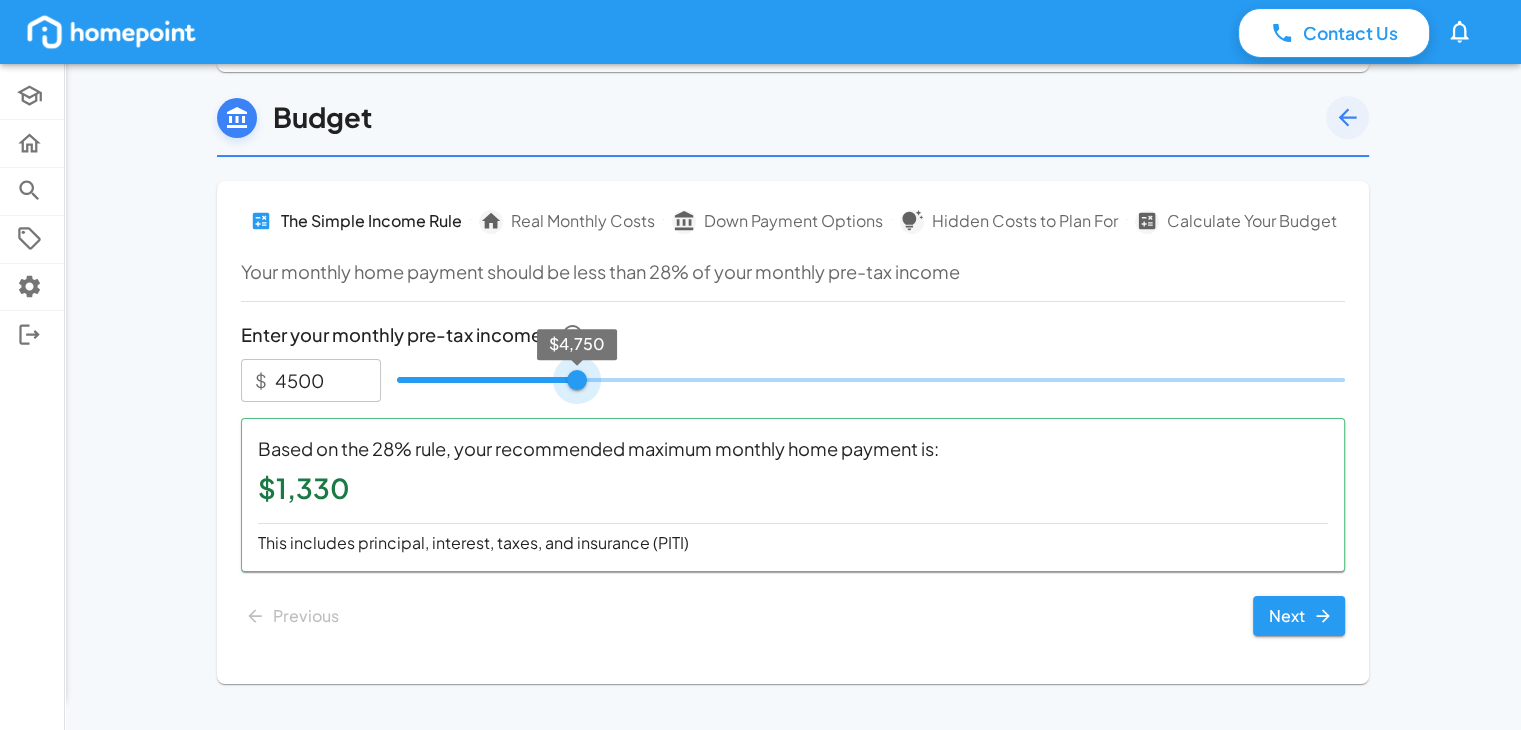 type on "4000" 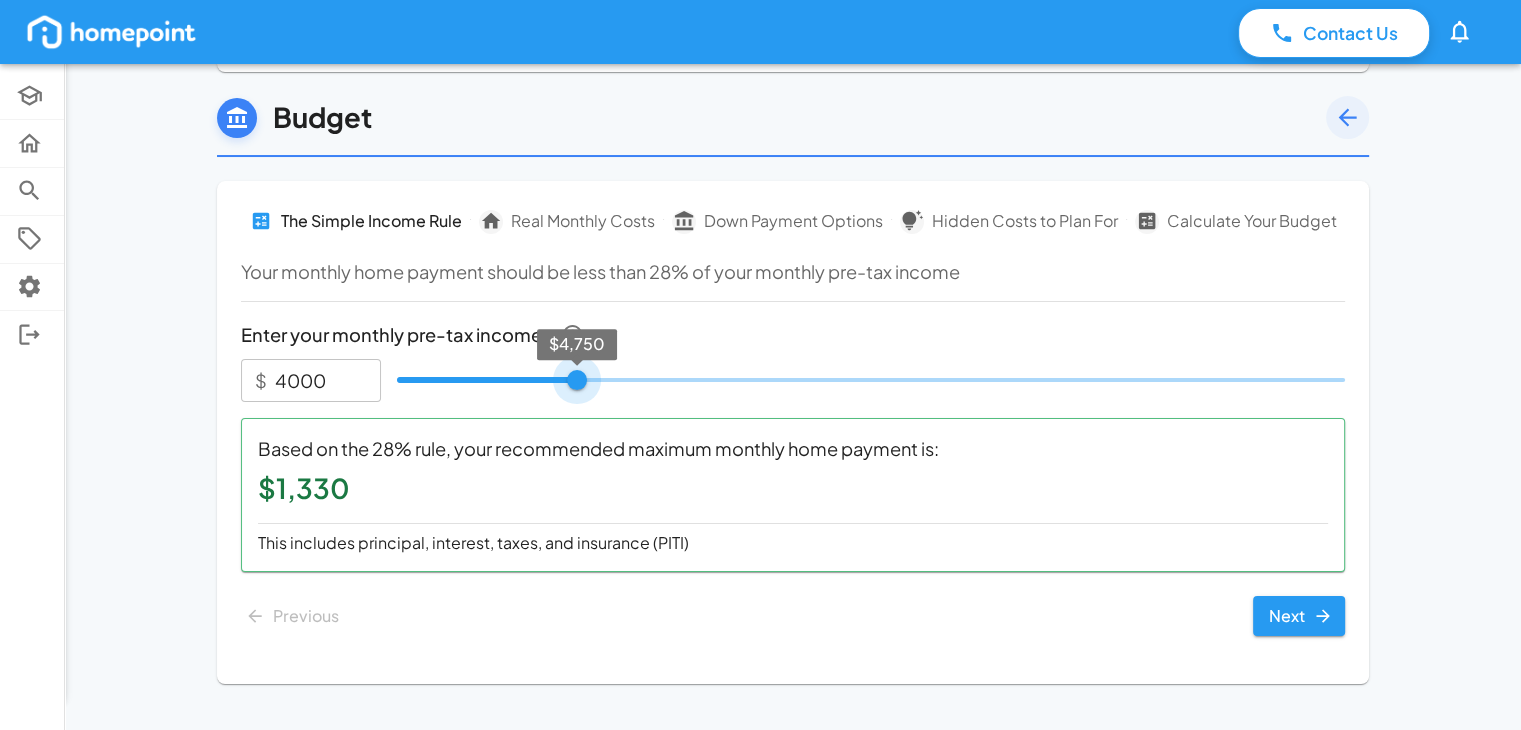 type on "3750" 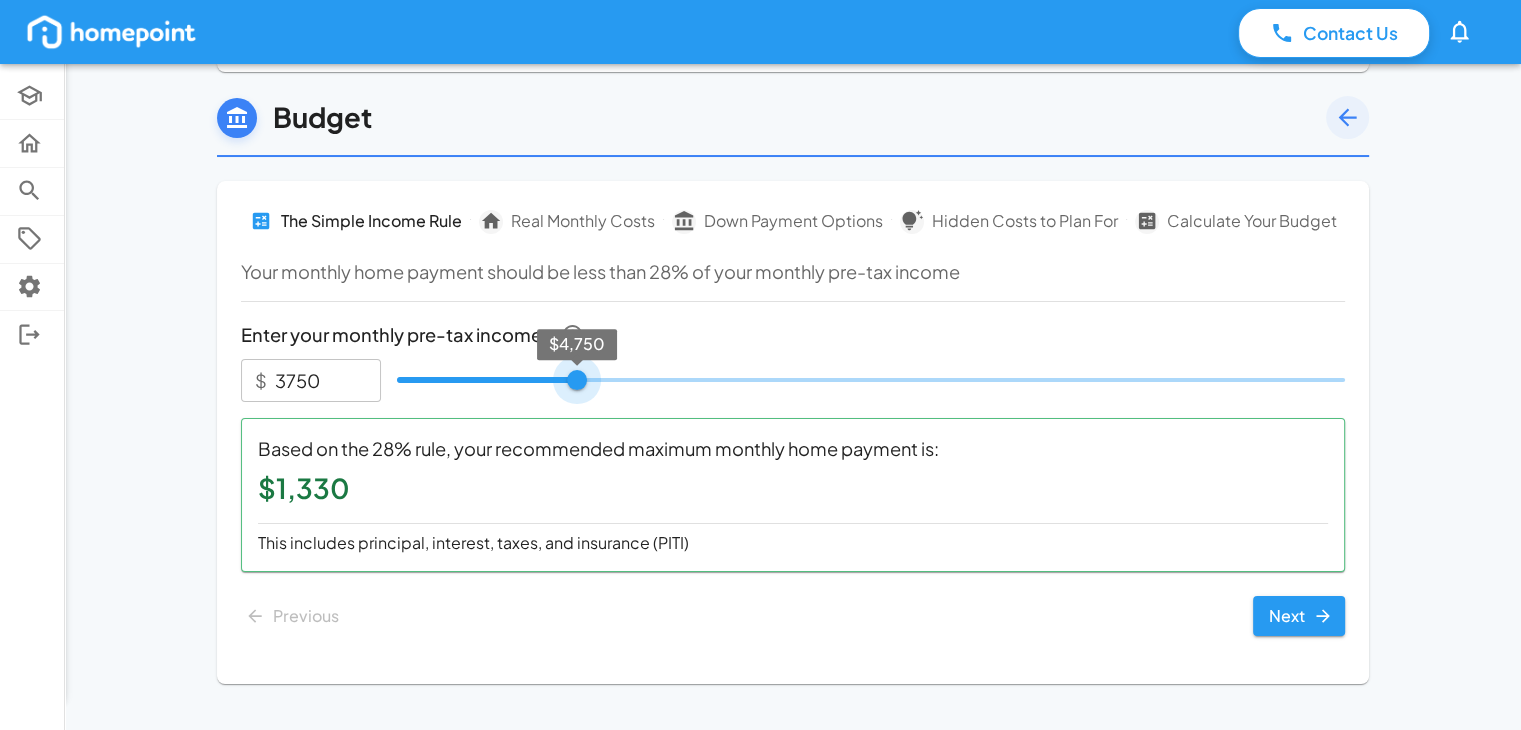 type on "3500" 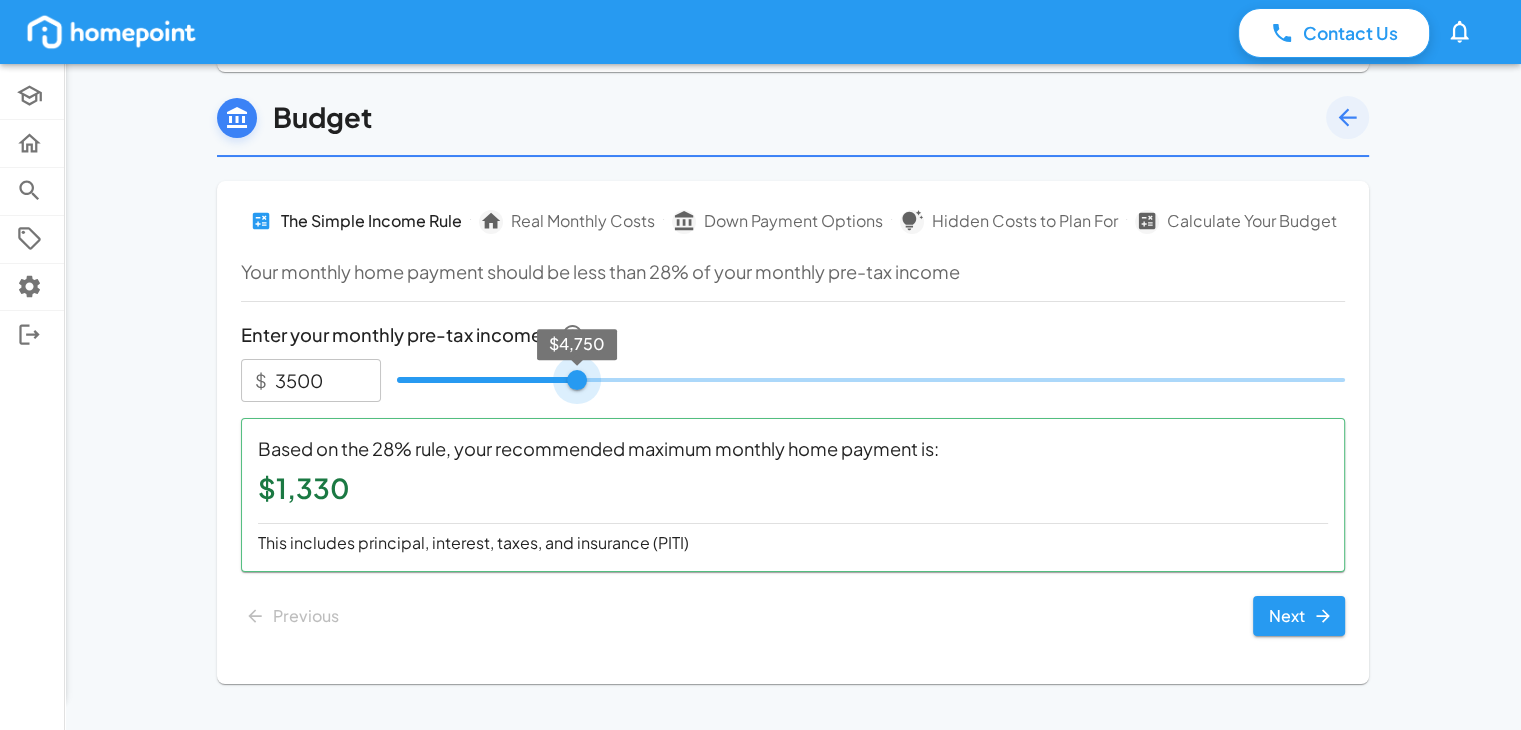 type on "3250" 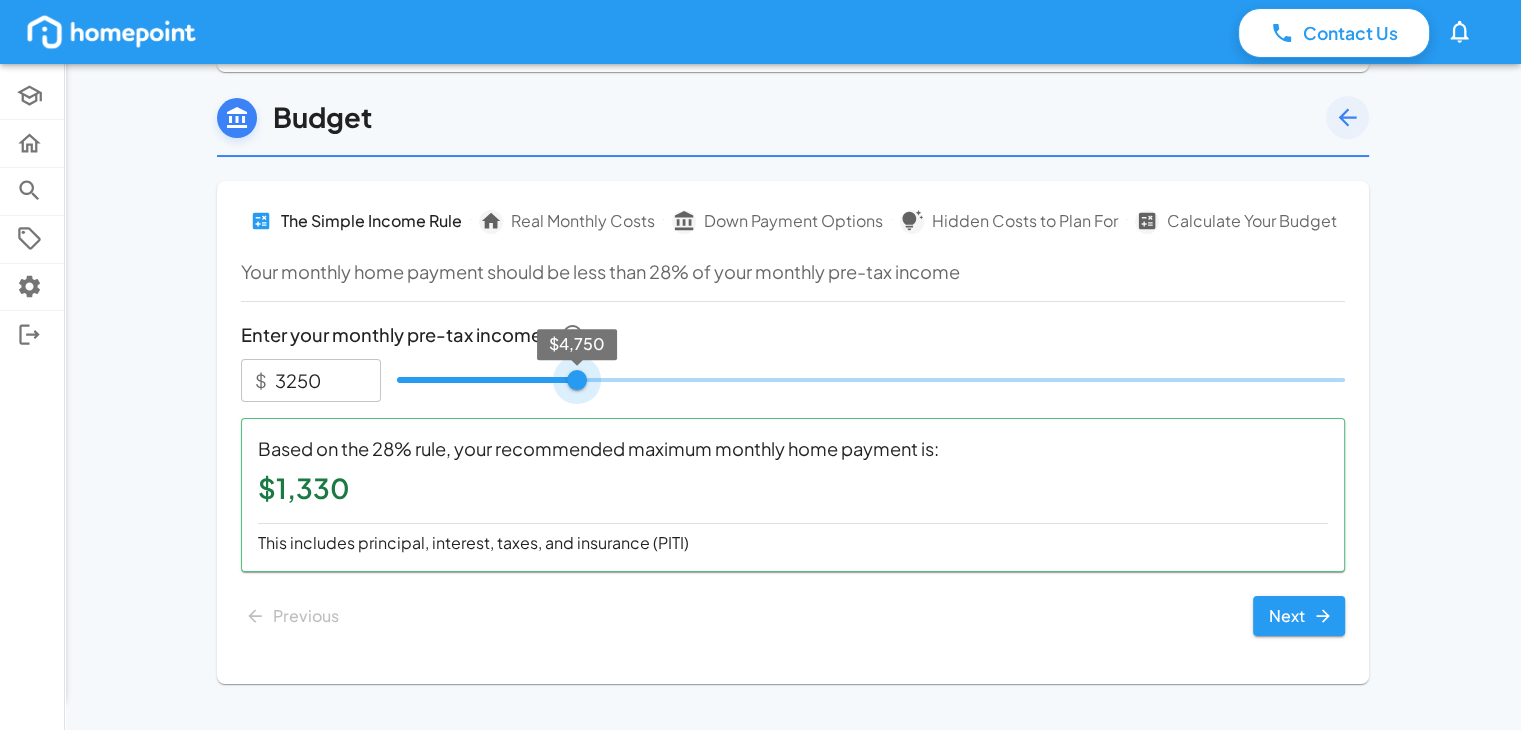 type on "3000" 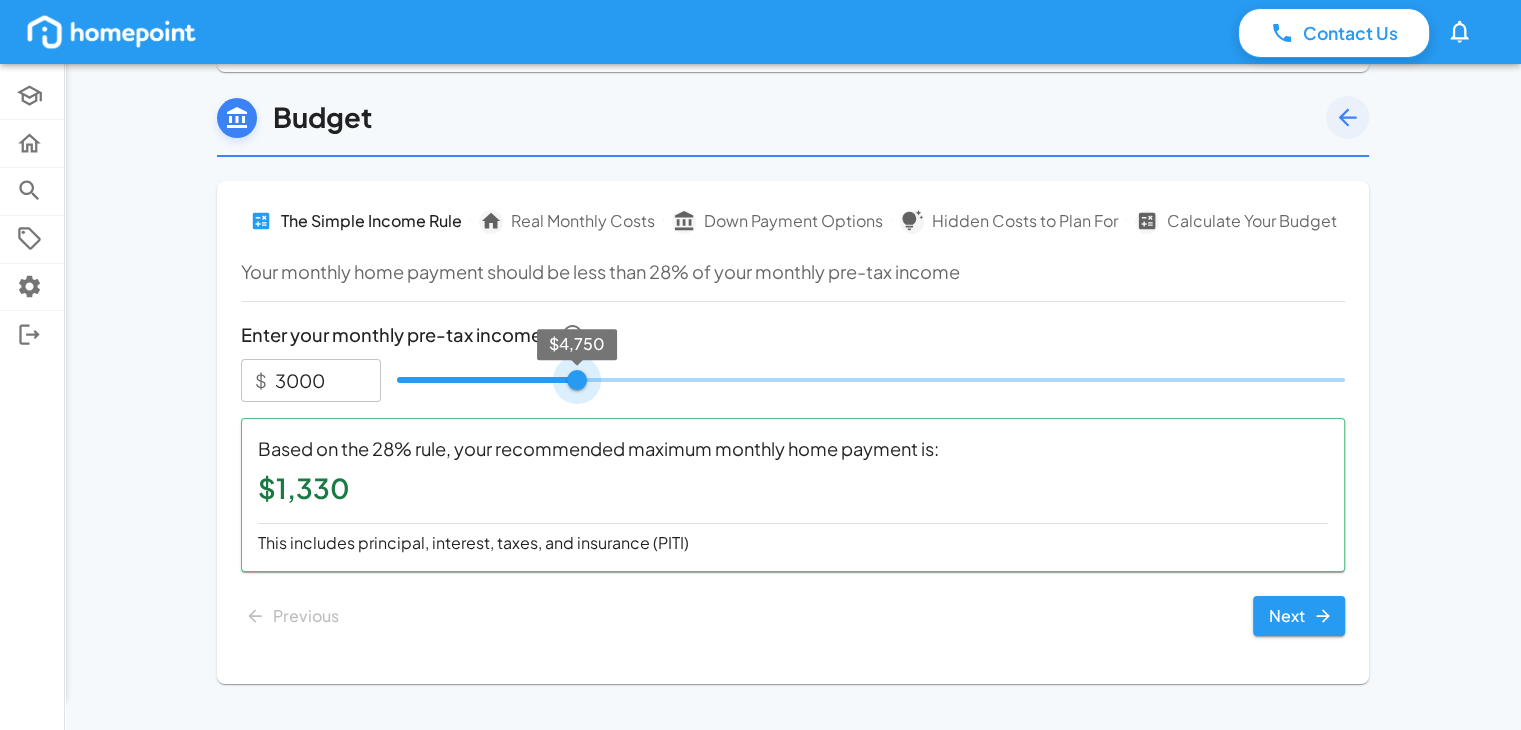 type on "2750" 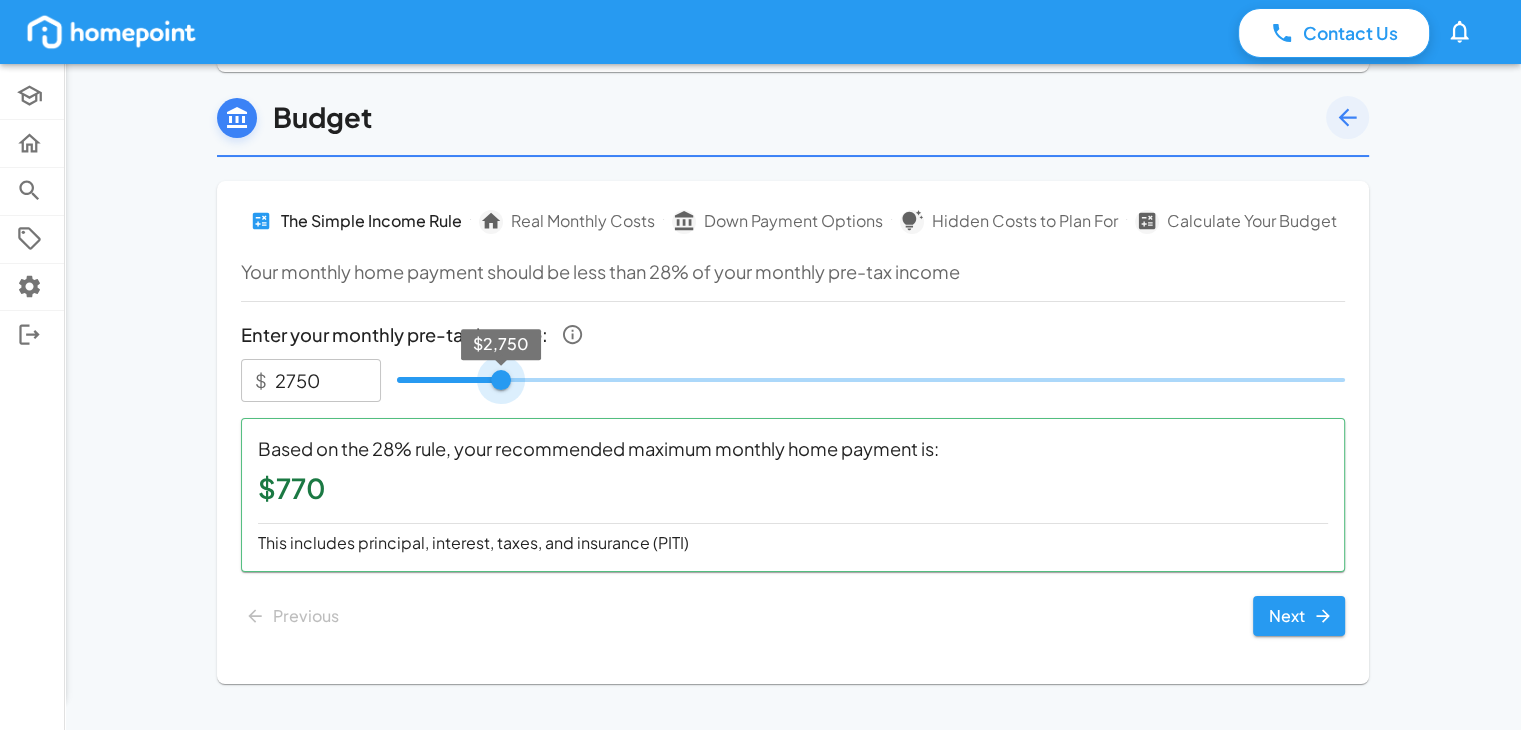 type on "3000" 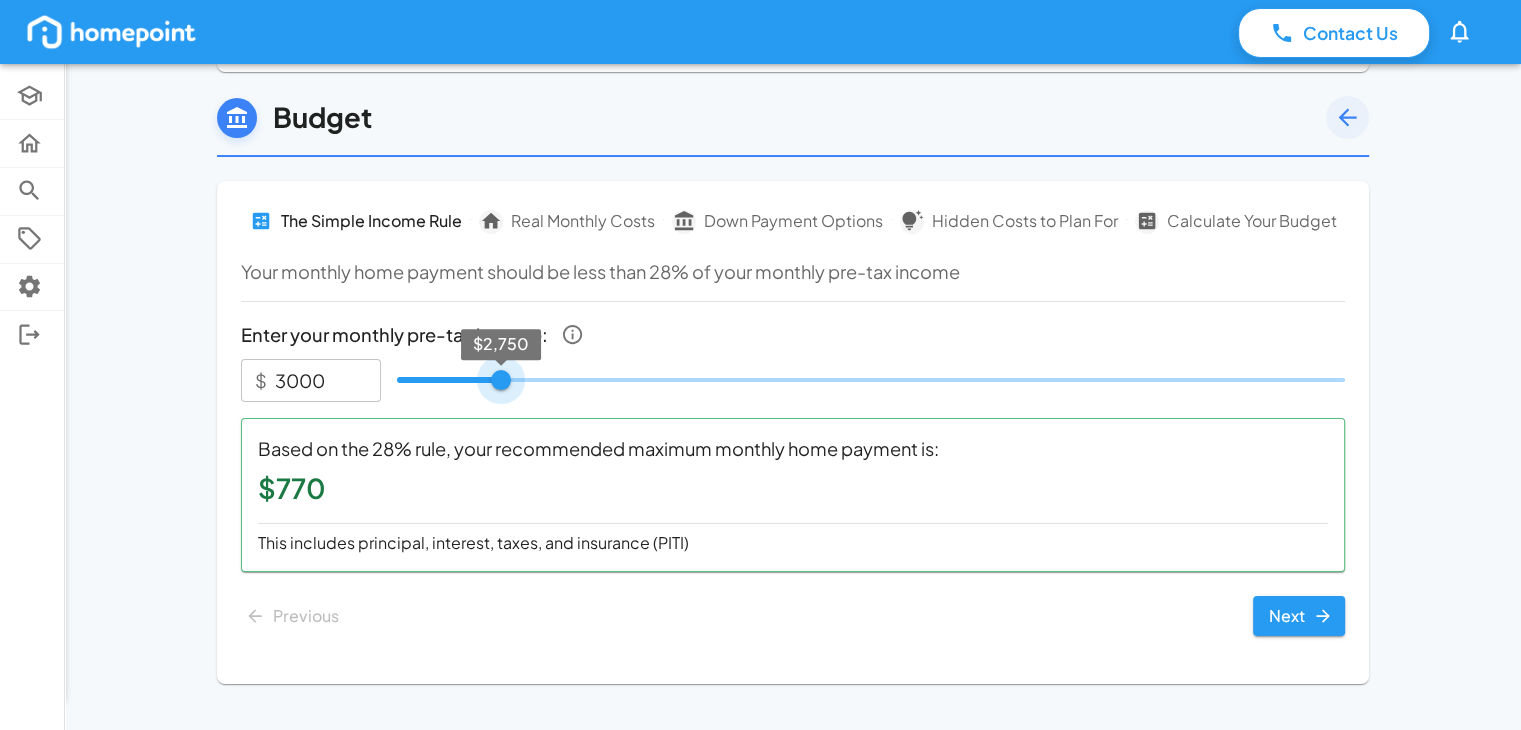 type on "3250" 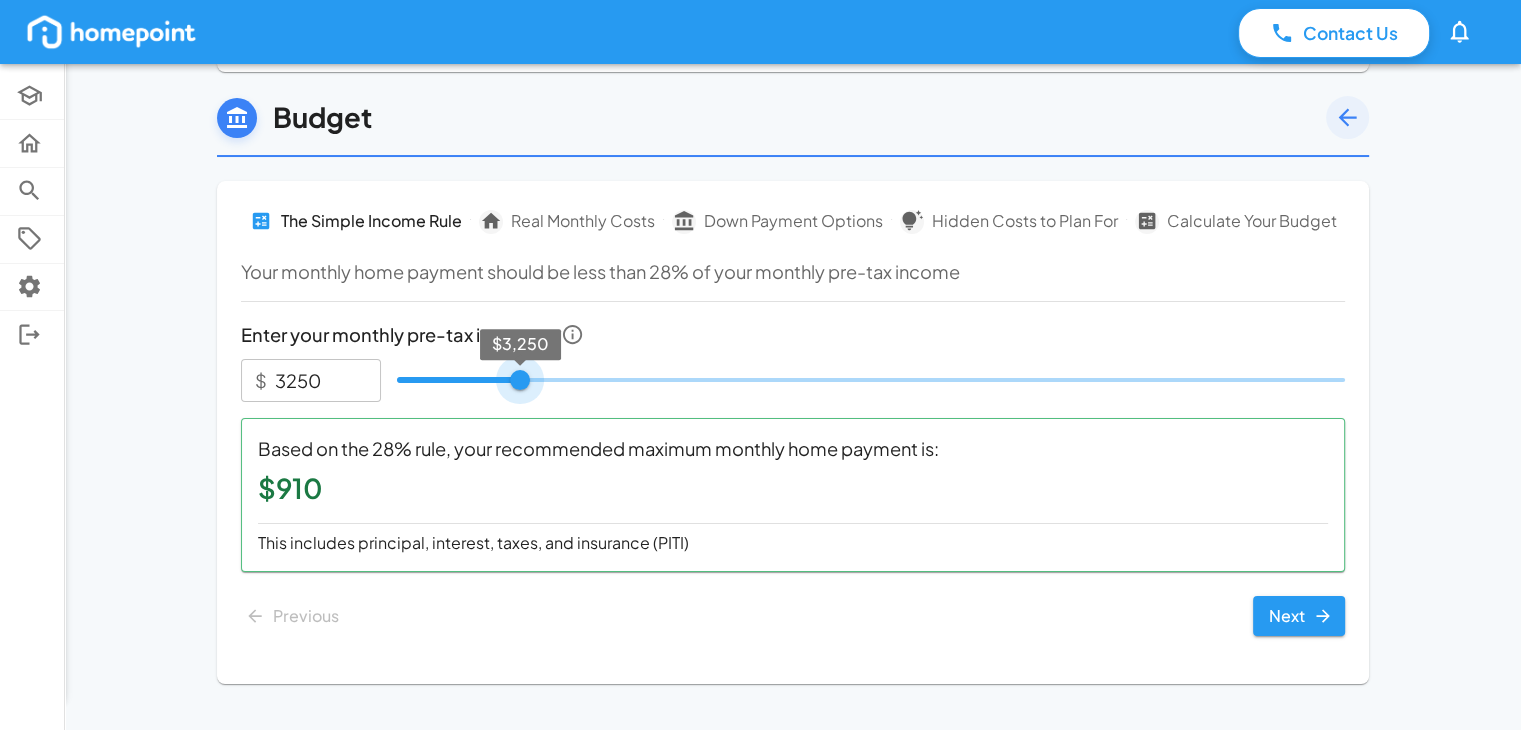 type on "3500" 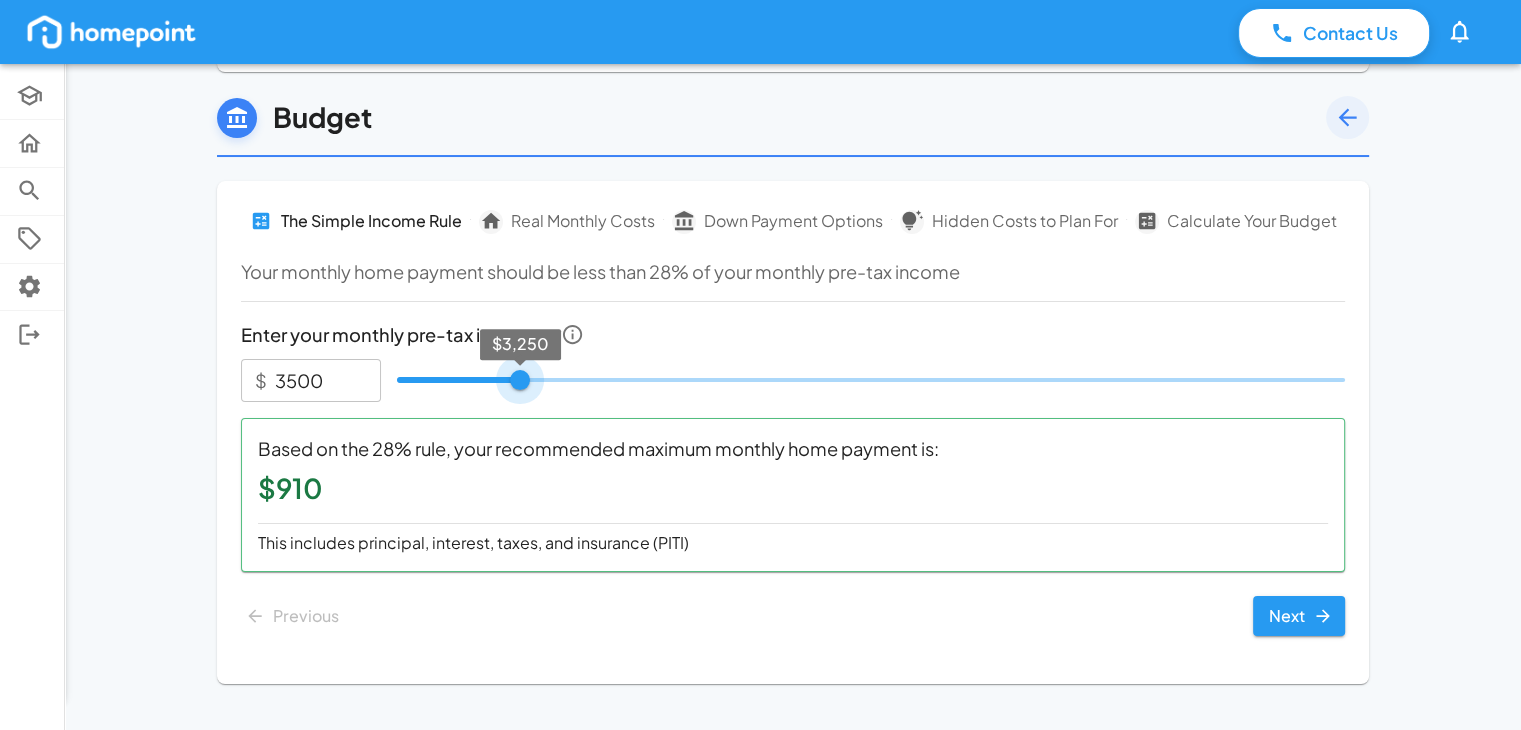 type on "4000" 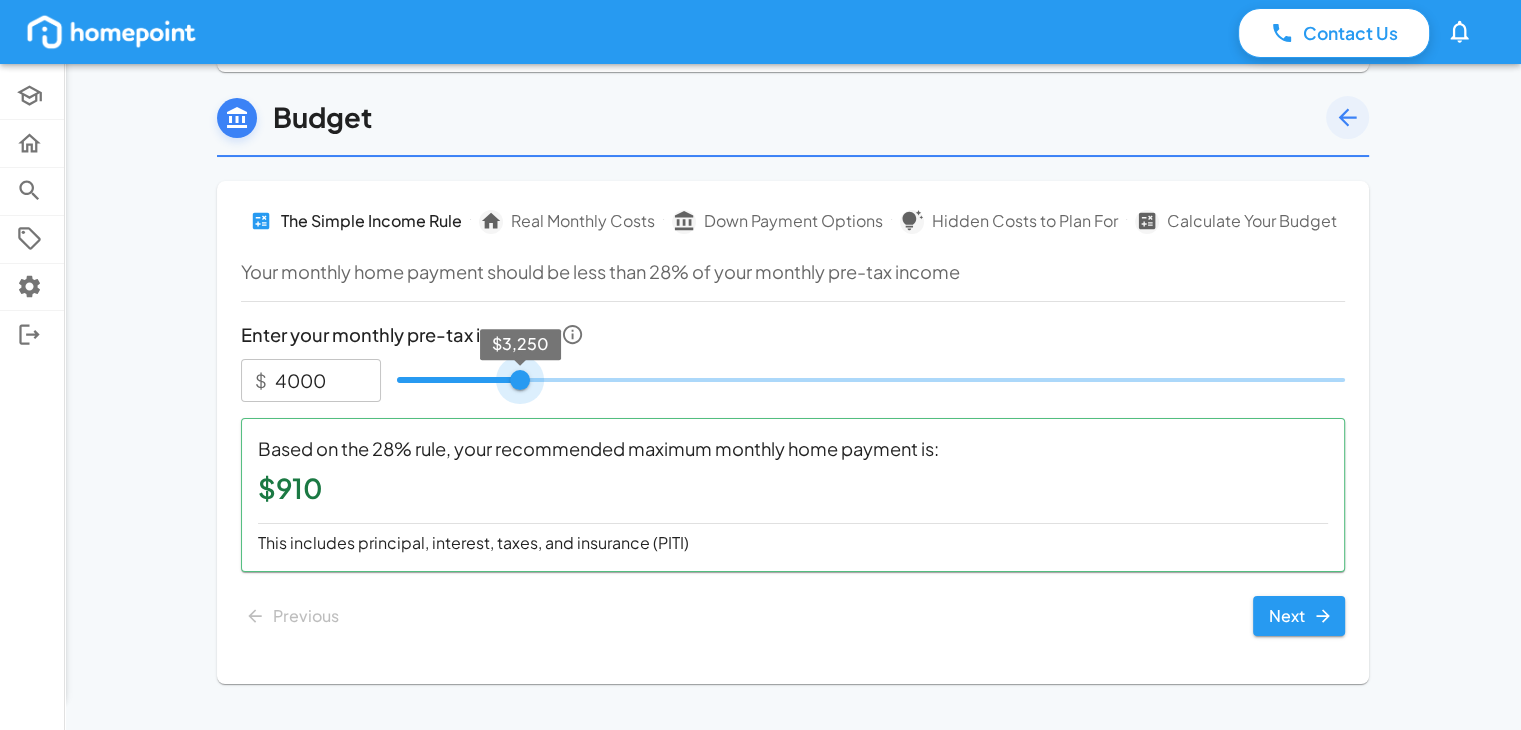 type on "4250" 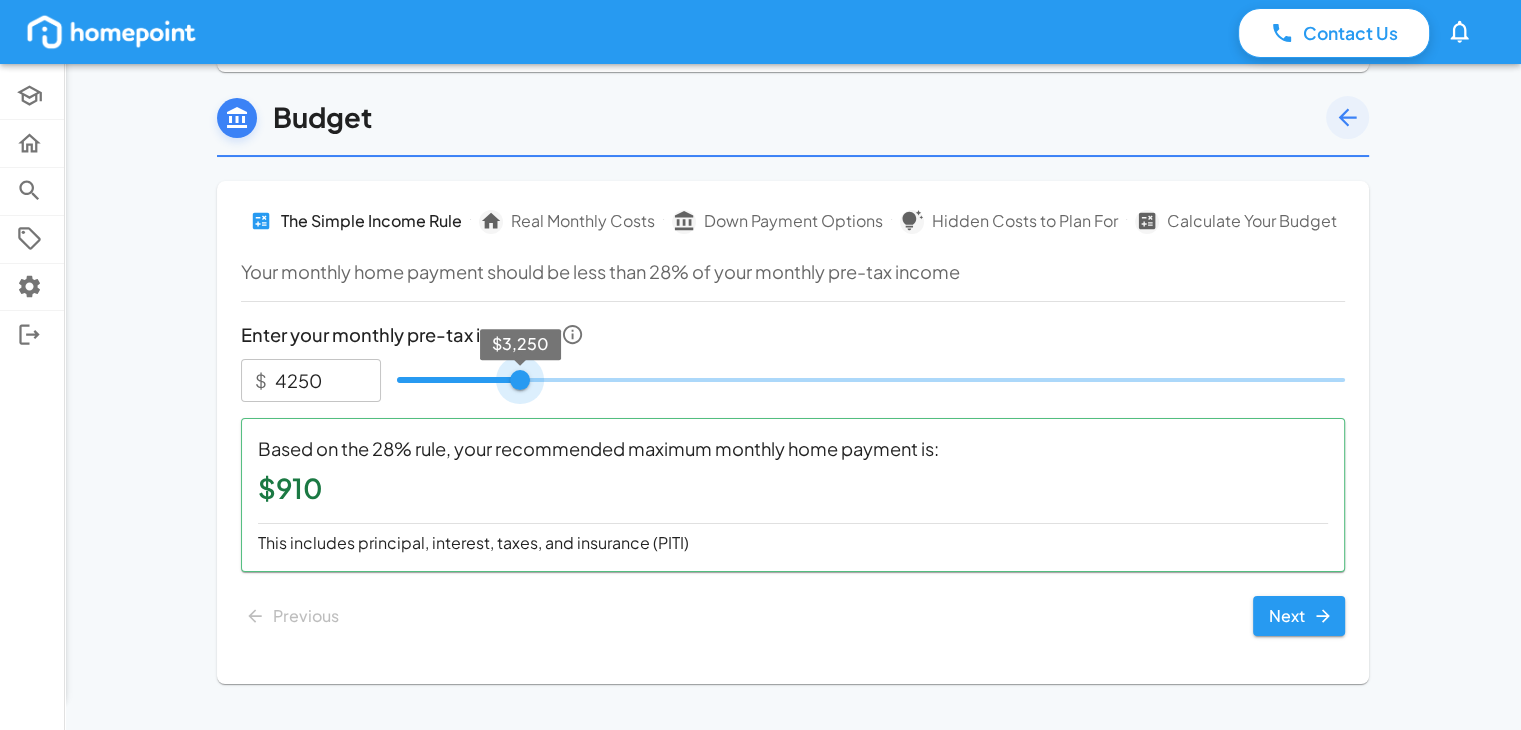 type on "4750" 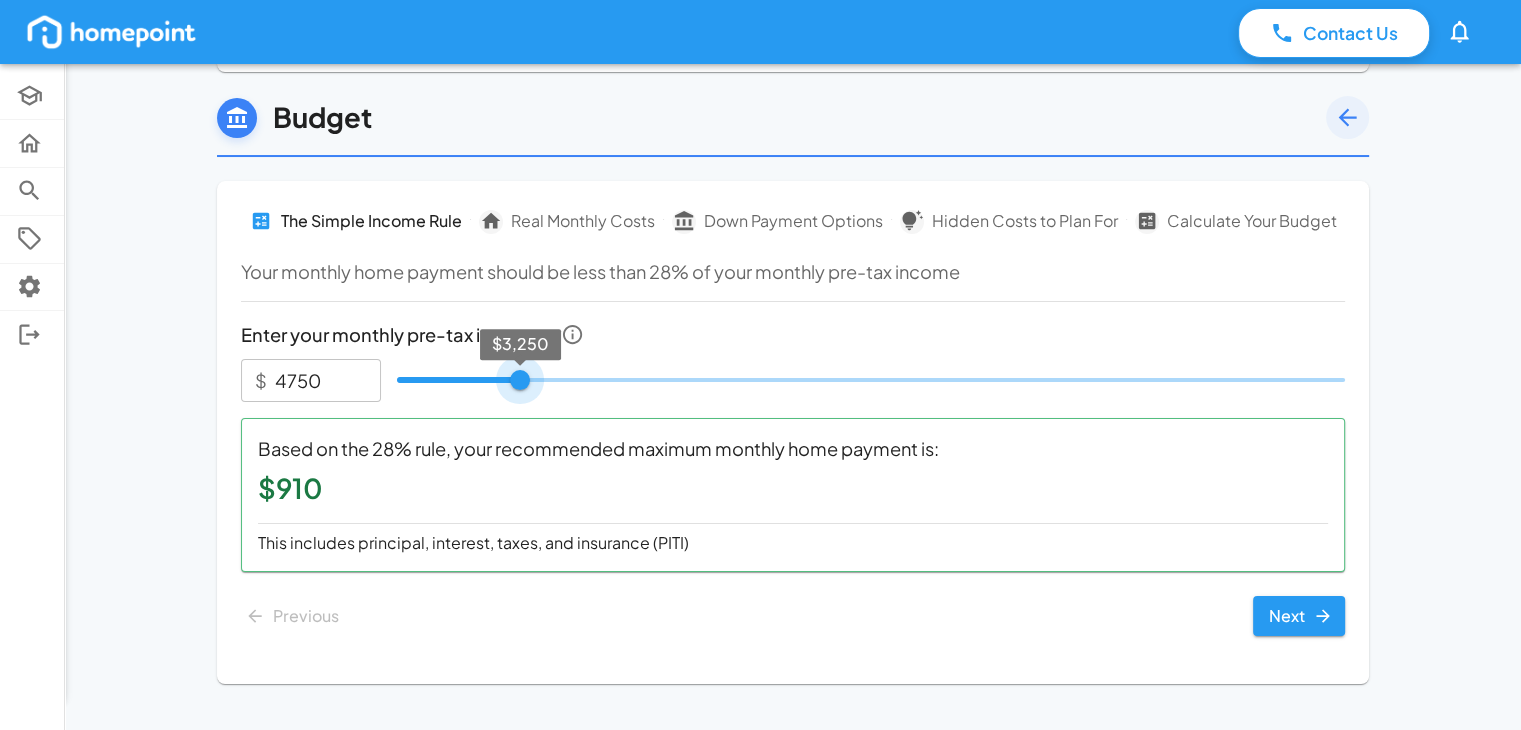 type on "5000" 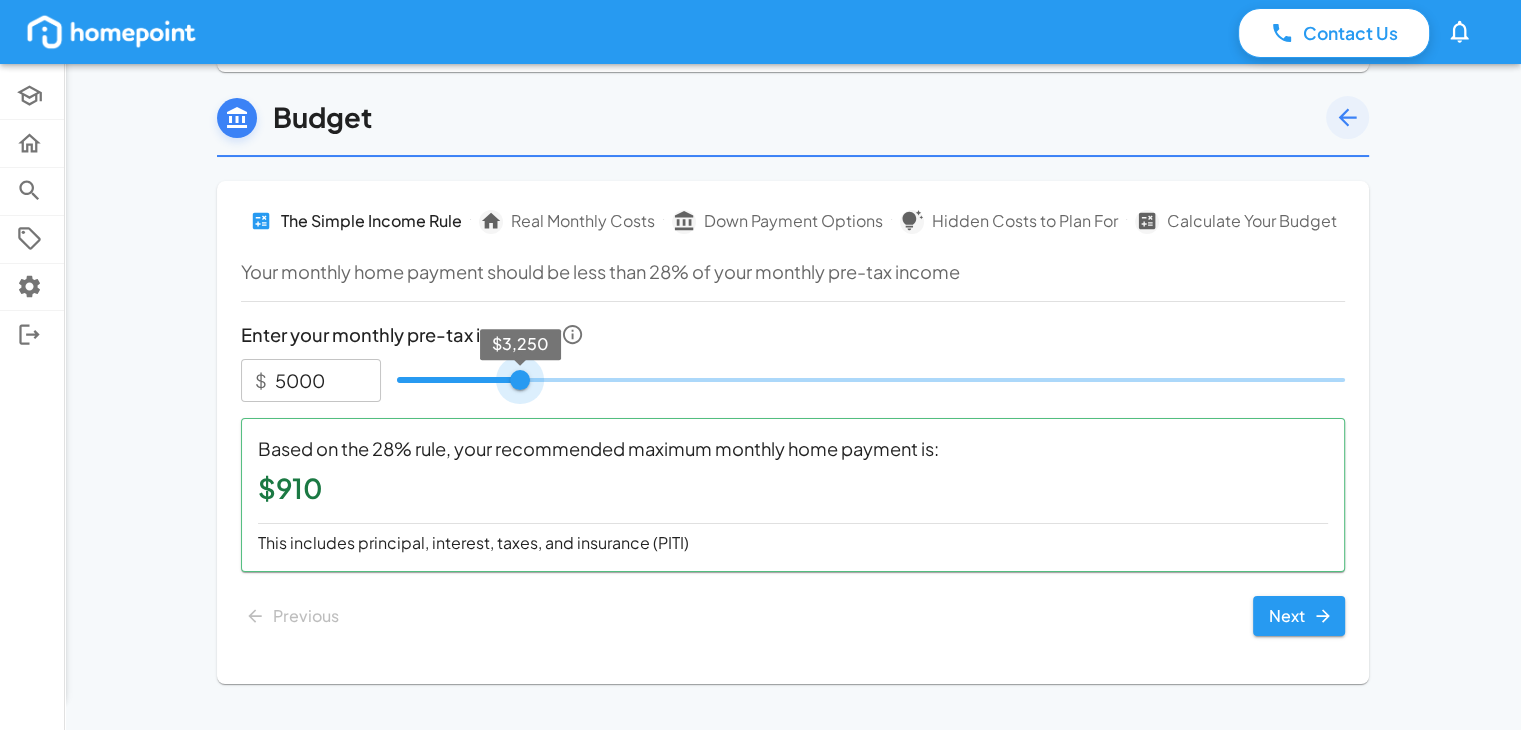 type on "5250" 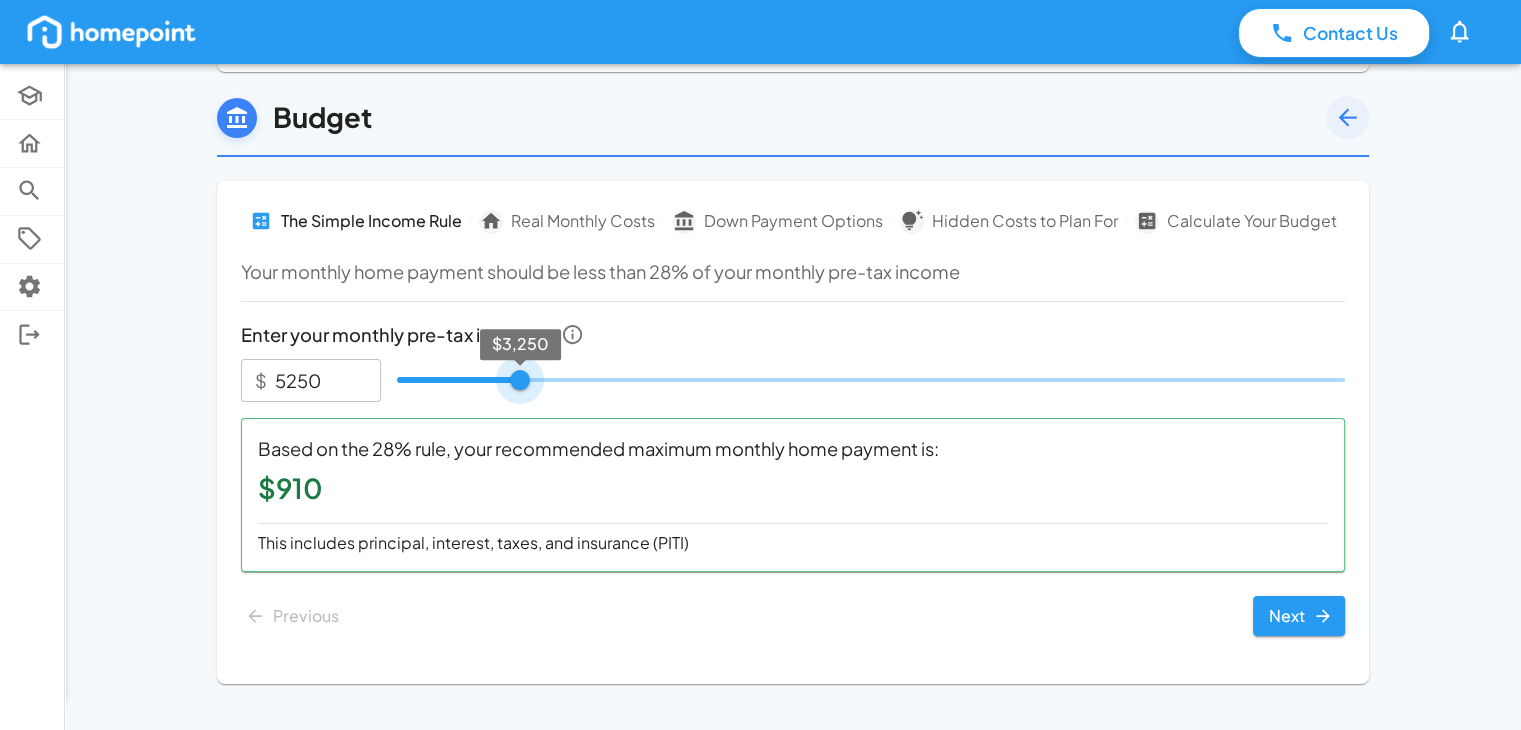 type on "5500" 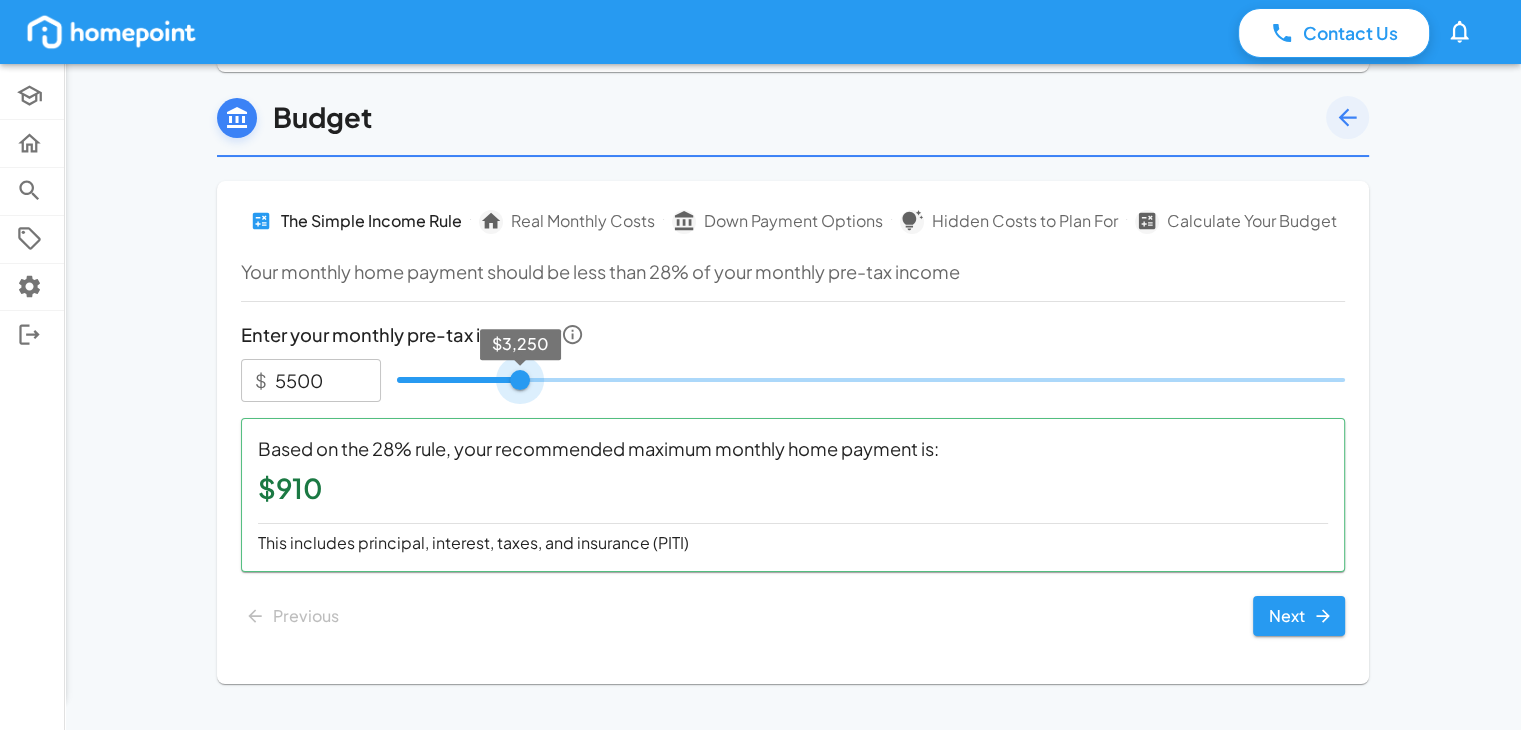 type on "5750" 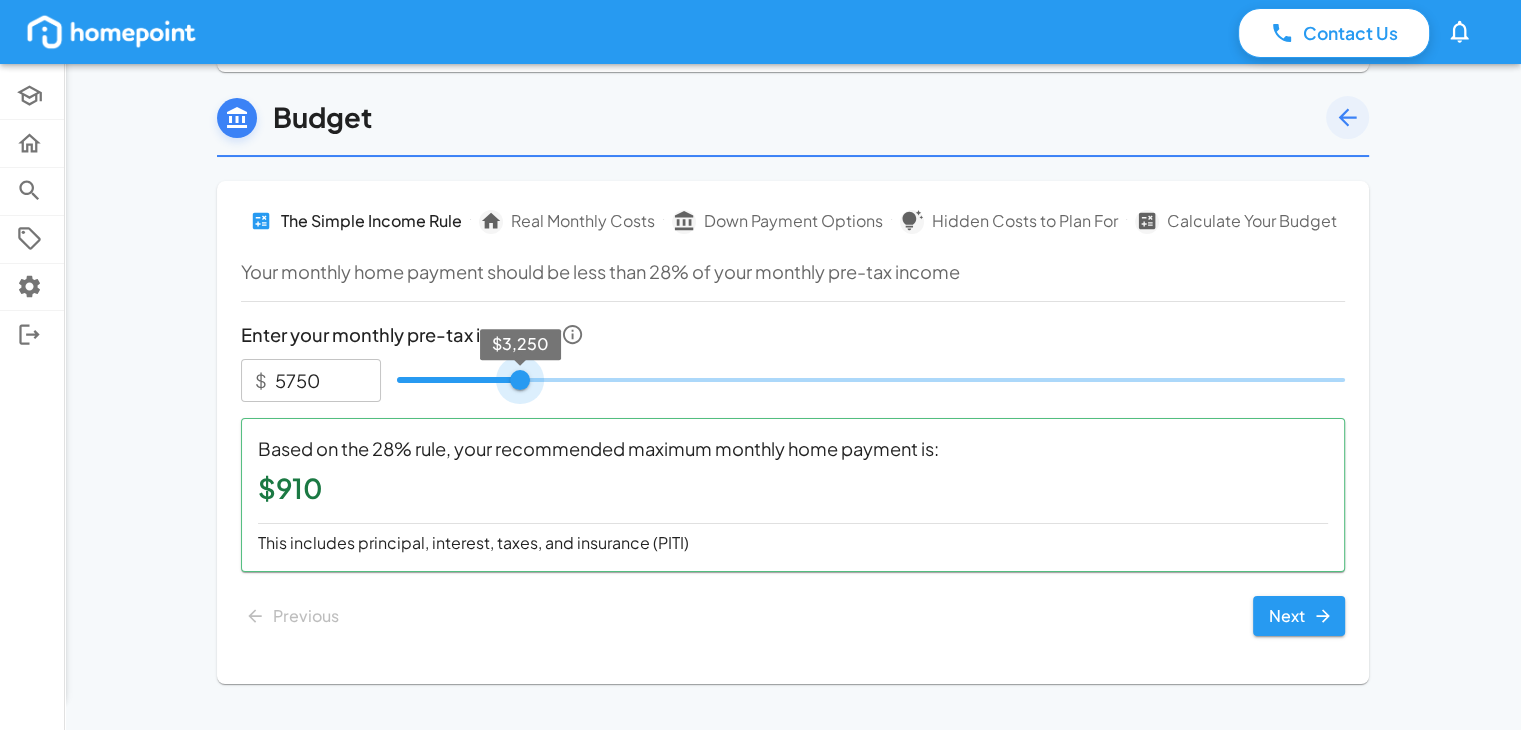 type on "6000" 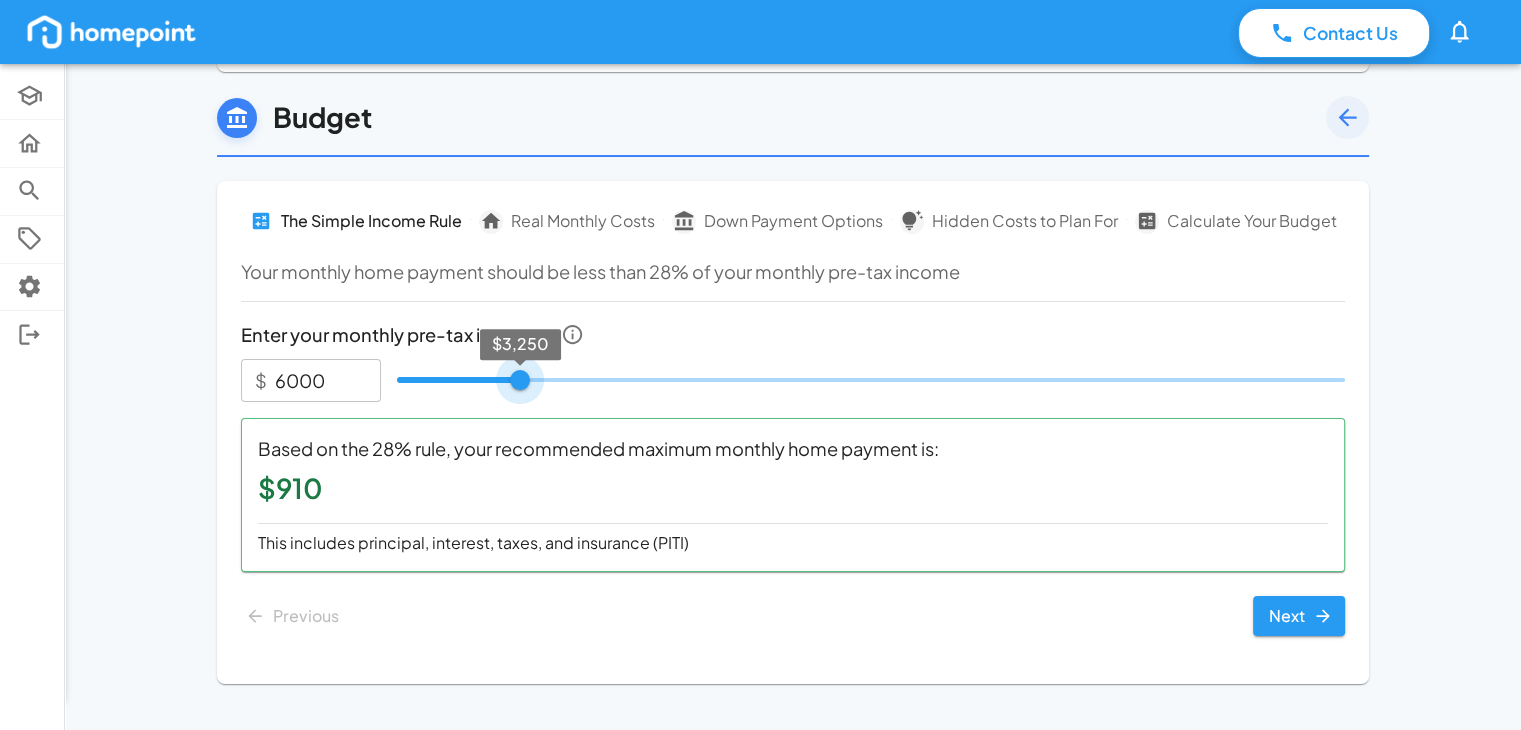 type on "6500" 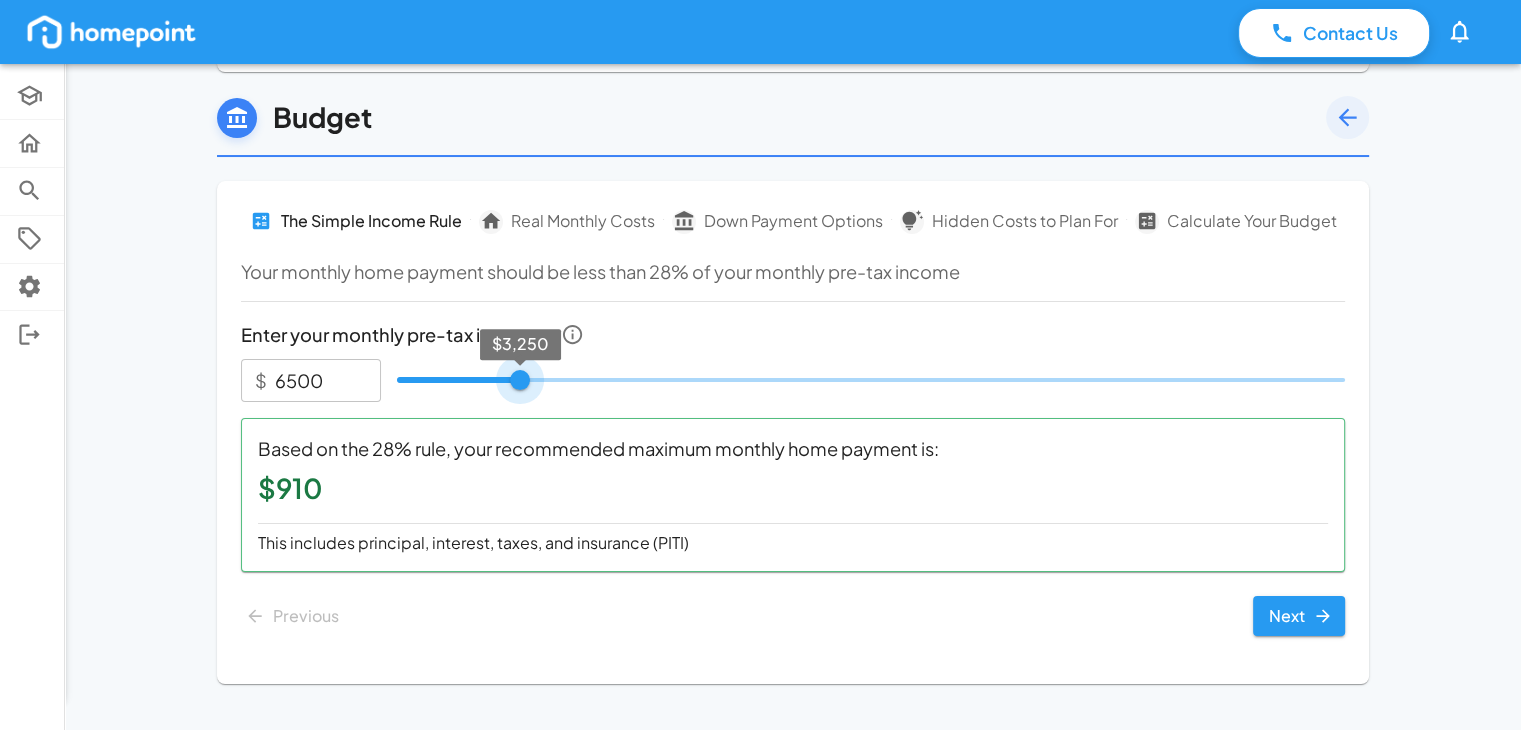 type on "7000" 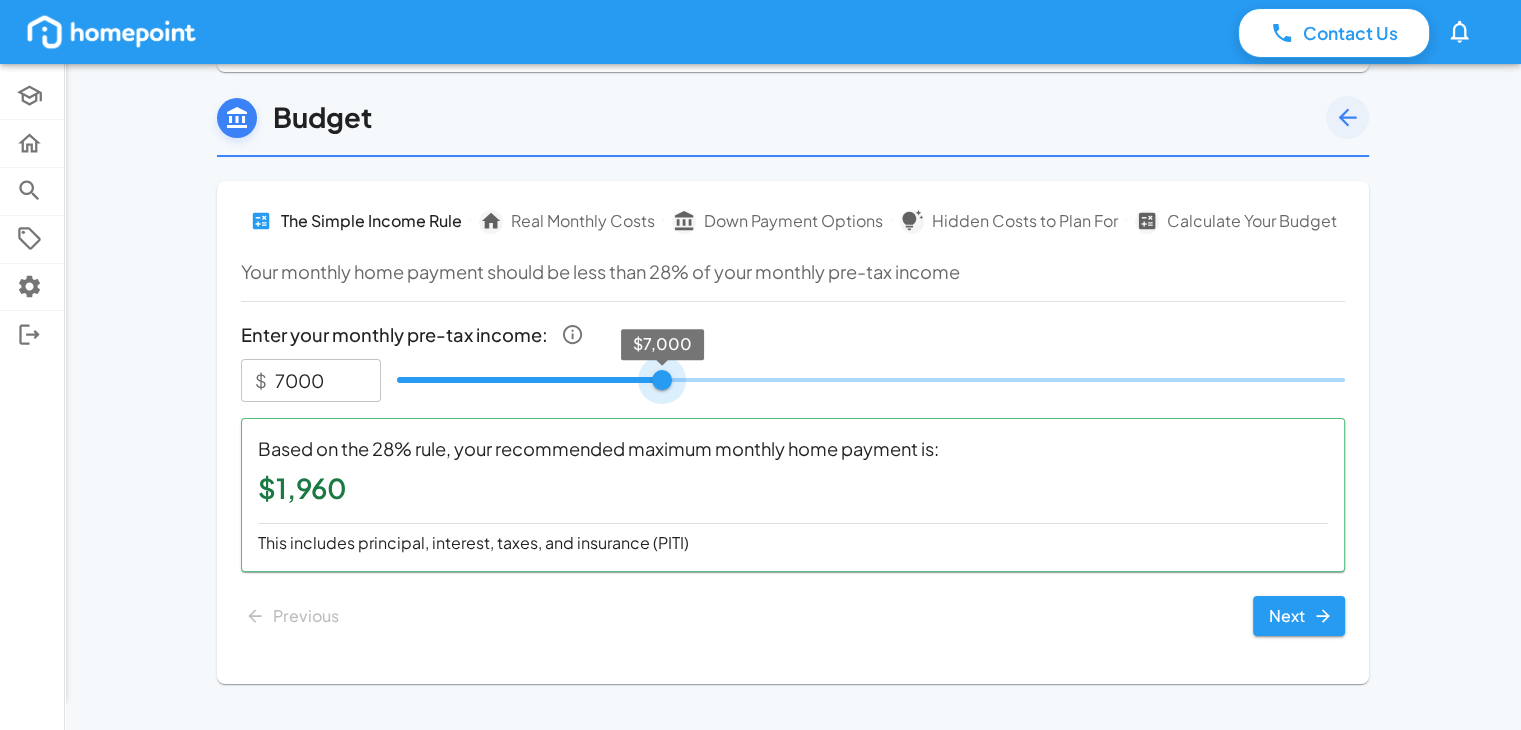 type on "7250" 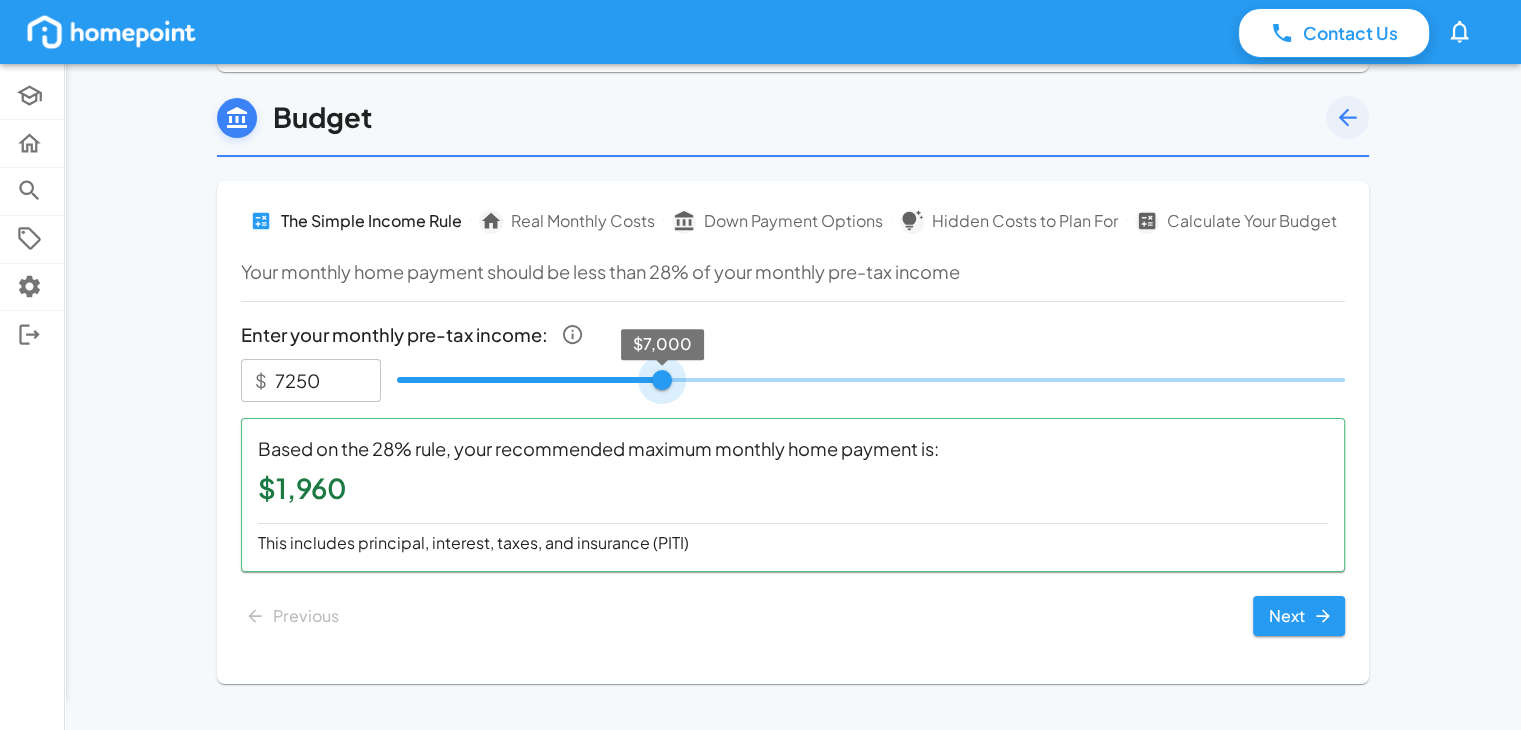 type on "7500" 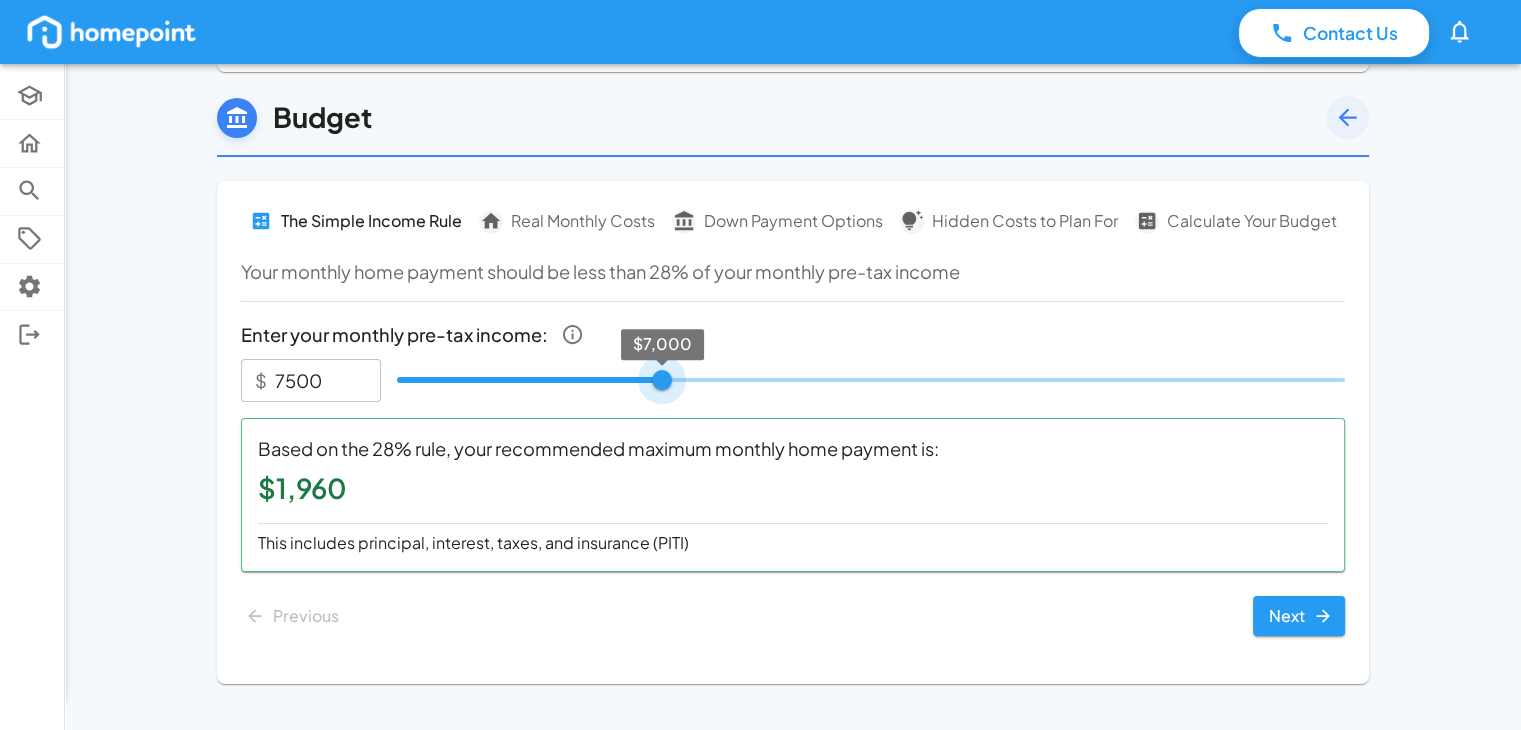 type on "7750" 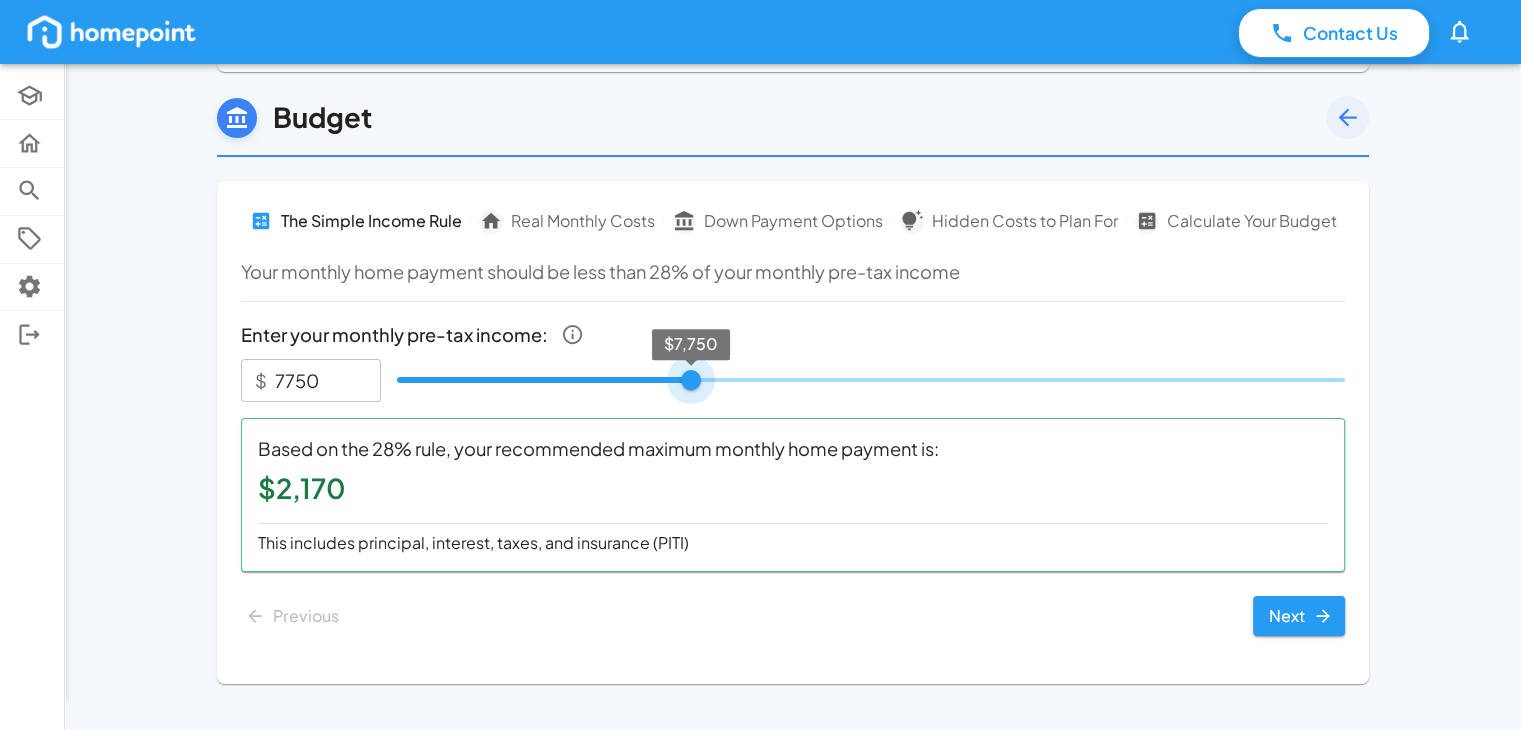 type on "8000" 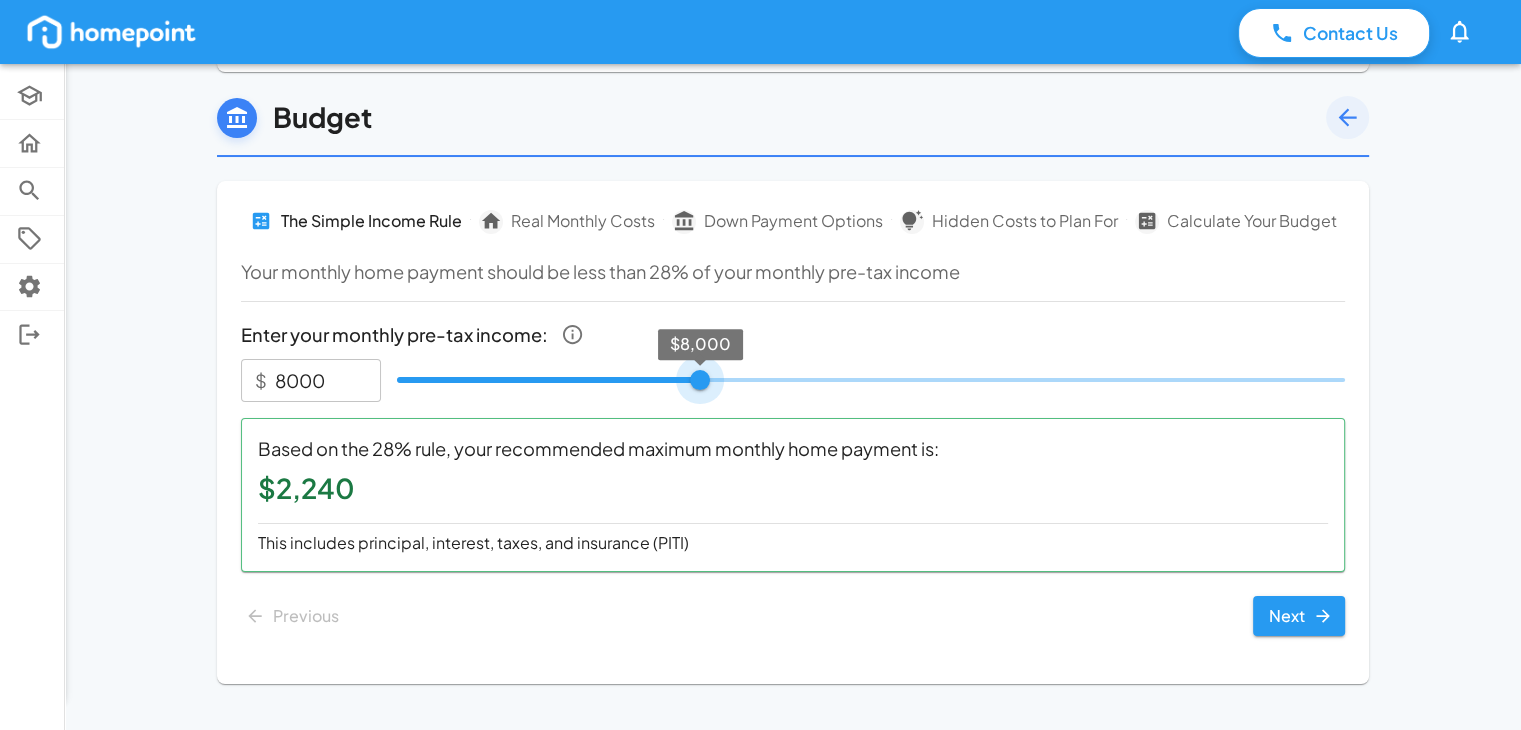 type on "8250" 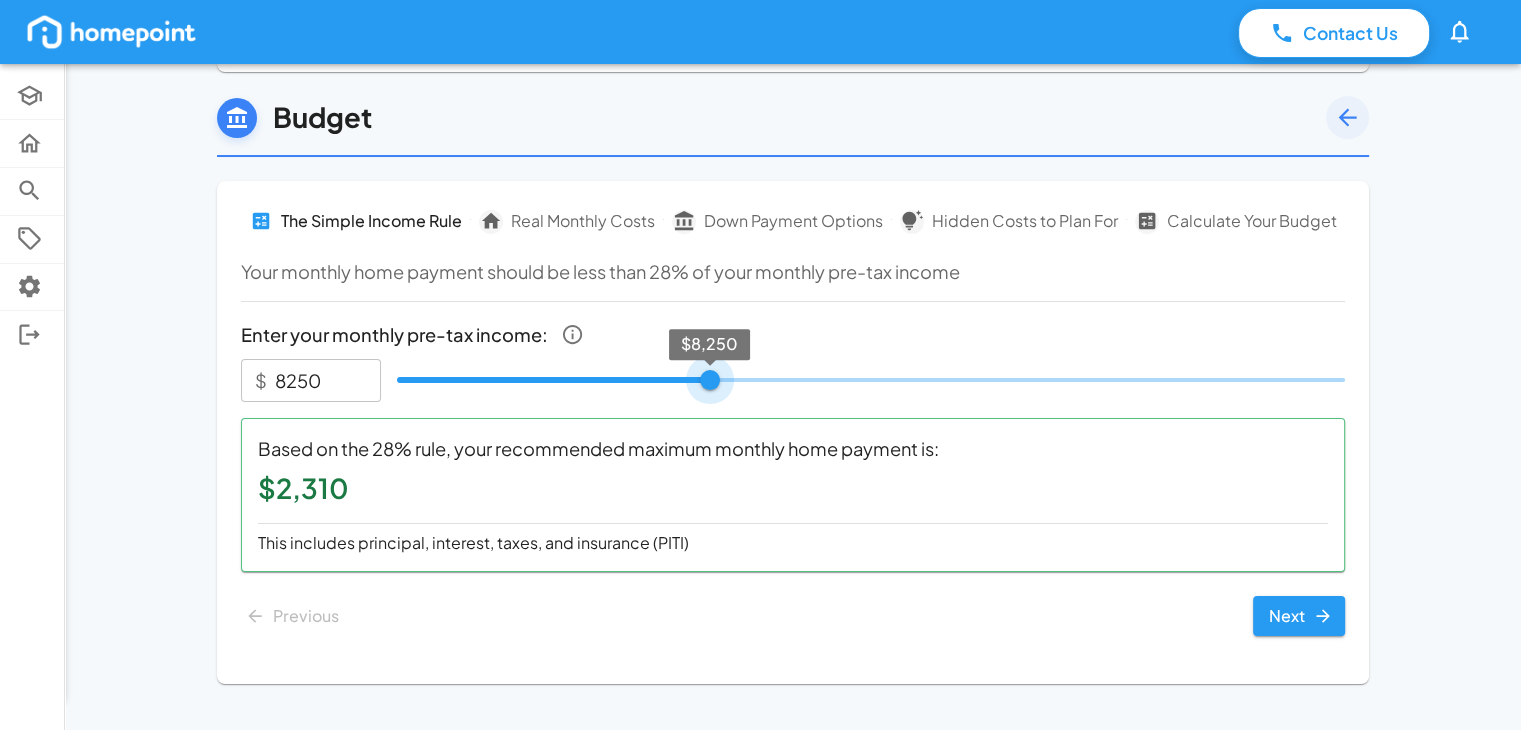 type on "8500" 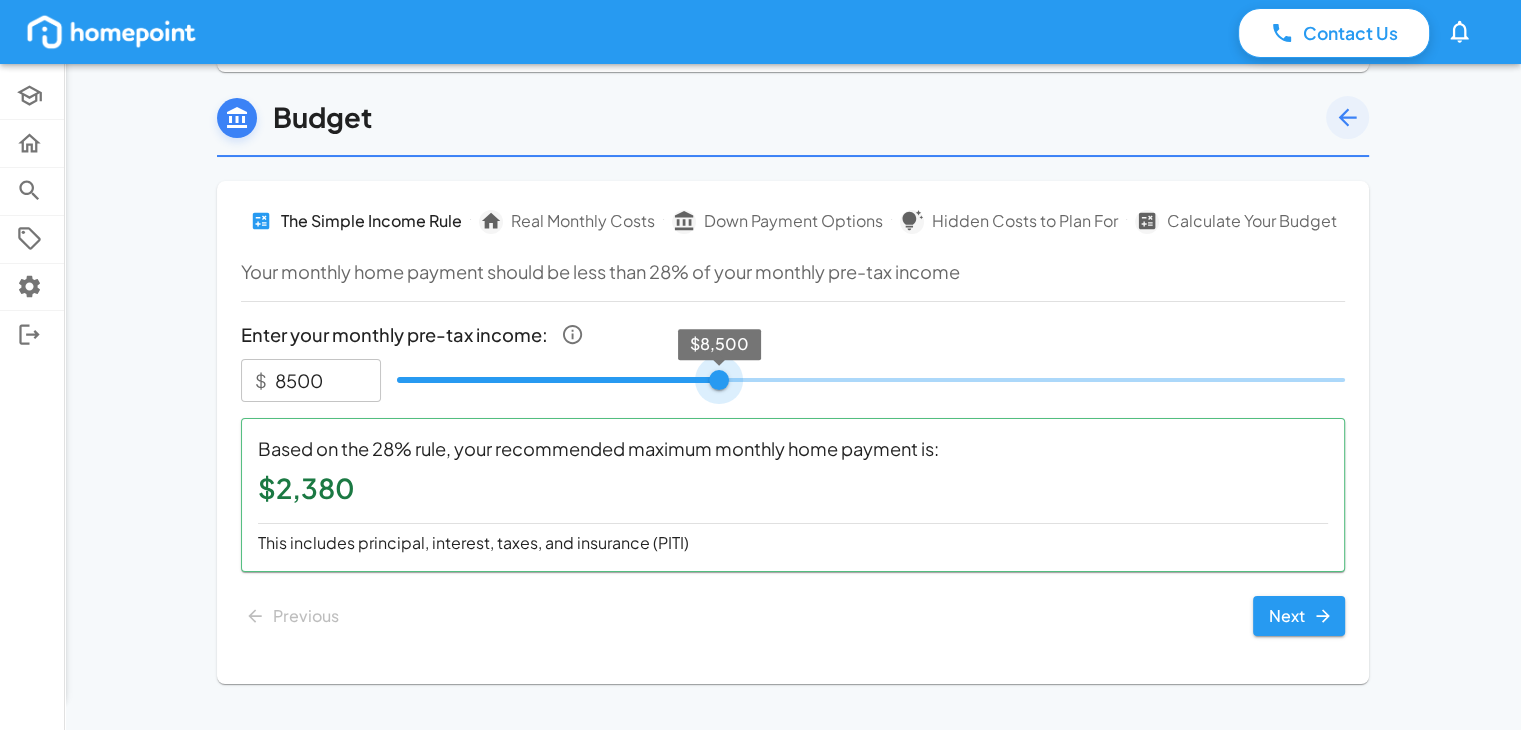 type on "8750" 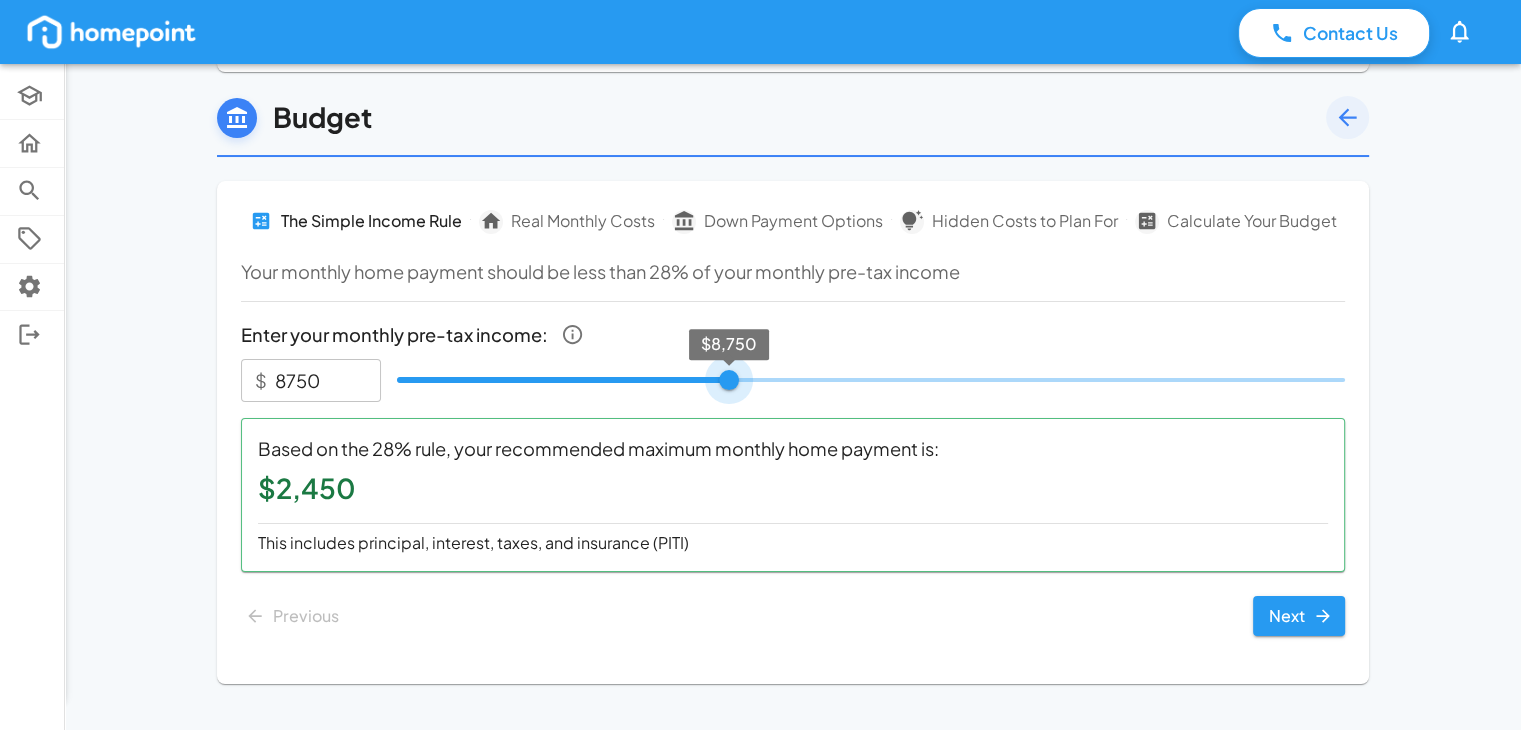 type on "9000" 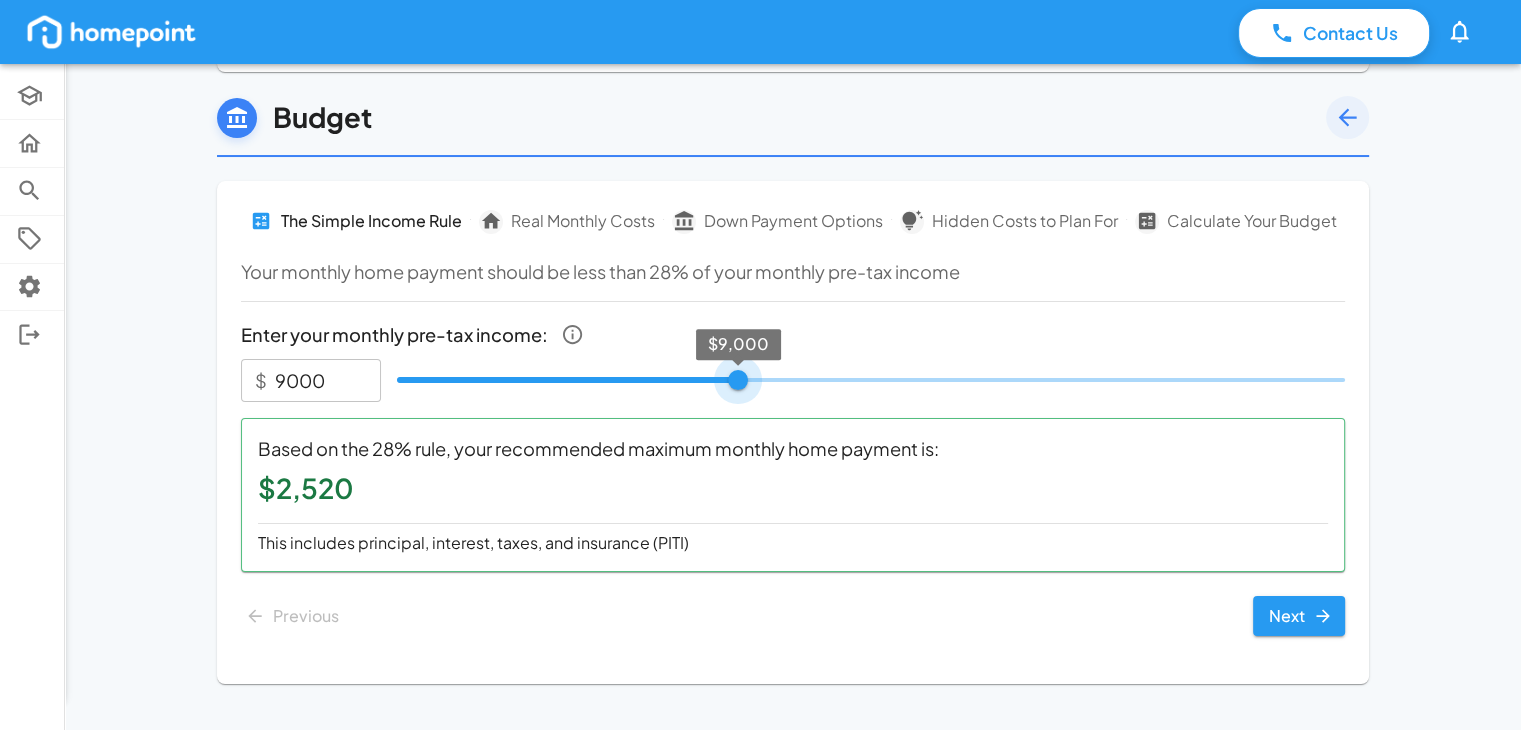 click on "$9,000" at bounding box center [738, 380] 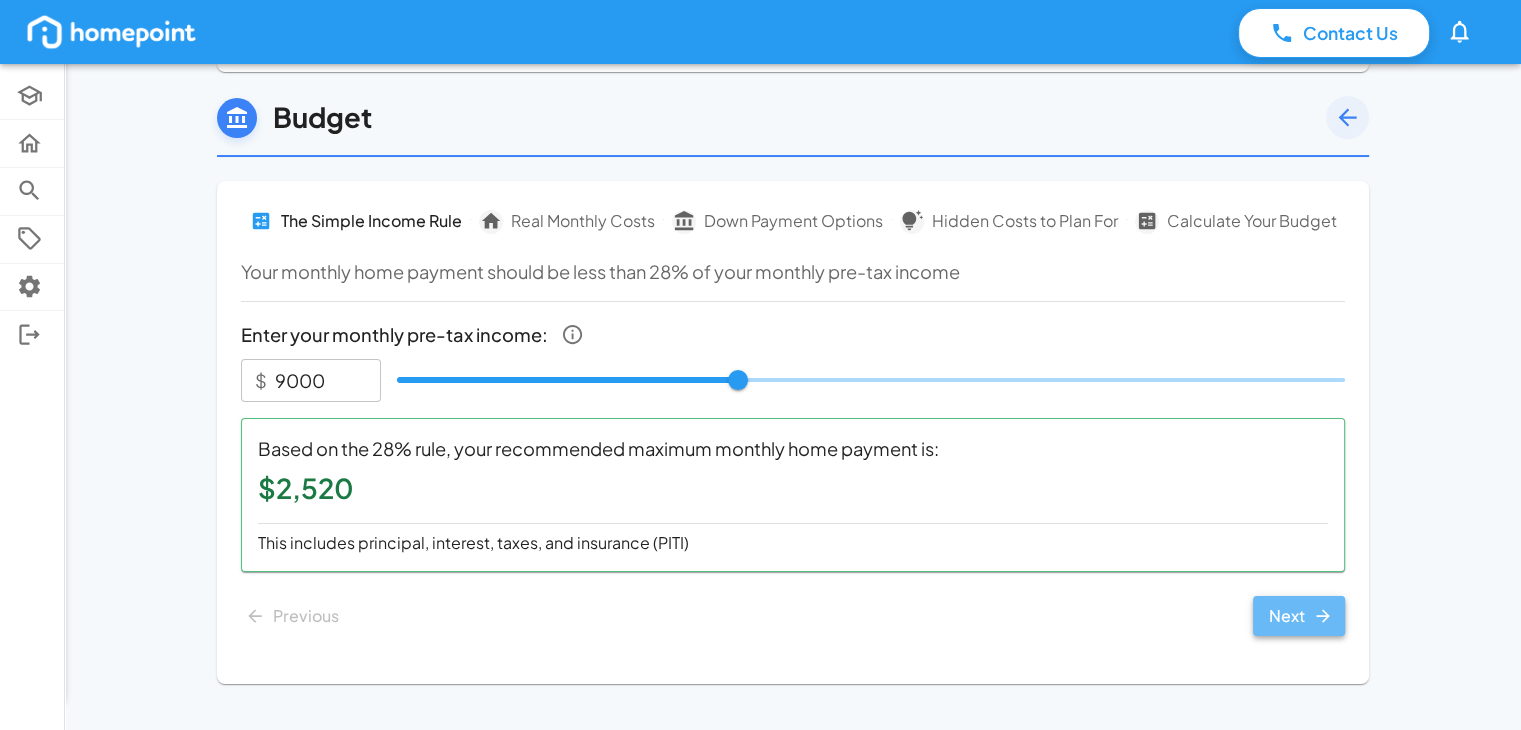 click on "Next" at bounding box center [1299, 616] 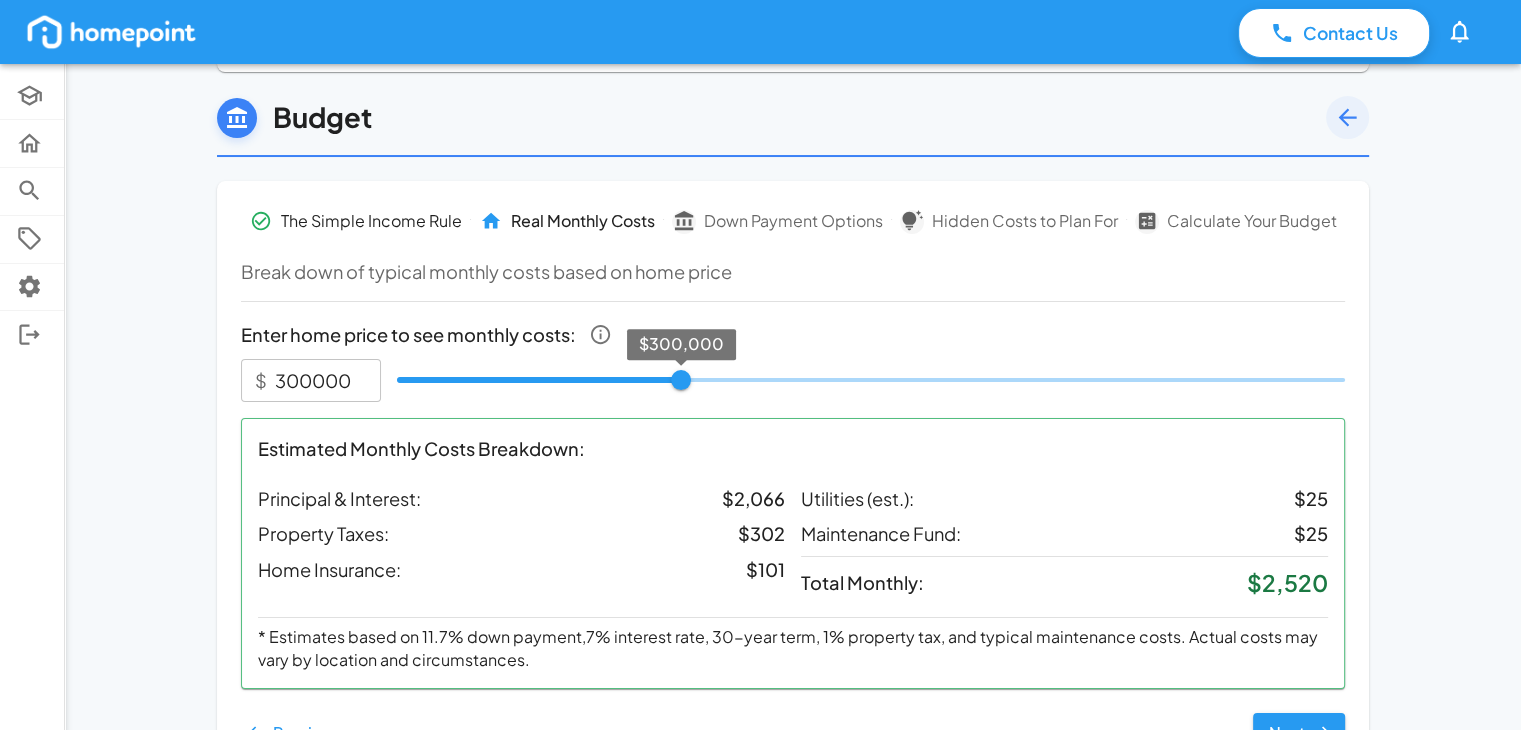 type on "305000" 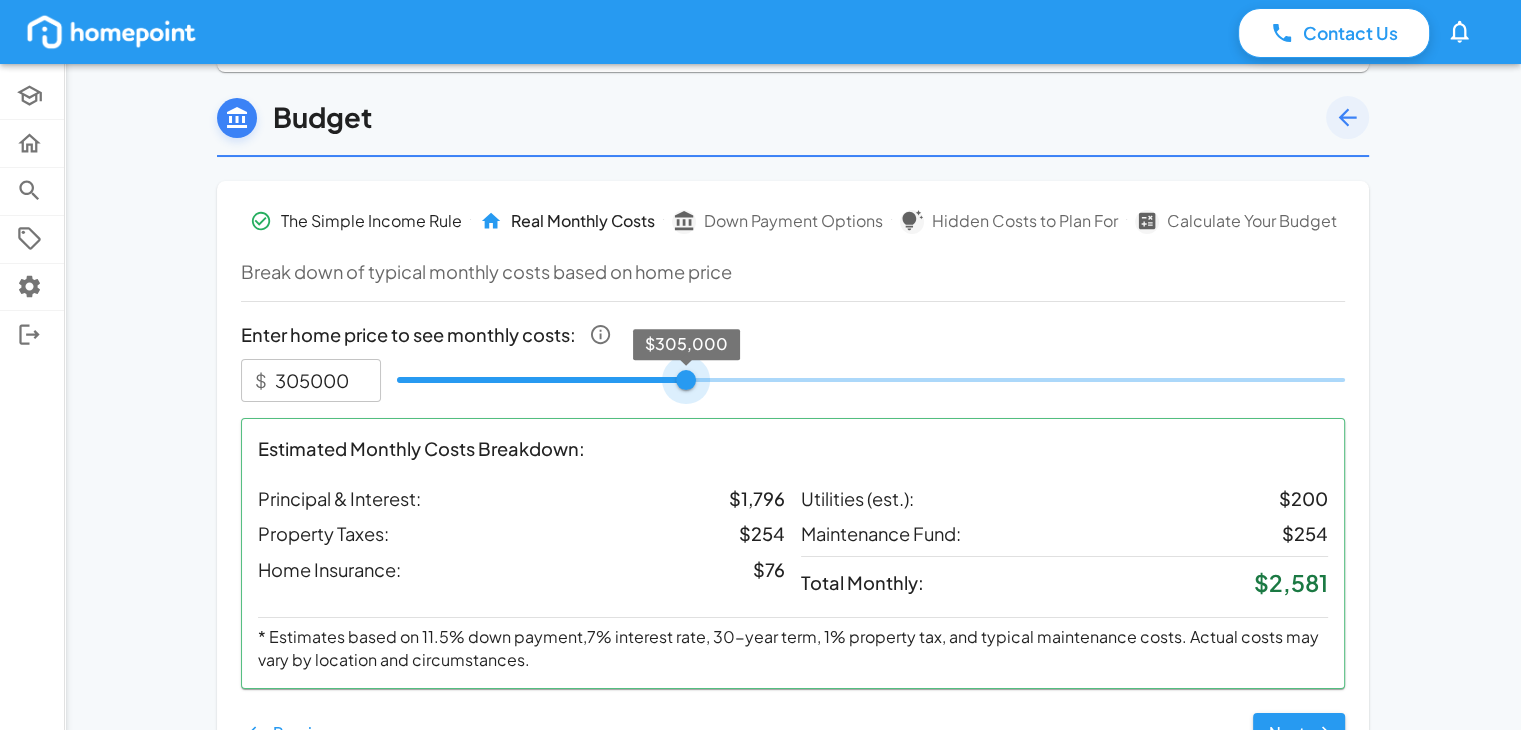 type on "300000" 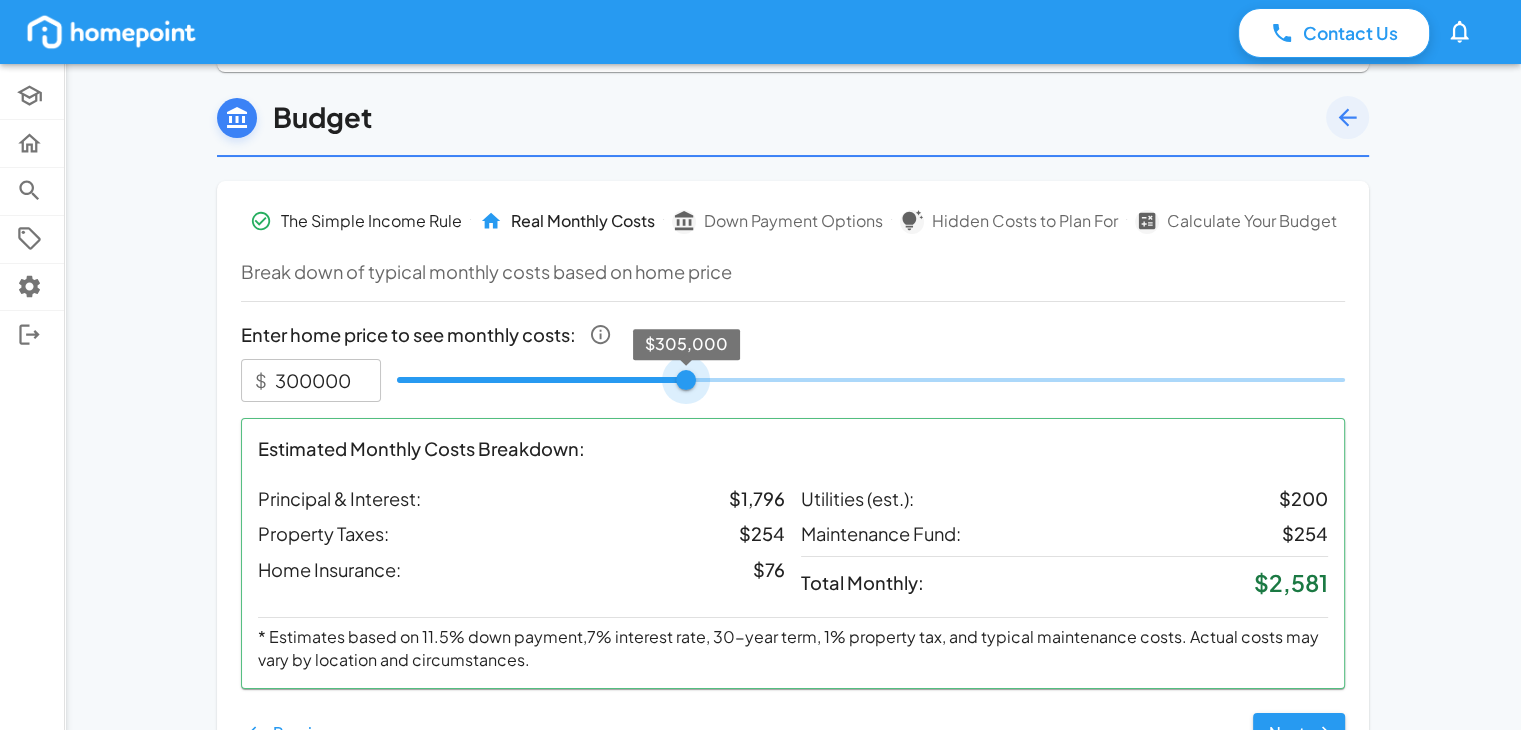 type on "295000" 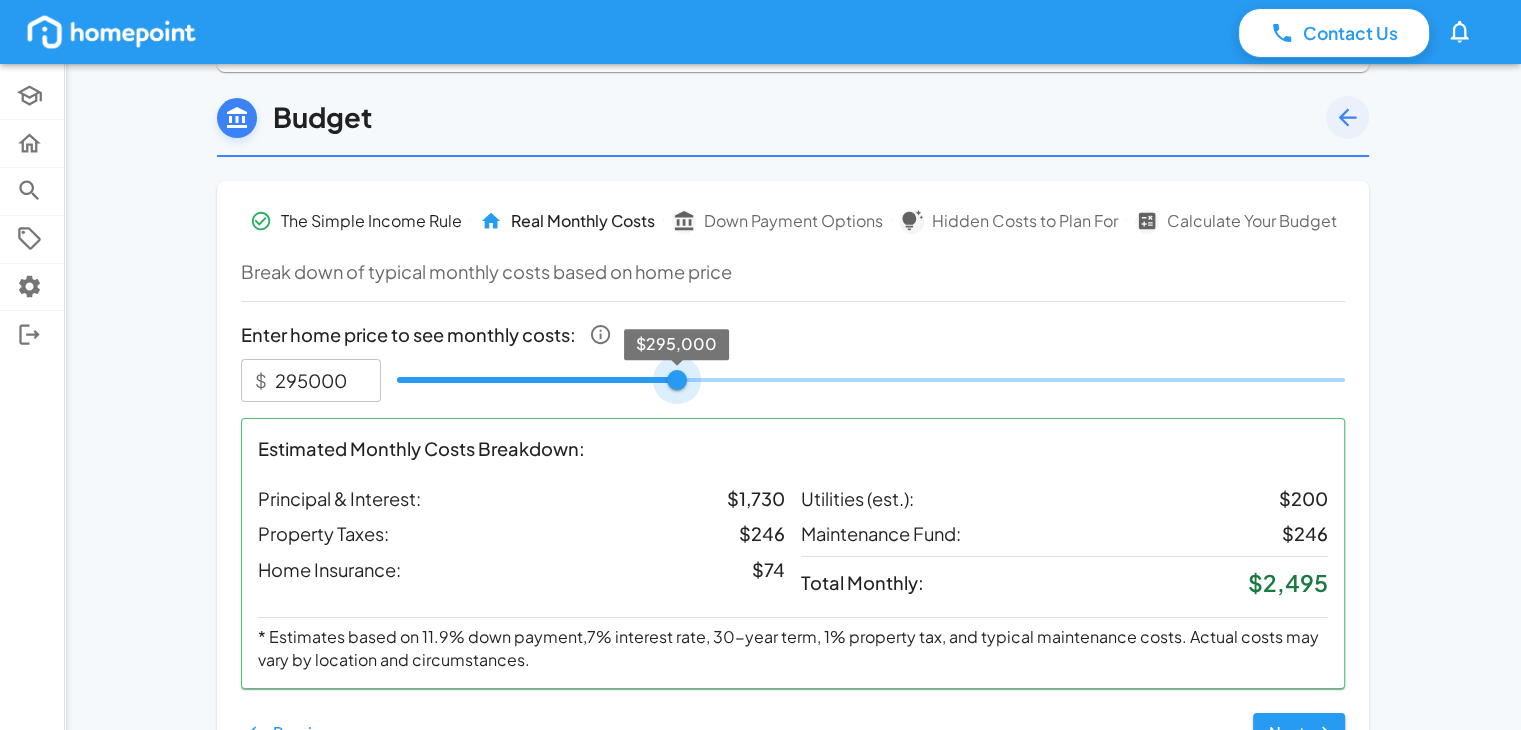 type on "290000" 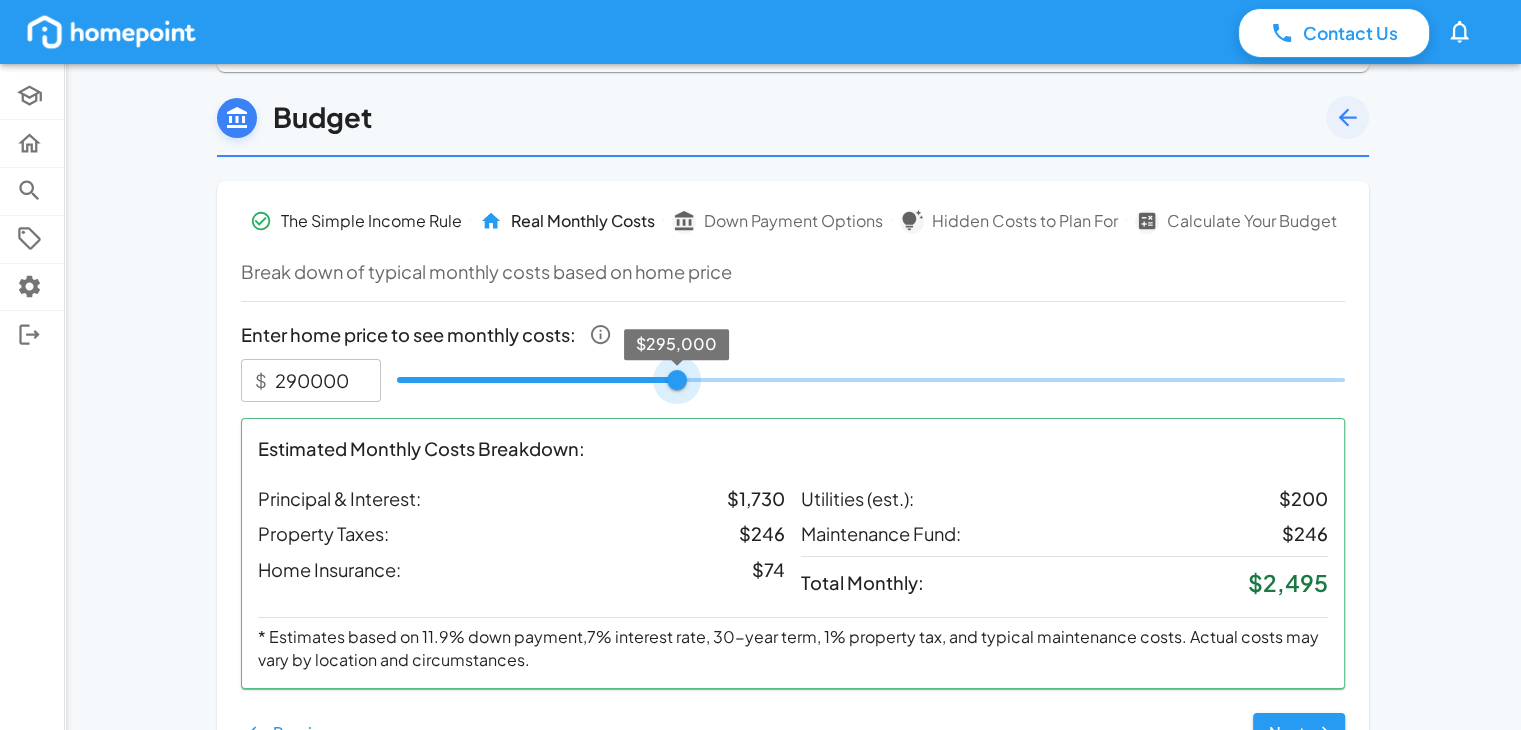 type on "******" 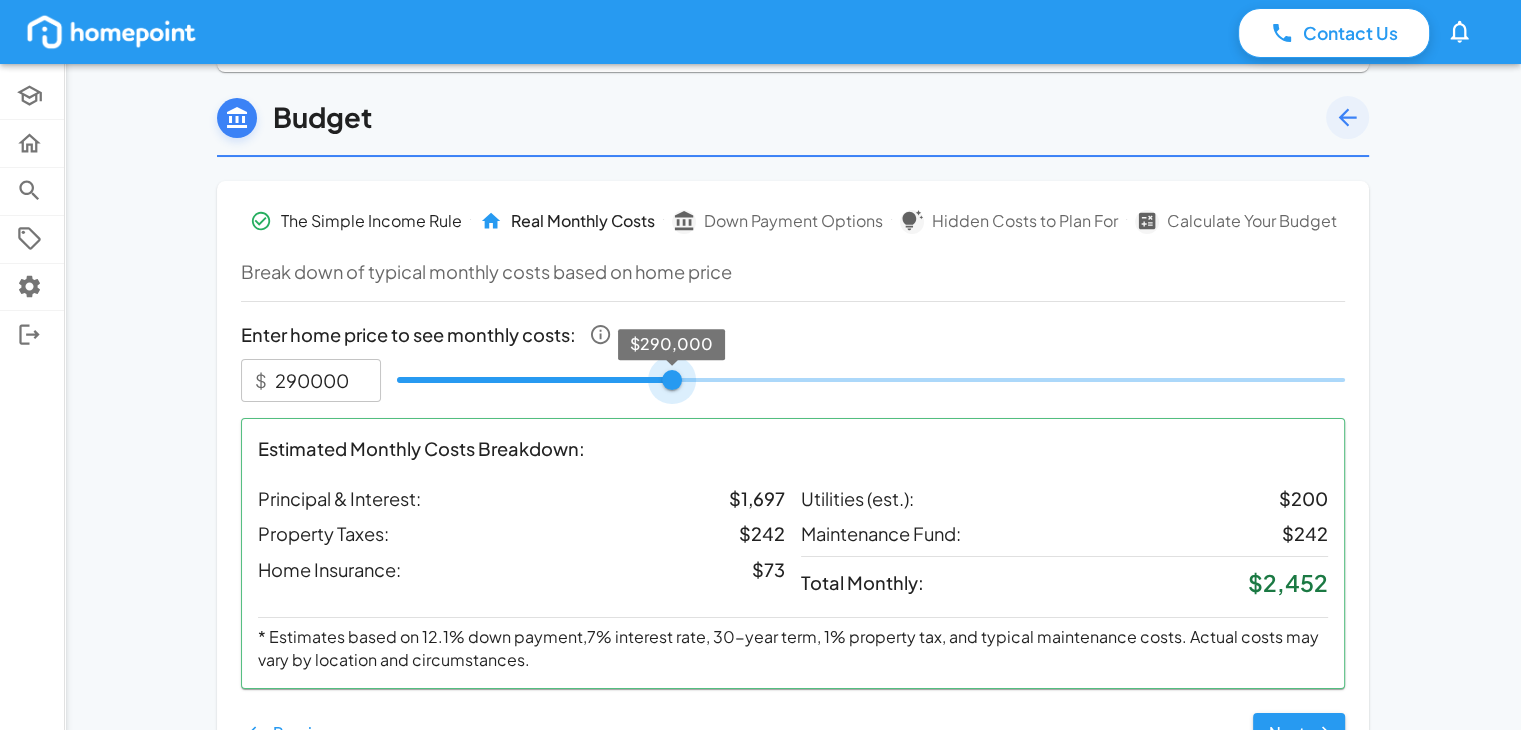 type on "295000" 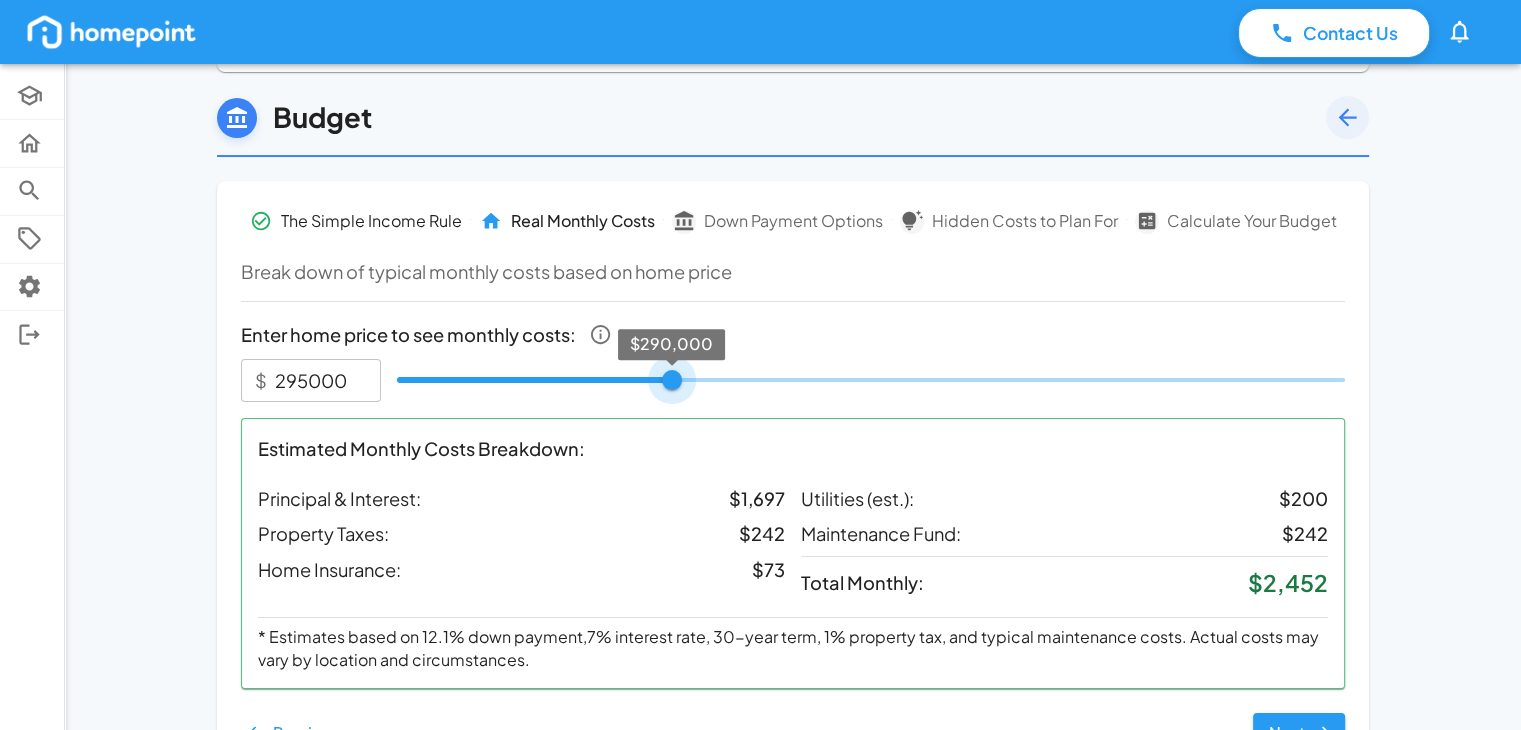 type on "300000" 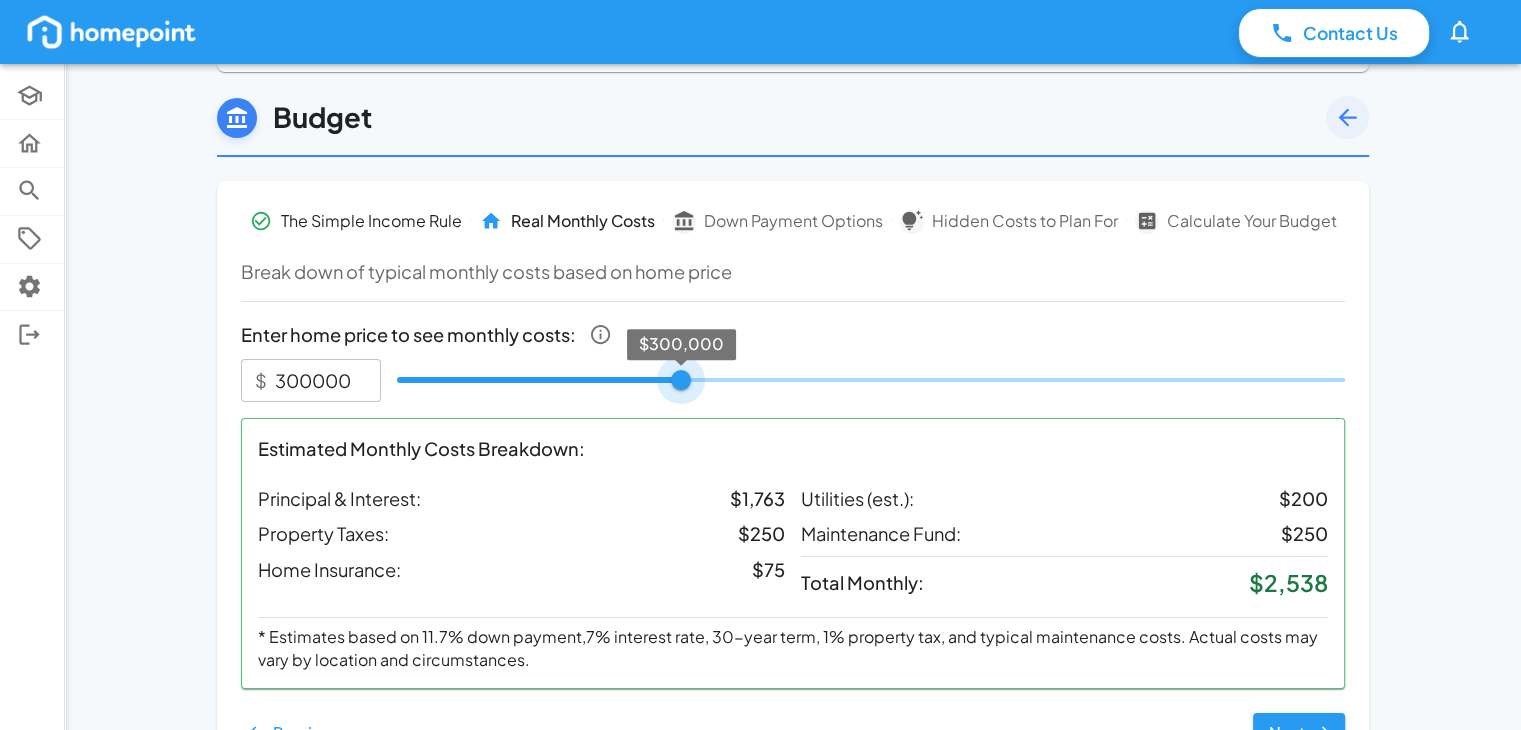 type on "305000" 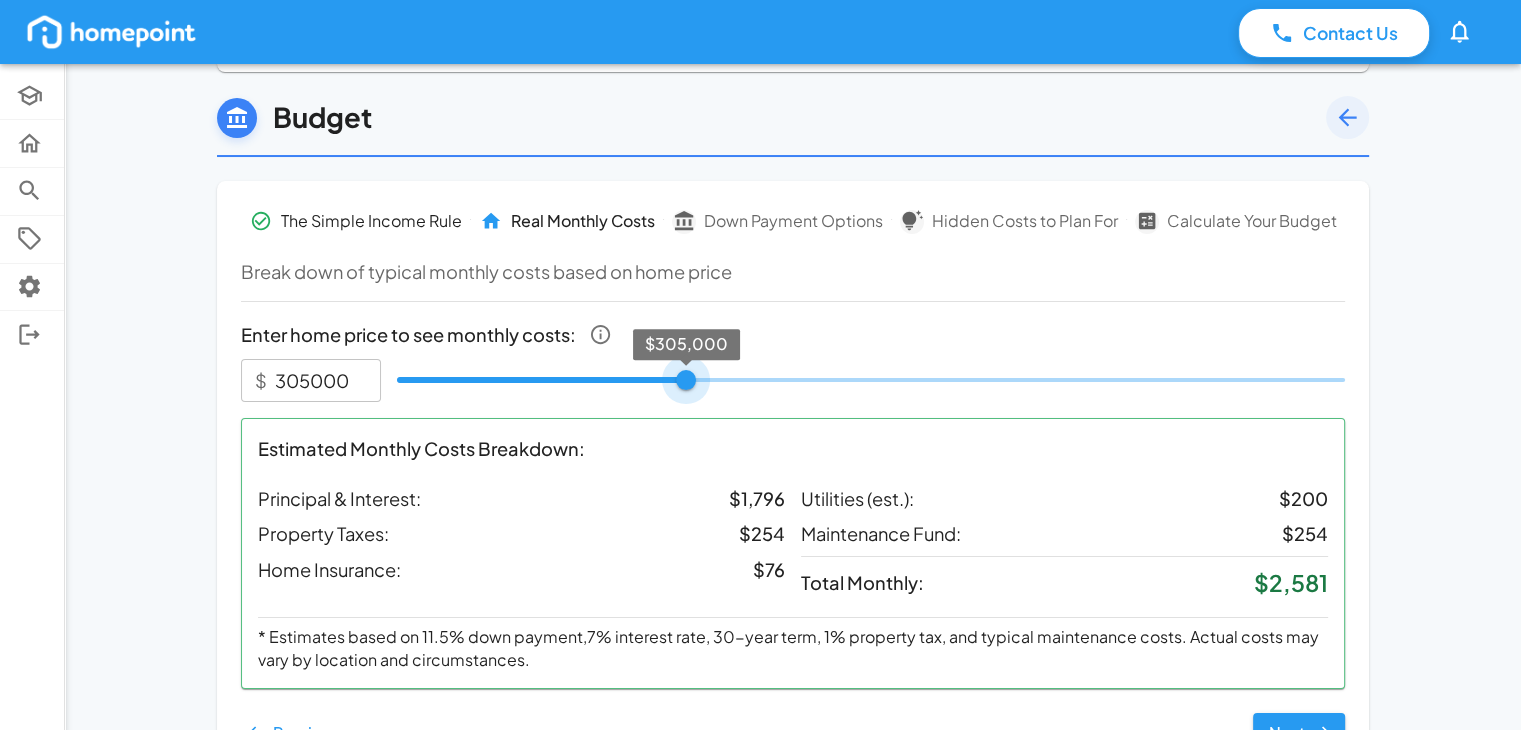 click on "$305,000" at bounding box center [686, 380] 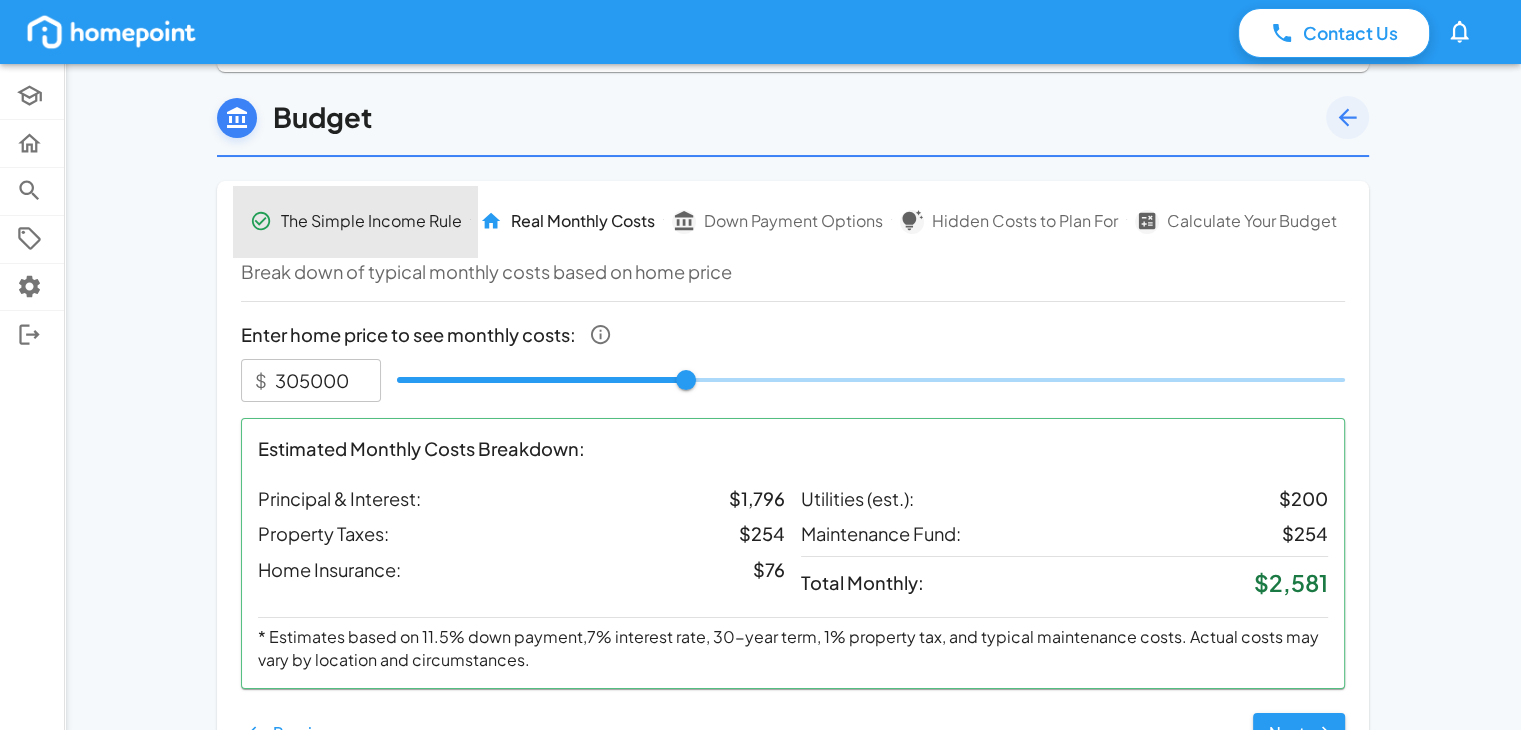 click on "The Simple Income Rule" at bounding box center [371, 221] 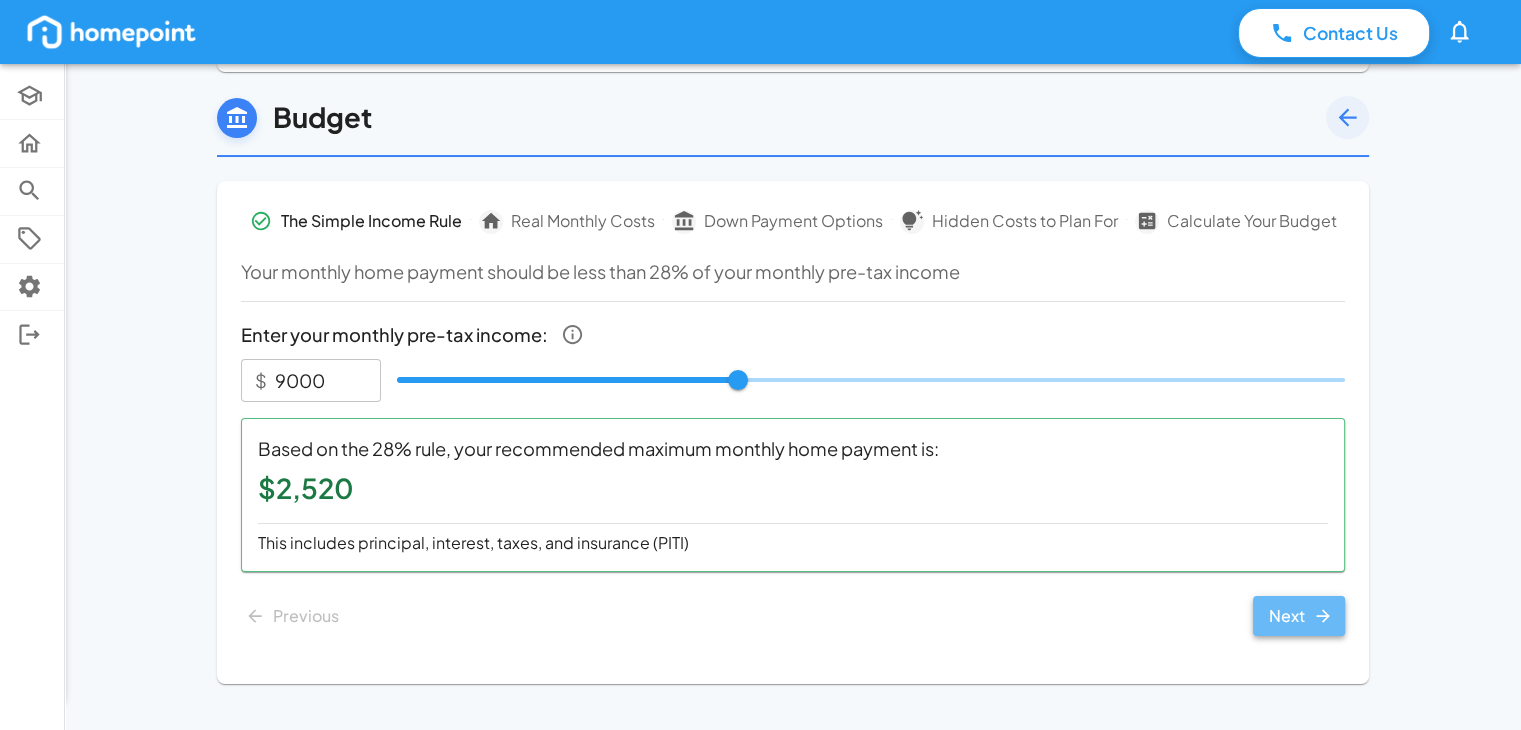 click on "Next" at bounding box center (1299, 616) 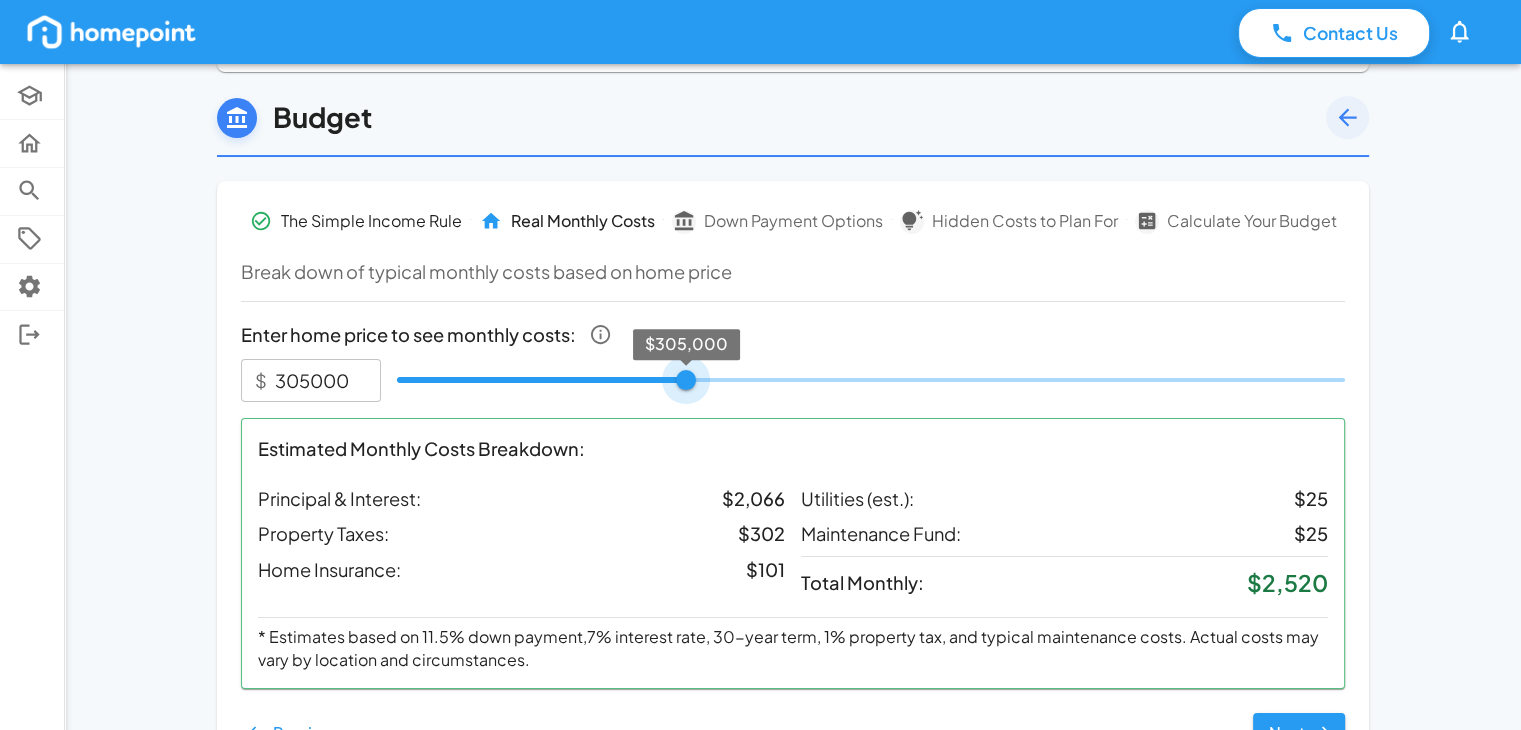 type on "300000" 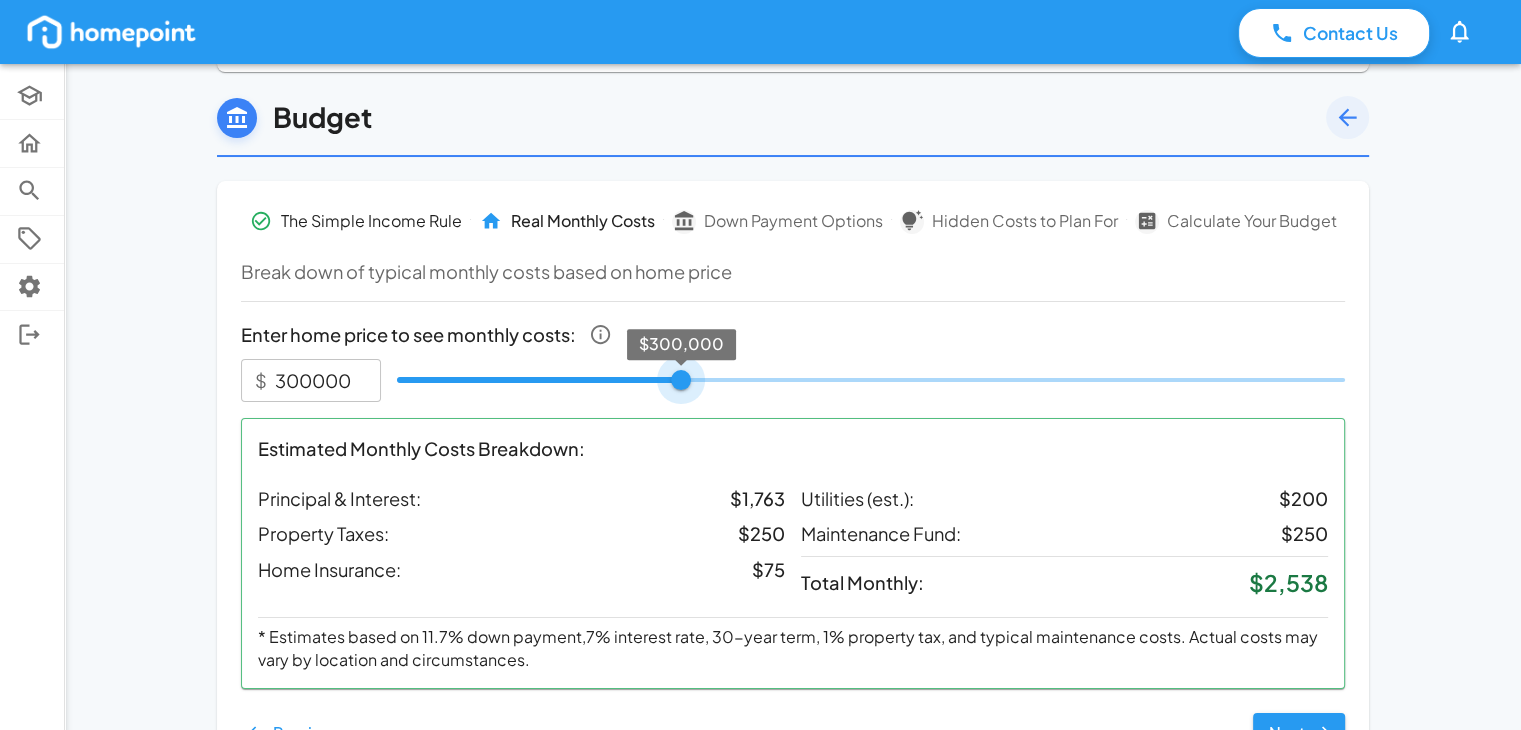 type on "295000" 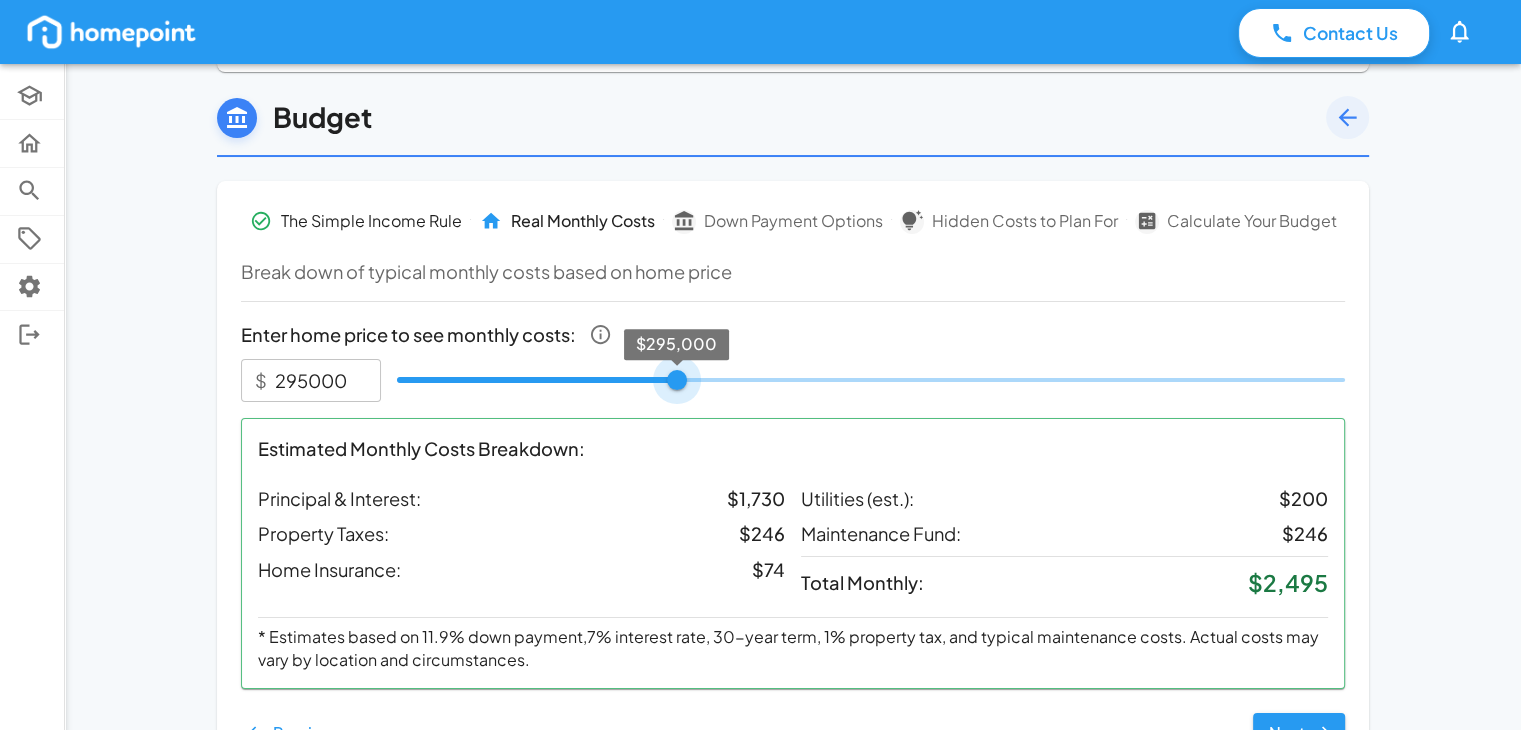 type on "290000" 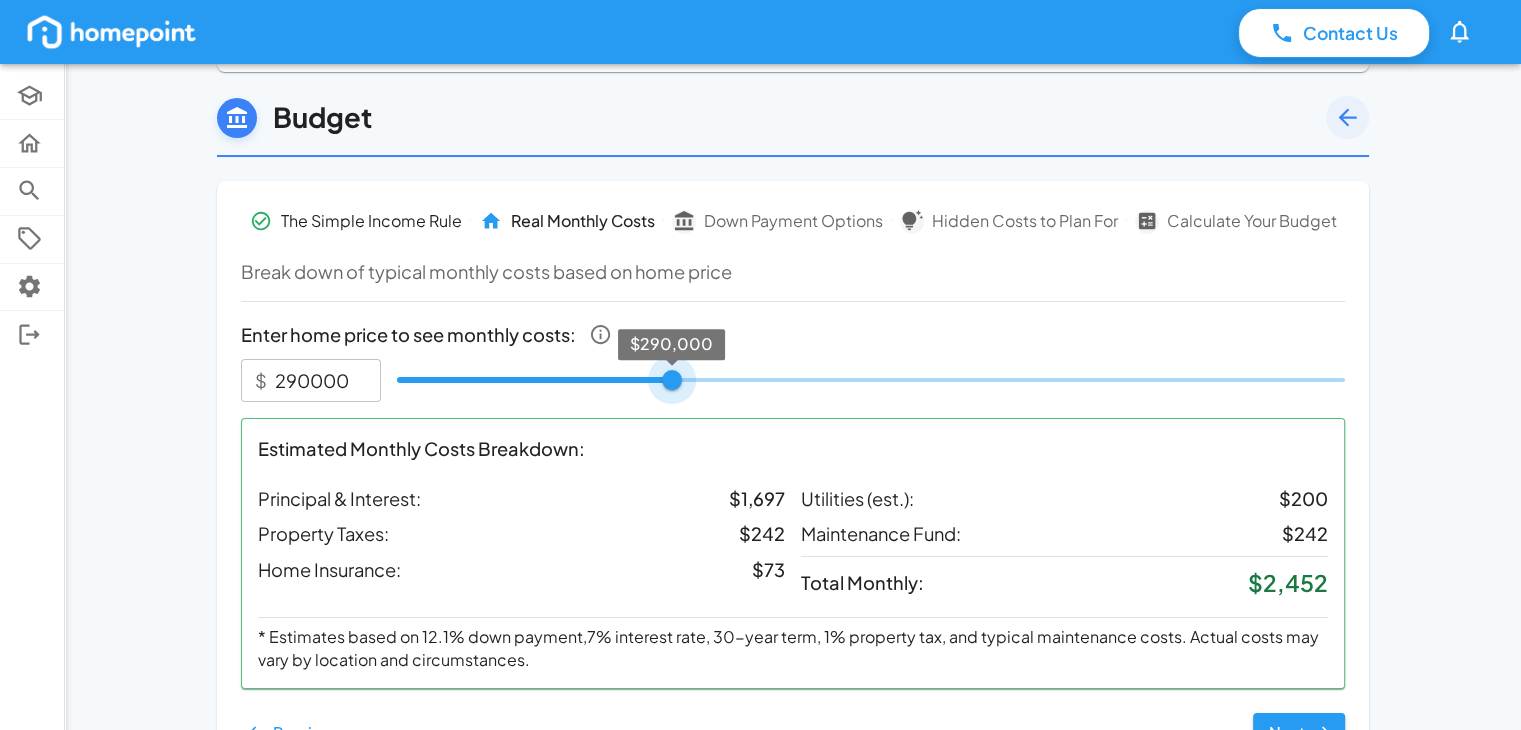 type on "295000" 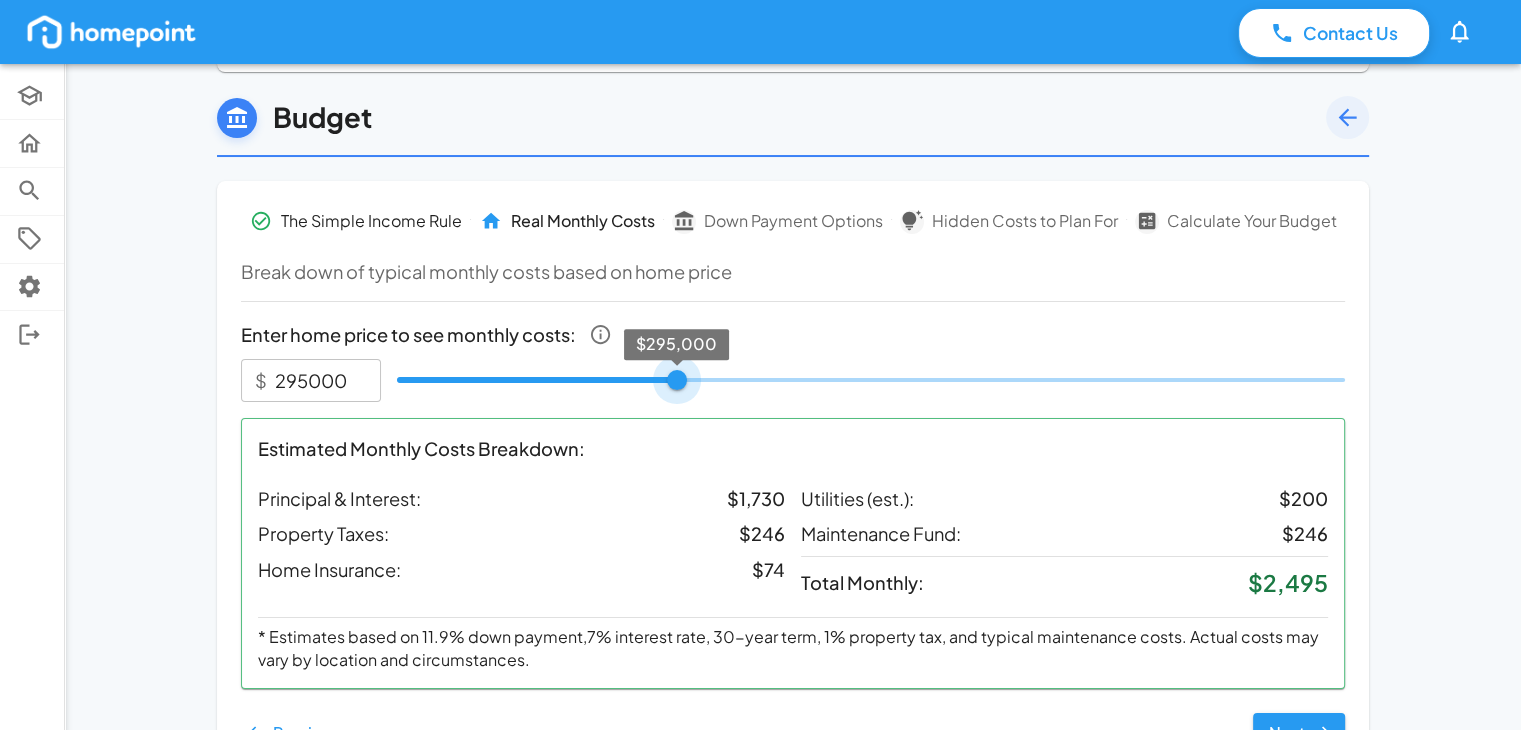 type on "300000" 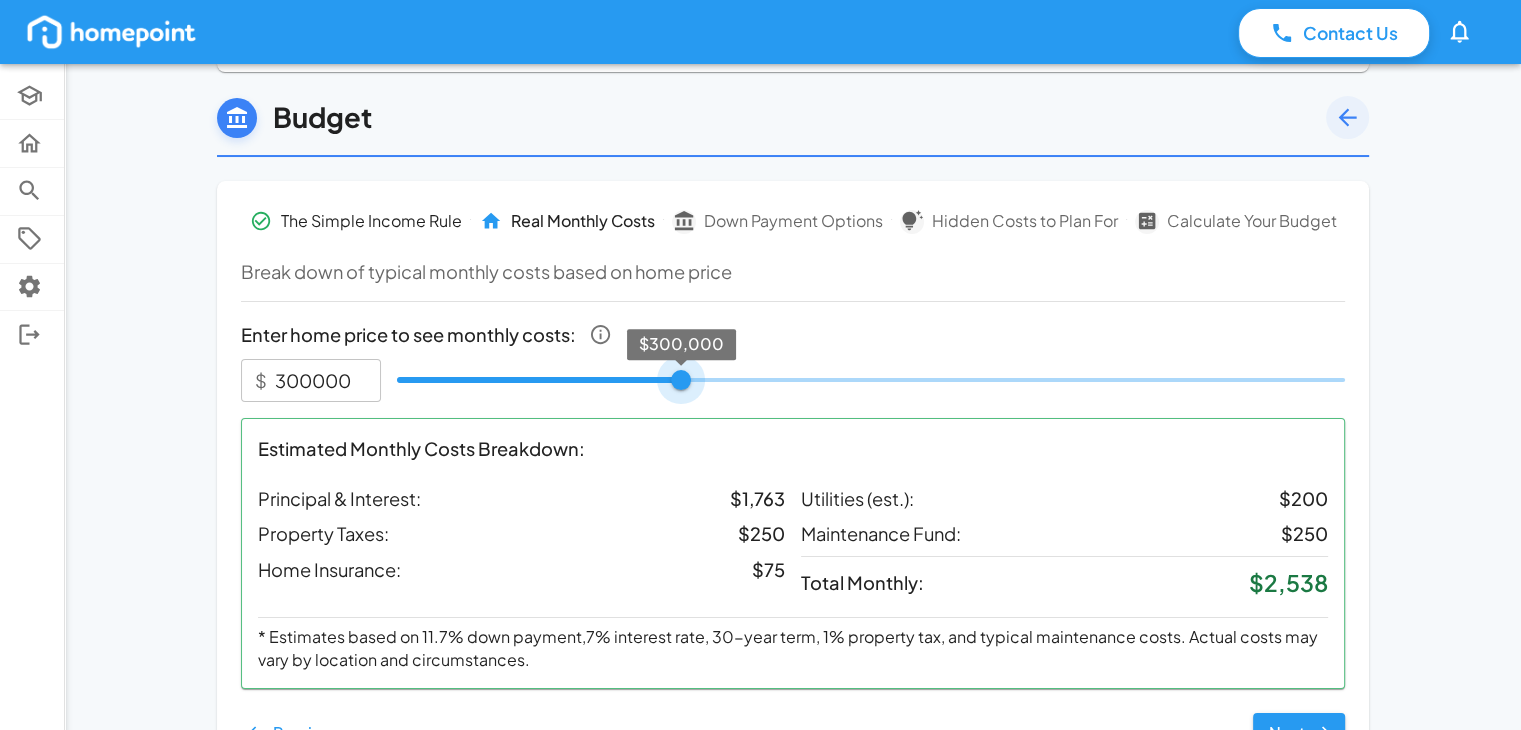 click on "$300,000" at bounding box center (681, 380) 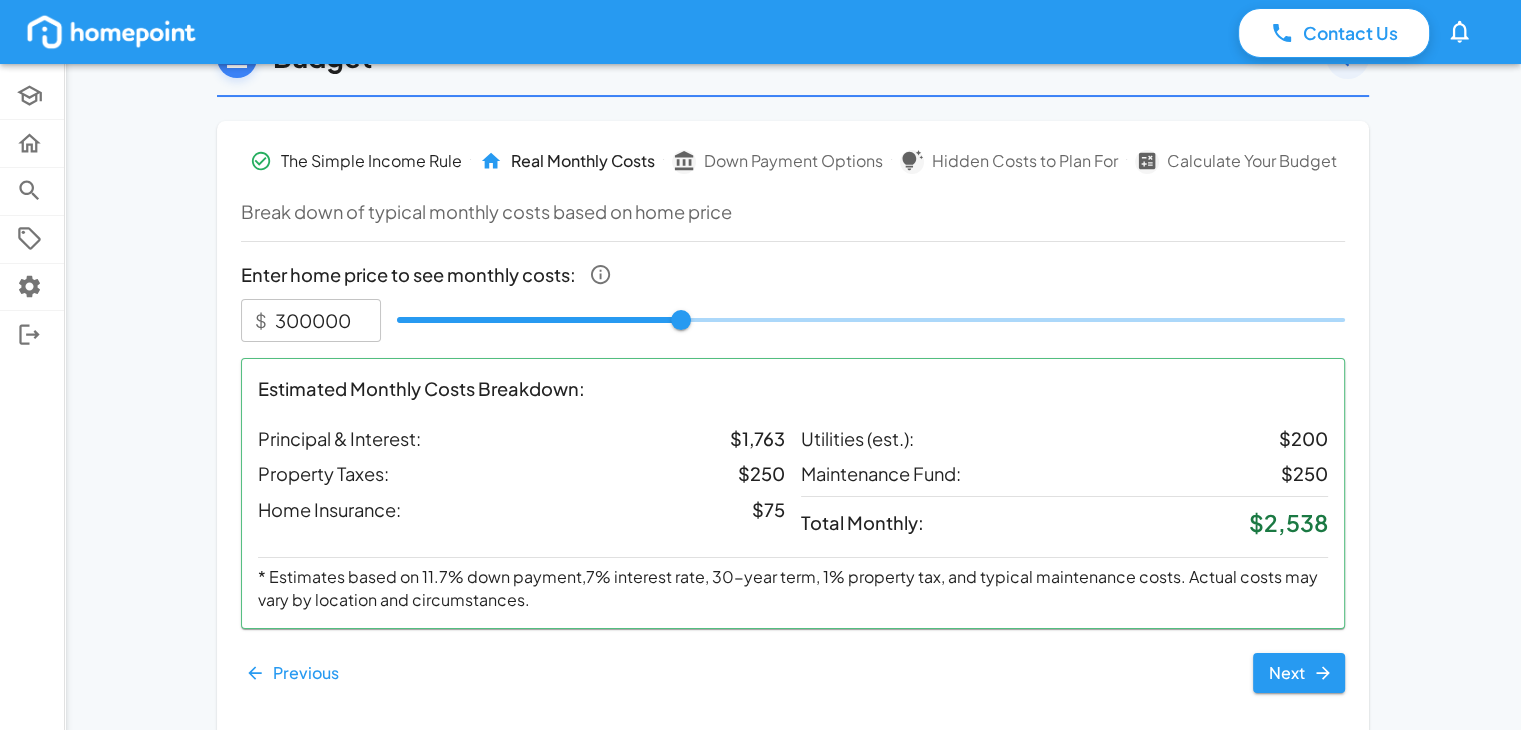 scroll, scrollTop: 164, scrollLeft: 0, axis: vertical 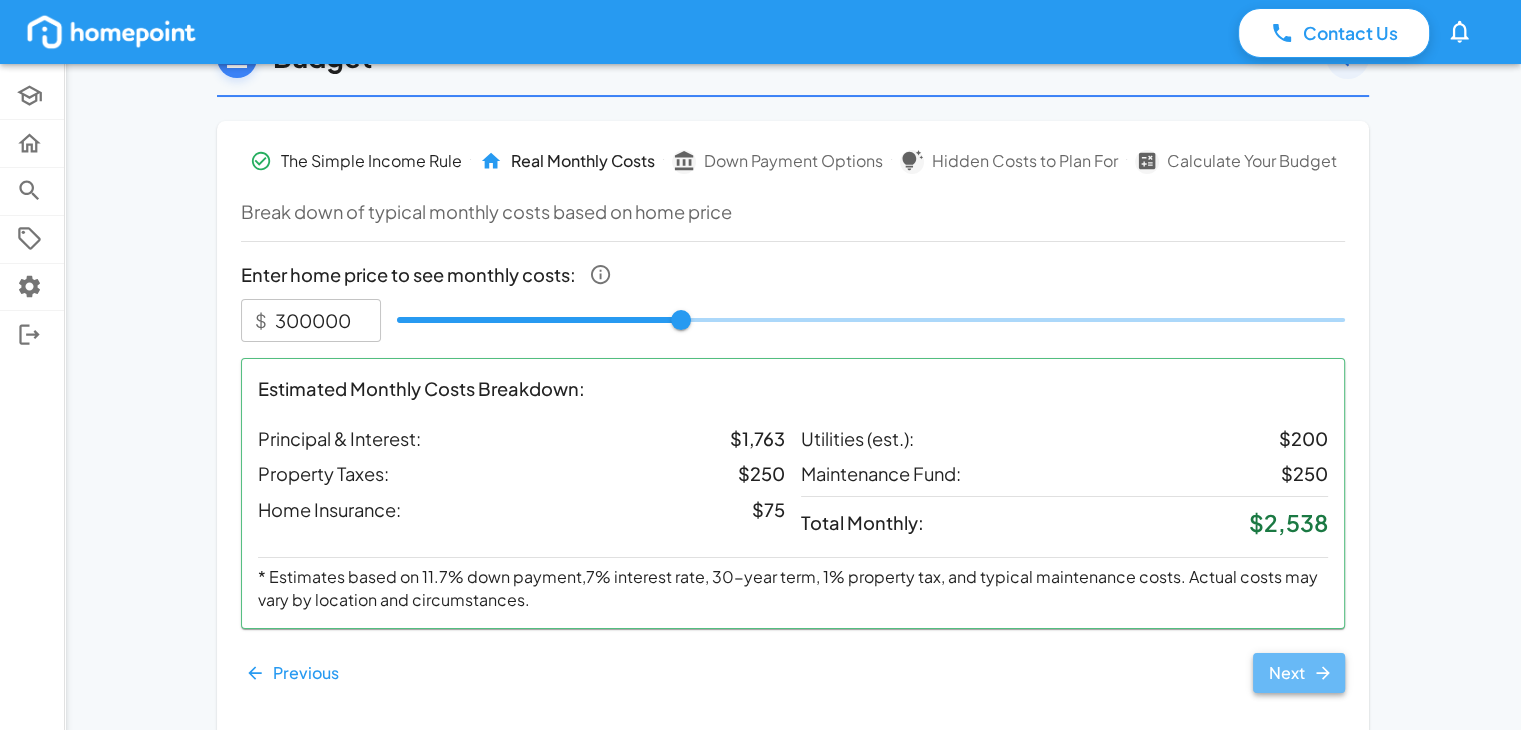 click on "Next" at bounding box center (1299, 673) 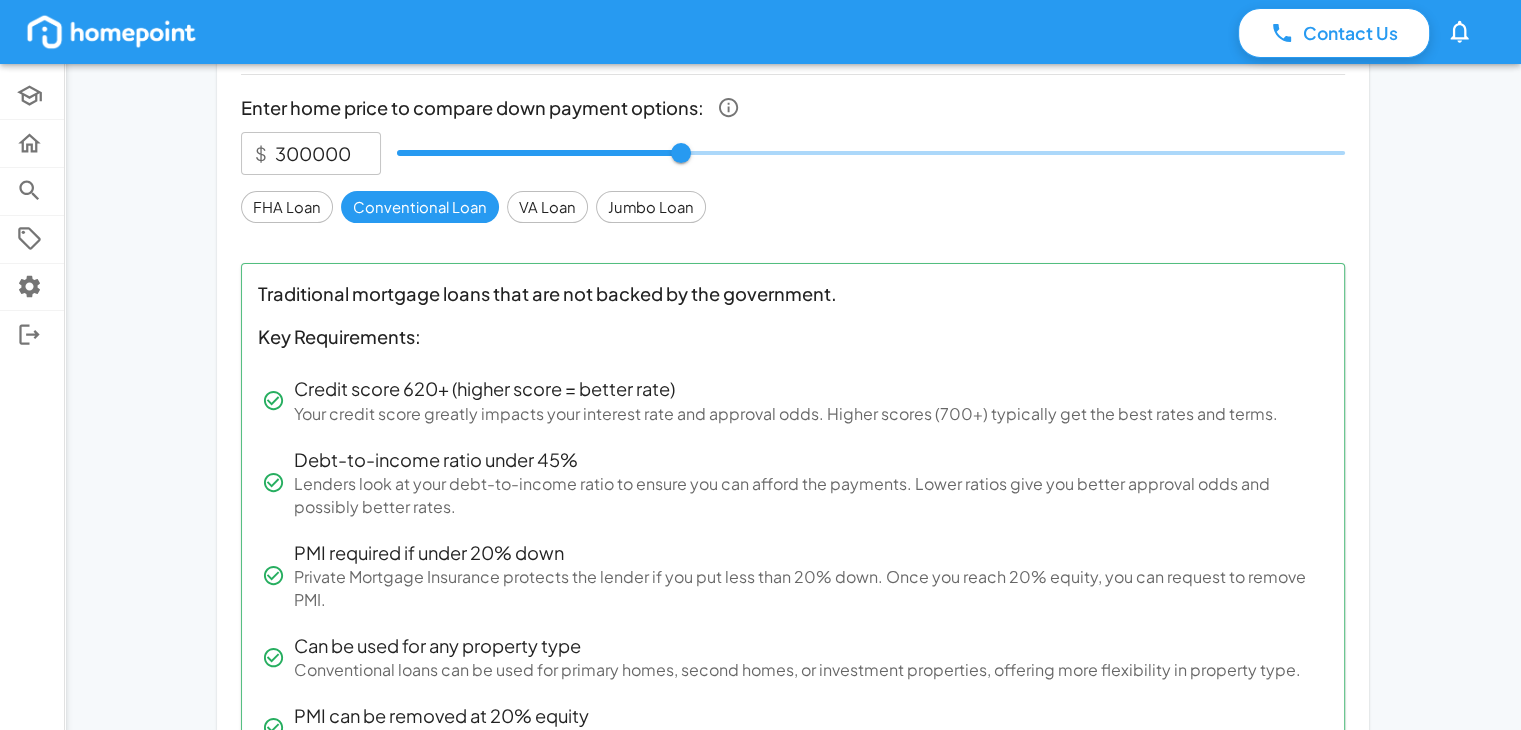 scroll, scrollTop: 320, scrollLeft: 0, axis: vertical 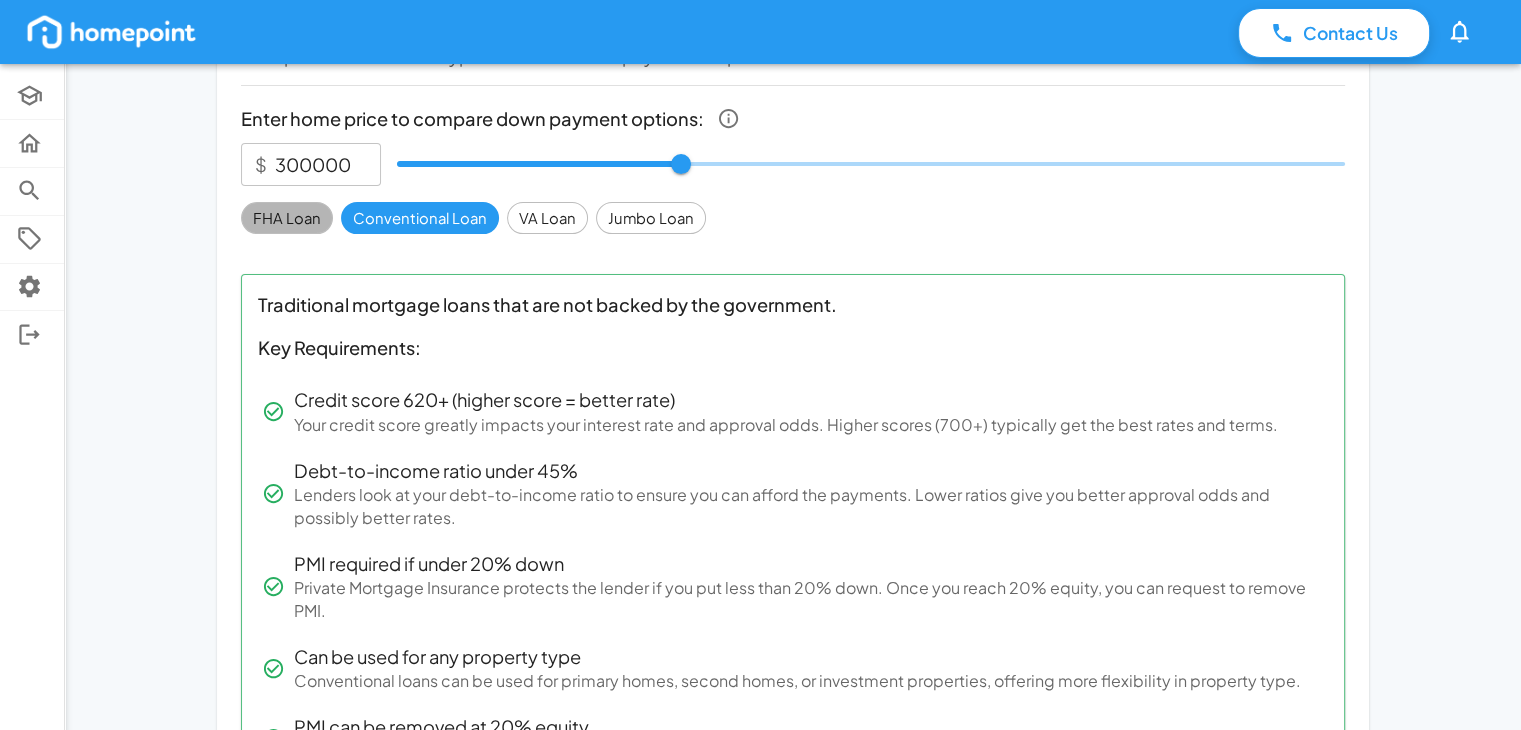 click on "FHA Loan" at bounding box center [287, 218] 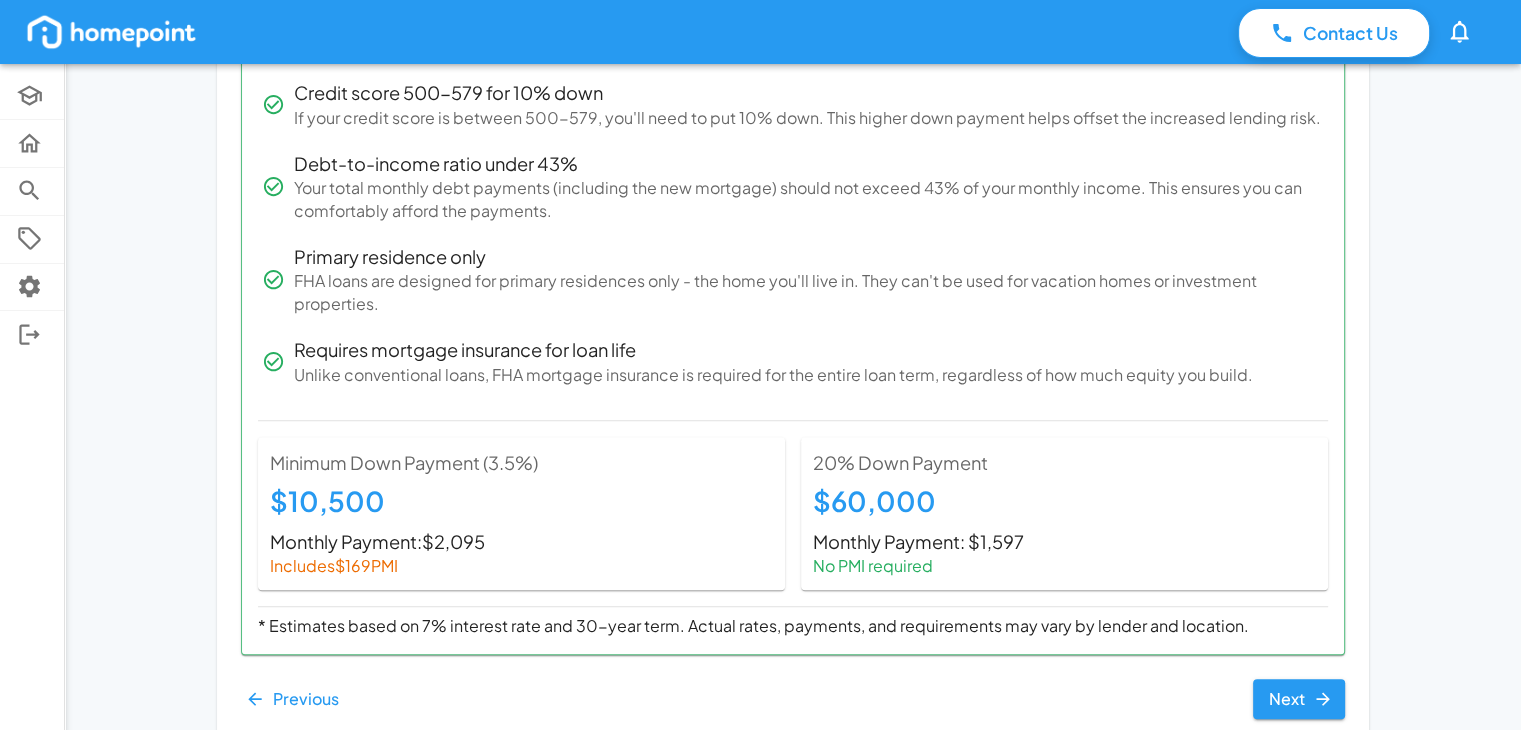 scroll, scrollTop: 731, scrollLeft: 0, axis: vertical 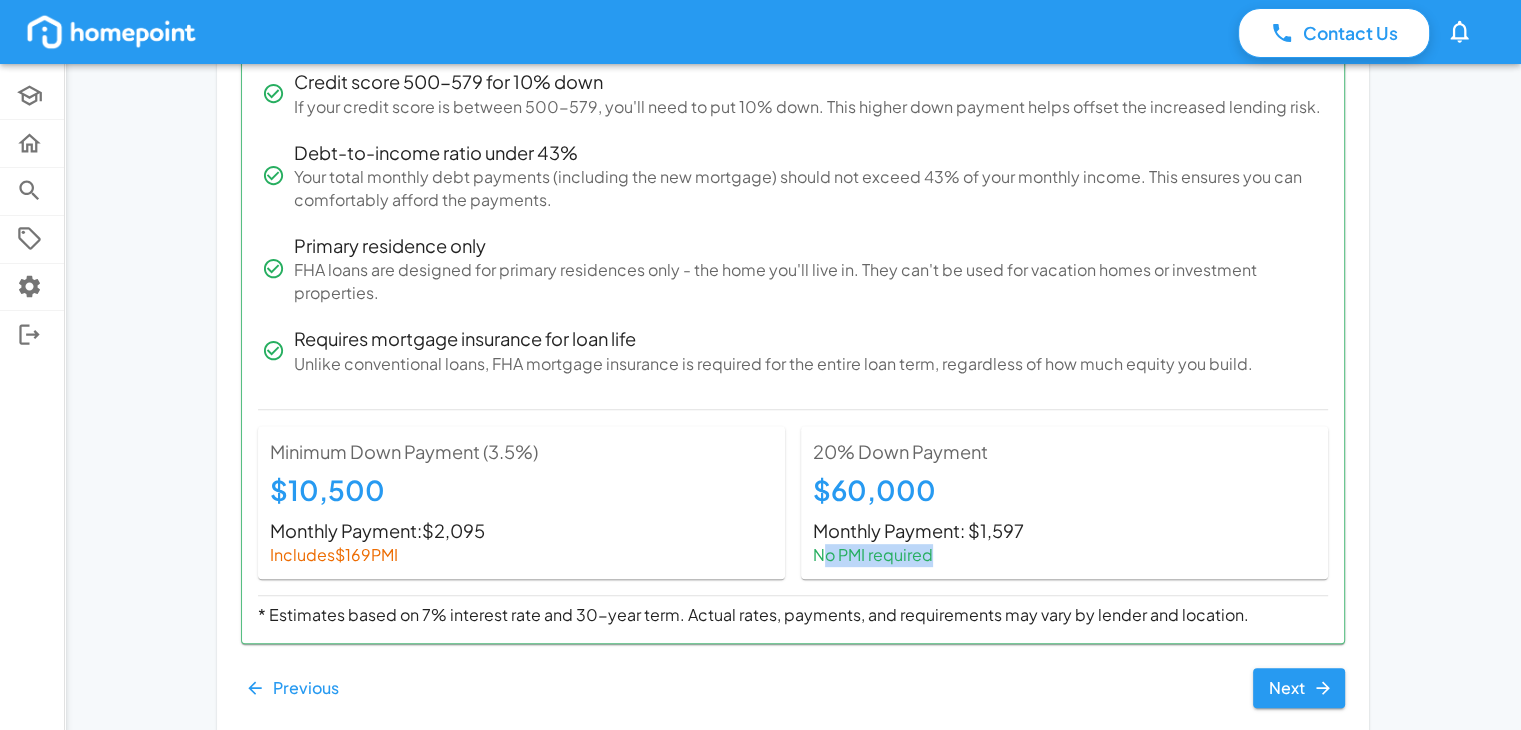 drag, startPoint x: 829, startPoint y: 549, endPoint x: 933, endPoint y: 557, distance: 104.307236 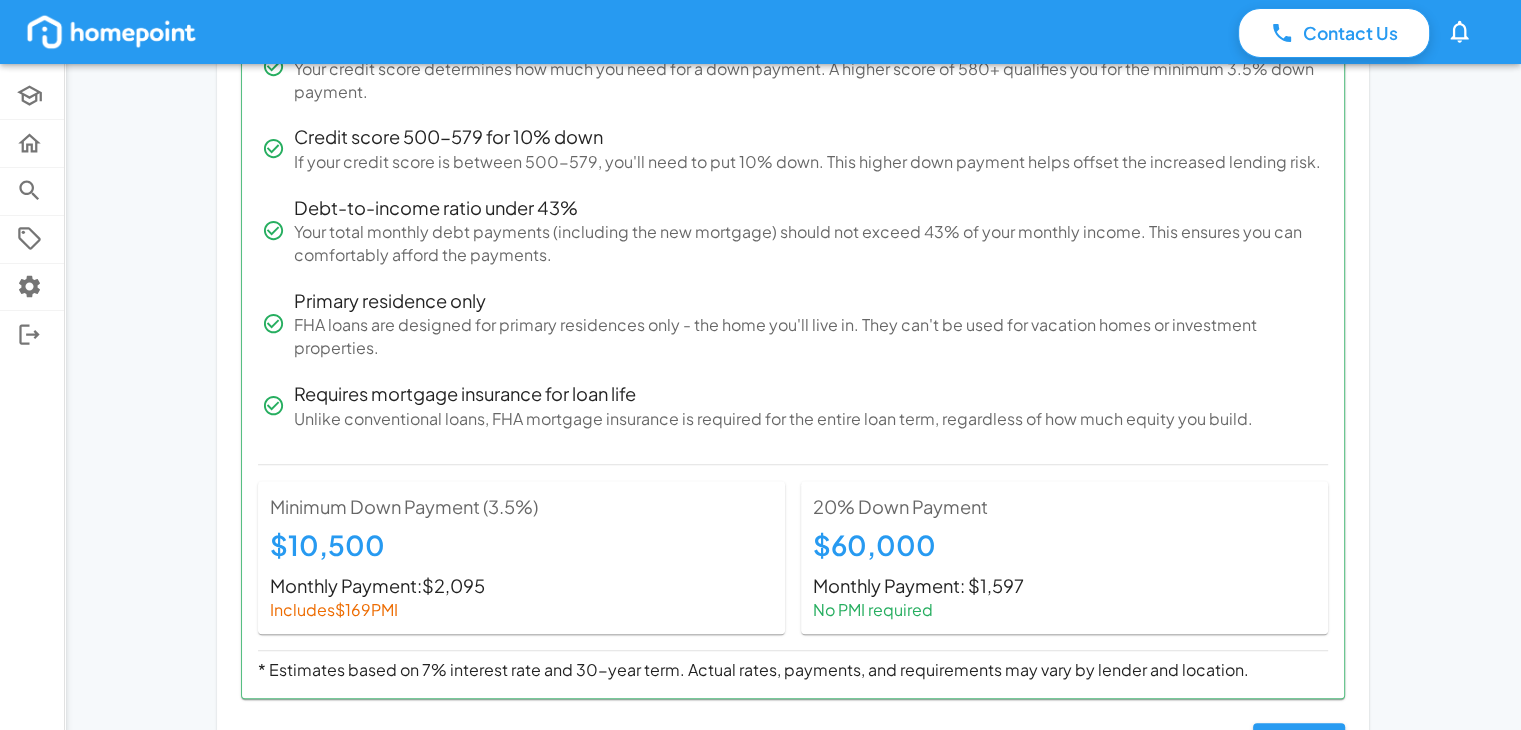 scroll, scrollTop: 677, scrollLeft: 0, axis: vertical 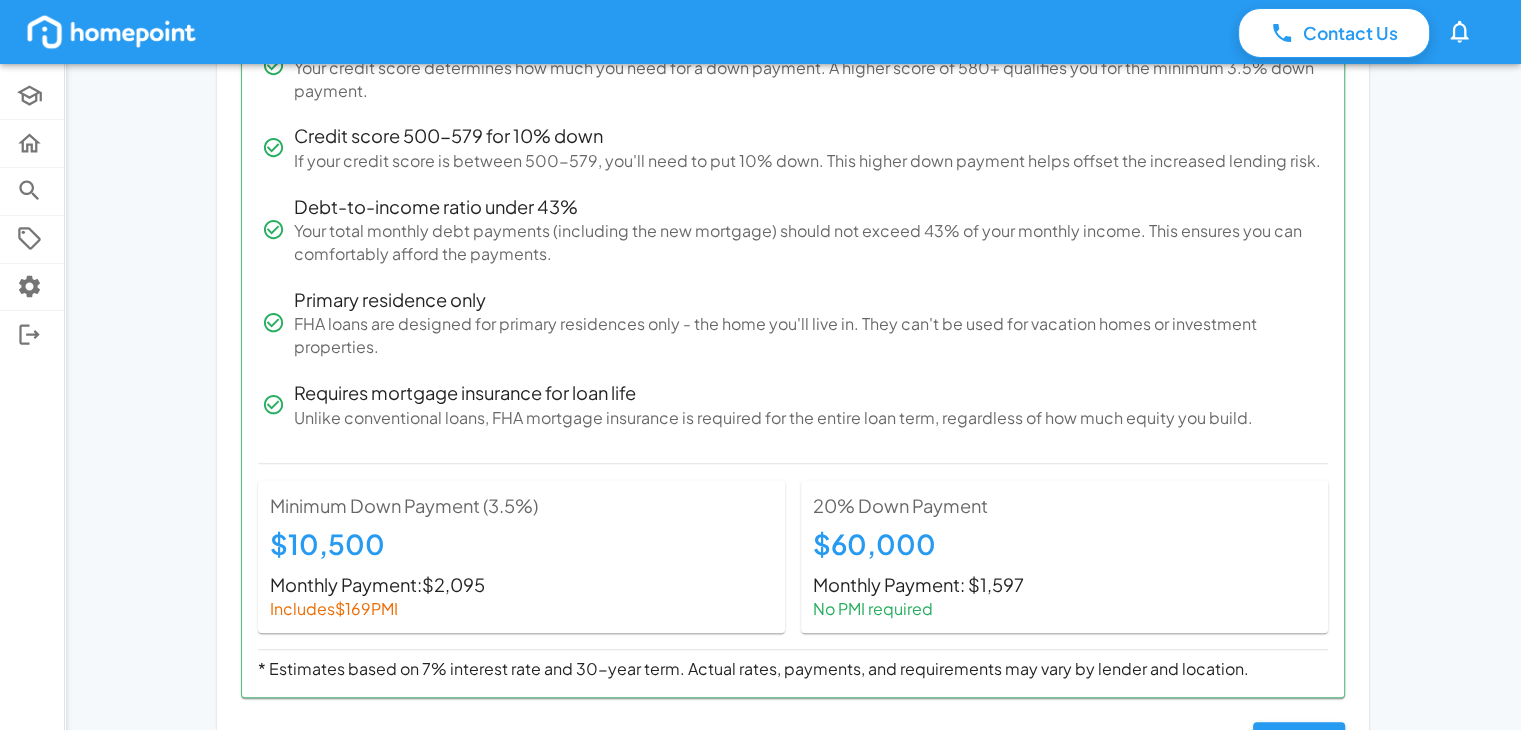 drag, startPoint x: 374, startPoint y: 605, endPoint x: 408, endPoint y: 608, distance: 34.132095 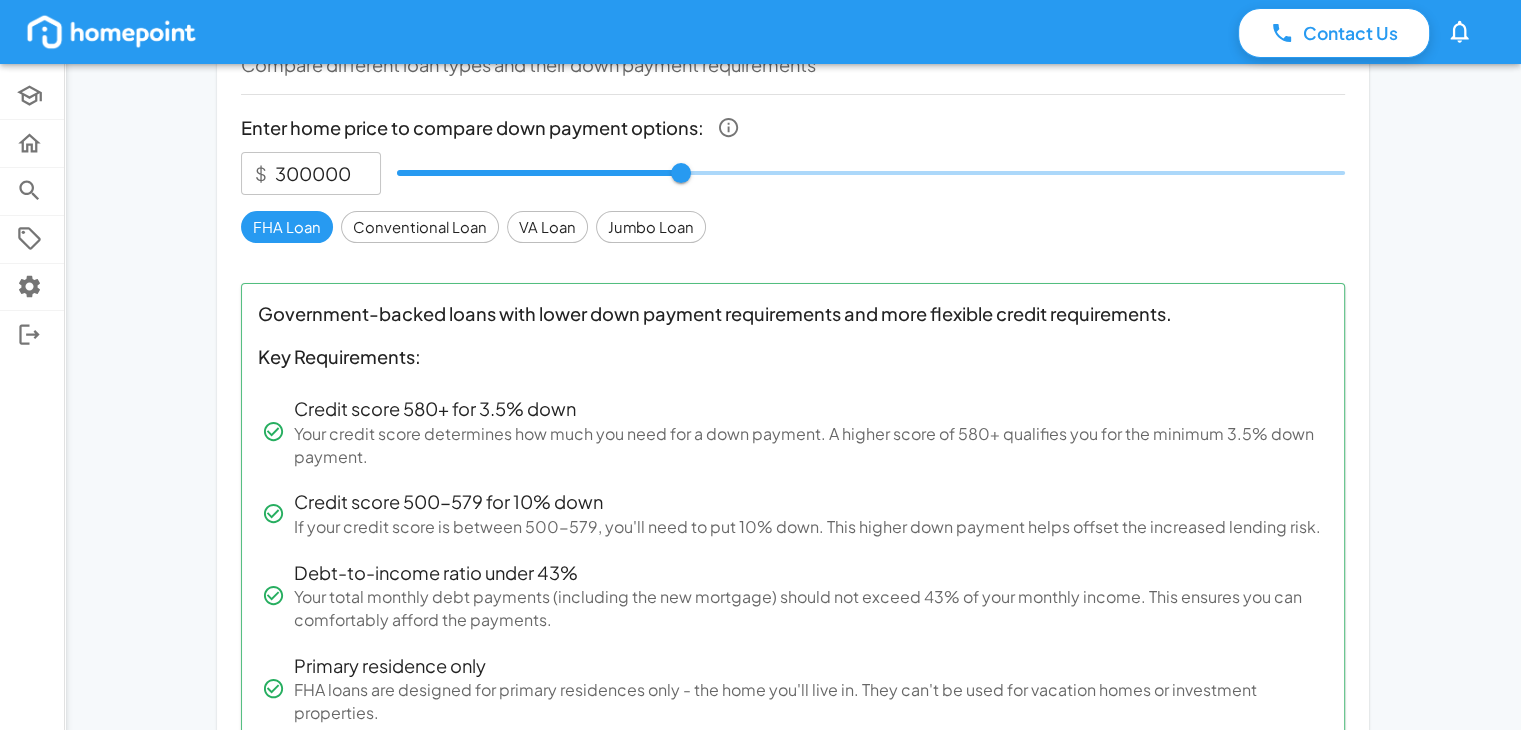 scroll, scrollTop: 261, scrollLeft: 0, axis: vertical 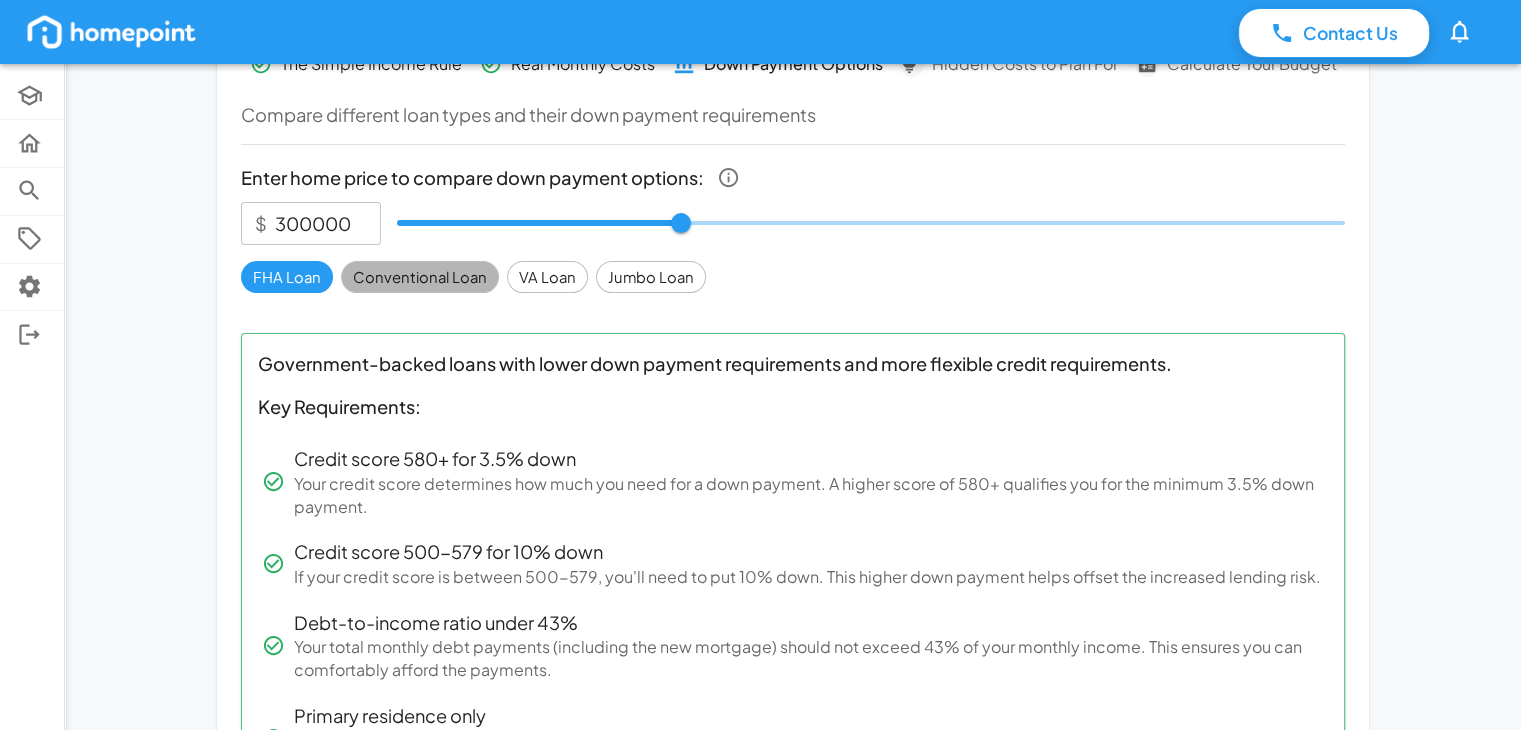 click on "Conventional Loan" at bounding box center (420, 277) 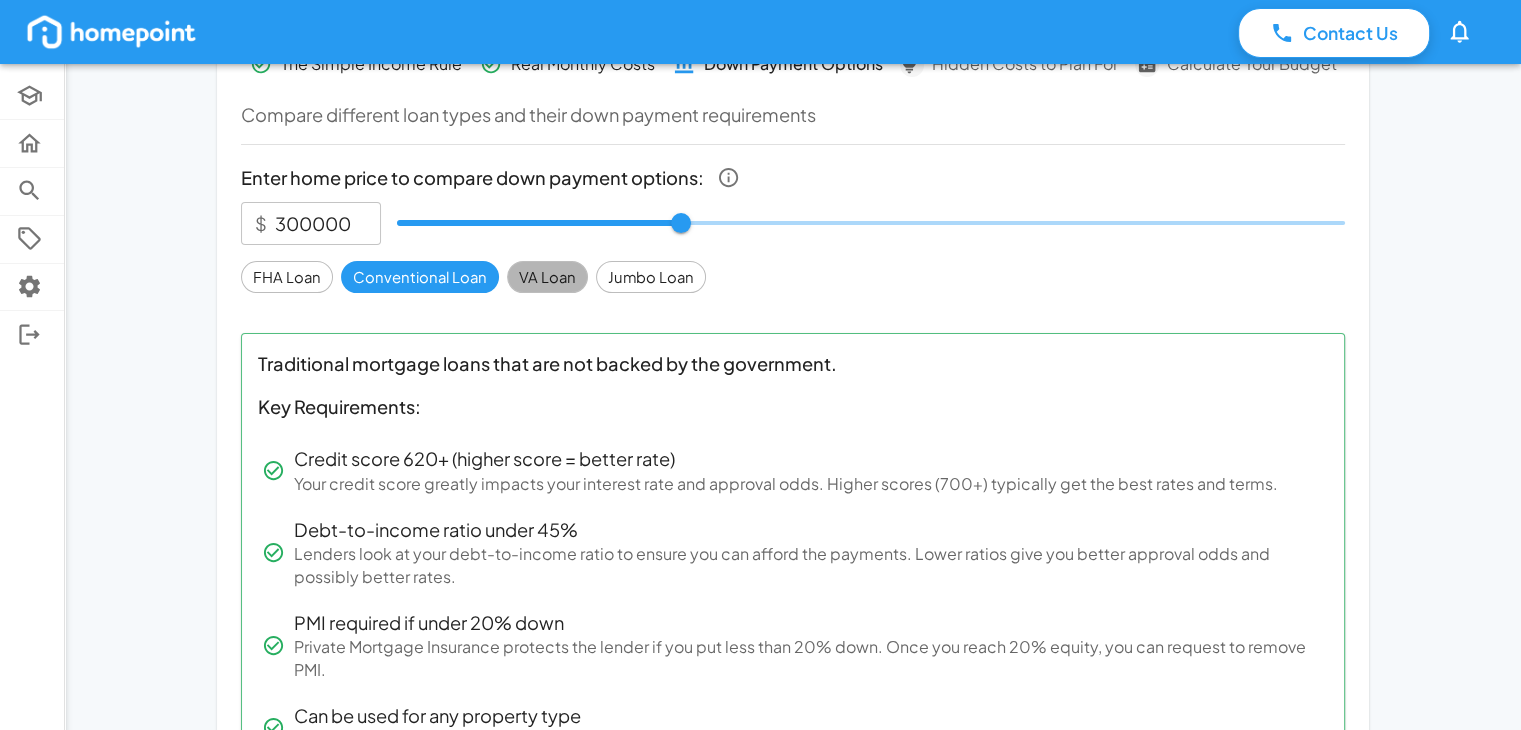 click on "VA Loan" at bounding box center [547, 277] 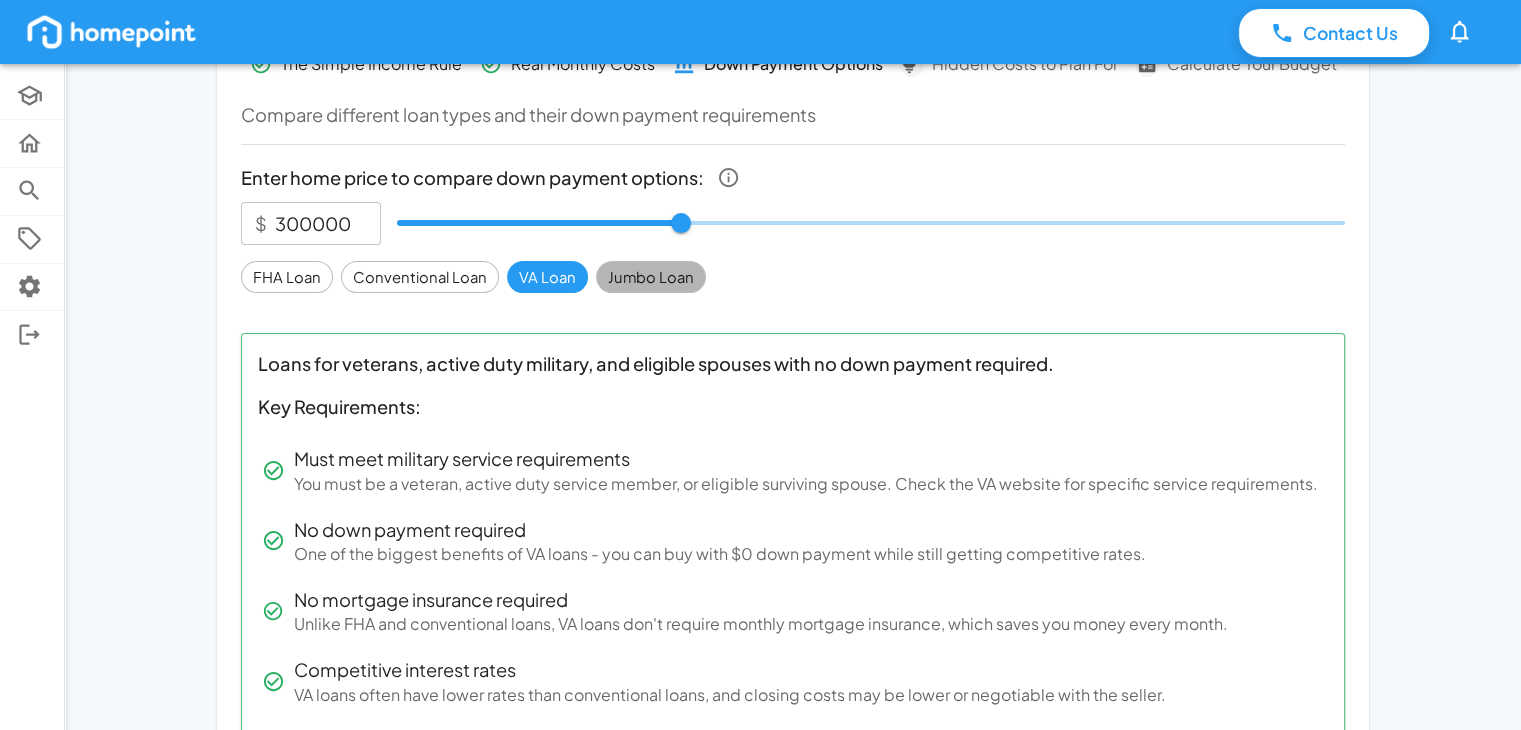 click on "Jumbo Loan" at bounding box center (651, 277) 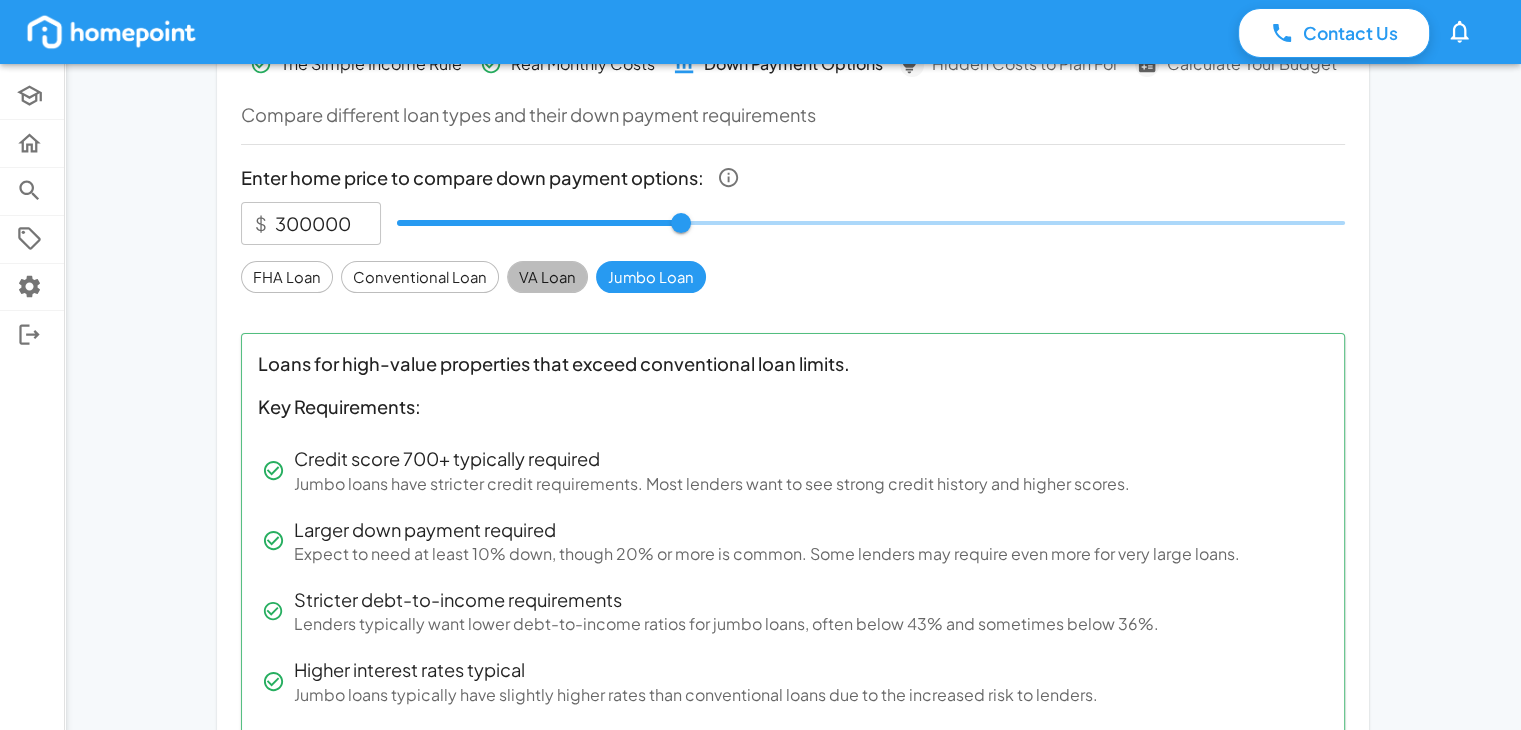 drag, startPoint x: 547, startPoint y: 272, endPoint x: 568, endPoint y: 405, distance: 134.64769 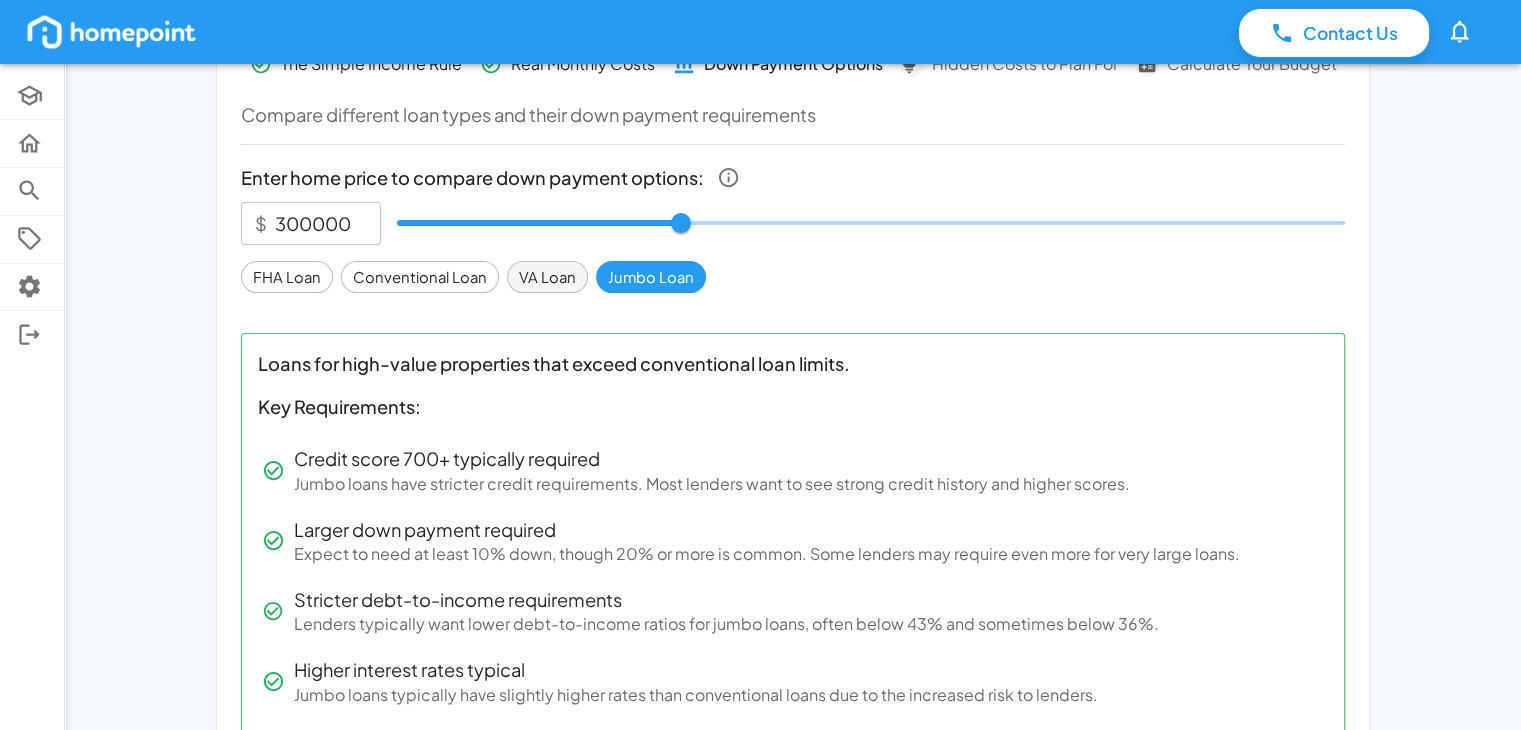 click on "VA Loan" at bounding box center (547, 277) 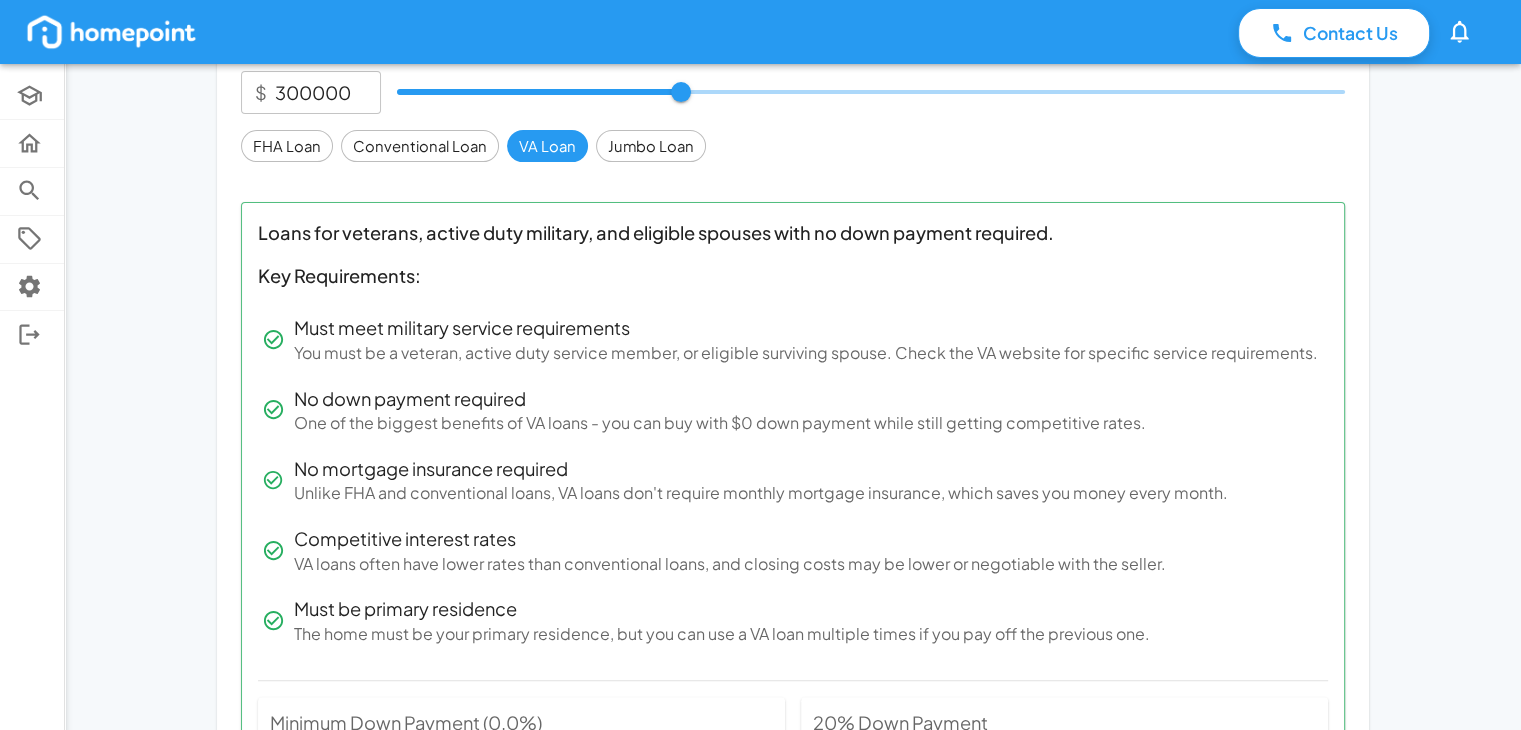 scroll, scrollTop: 392, scrollLeft: 0, axis: vertical 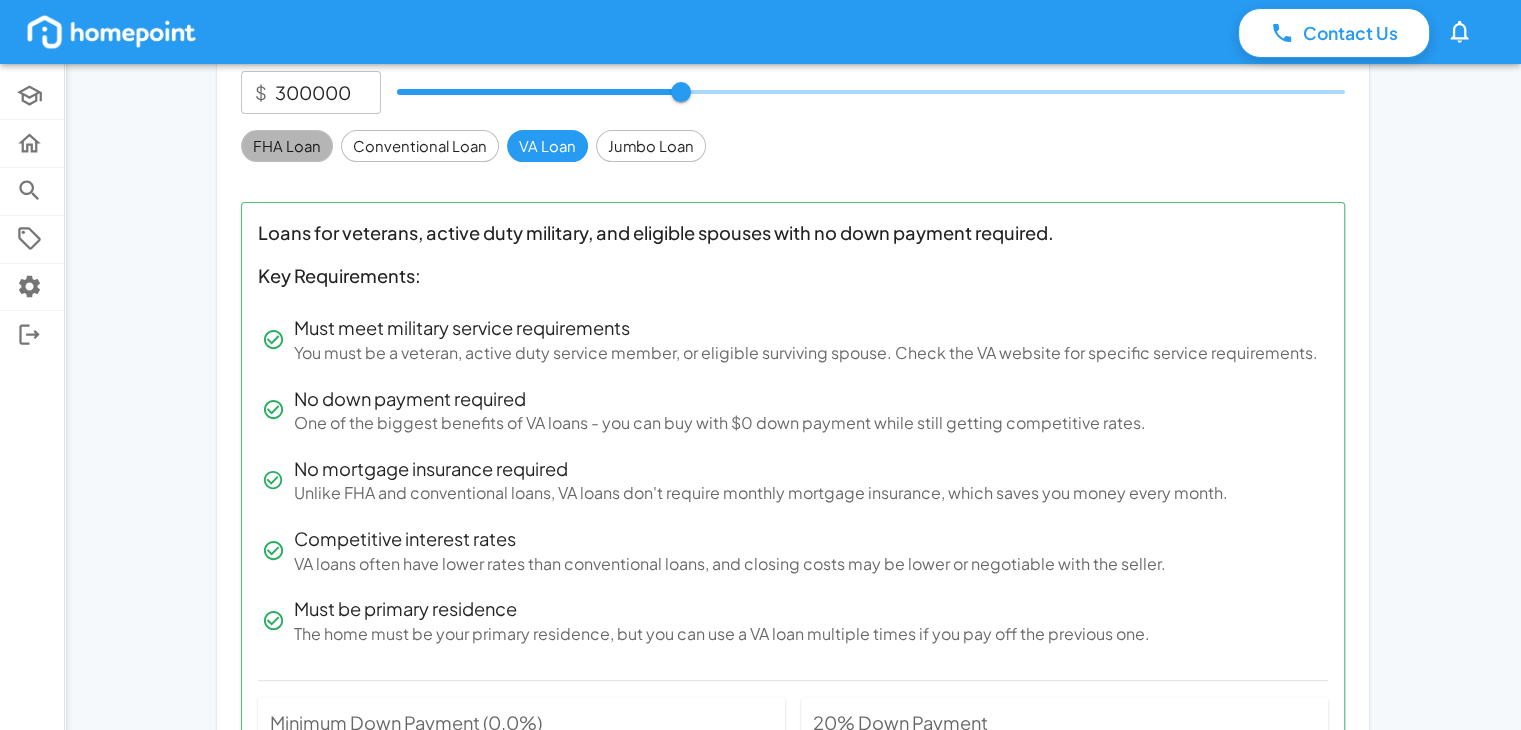 click on "FHA Loan" at bounding box center [287, 146] 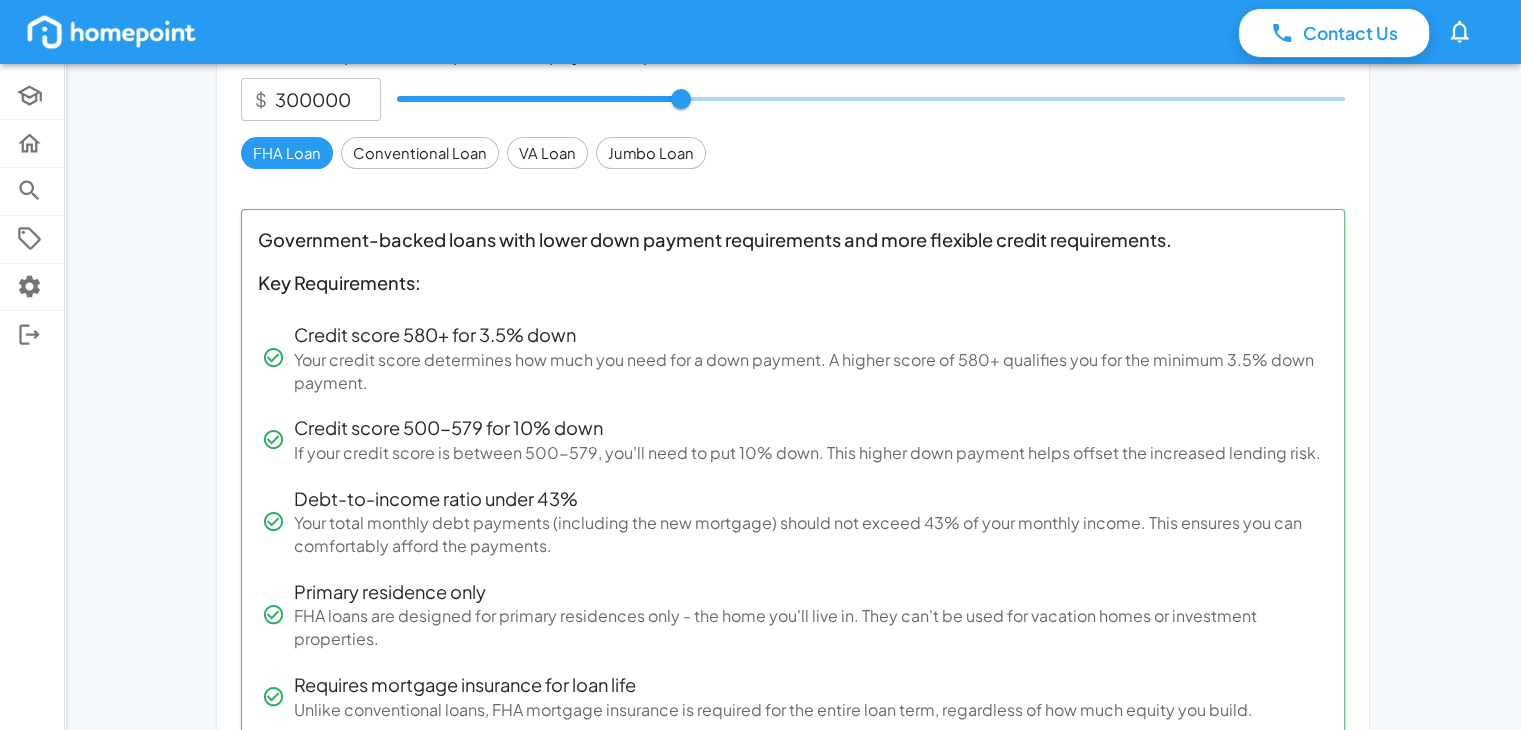 scroll, scrollTop: 320, scrollLeft: 0, axis: vertical 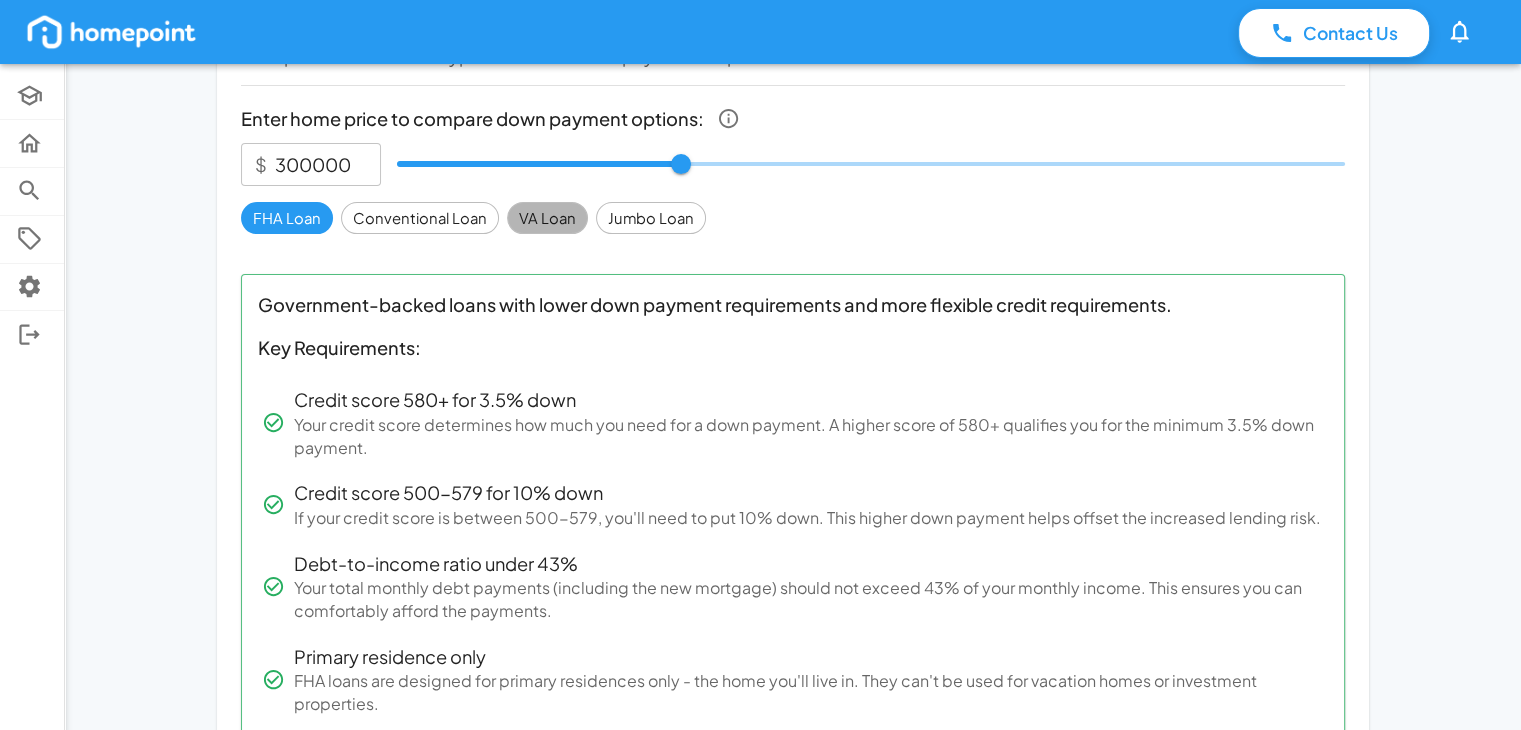 click on "VA Loan" at bounding box center (547, 218) 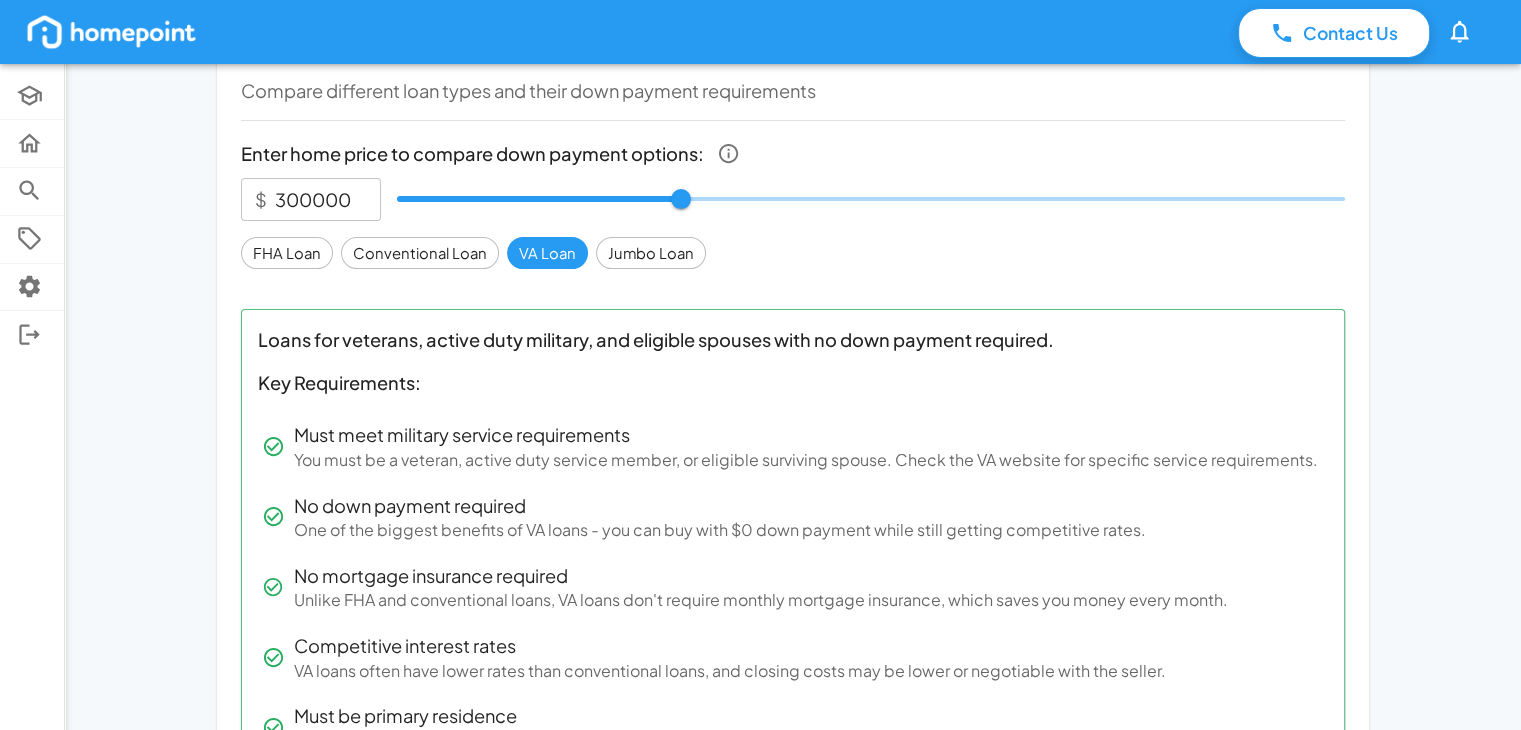scroll, scrollTop: 279, scrollLeft: 0, axis: vertical 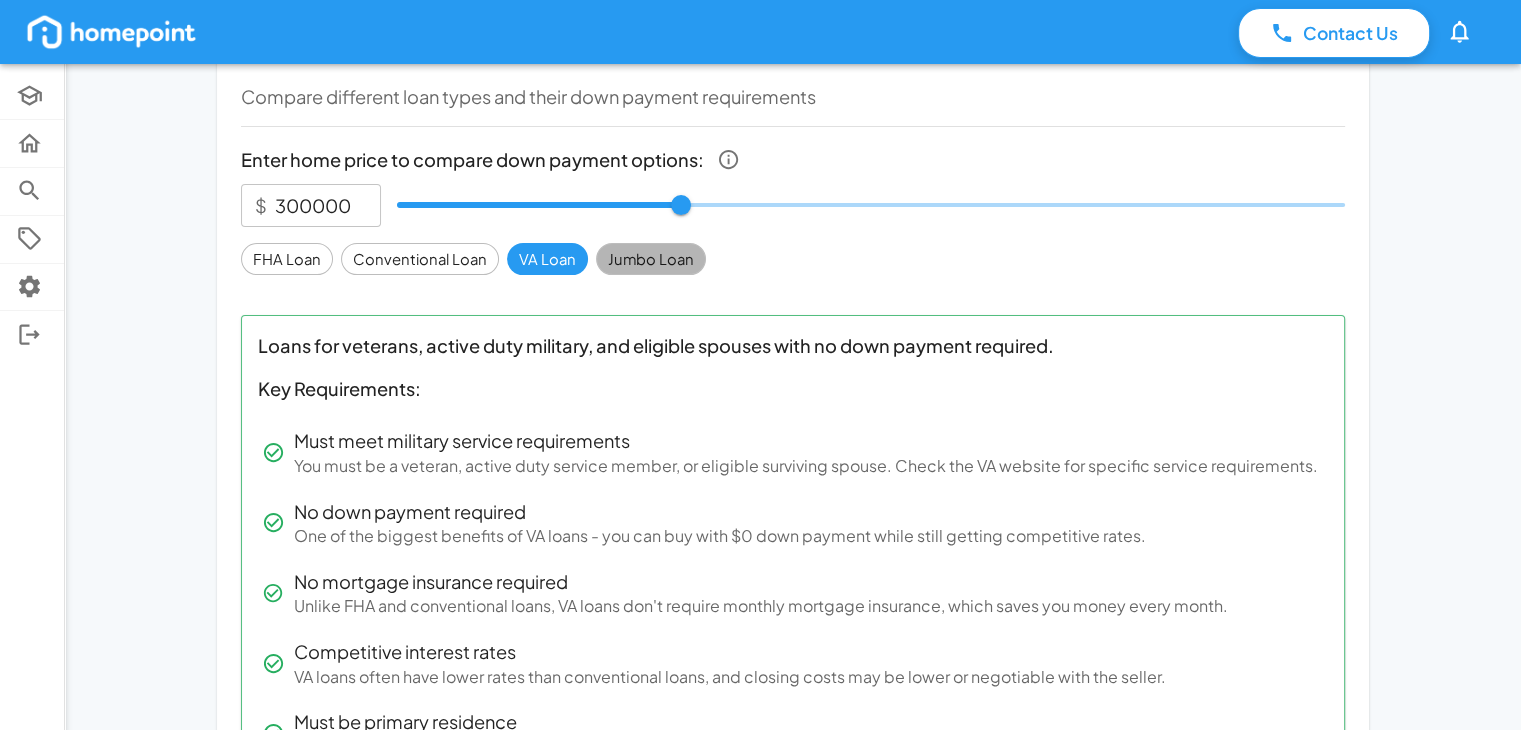 click on "Jumbo Loan" at bounding box center (651, 259) 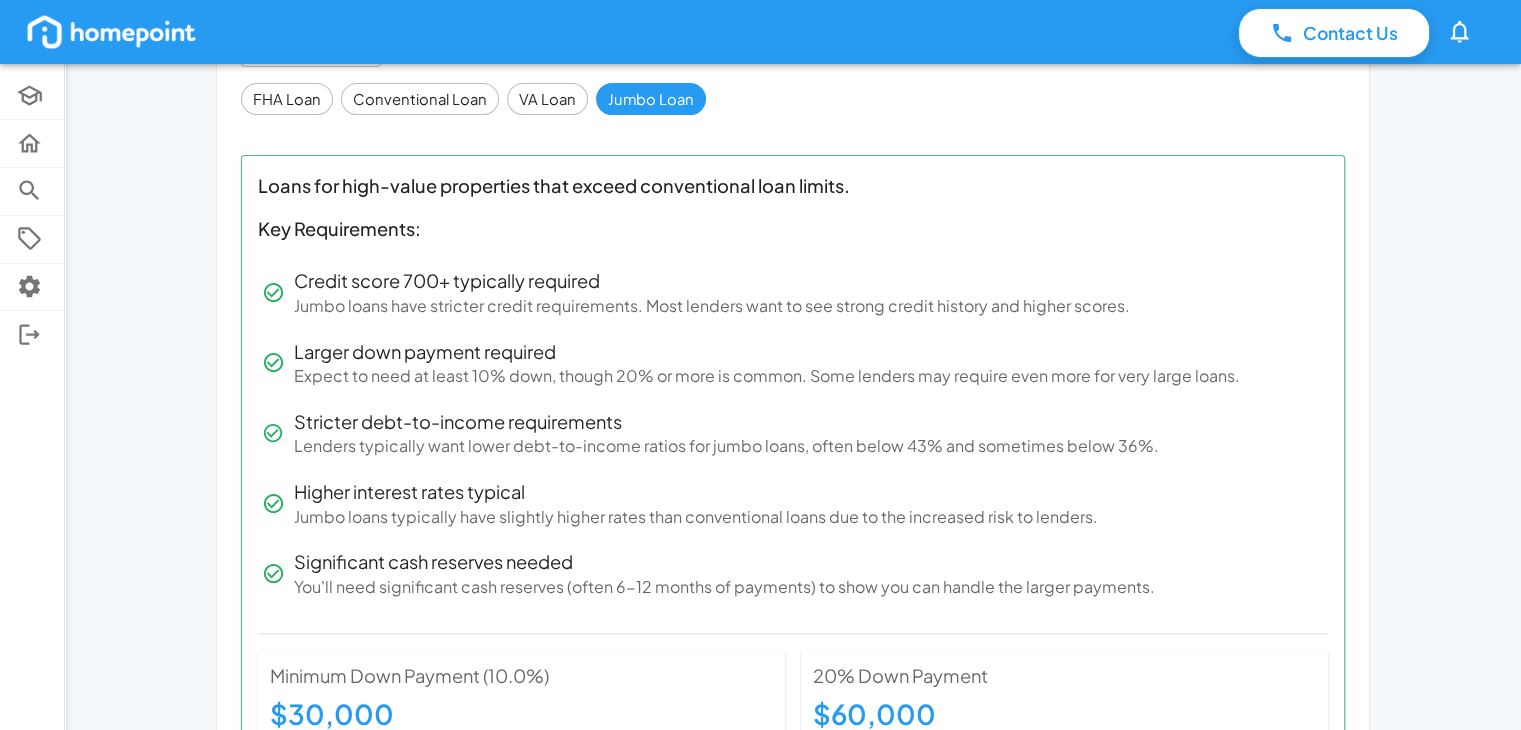 scroll, scrollTop: 399, scrollLeft: 0, axis: vertical 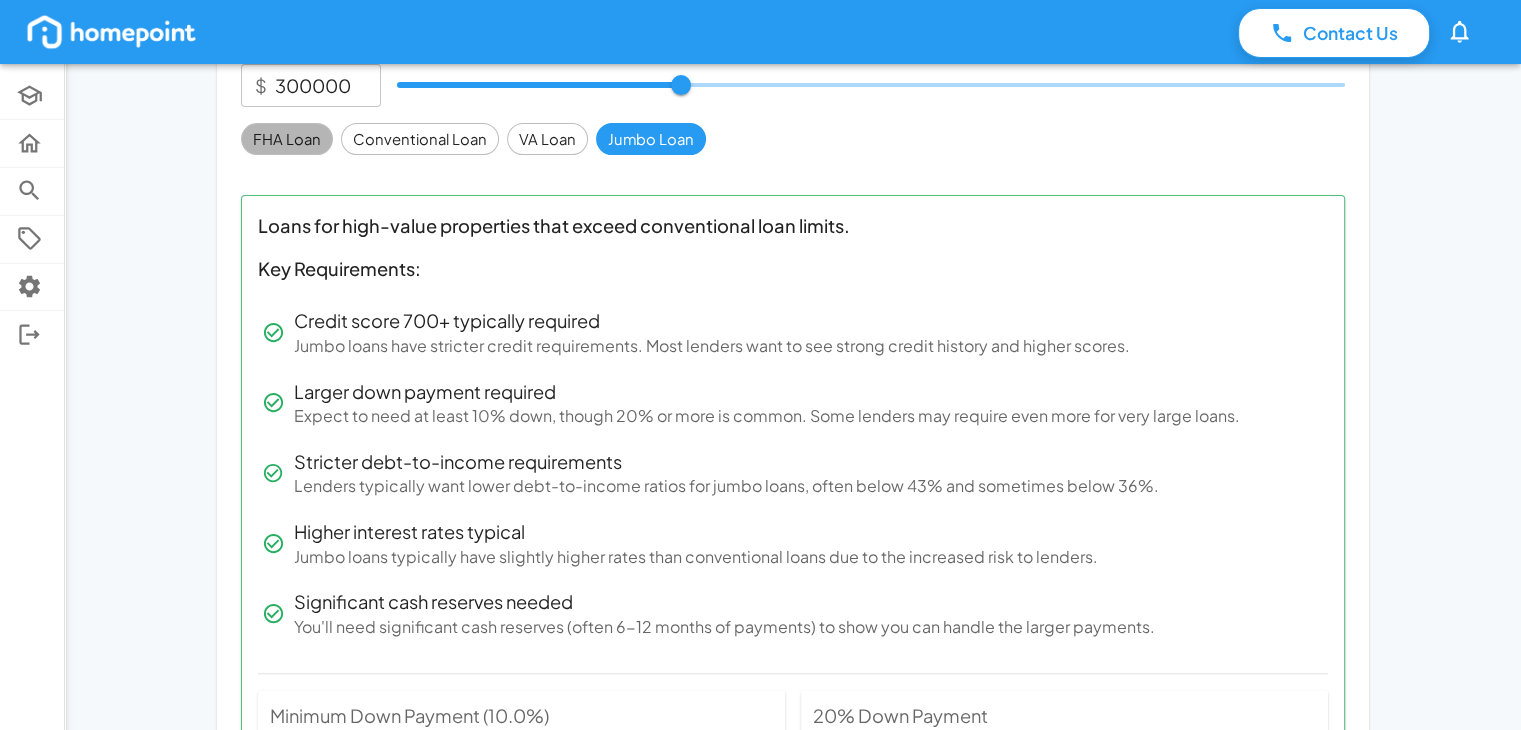 click on "FHA Loan" at bounding box center (287, 139) 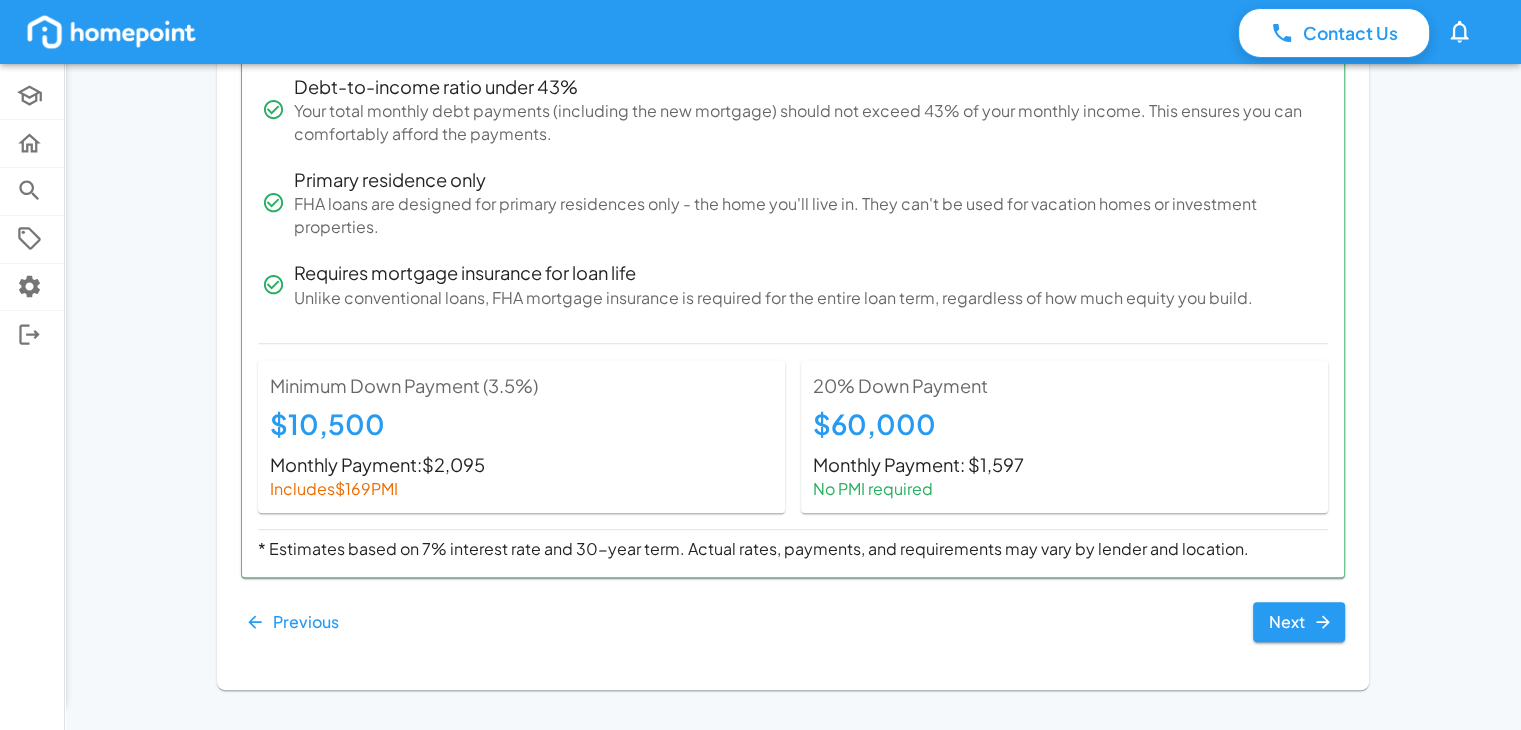 scroll, scrollTop: 799, scrollLeft: 0, axis: vertical 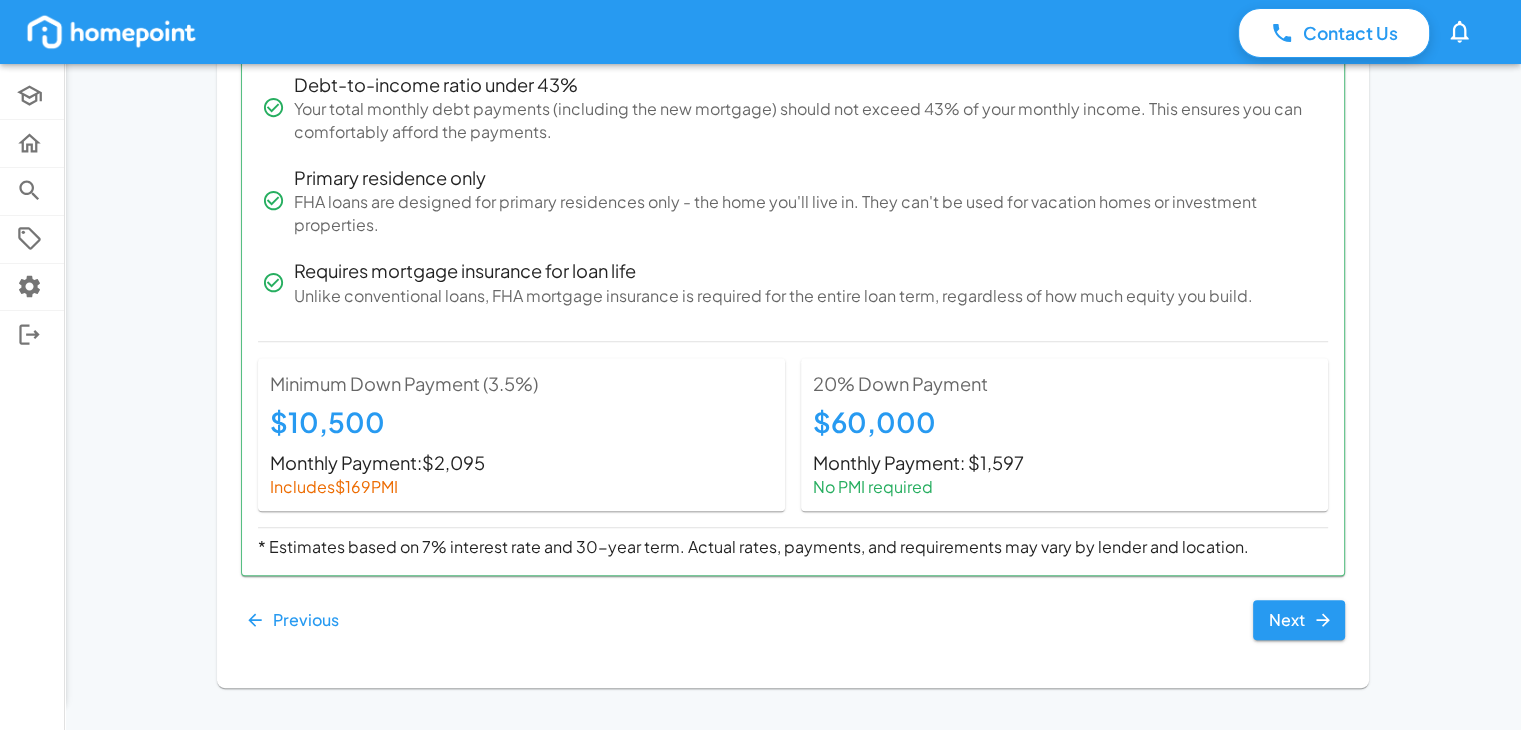 click on "$60,000" at bounding box center (1064, 422) 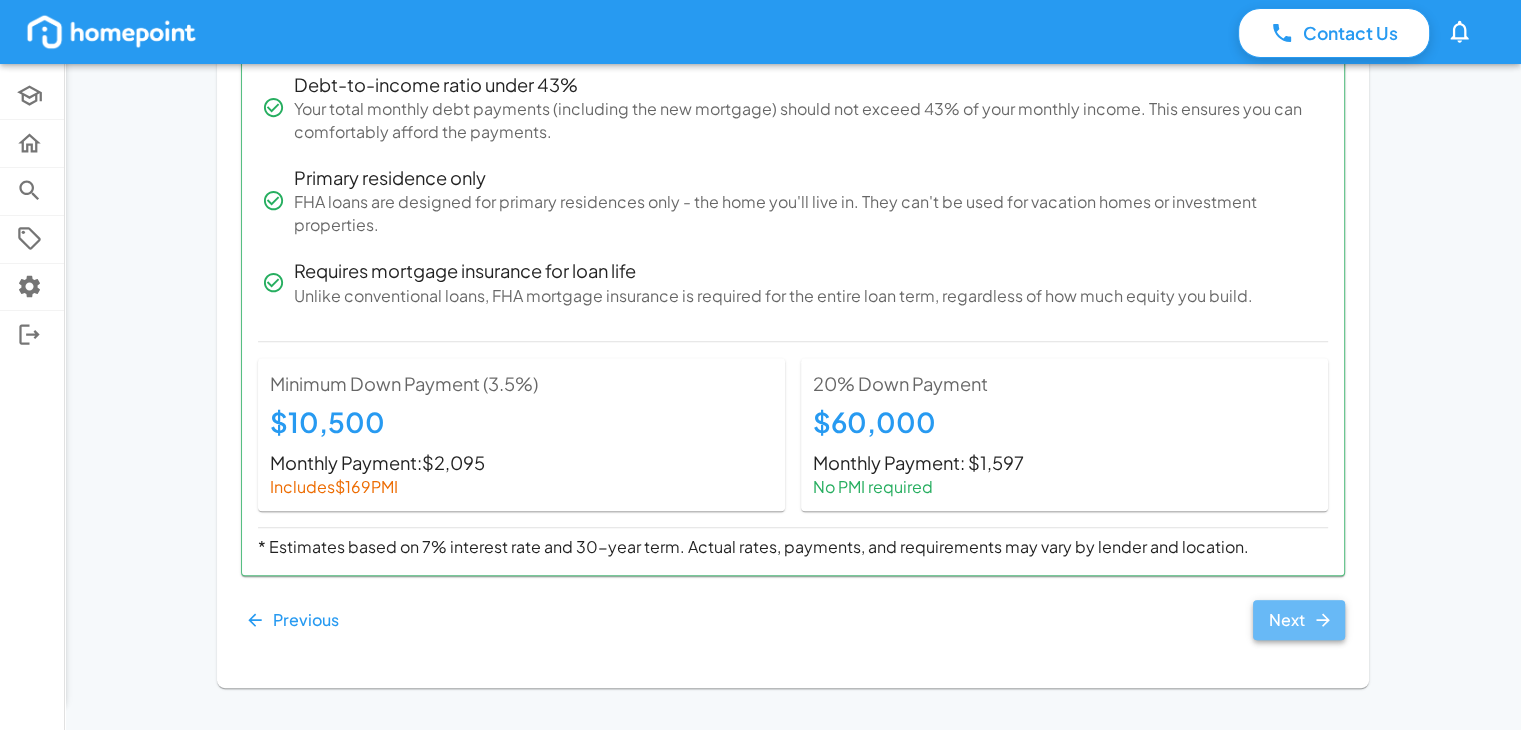 click on "Next" at bounding box center (1299, 620) 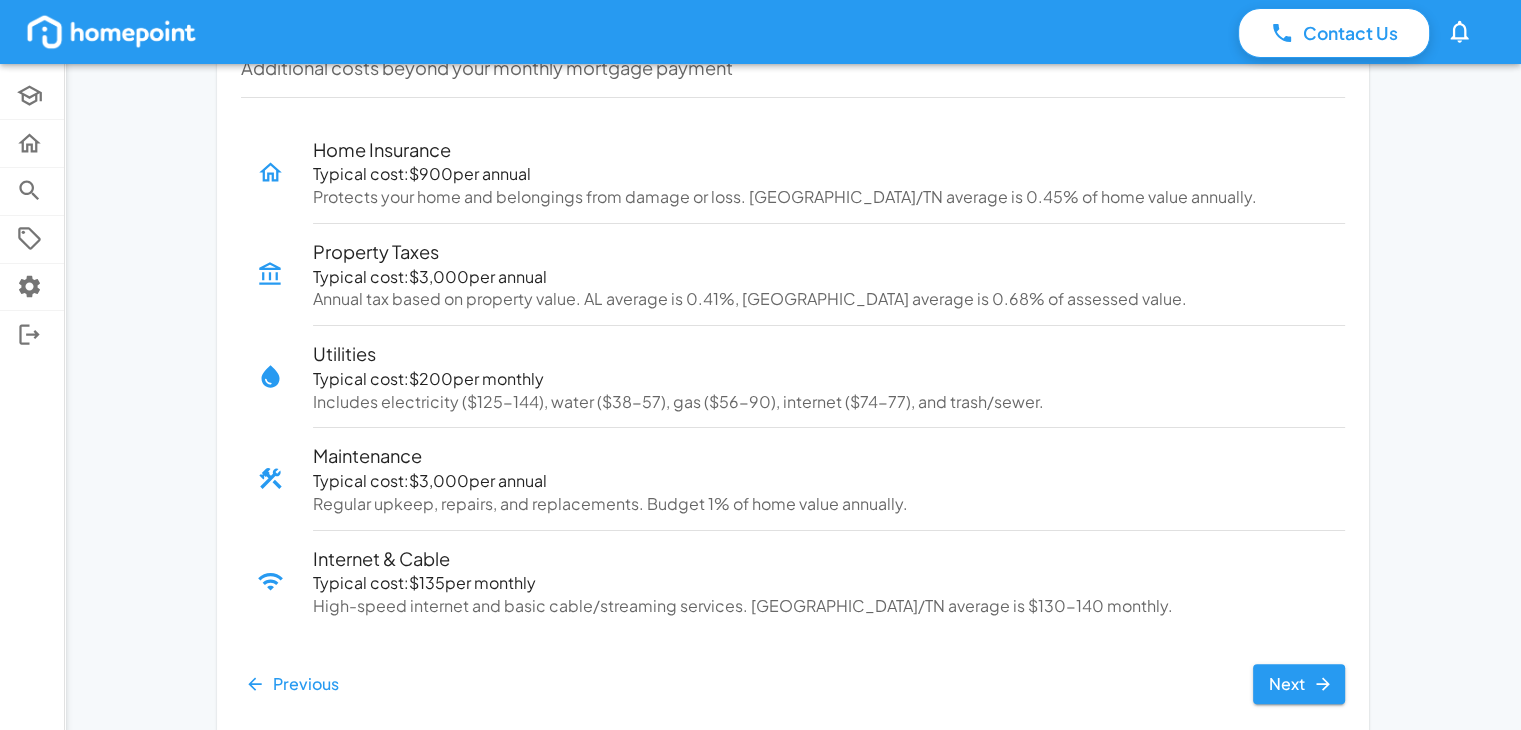 scroll, scrollTop: 311, scrollLeft: 0, axis: vertical 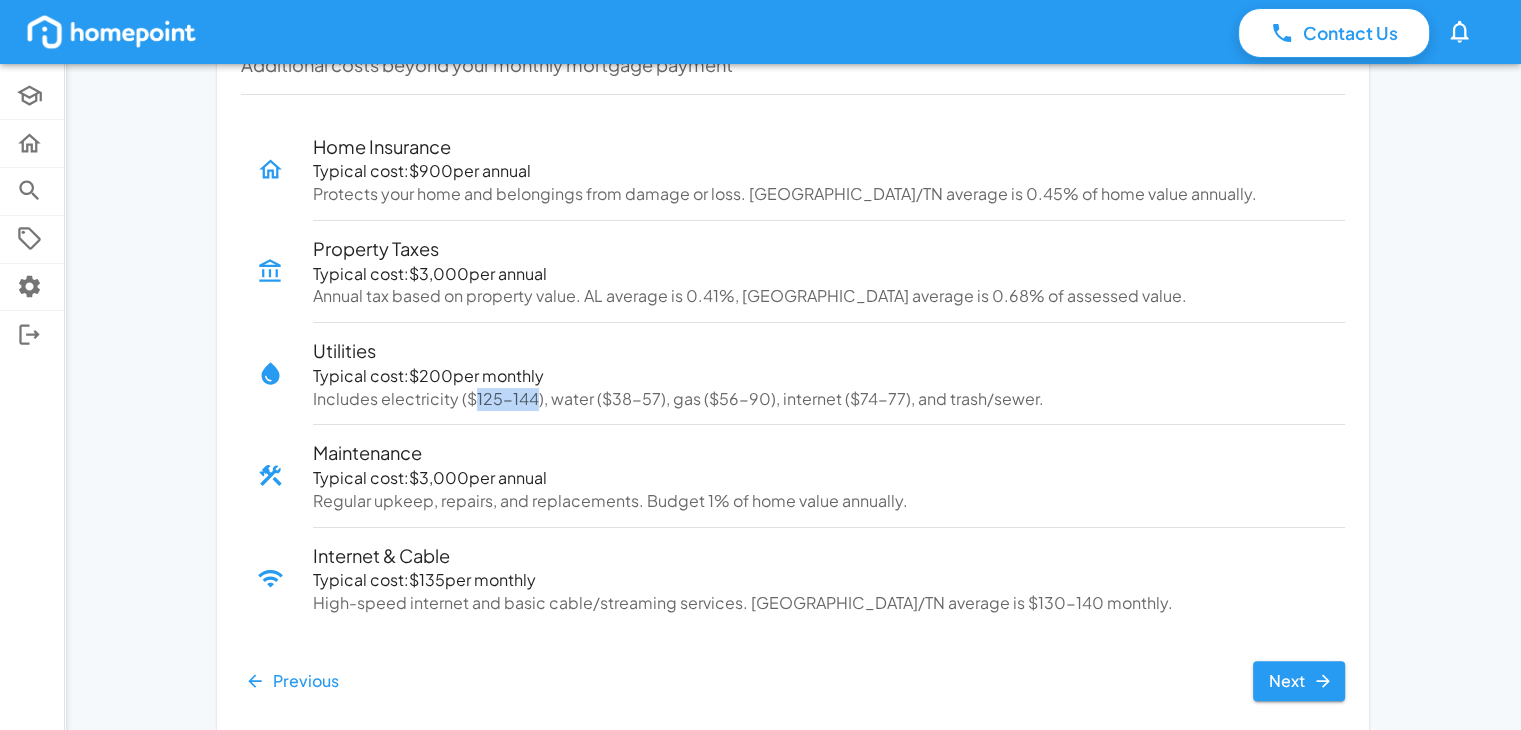 drag, startPoint x: 472, startPoint y: 397, endPoint x: 530, endPoint y: 399, distance: 58.034473 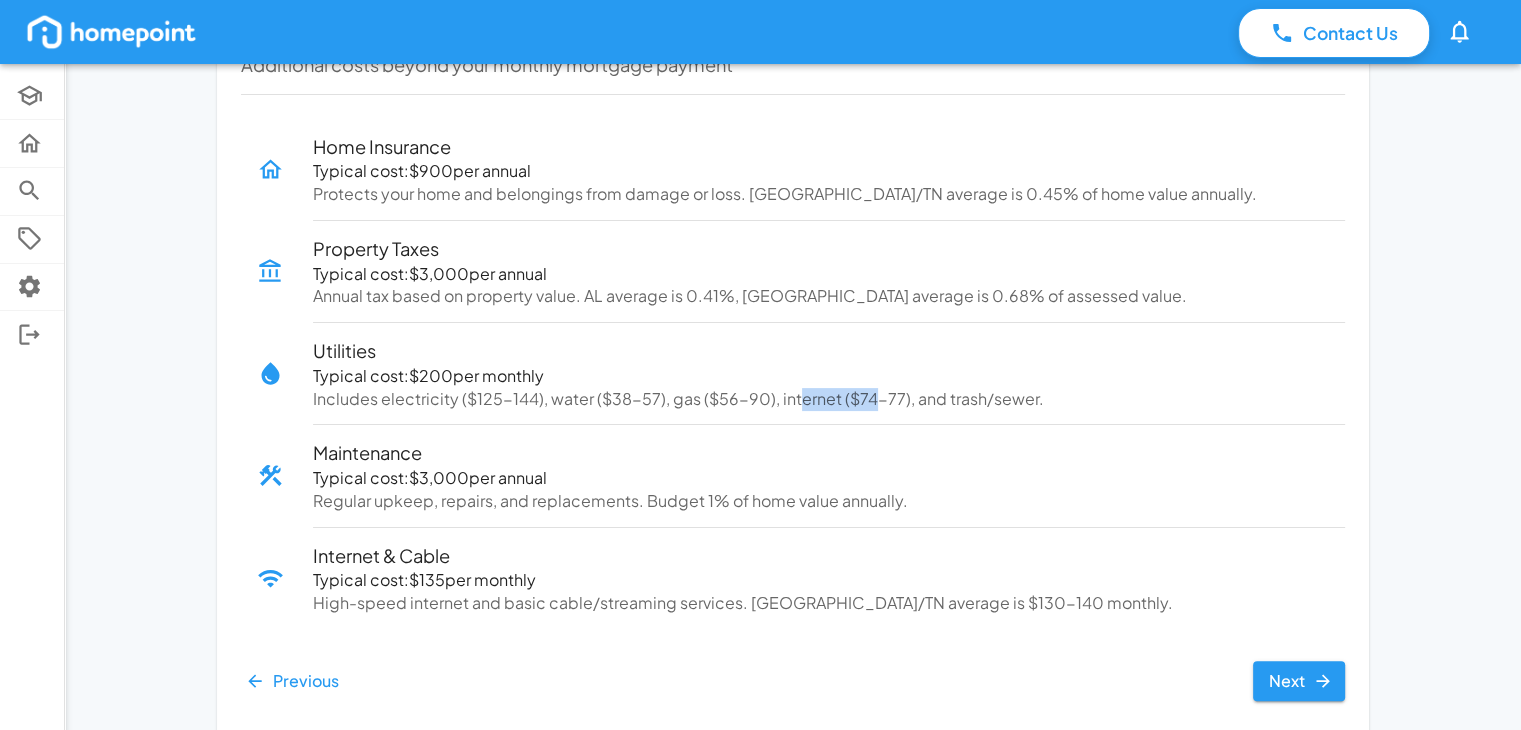 drag, startPoint x: 796, startPoint y: 401, endPoint x: 868, endPoint y: 401, distance: 72 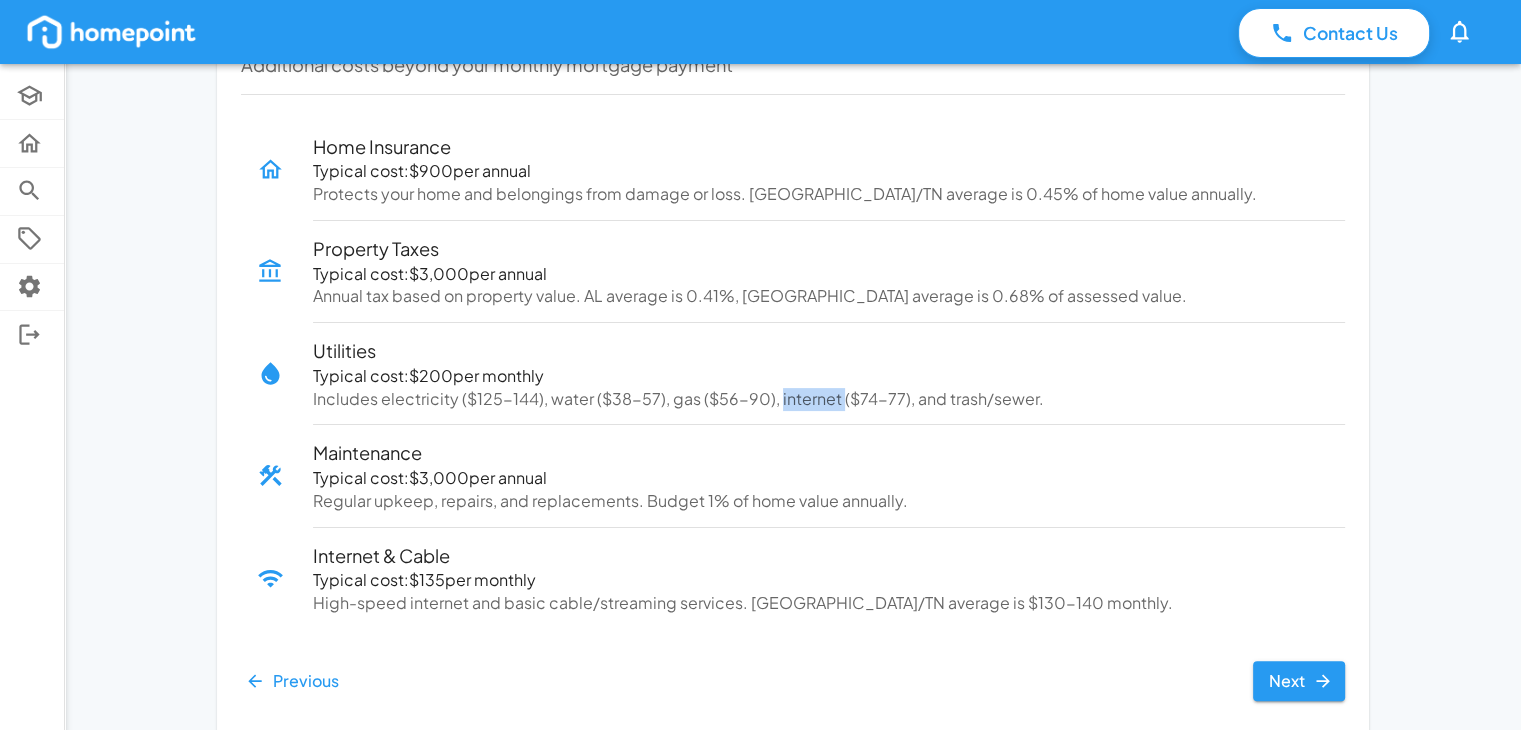 click on "Typical cost:  $200  per   monthly Includes electricity ($125-144), water ($38-57), gas ($56-90), internet ($74-77), and trash/sewer." at bounding box center (821, 388) 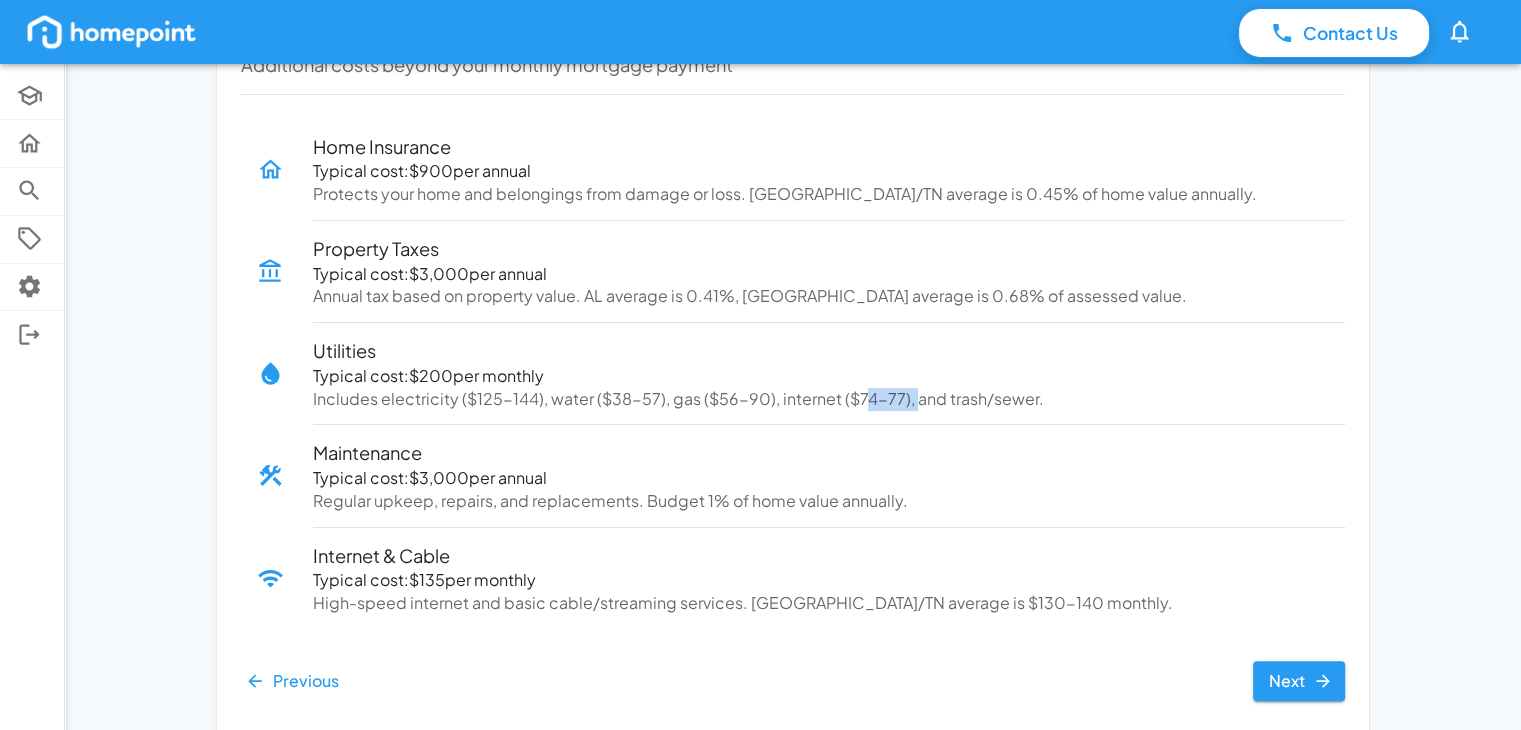 drag, startPoint x: 861, startPoint y: 397, endPoint x: 908, endPoint y: 397, distance: 47 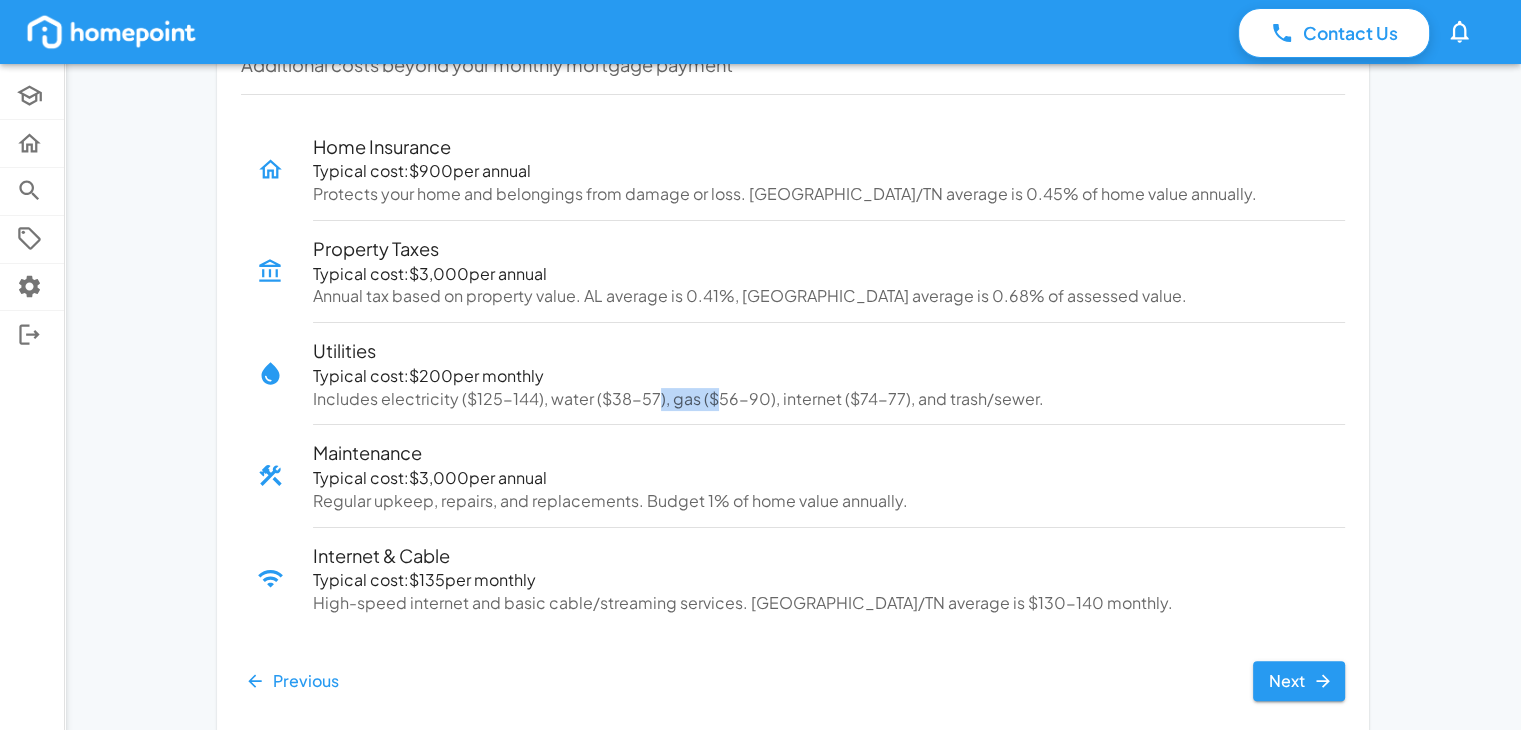 drag, startPoint x: 655, startPoint y: 399, endPoint x: 714, endPoint y: 401, distance: 59.03389 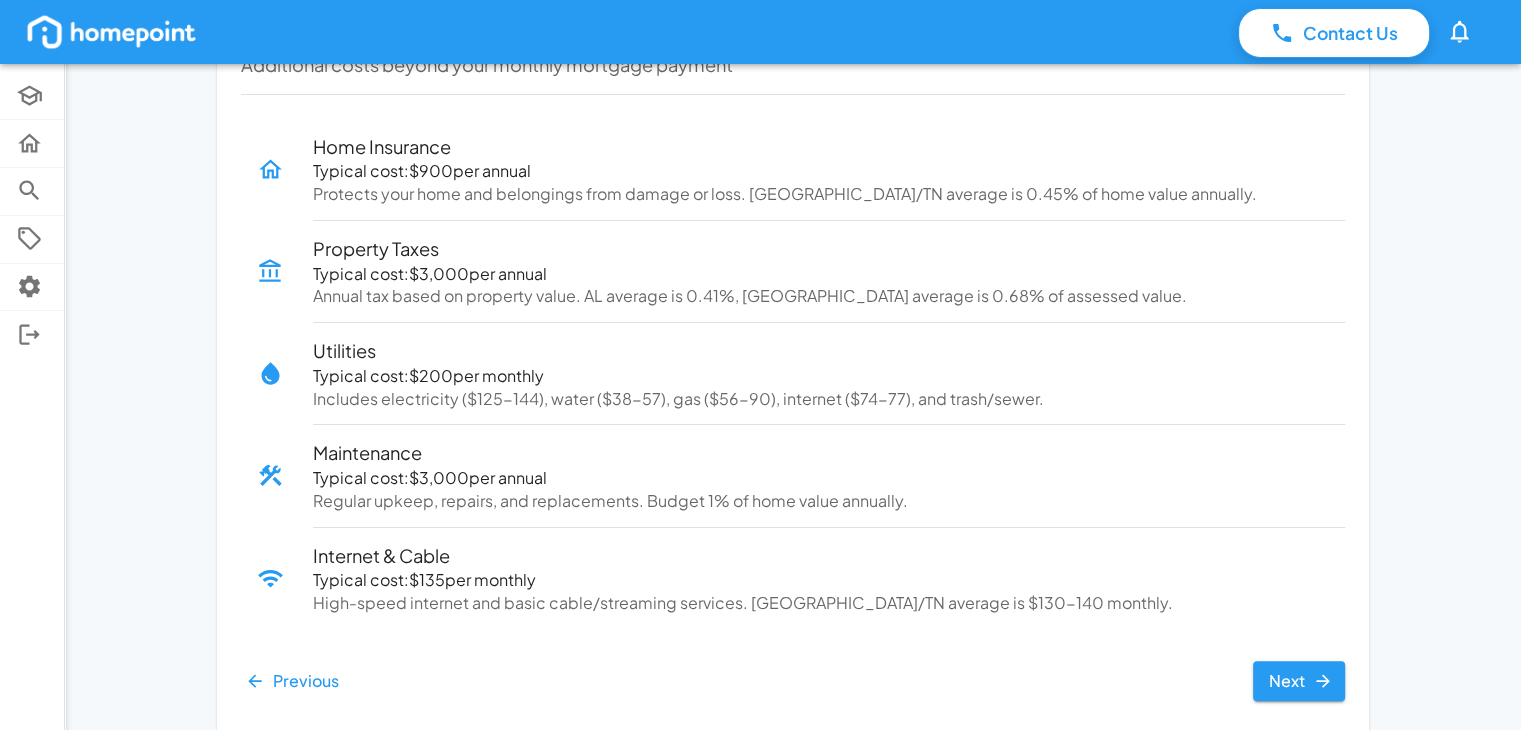 click on "Internet & Cable" at bounding box center (821, 555) 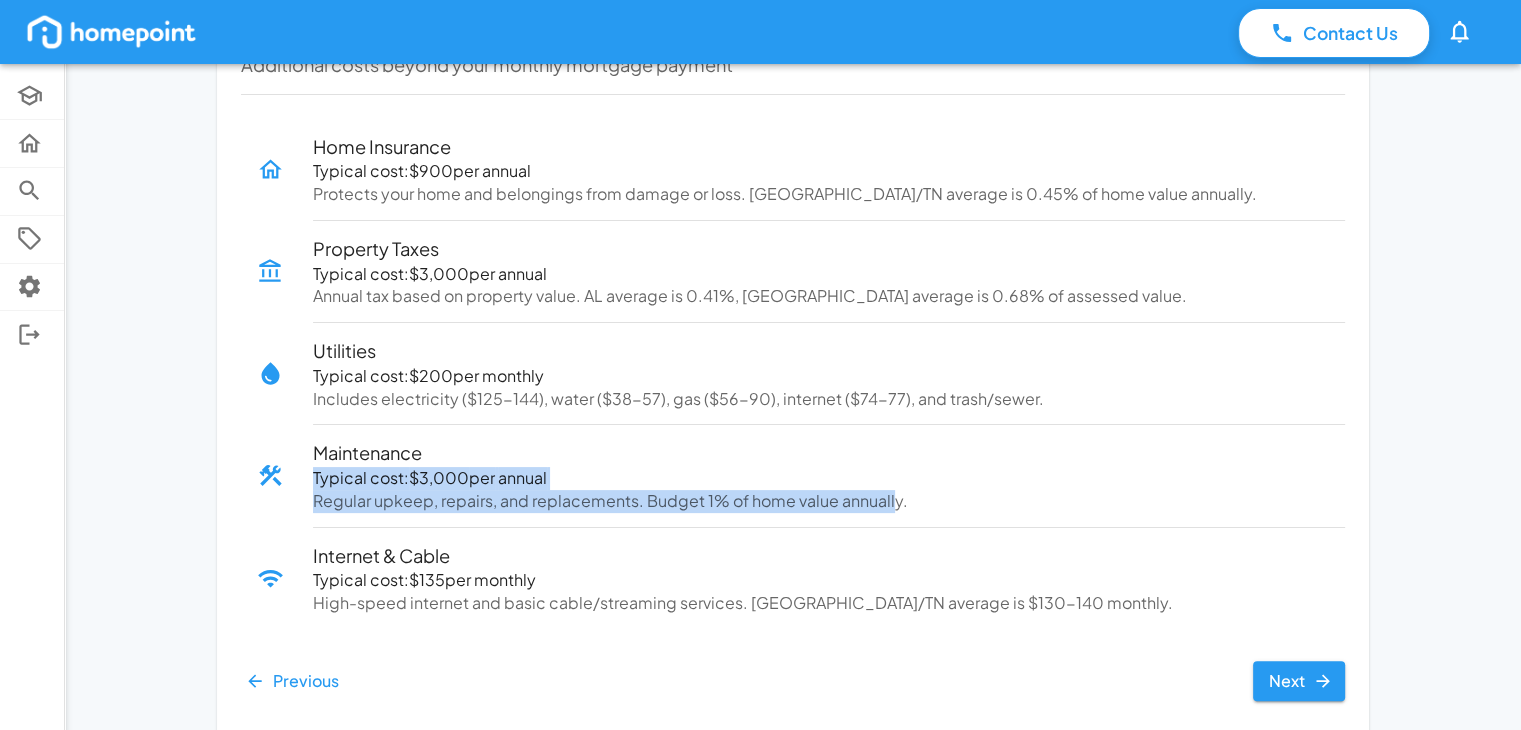 drag, startPoint x: 665, startPoint y: 487, endPoint x: 888, endPoint y: 496, distance: 223.18153 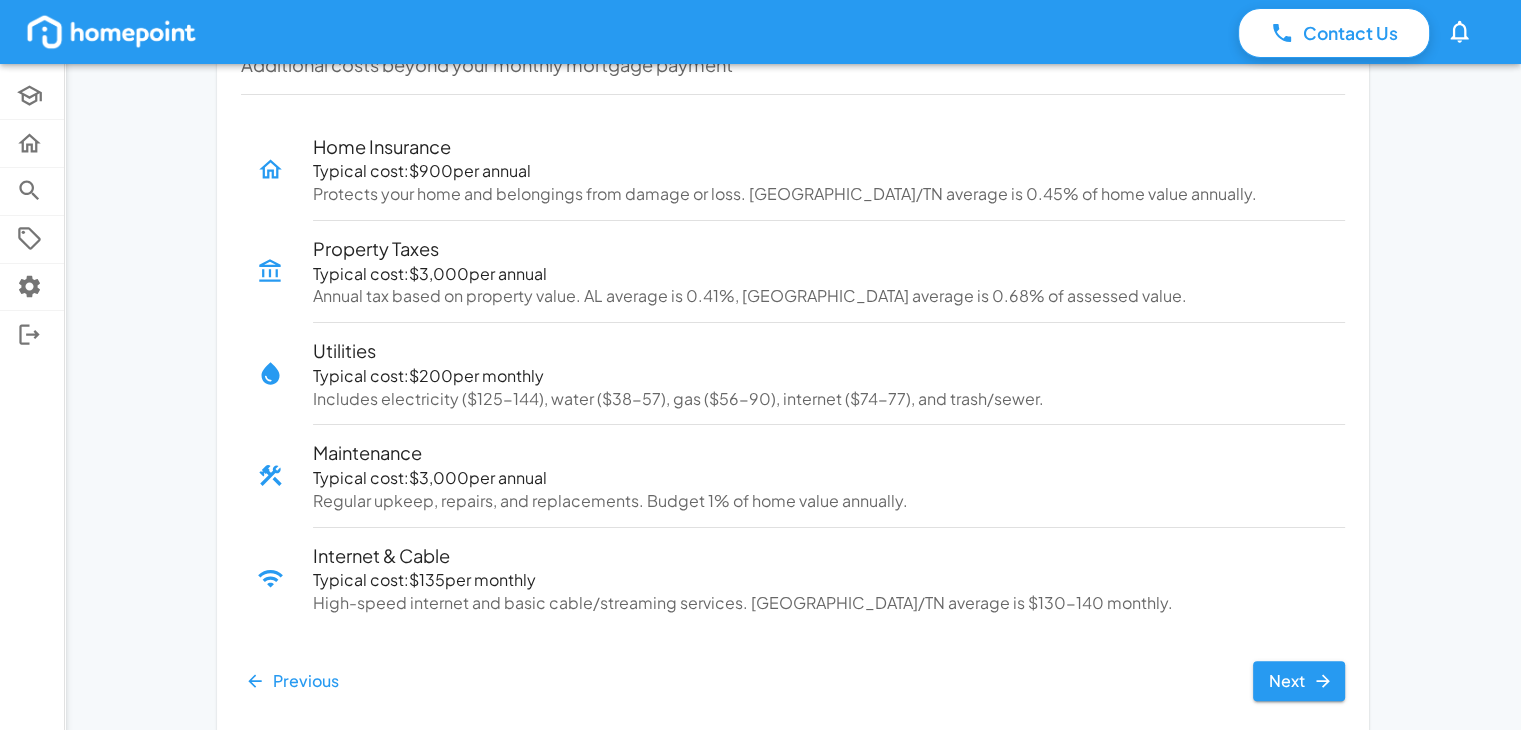 click on "Maintenance" at bounding box center [821, 452] 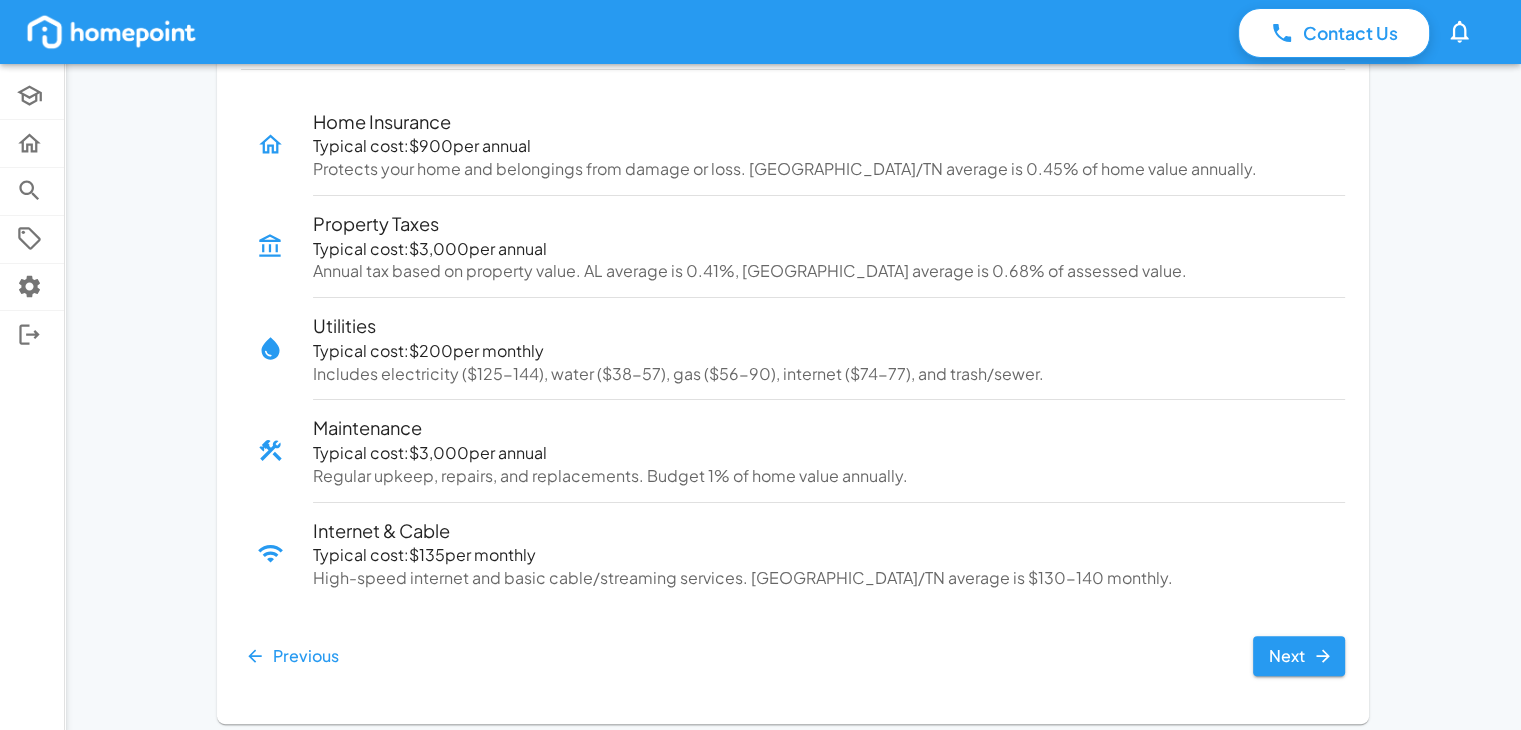 scroll, scrollTop: 376, scrollLeft: 0, axis: vertical 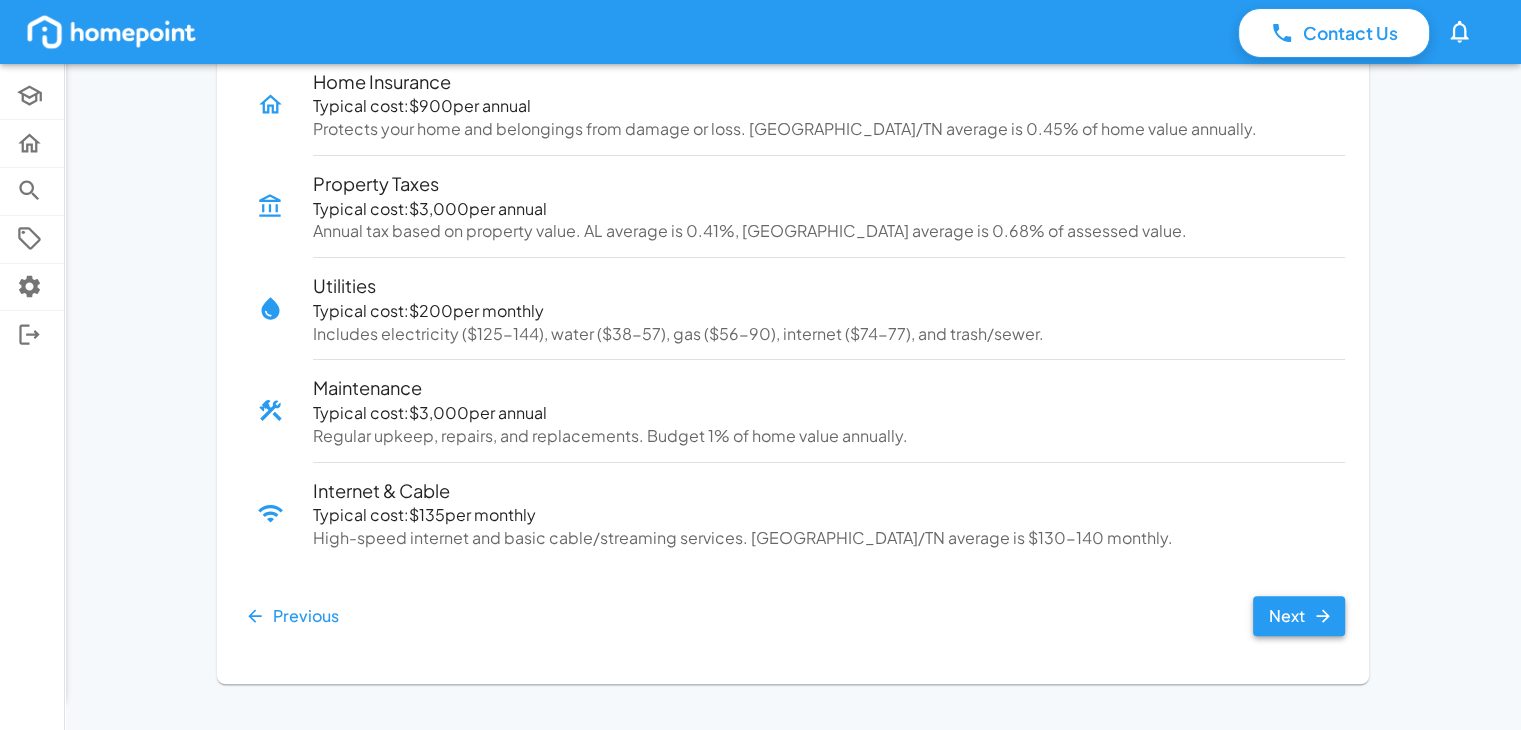click on "Next" at bounding box center (1299, 616) 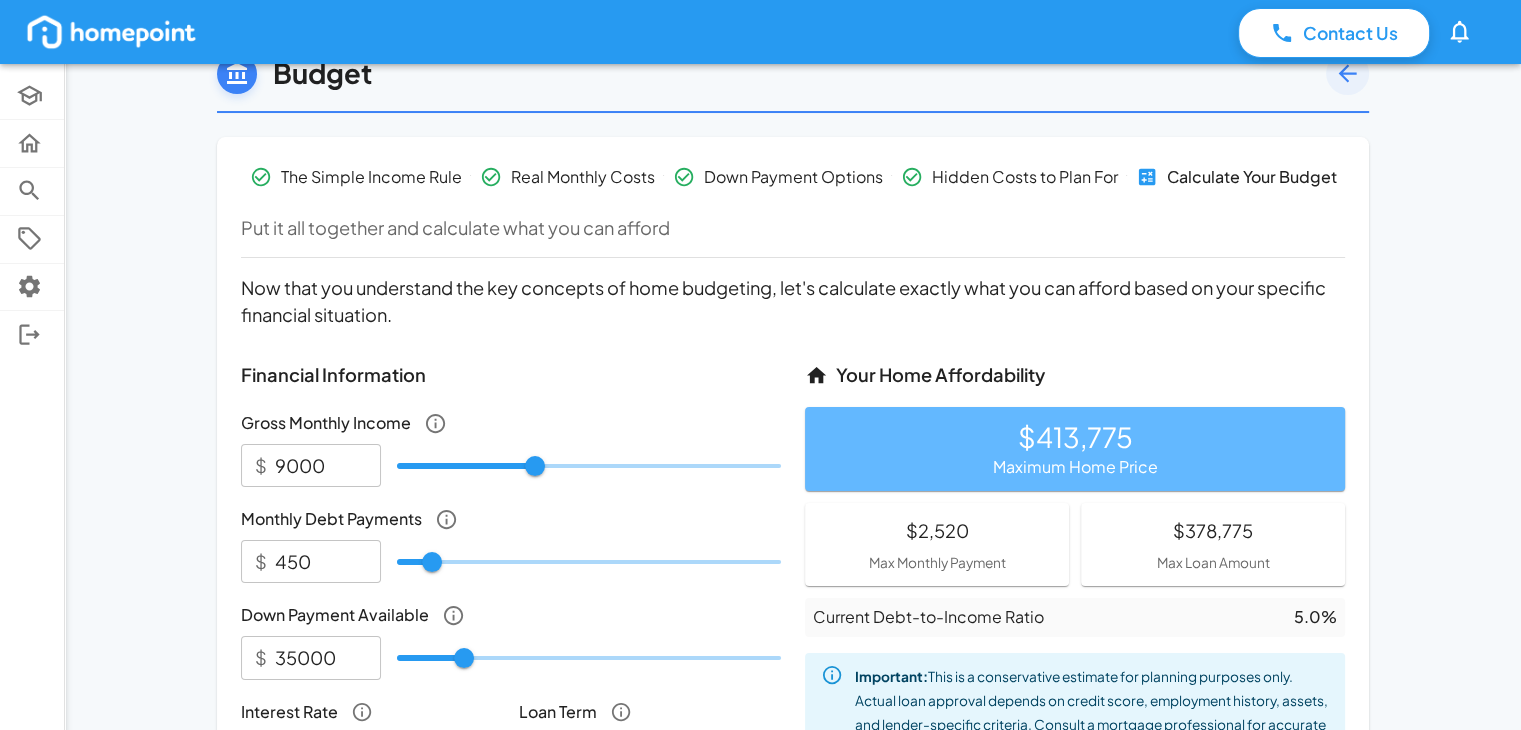 scroll, scrollTop: 142, scrollLeft: 0, axis: vertical 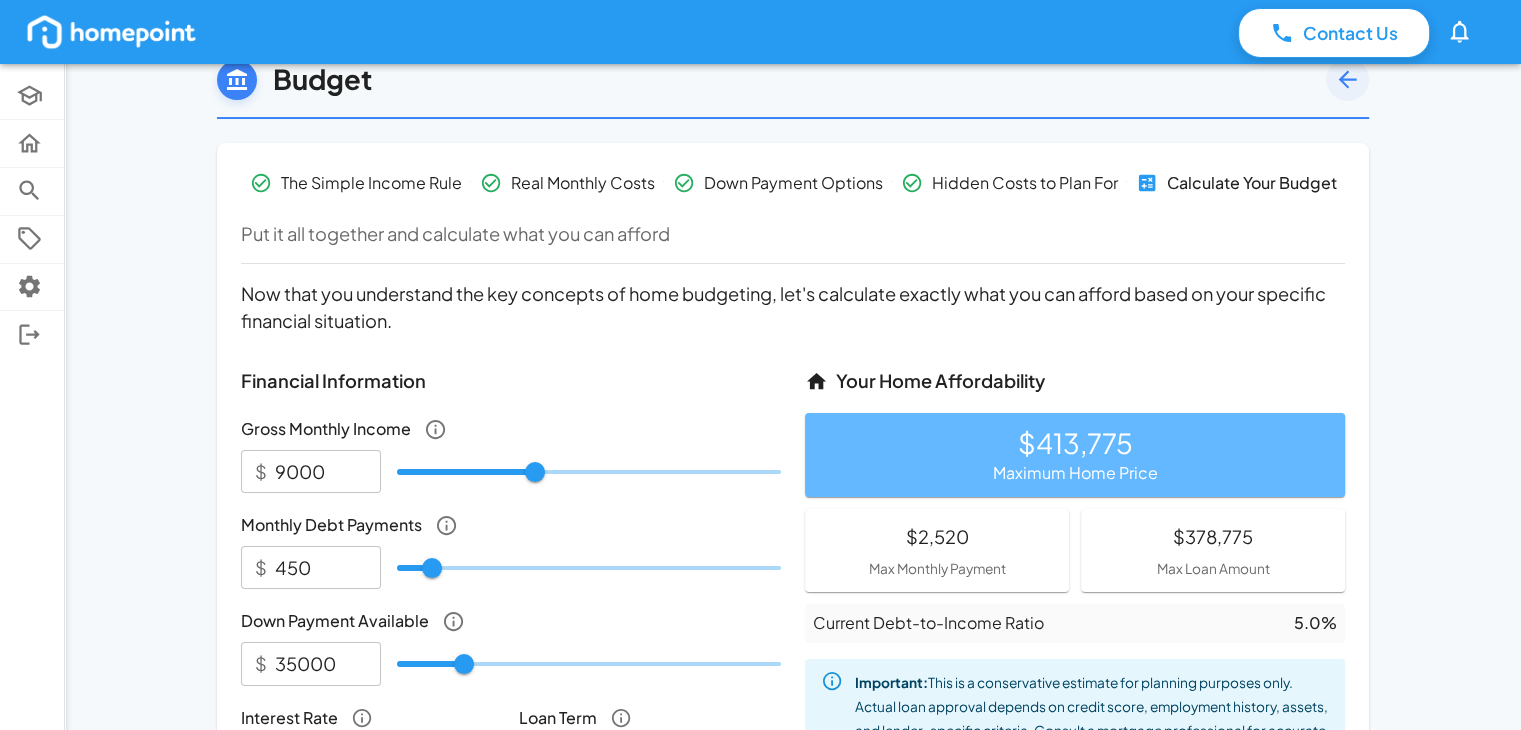 drag, startPoint x: 856, startPoint y: 333, endPoint x: 645, endPoint y: 325, distance: 211.15161 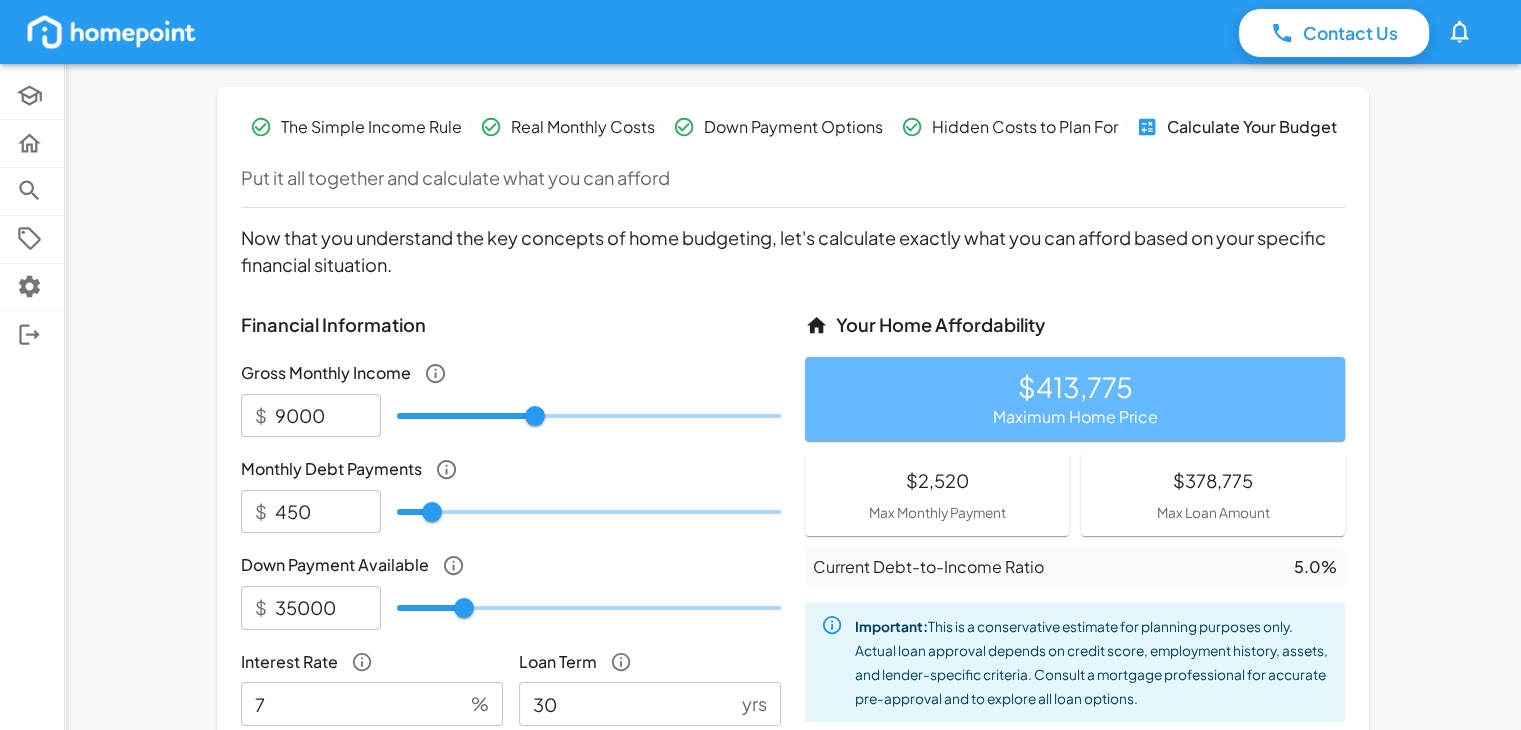 scroll, scrollTop: 249, scrollLeft: 0, axis: vertical 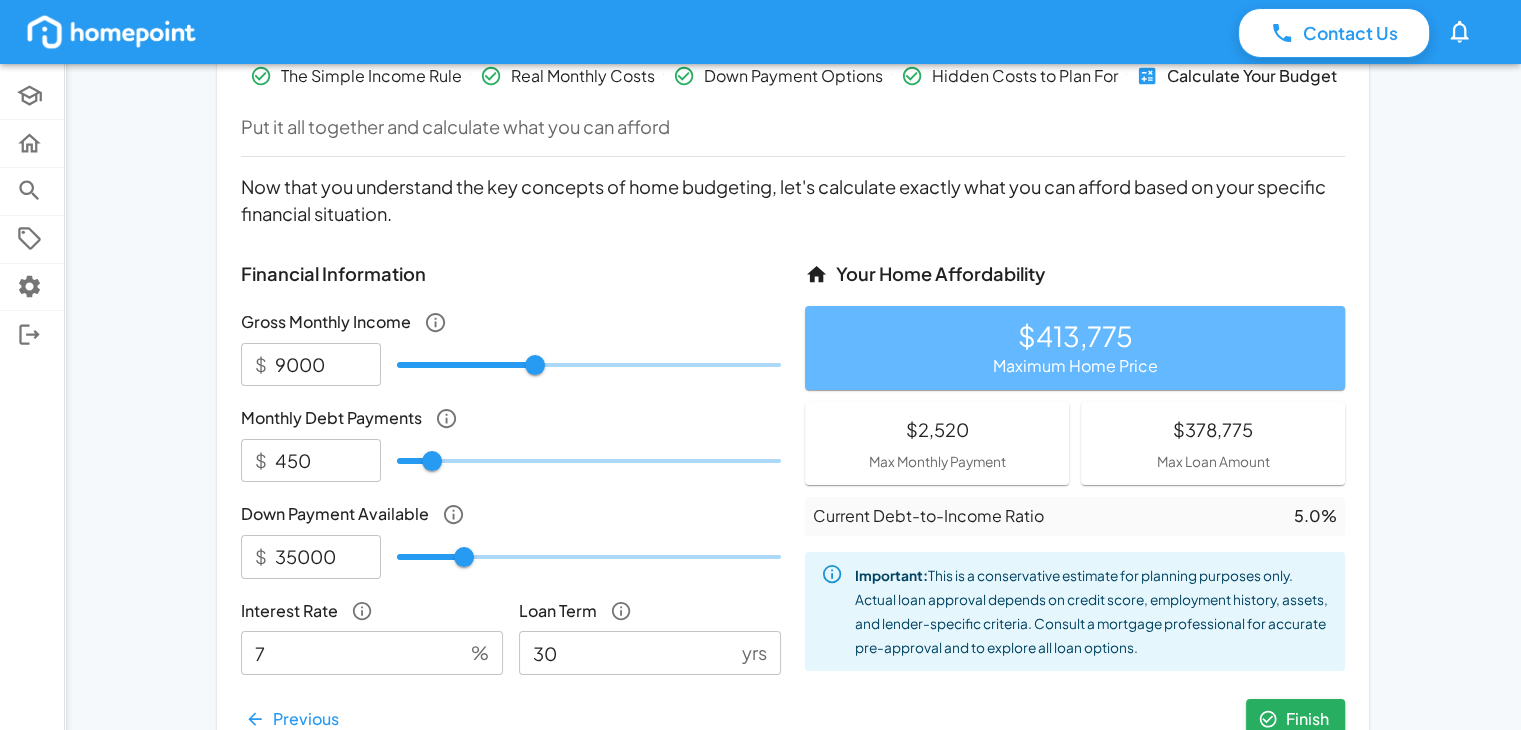 click on "Monthly Debt Payments" at bounding box center [511, 418] 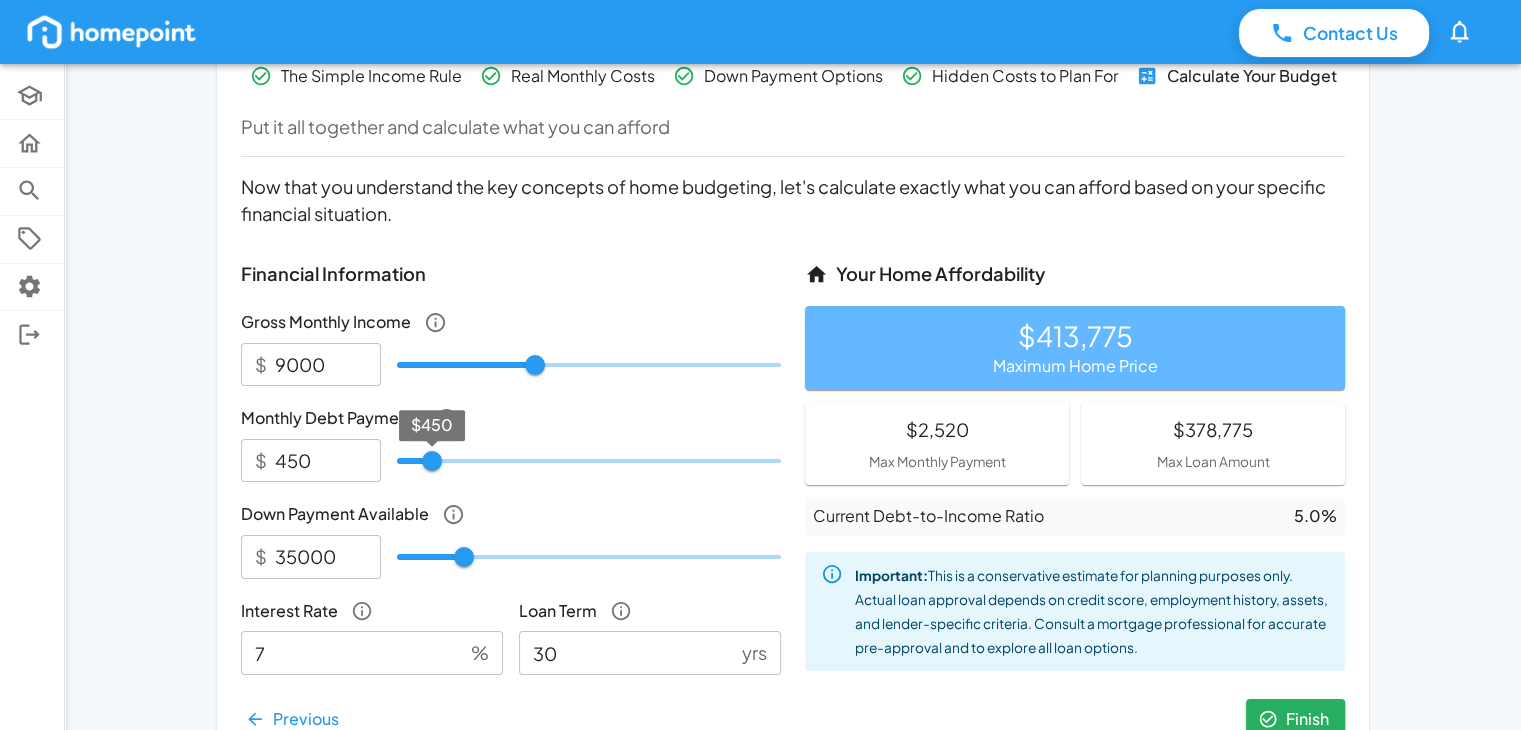 type on "325" 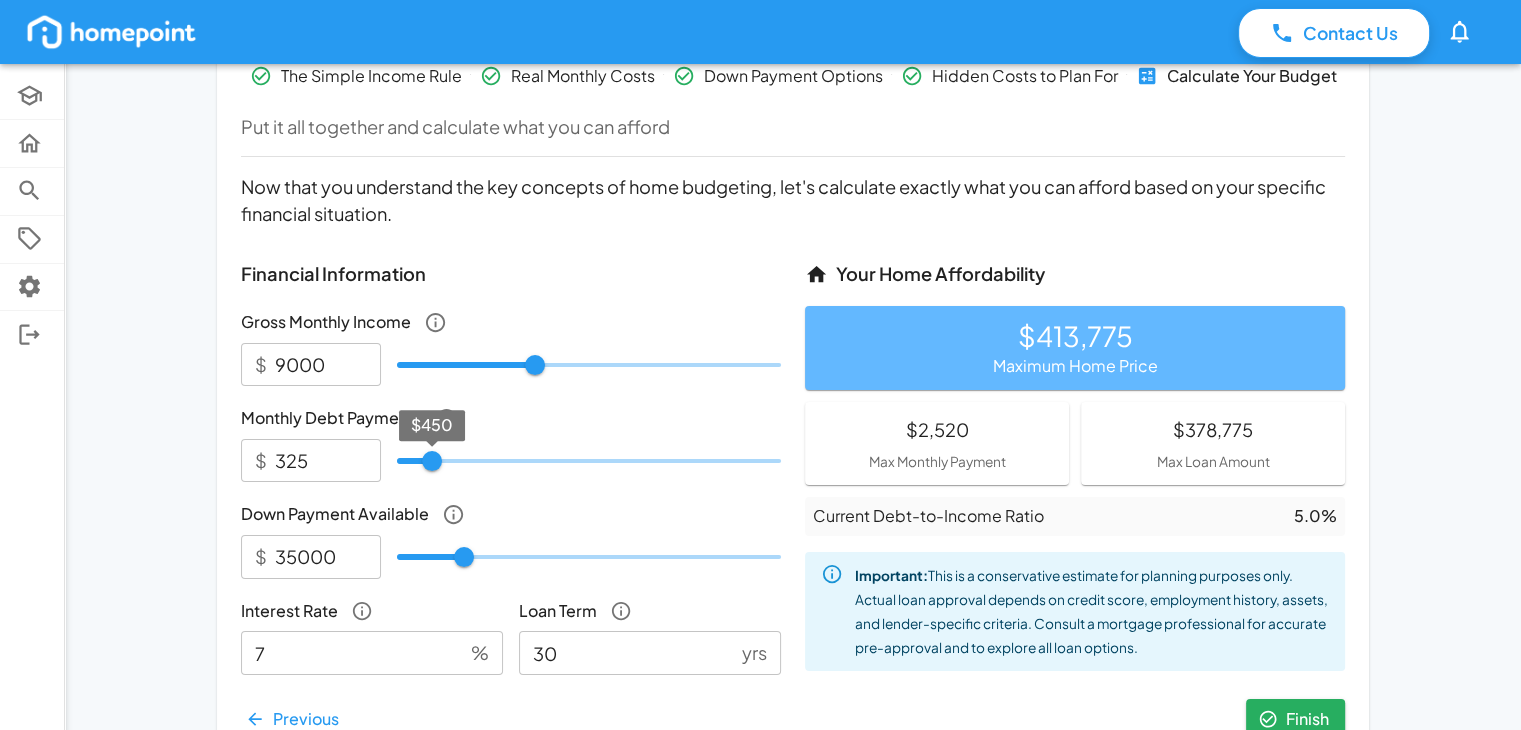 type on "300" 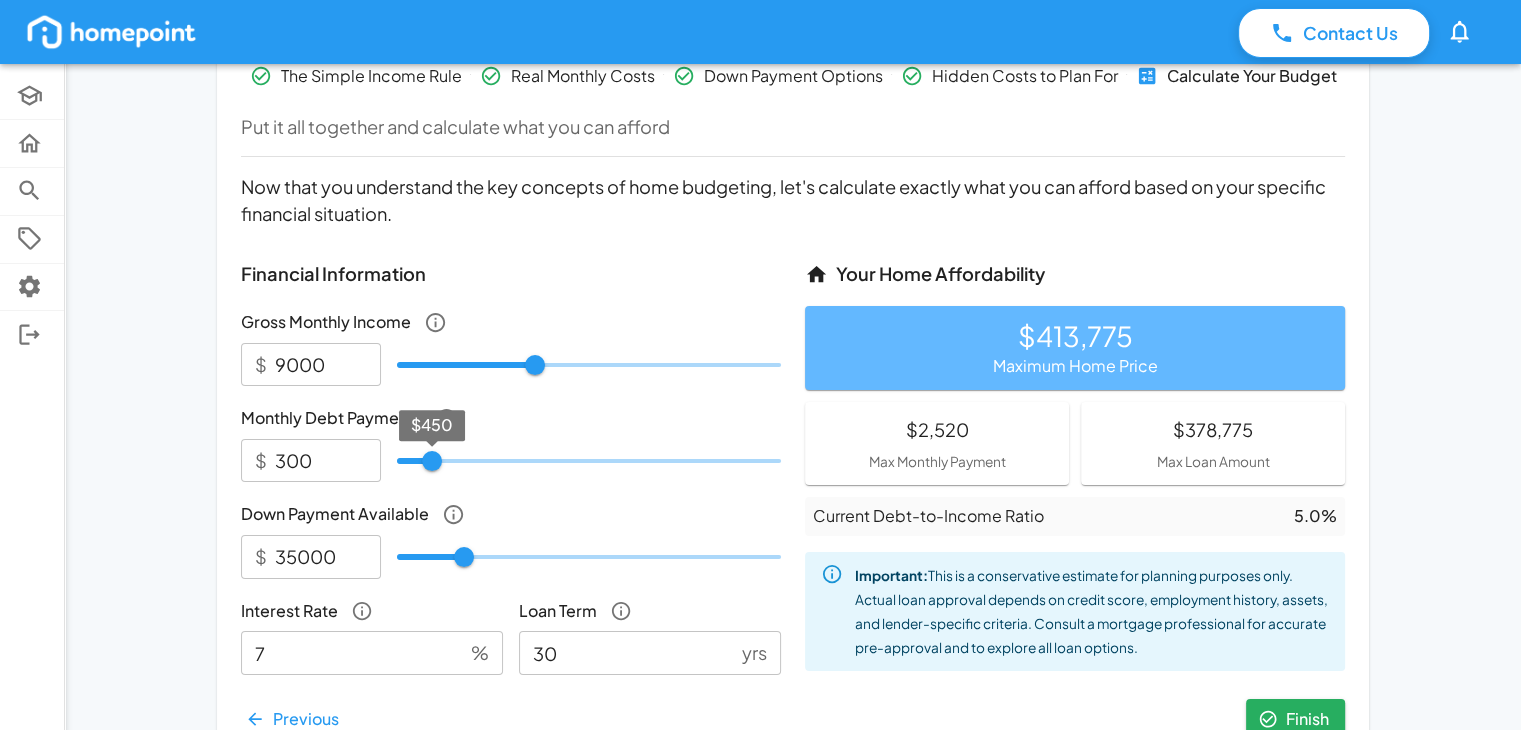 type on "225" 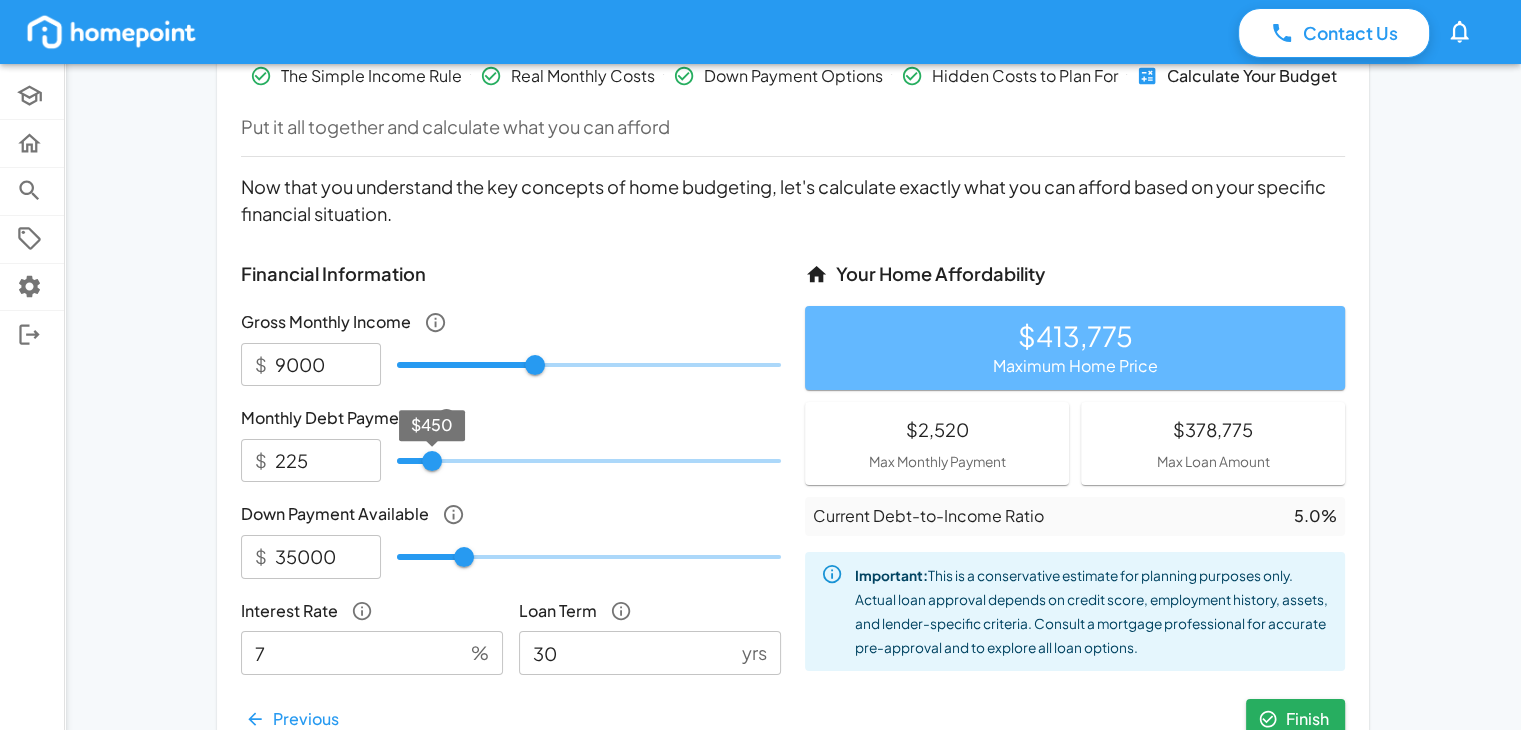type on "200" 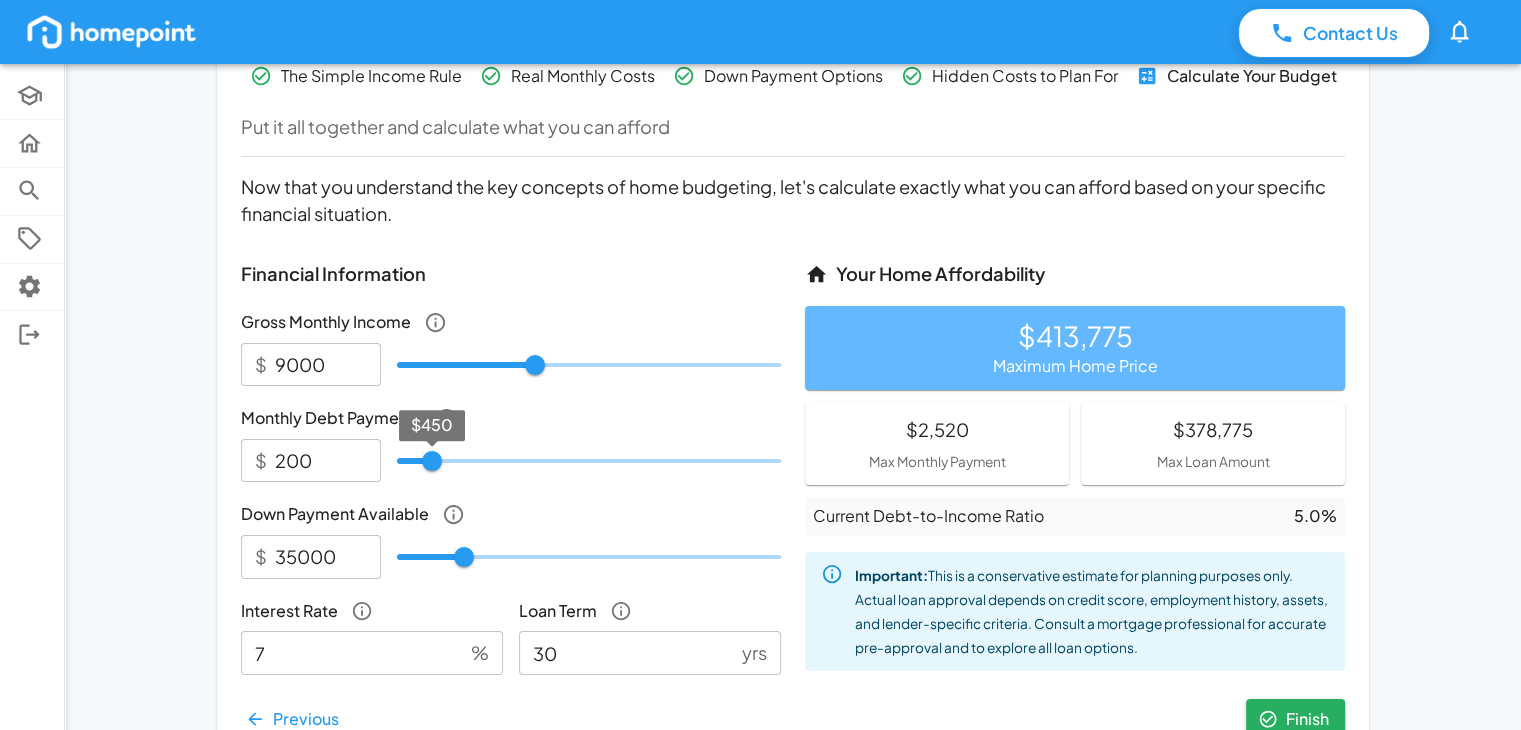 type on "150" 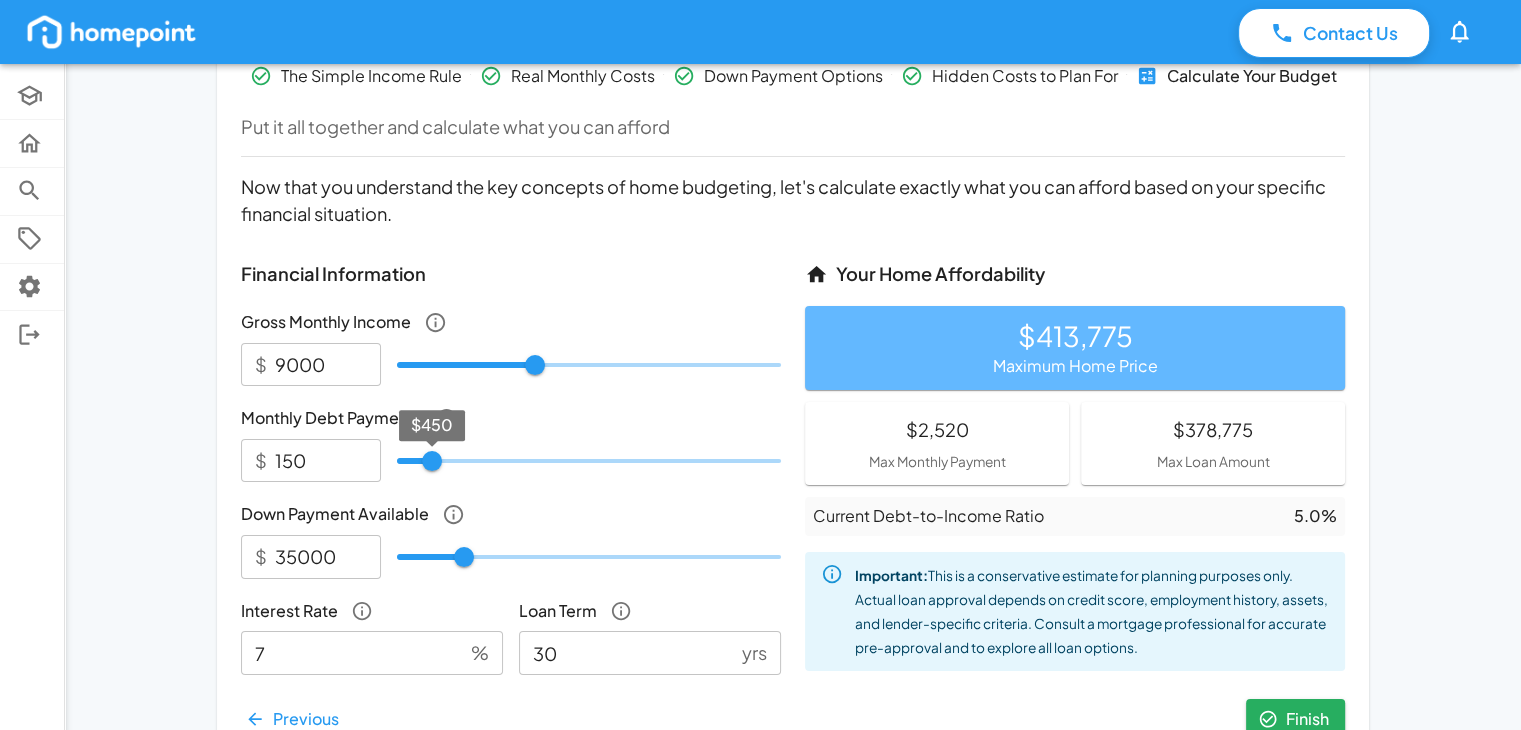 type on "125" 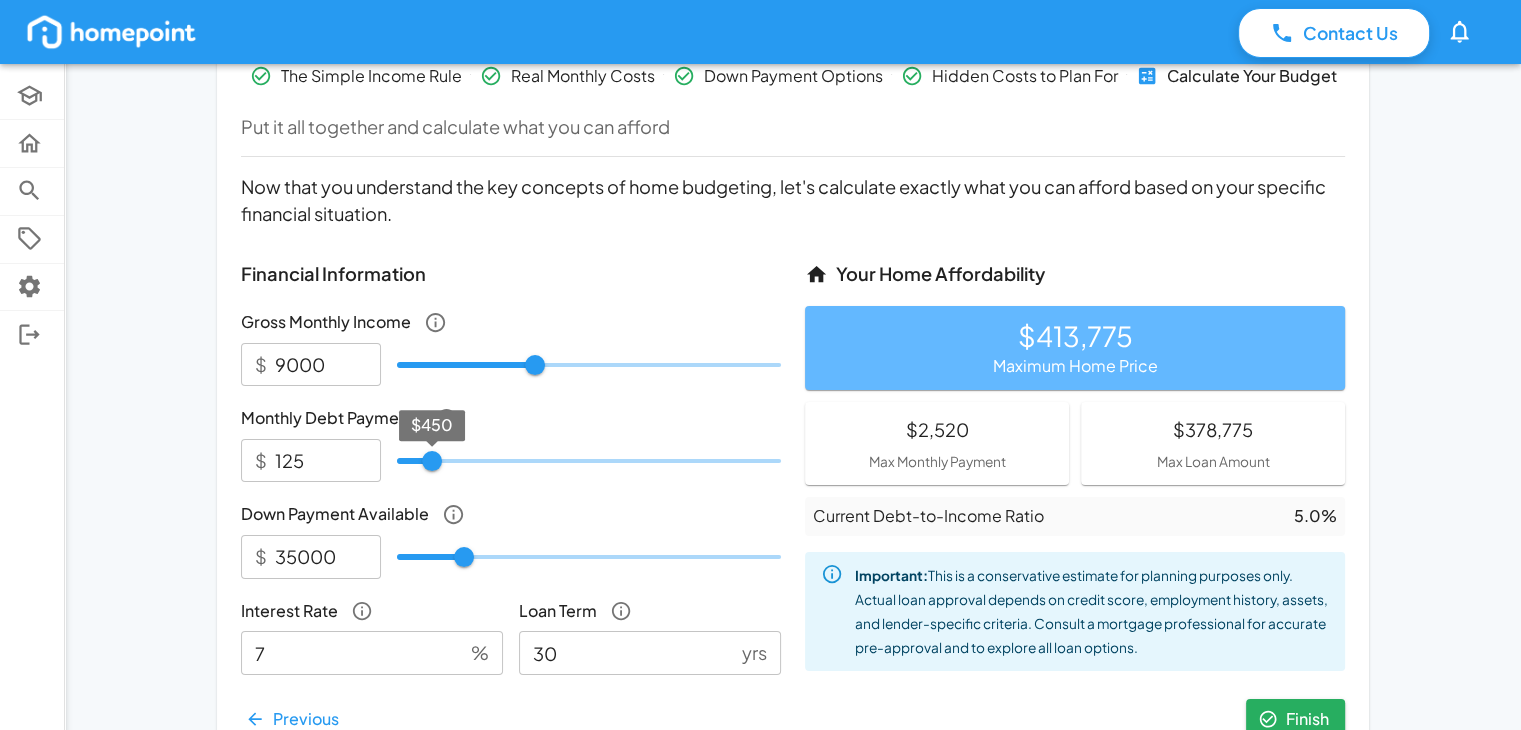 type on "100" 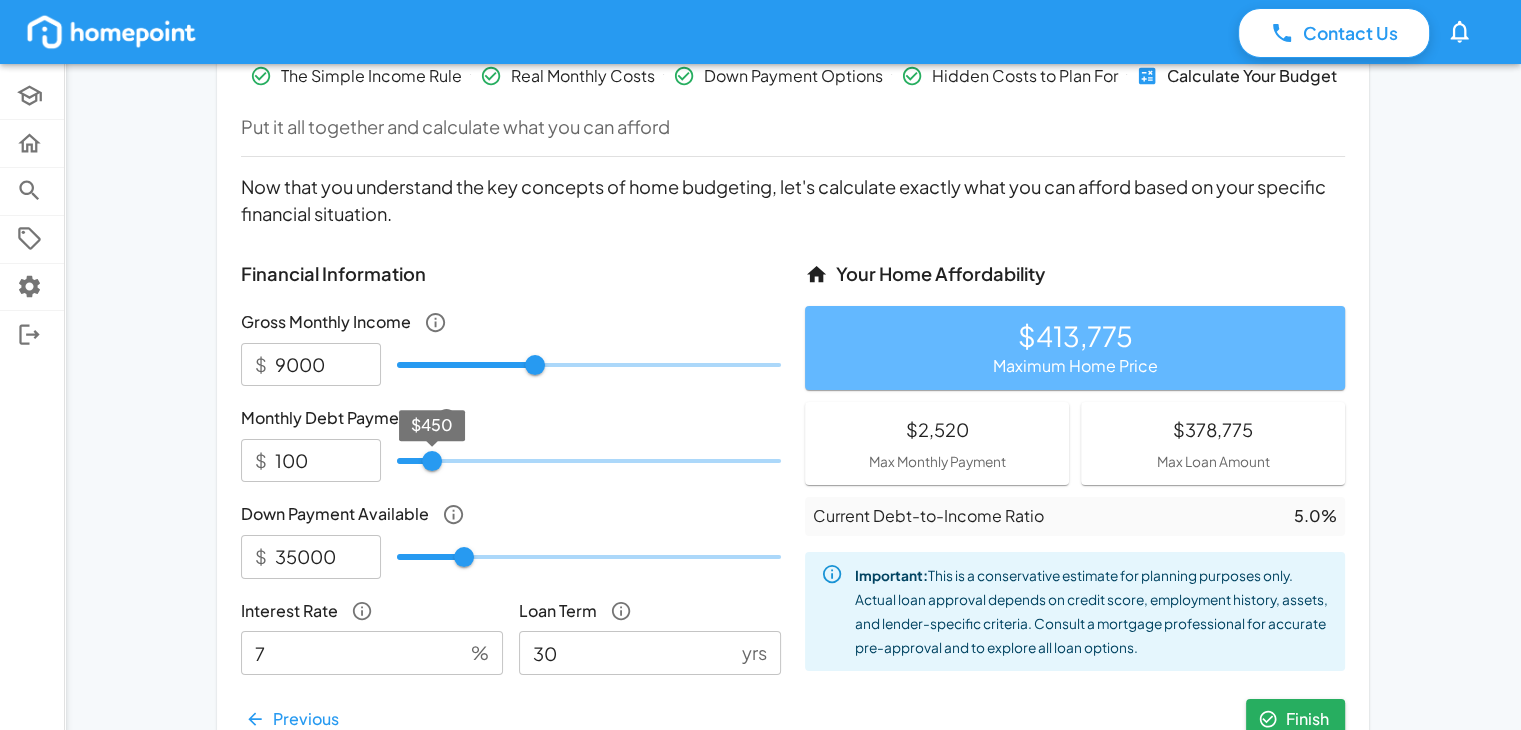 type on "75" 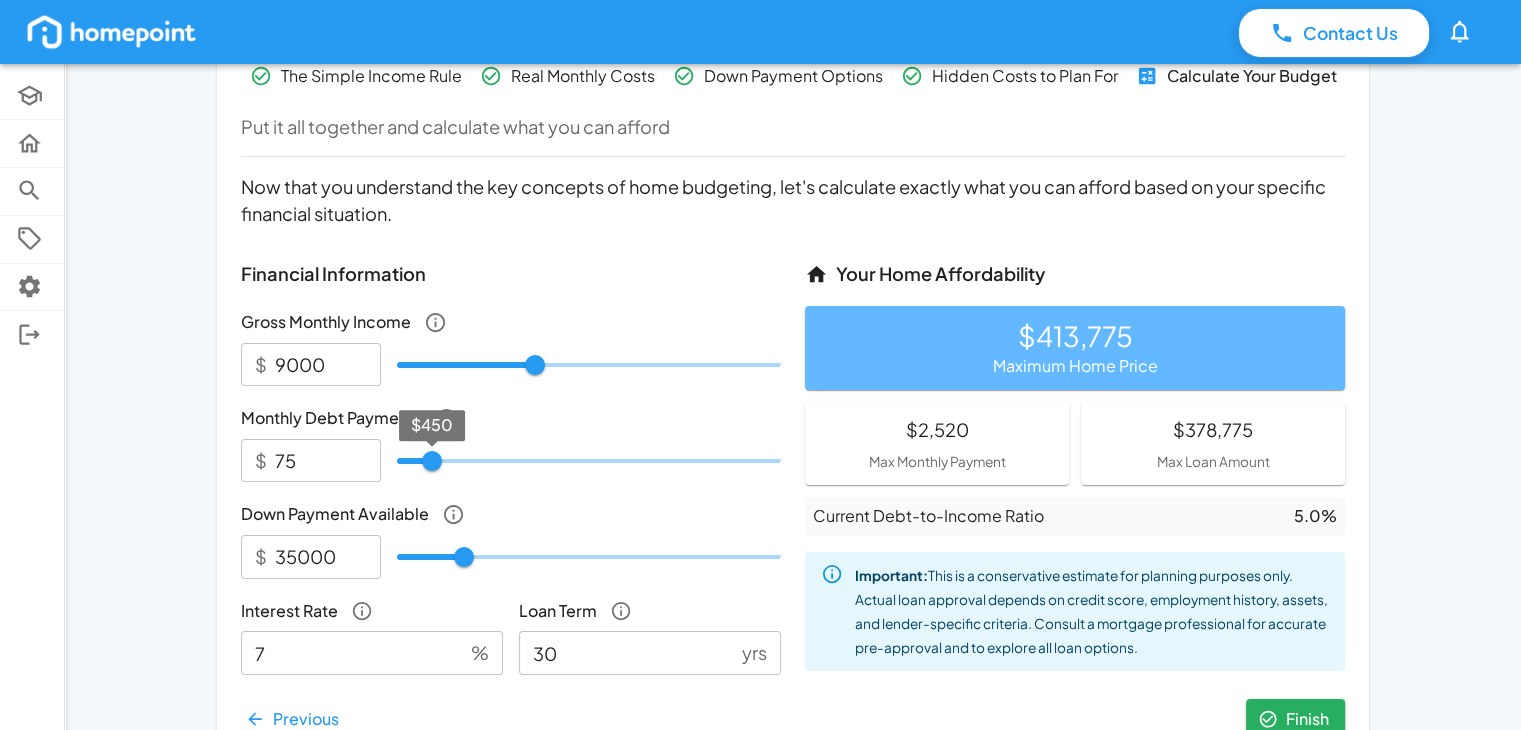 type on "50" 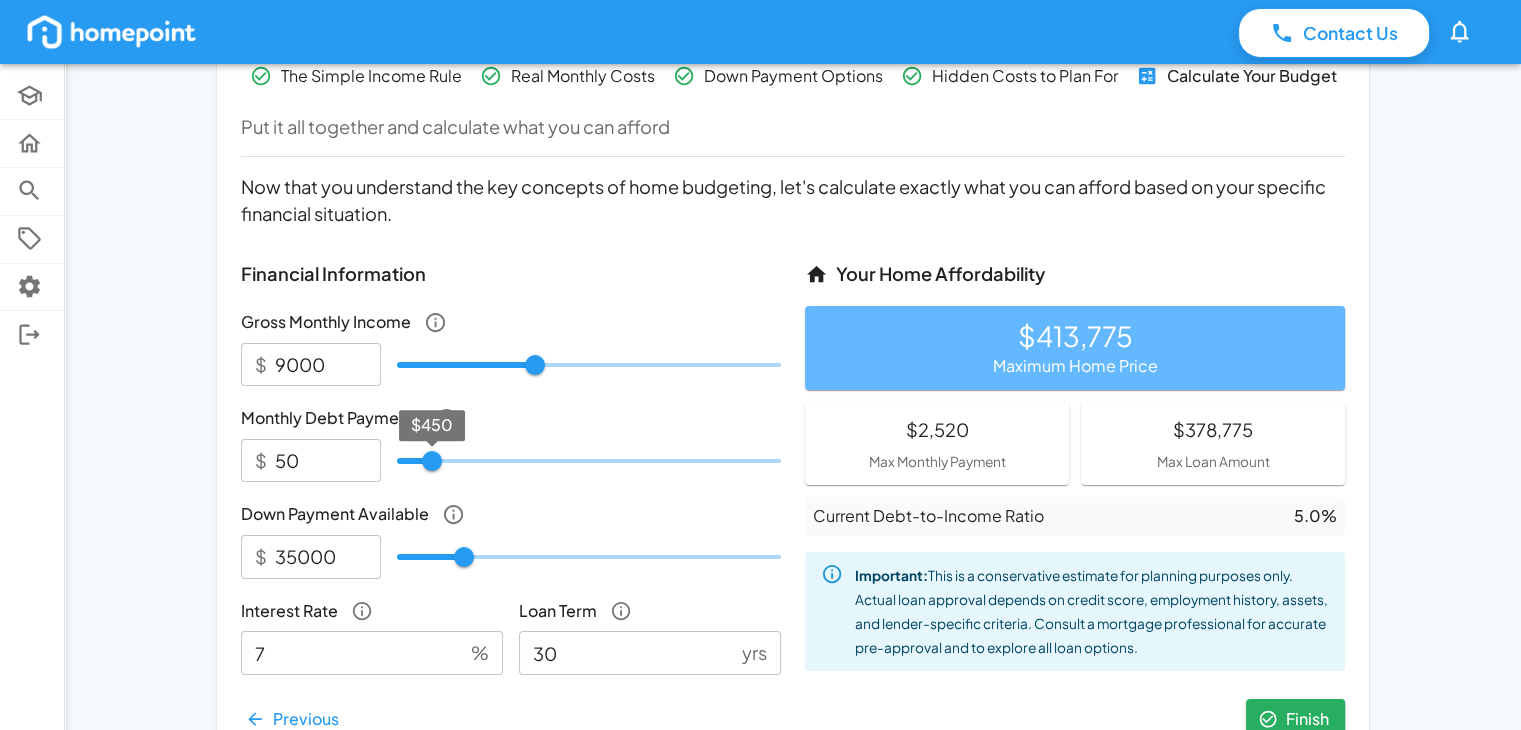 type on "25" 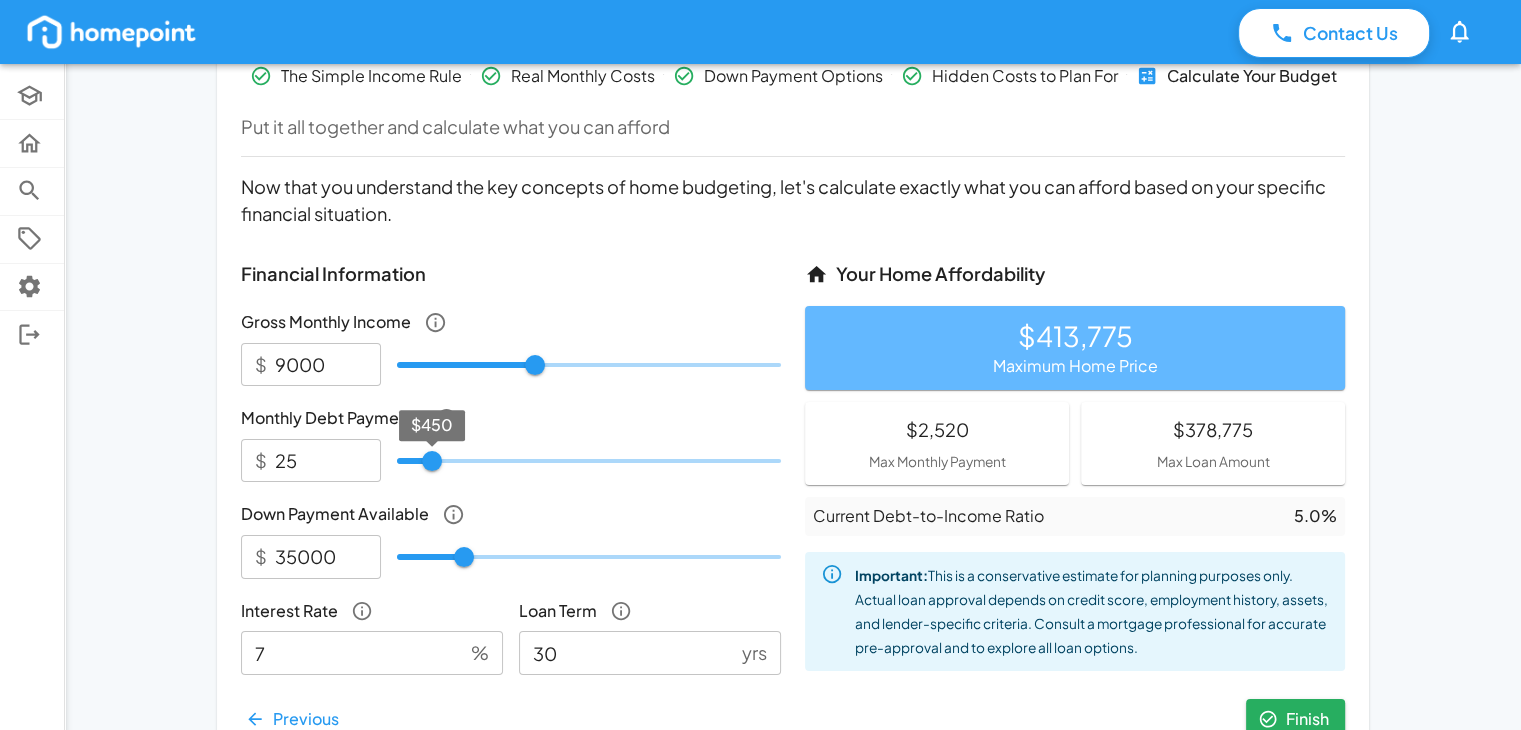 type 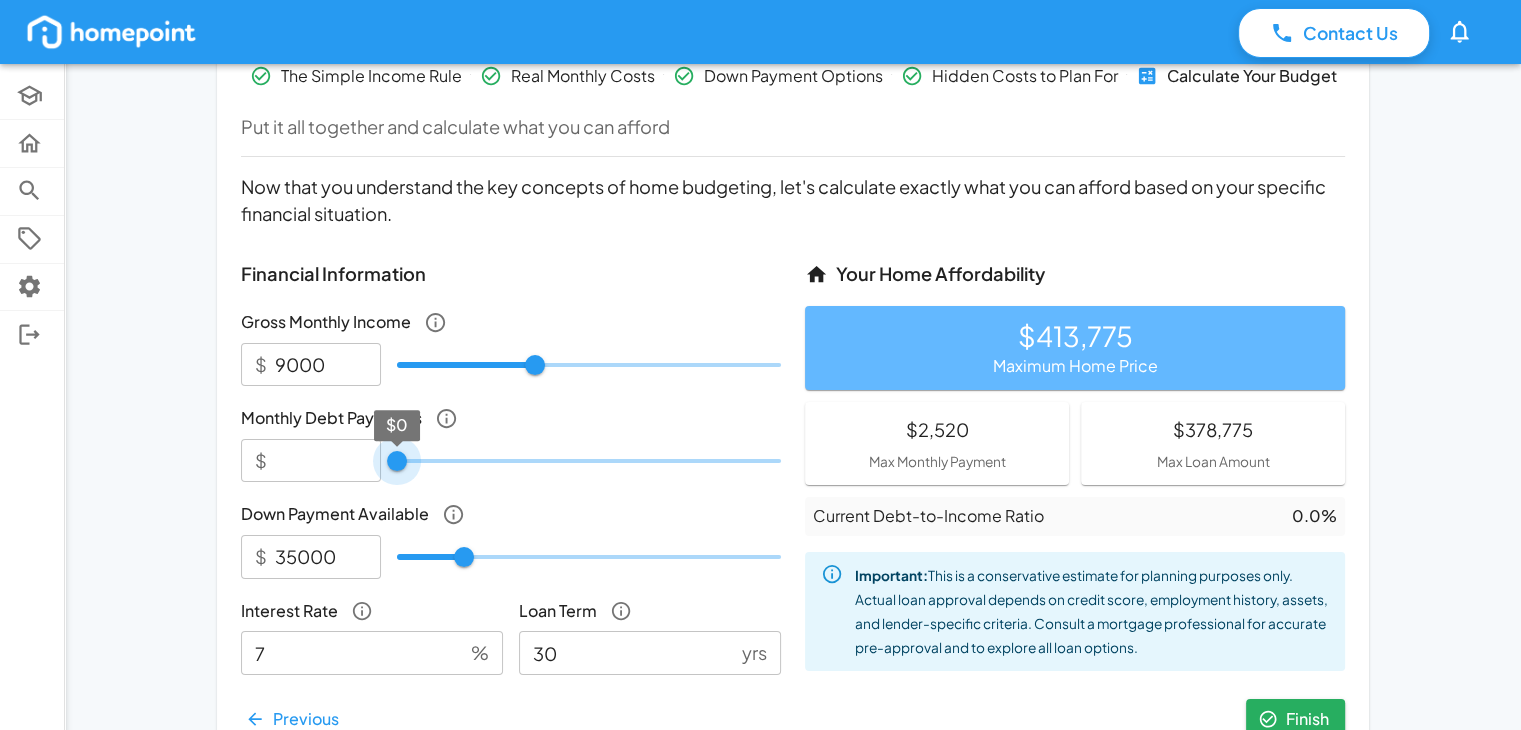 drag, startPoint x: 427, startPoint y: 461, endPoint x: 376, endPoint y: 461, distance: 51 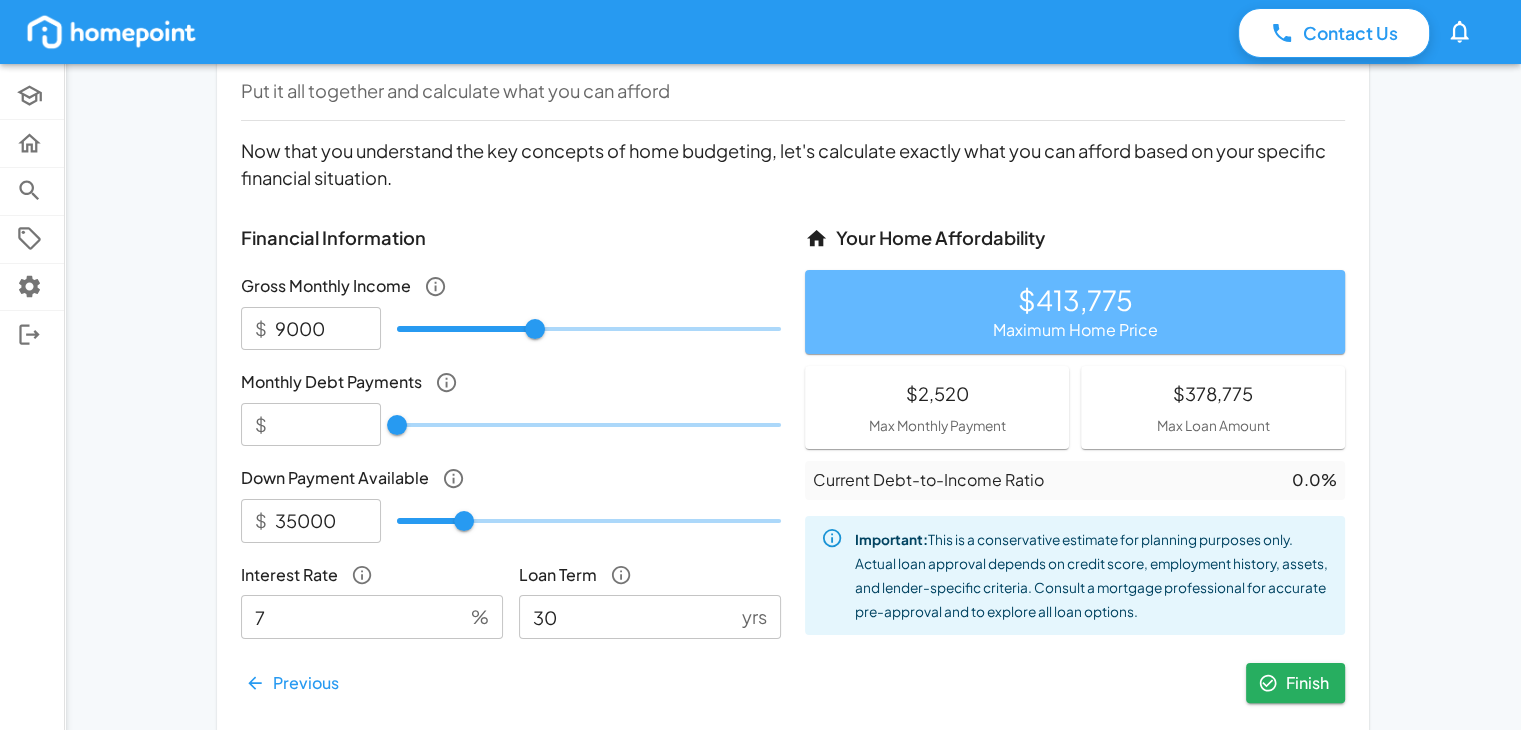 scroll, scrollTop: 286, scrollLeft: 0, axis: vertical 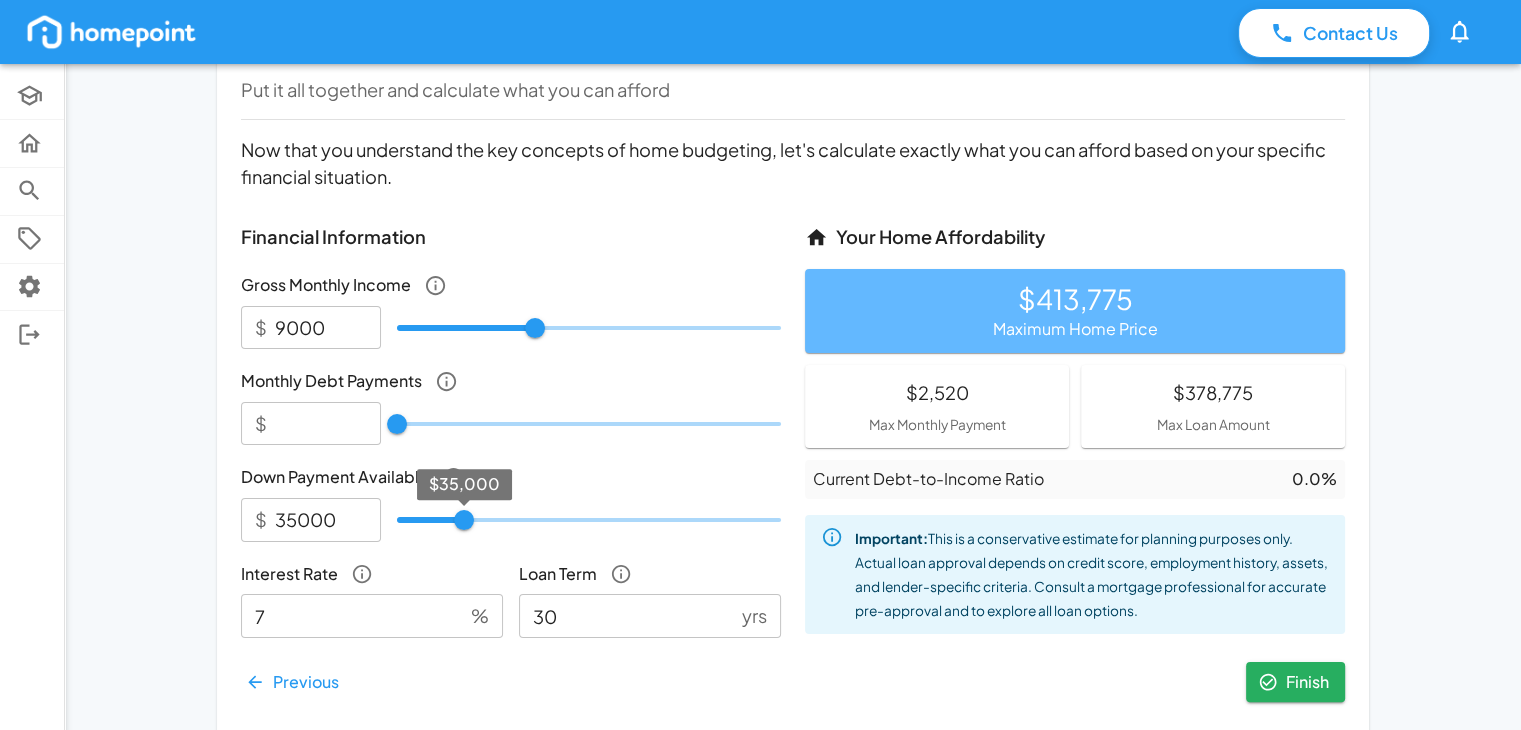 type on "37500" 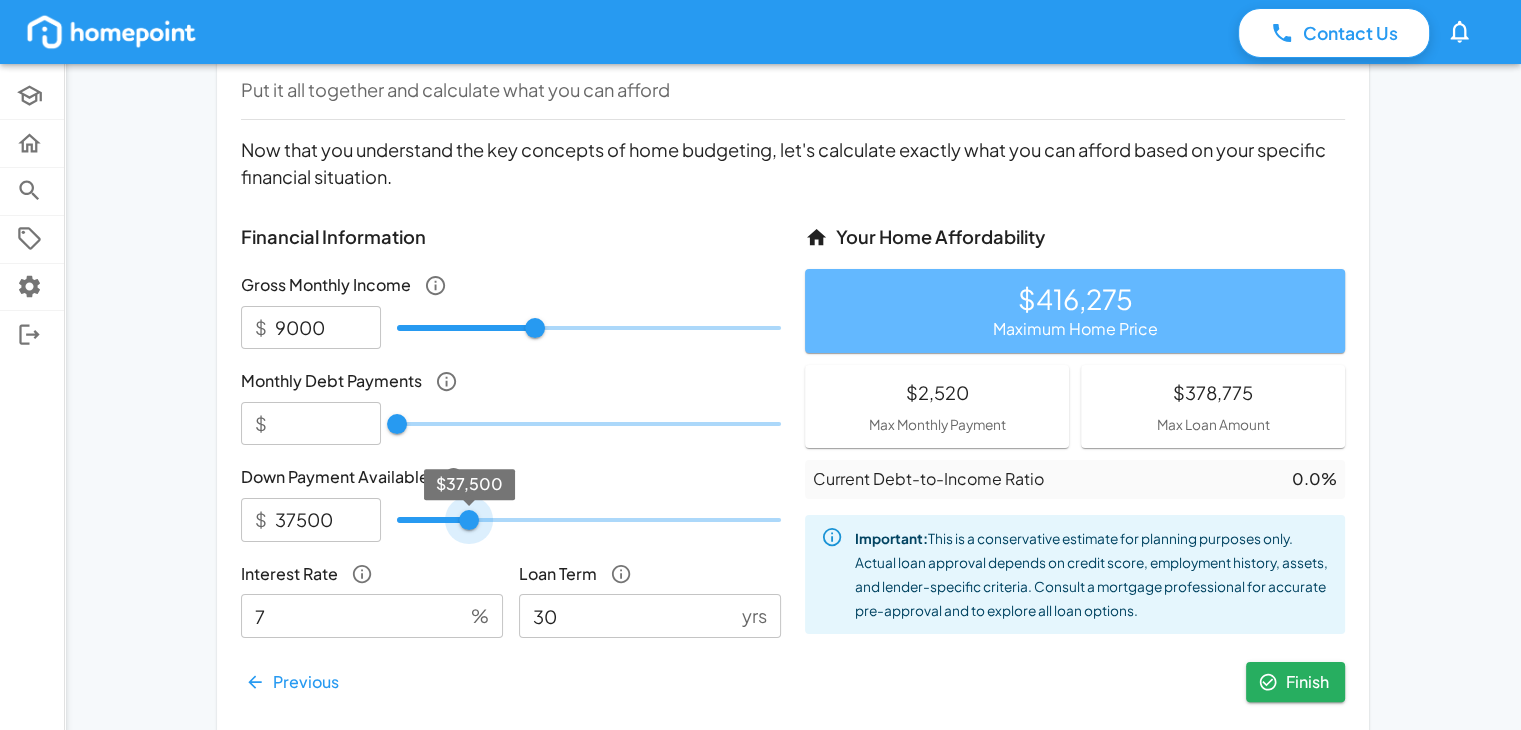 click on "$37,500" at bounding box center (469, 520) 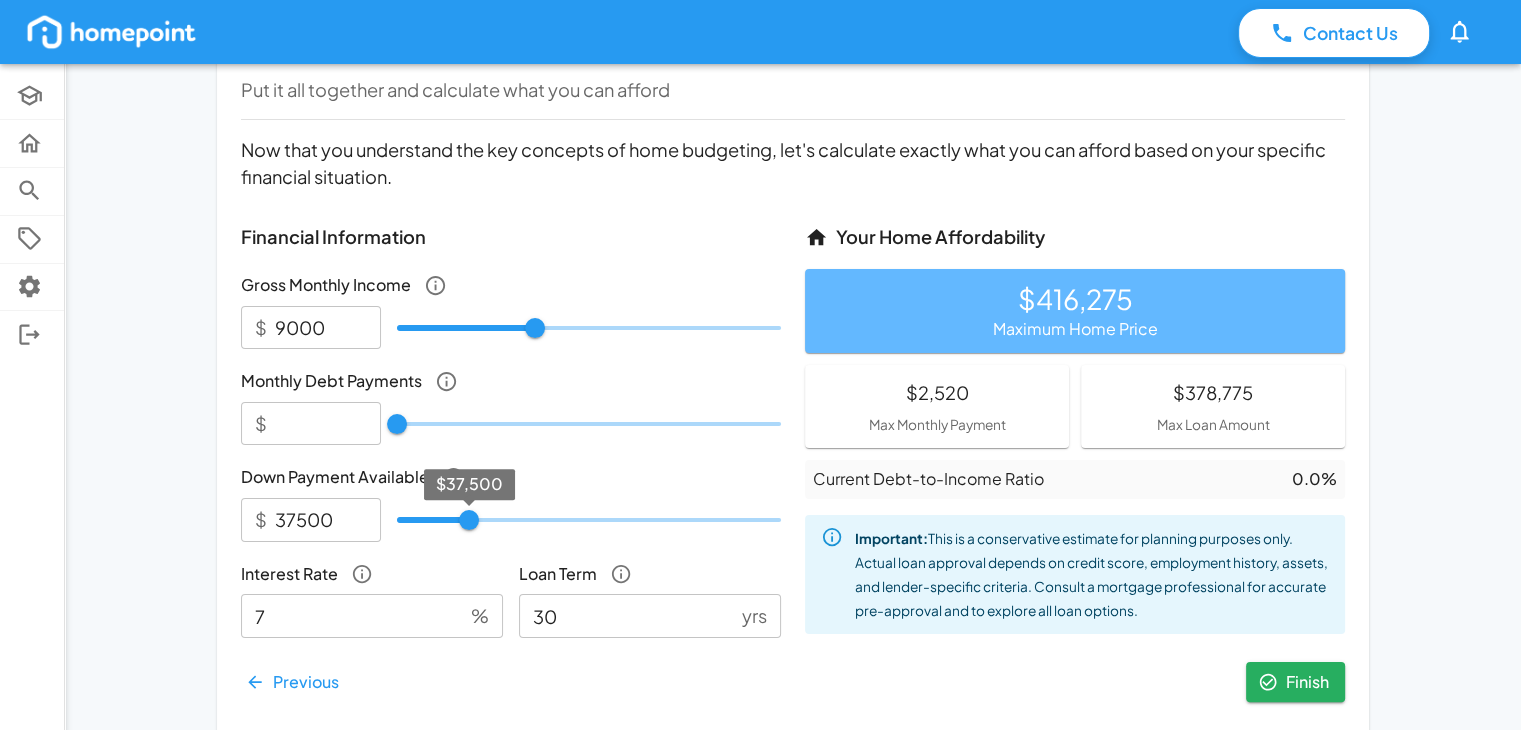 type on "40000" 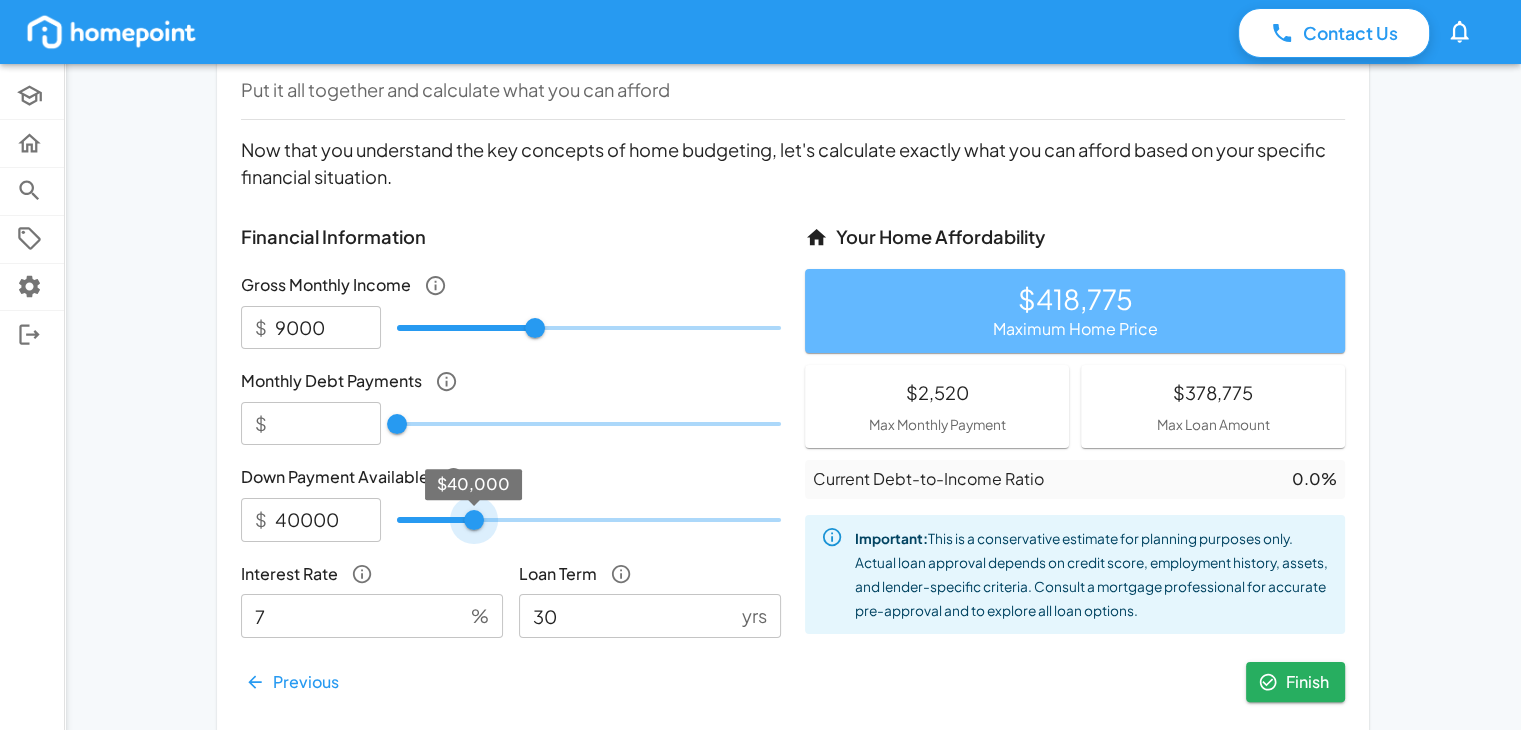 click on "$40,000" at bounding box center [474, 520] 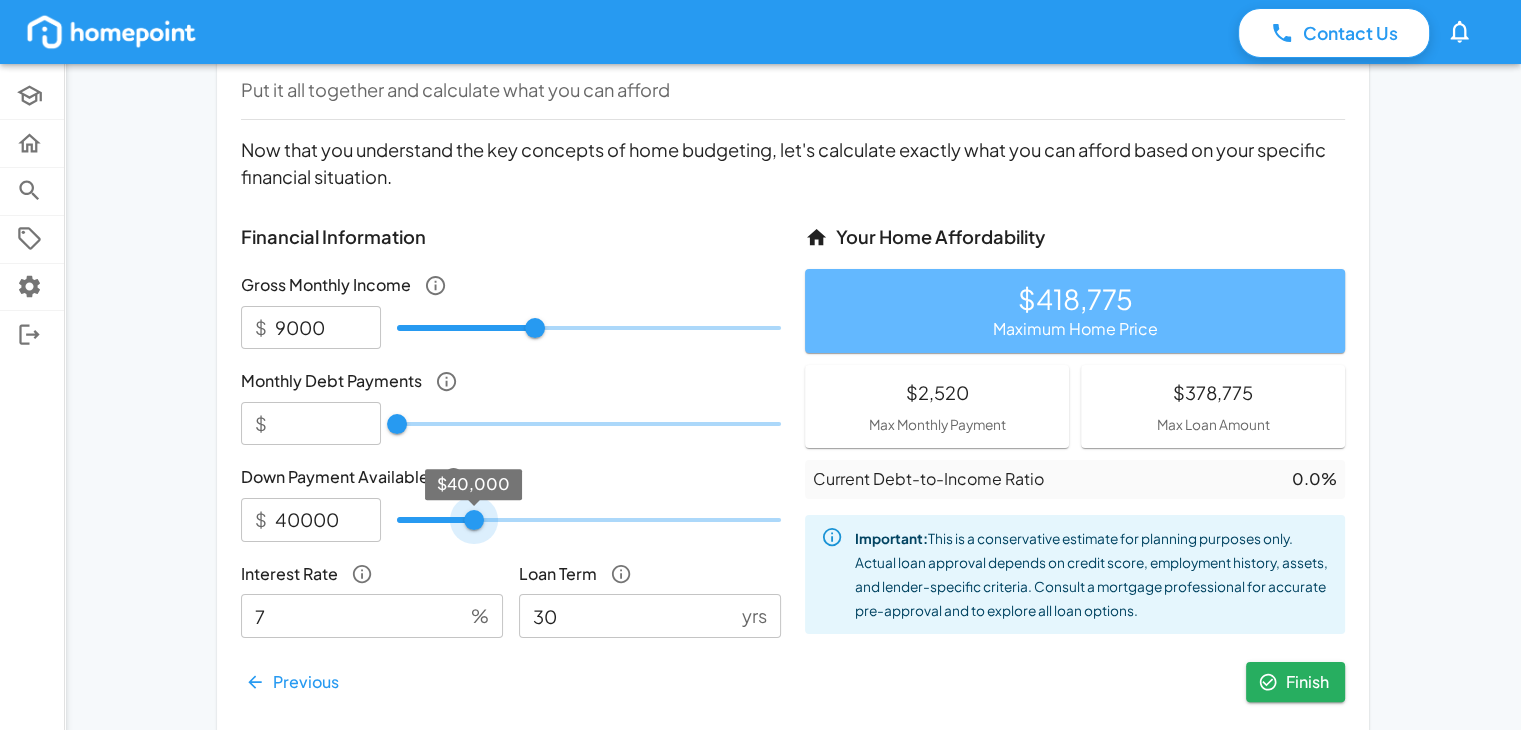 type on "42500" 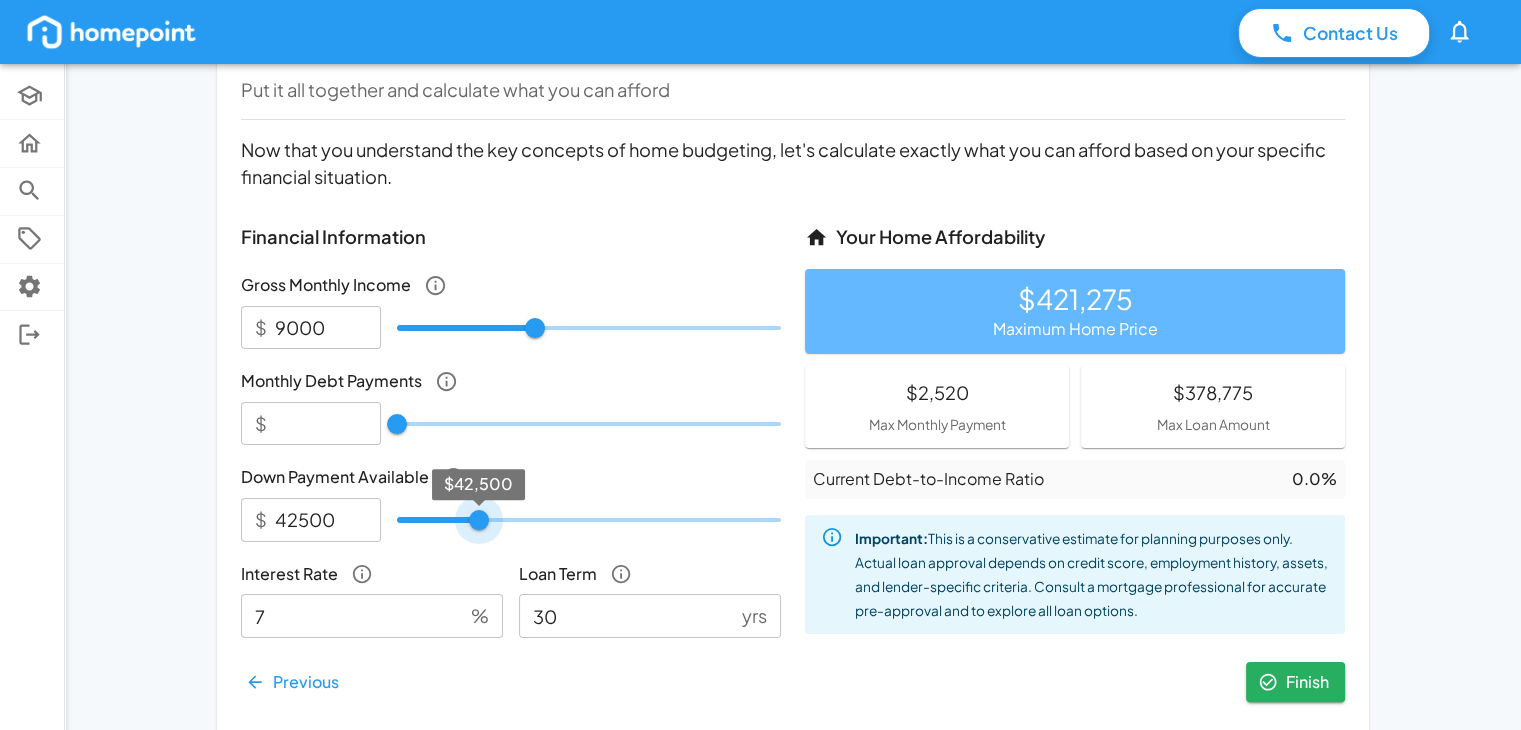 click on "$42,500" at bounding box center [479, 520] 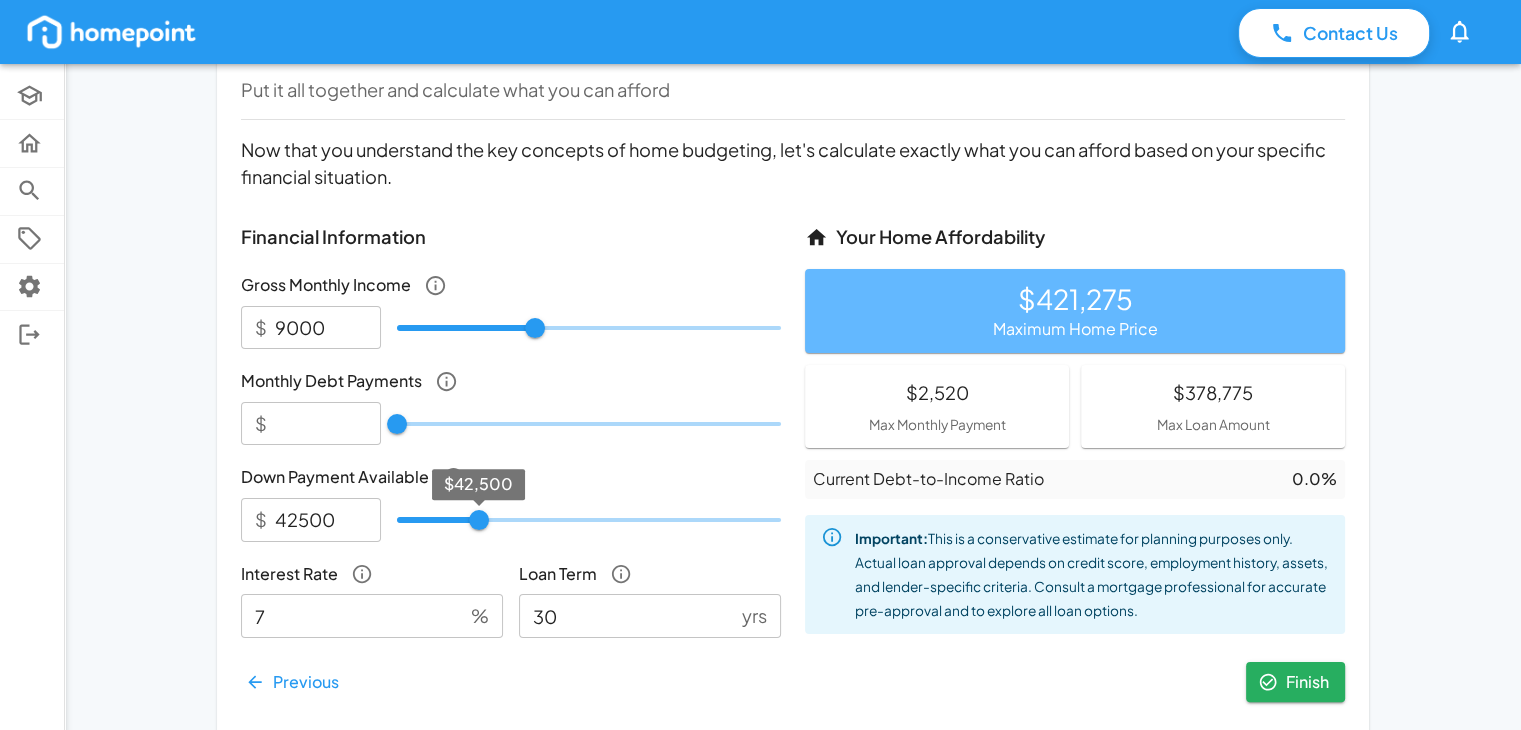 type on "45000" 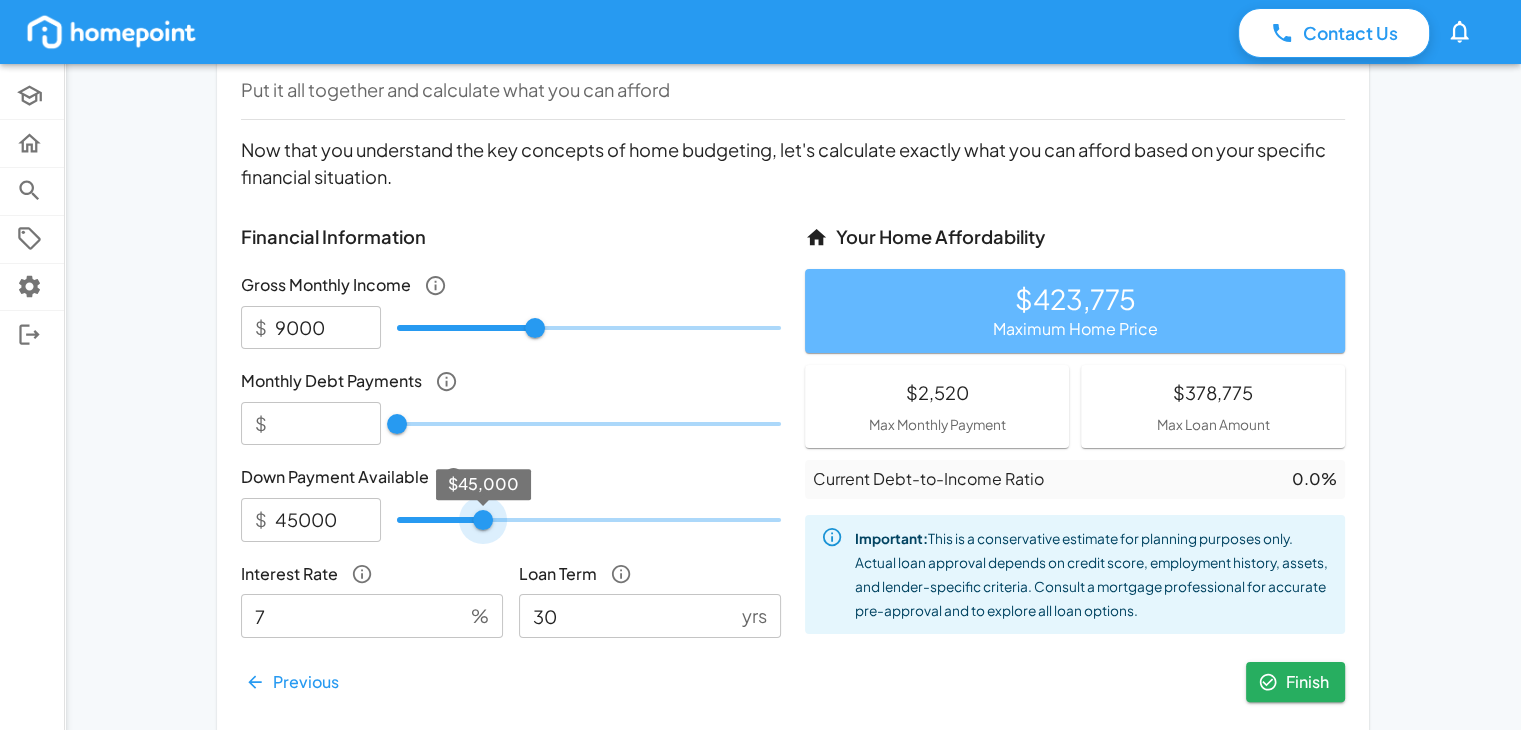 click on "$45,000" at bounding box center [483, 520] 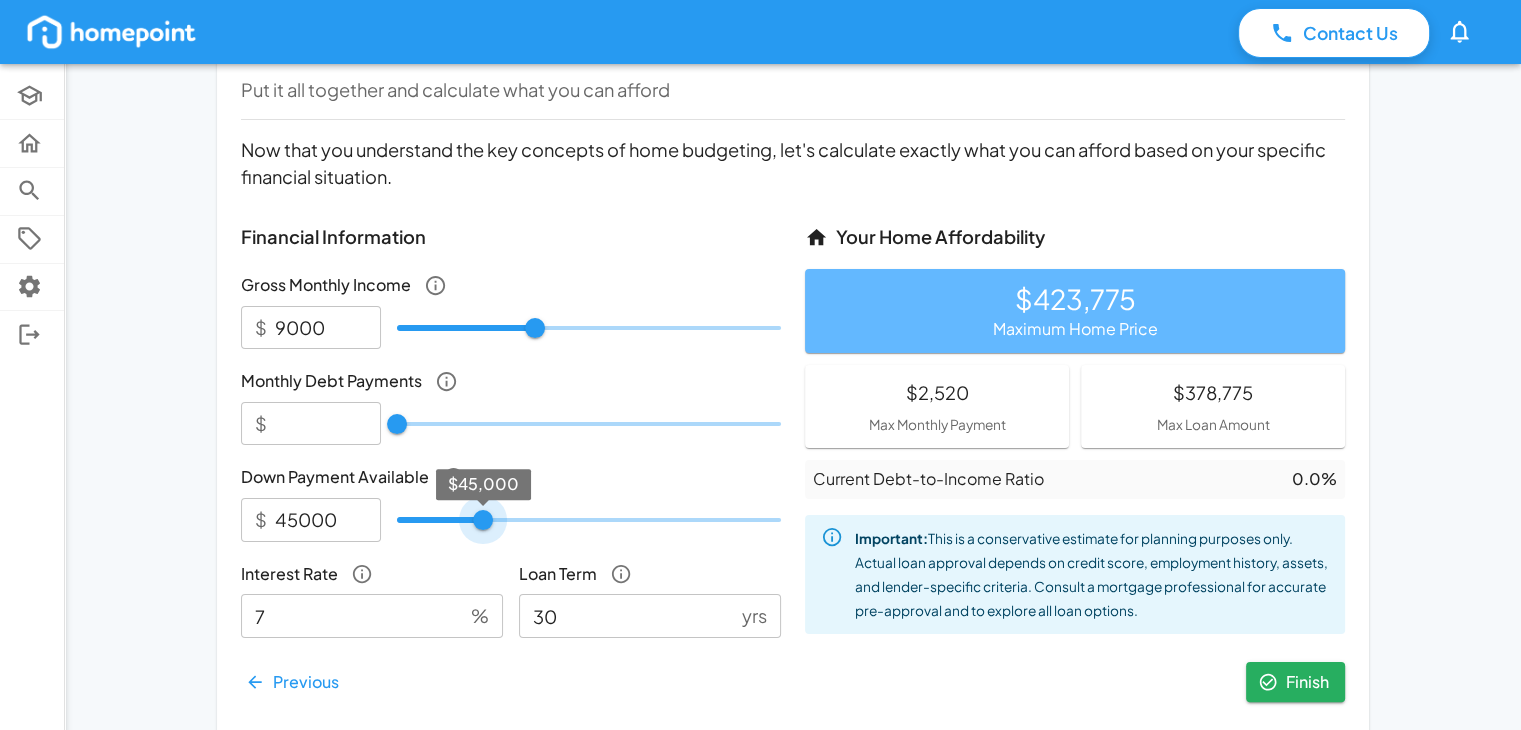 type on "42500" 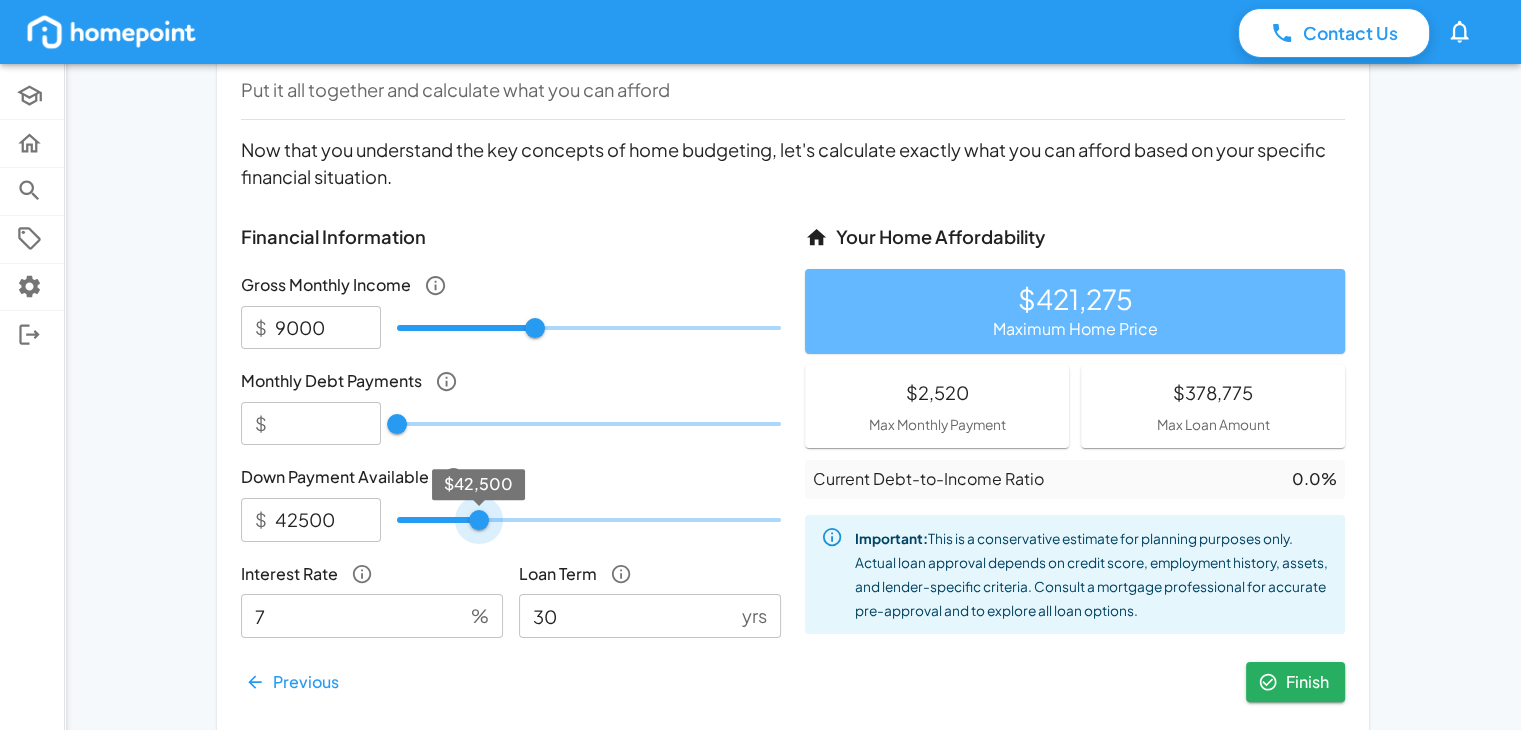 type on "40000" 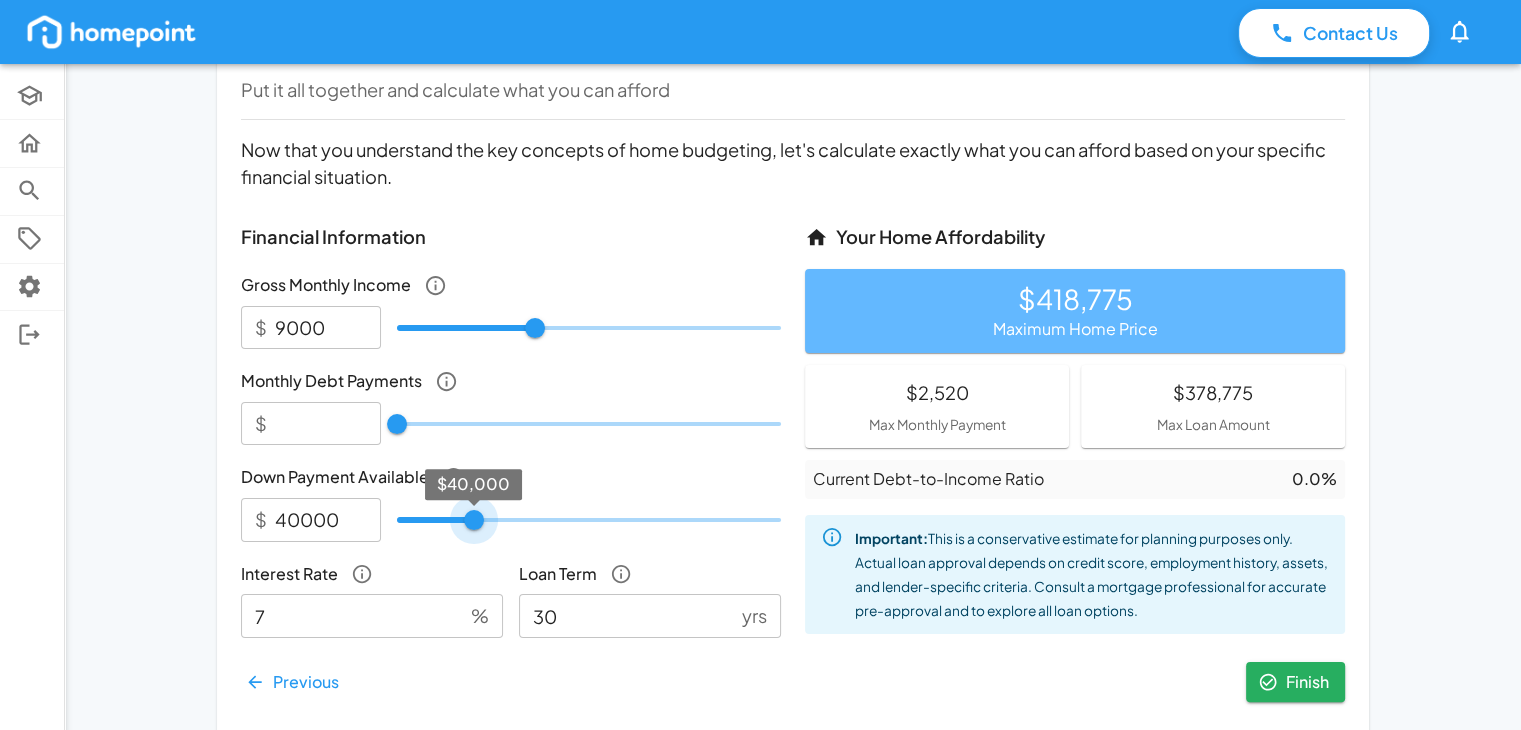 click on "$40,000" at bounding box center [474, 520] 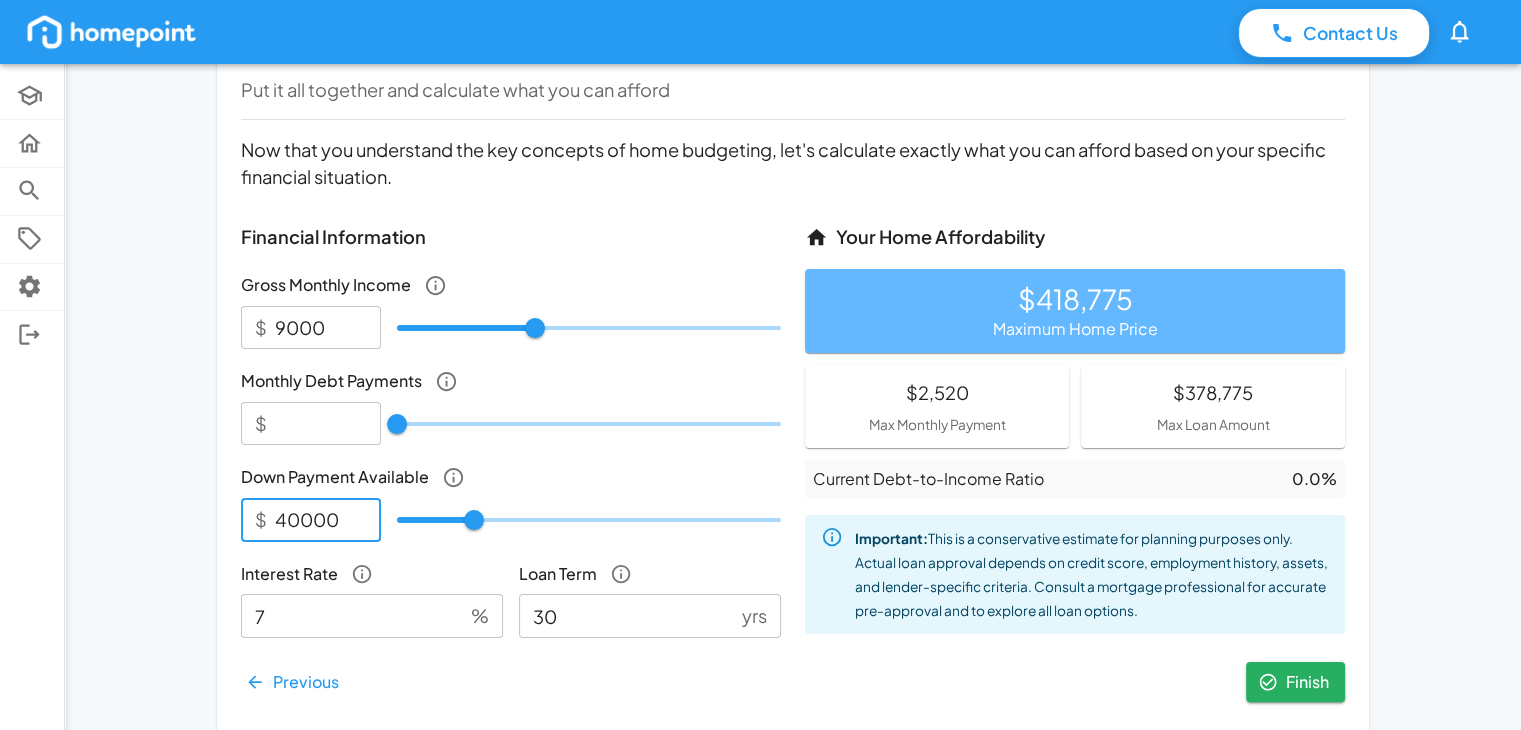 click on "40000" at bounding box center (328, 519) 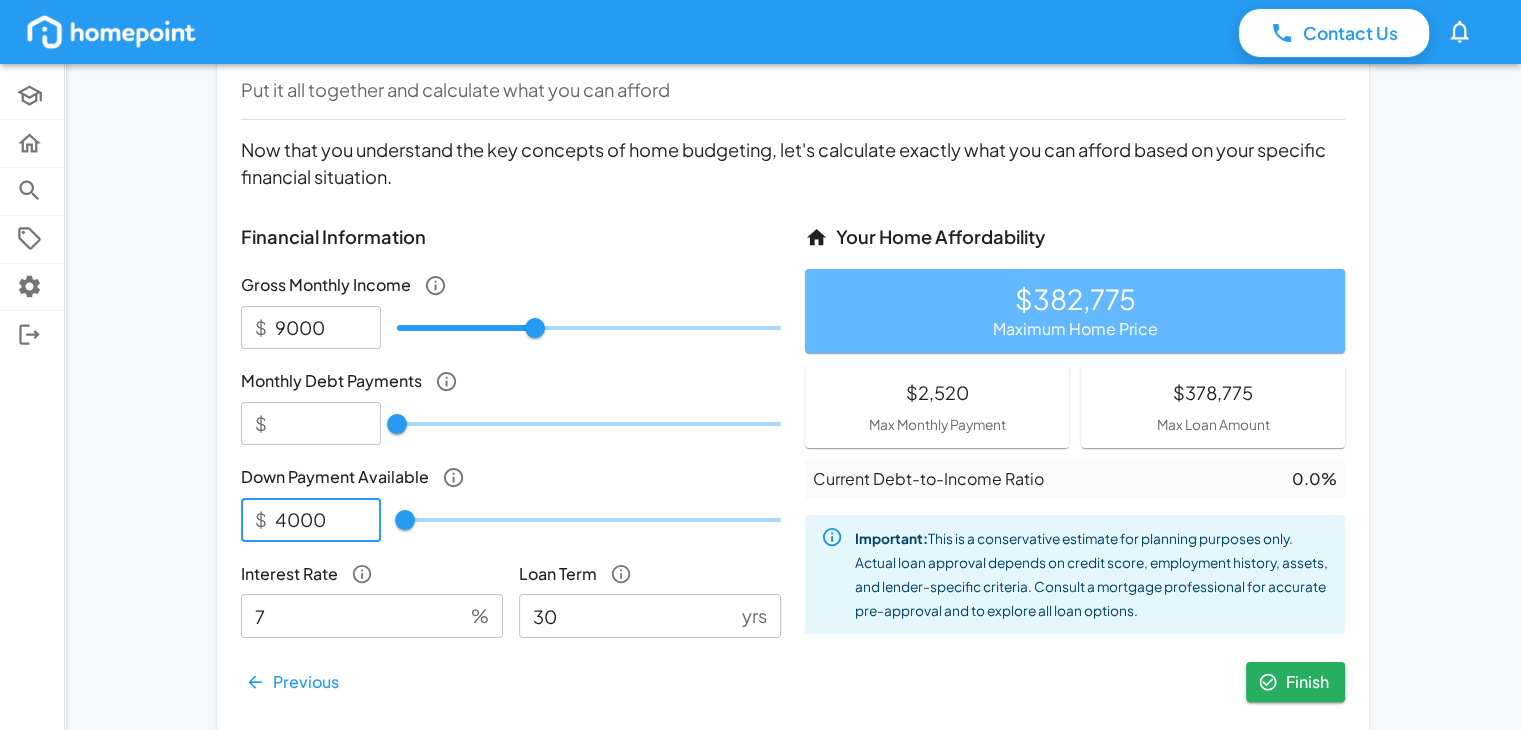 type on "43000" 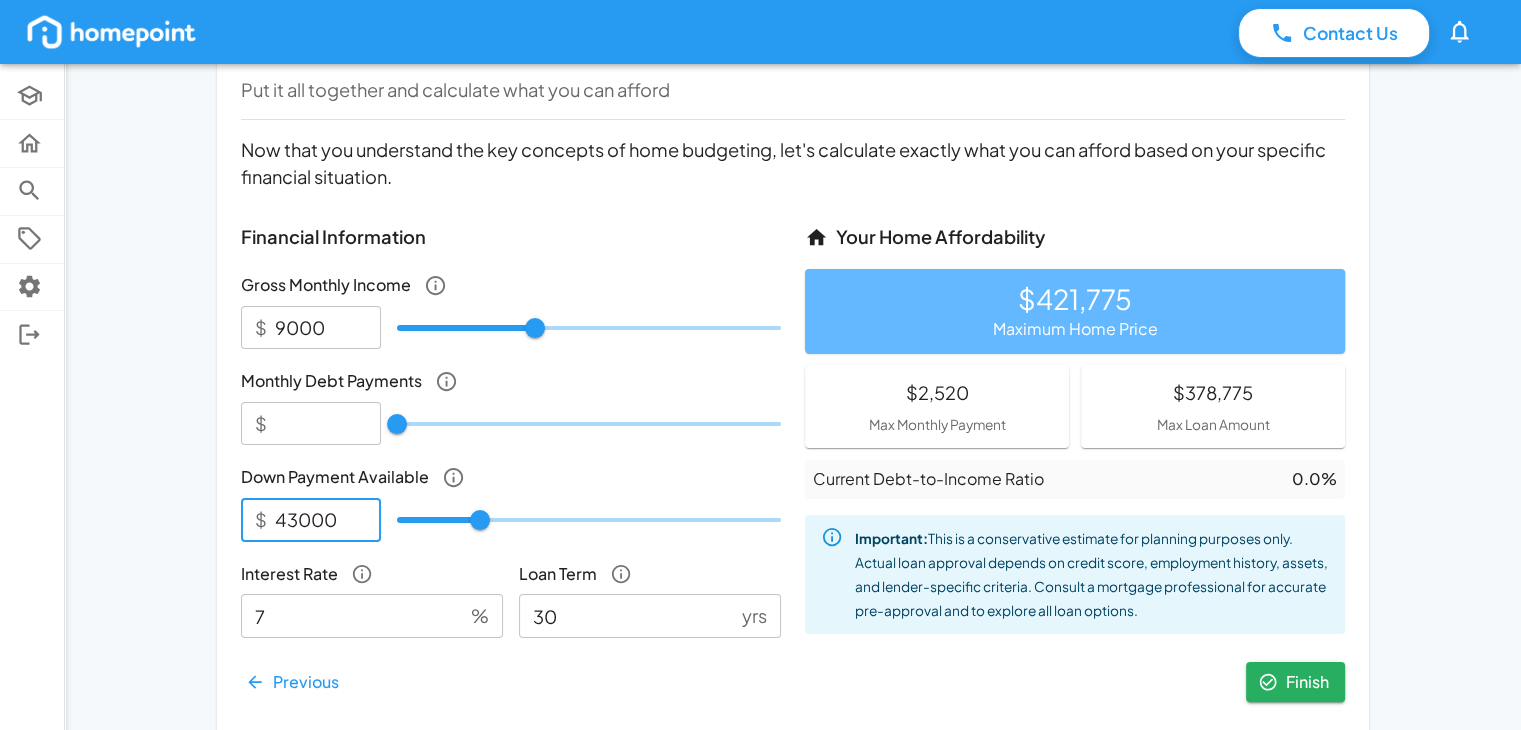 type on "43000" 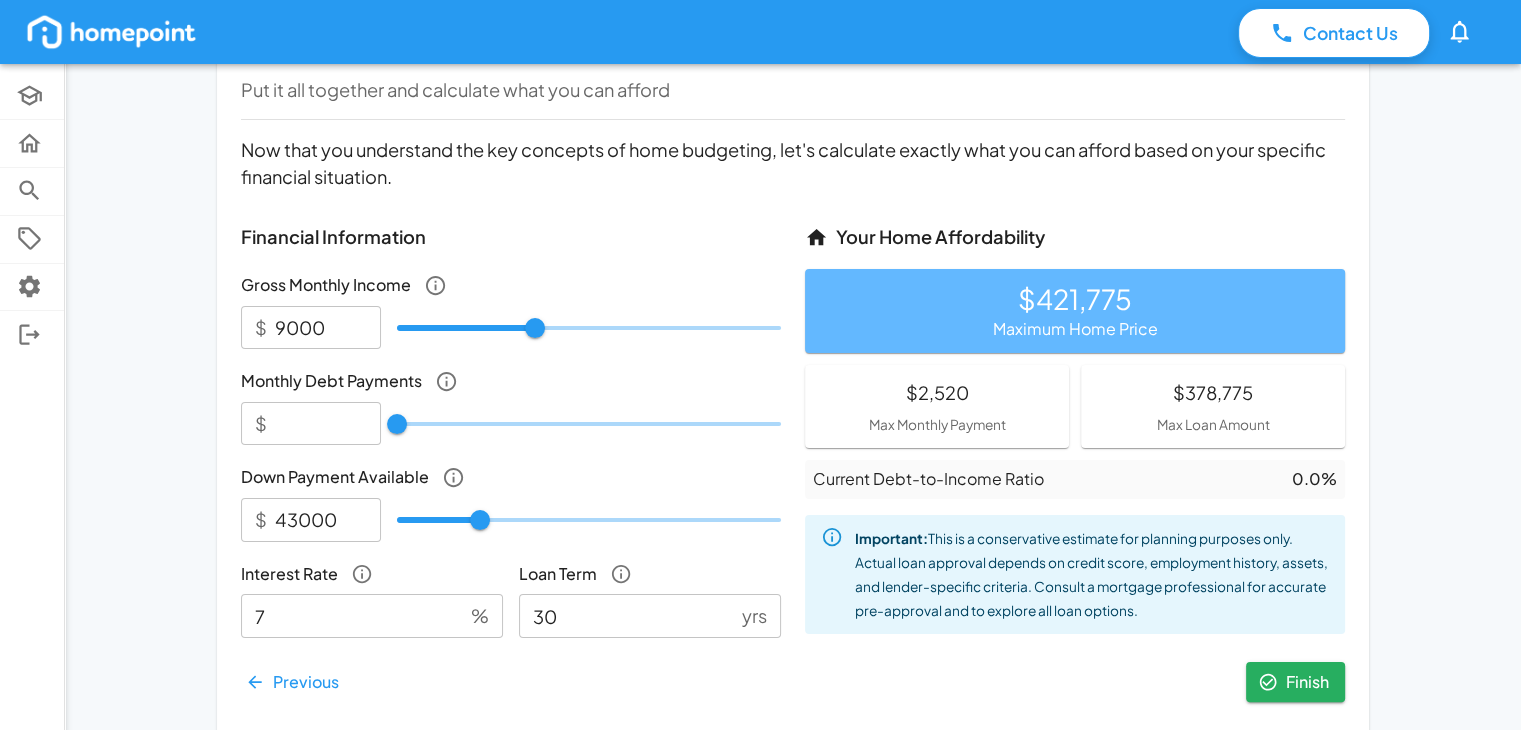 click on "Contact Us 0 Academy Selling Buying Offers Settings Log Out Buying Prep Let's get started on your home buying journey! 16 % Budget The Simple Income Rule Real Monthly Costs Down Payment Options Hidden Costs to Plan For Calculate Your Budget Put it all together and calculate what you can afford Now that you understand the key concepts of home budgeting, let's calculate exactly what you can afford based on your specific financial situation. Financial Information Gross Monthly Income $ 9000 ​ $9,000 Monthly Debt Payments $ ​ $0 Down Payment Available $ 43000 ​ $43,000 Interest Rate 7 % ​ Loan Term 30 yrs ​ Your Home Affordability $421,775 Maximum Home Price $2,520 Max Monthly Payment $378,775 Max Loan Amount Current Debt-to-Income Ratio 0.0 % Important: Previous Finish" at bounding box center [760, 256] 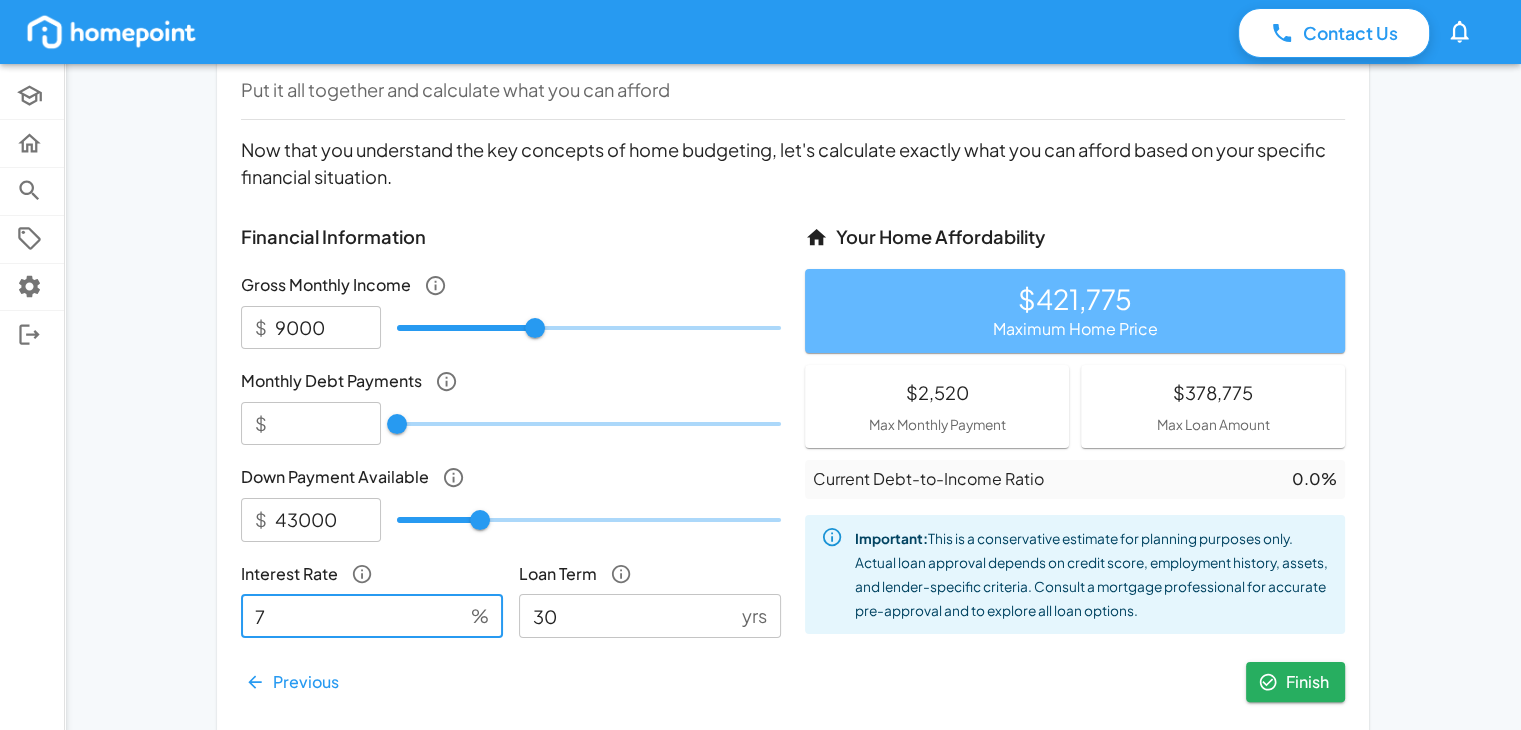 type on "*****" 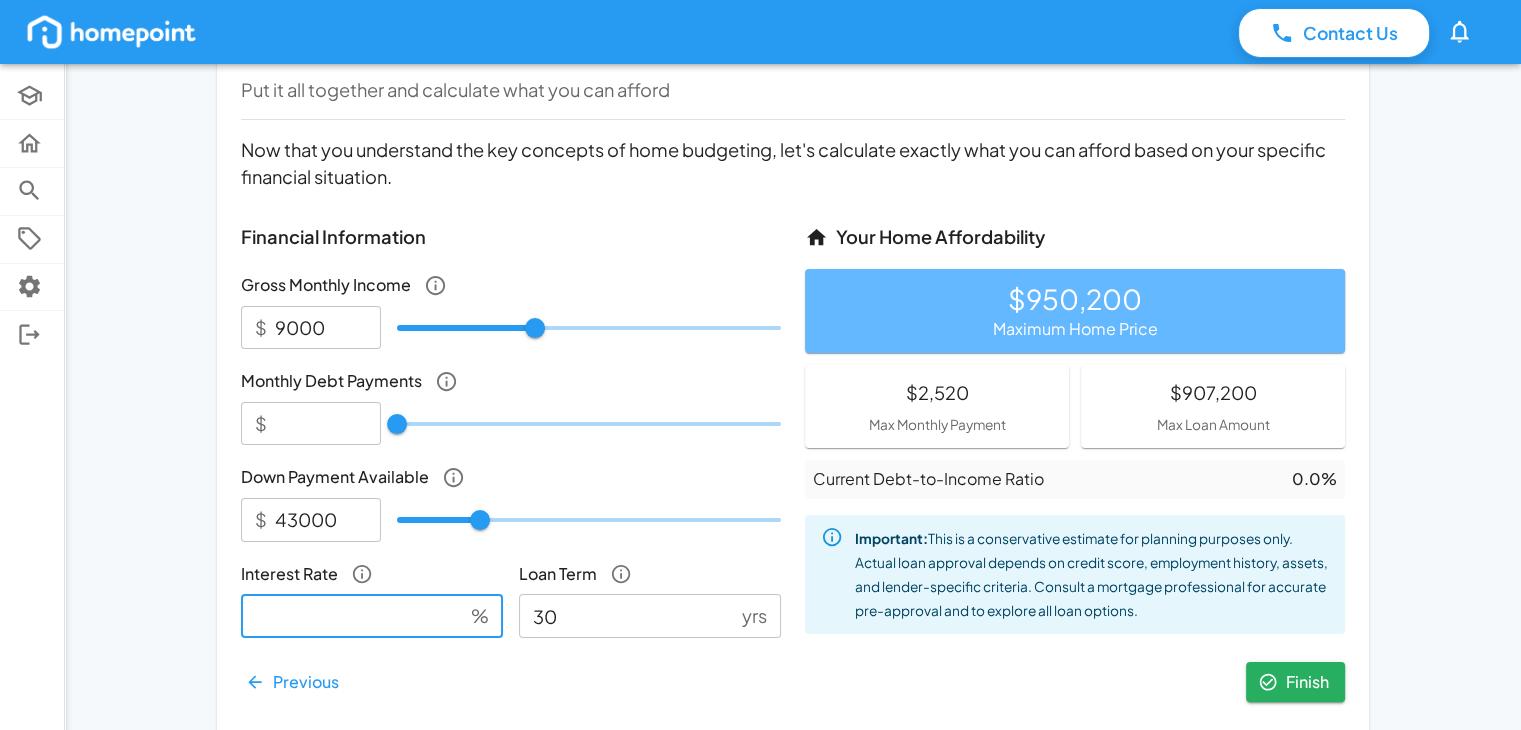 type on "*****" 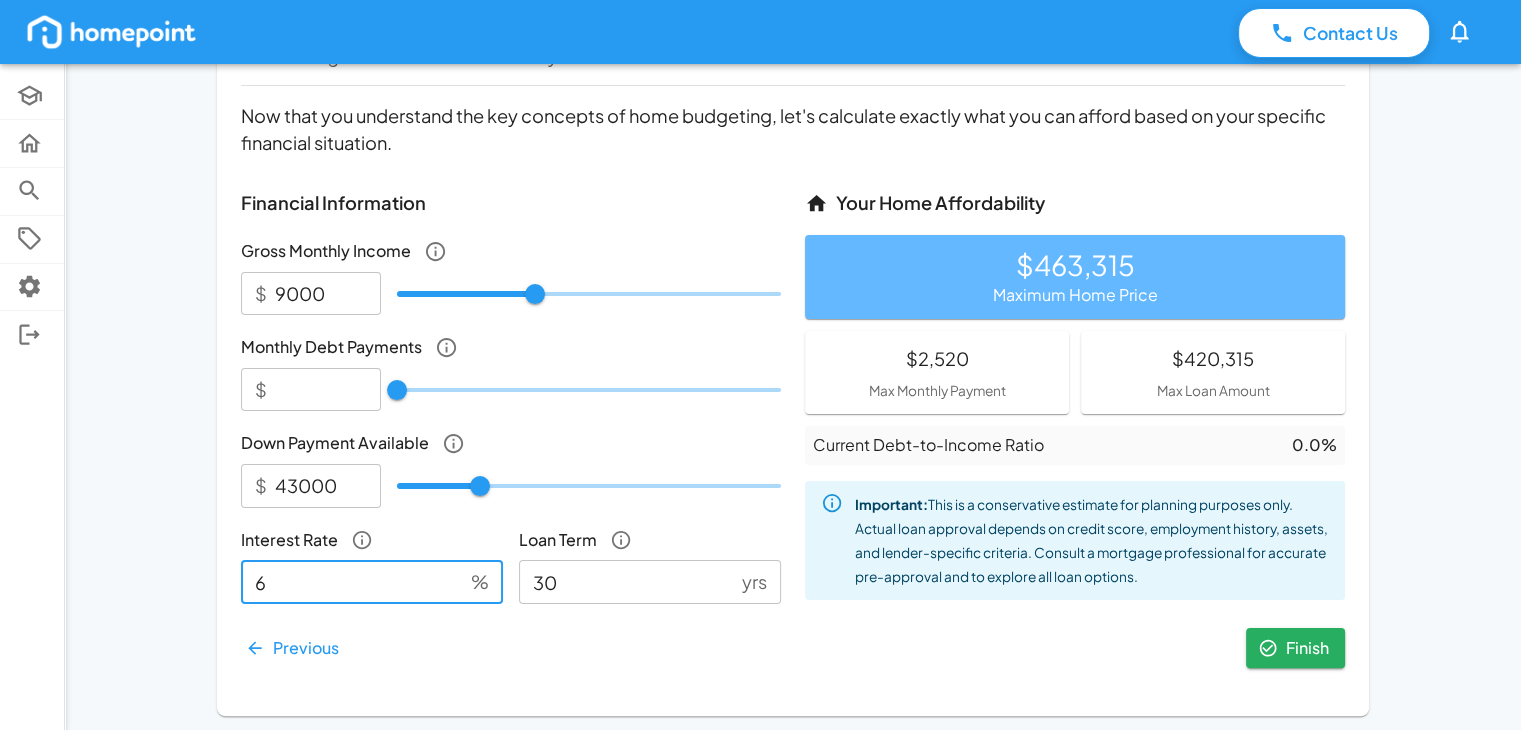 scroll, scrollTop: 322, scrollLeft: 0, axis: vertical 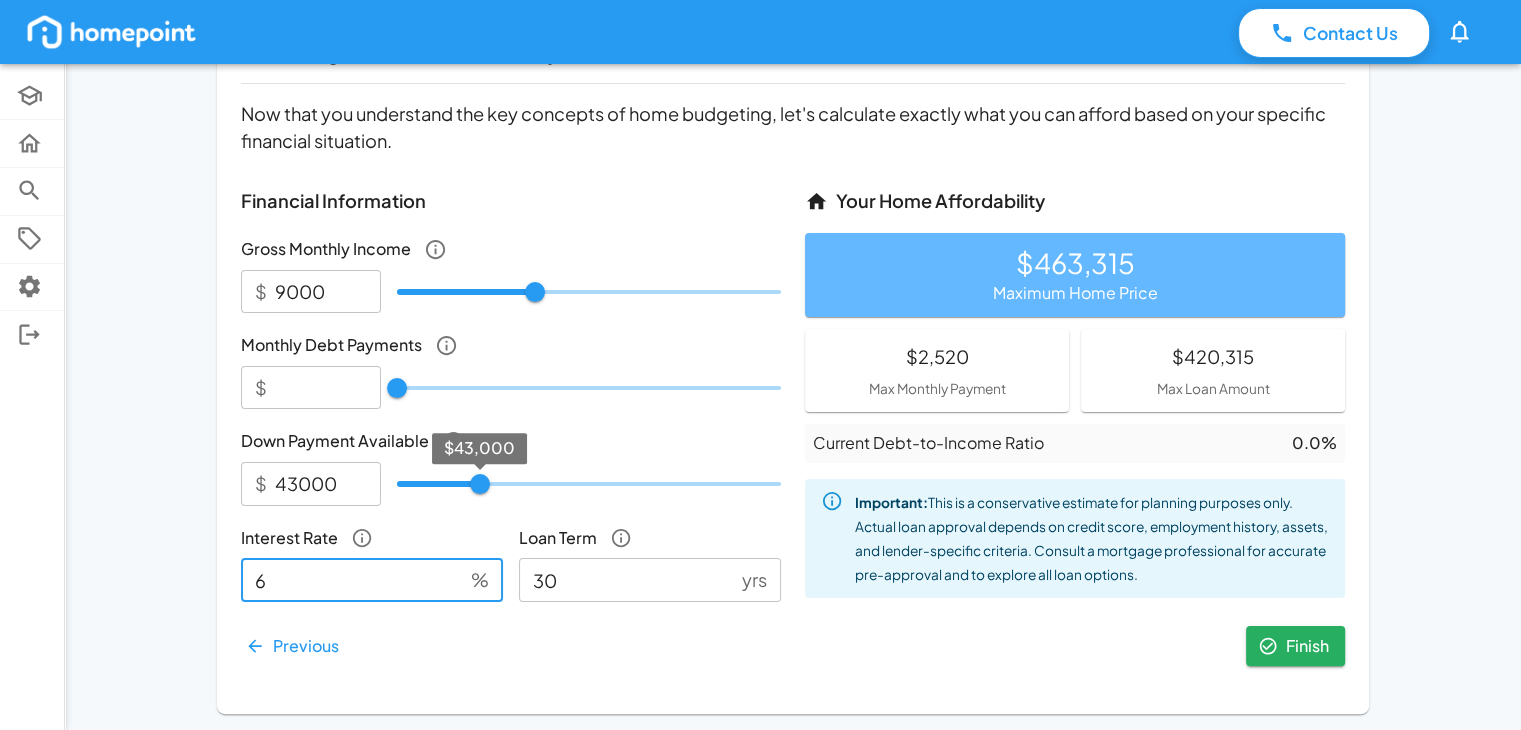 type on "*****" 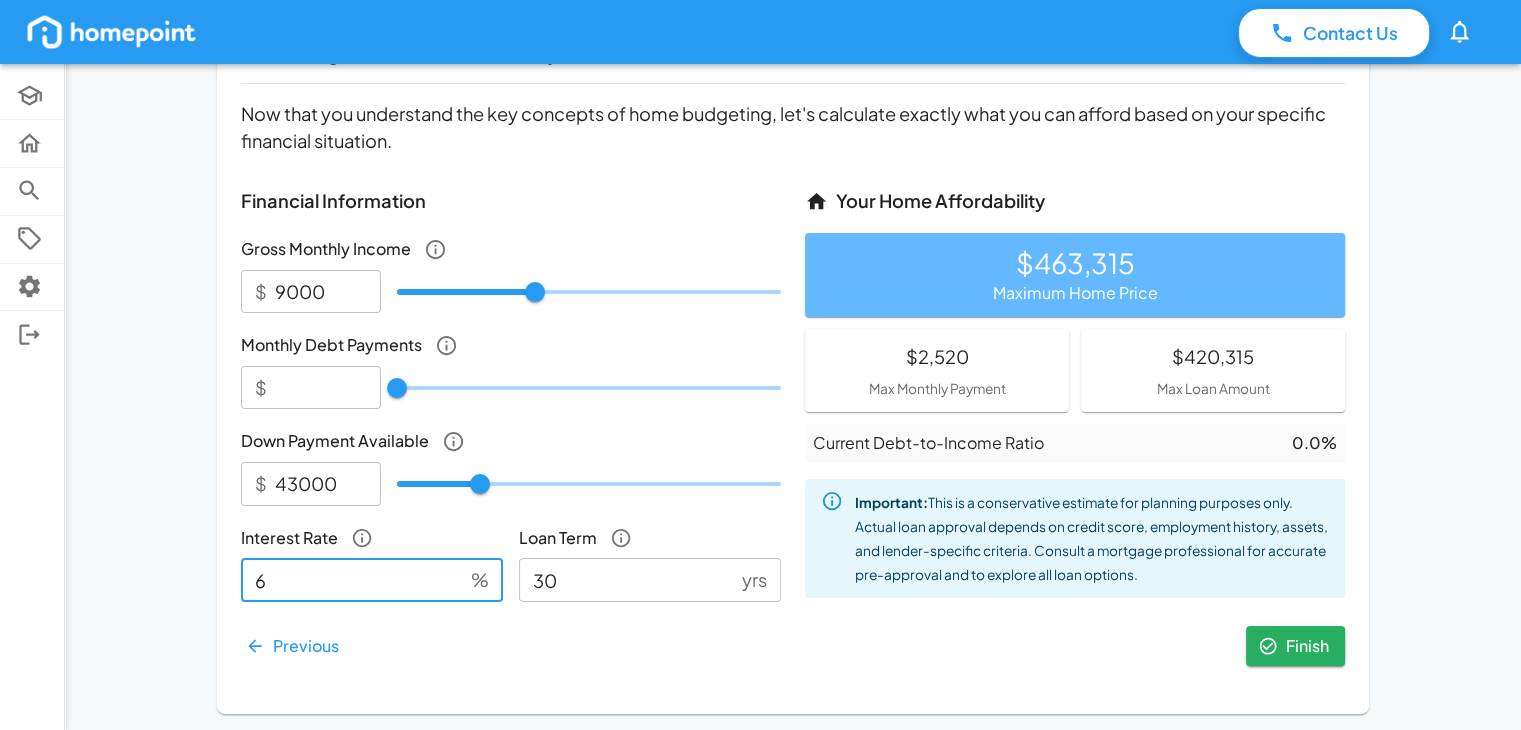 type on "6" 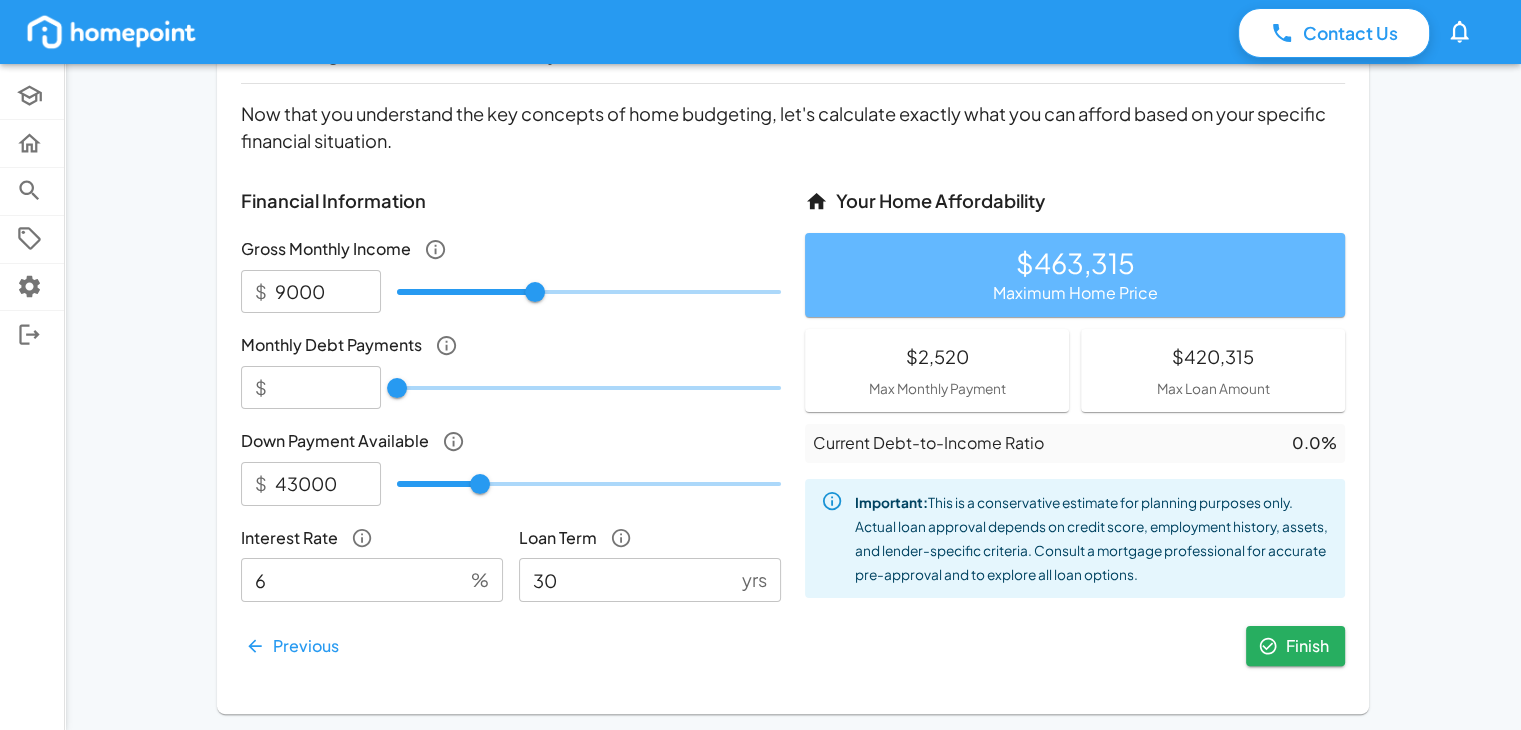 click on "Put it all together and calculate what you can afford Now that you understand the key concepts of home budgeting, let's calculate exactly what you can afford based on your specific financial situation. Financial Information Gross Monthly Income $ 9000 ​ $9,000 Monthly Debt Payments $ ​ $0 Down Payment Available $ 43000 ​ $43,000 Interest Rate 6 % ​ Loan Term 30 yrs ​ Your Home Affordability $463,315 Maximum Home Price $2,520 Max Monthly Payment $420,315 Max Loan Amount Current Debt-to-Income Ratio 0.0 % Important:  This is a conservative estimate for planning purposes only. Actual loan approval depends on credit score, employment history, assets, and lender-specific criteria. Consult a mortgage professional for accurate pre-approval and to explore all loan options. Previous Finish" at bounding box center (793, 353) 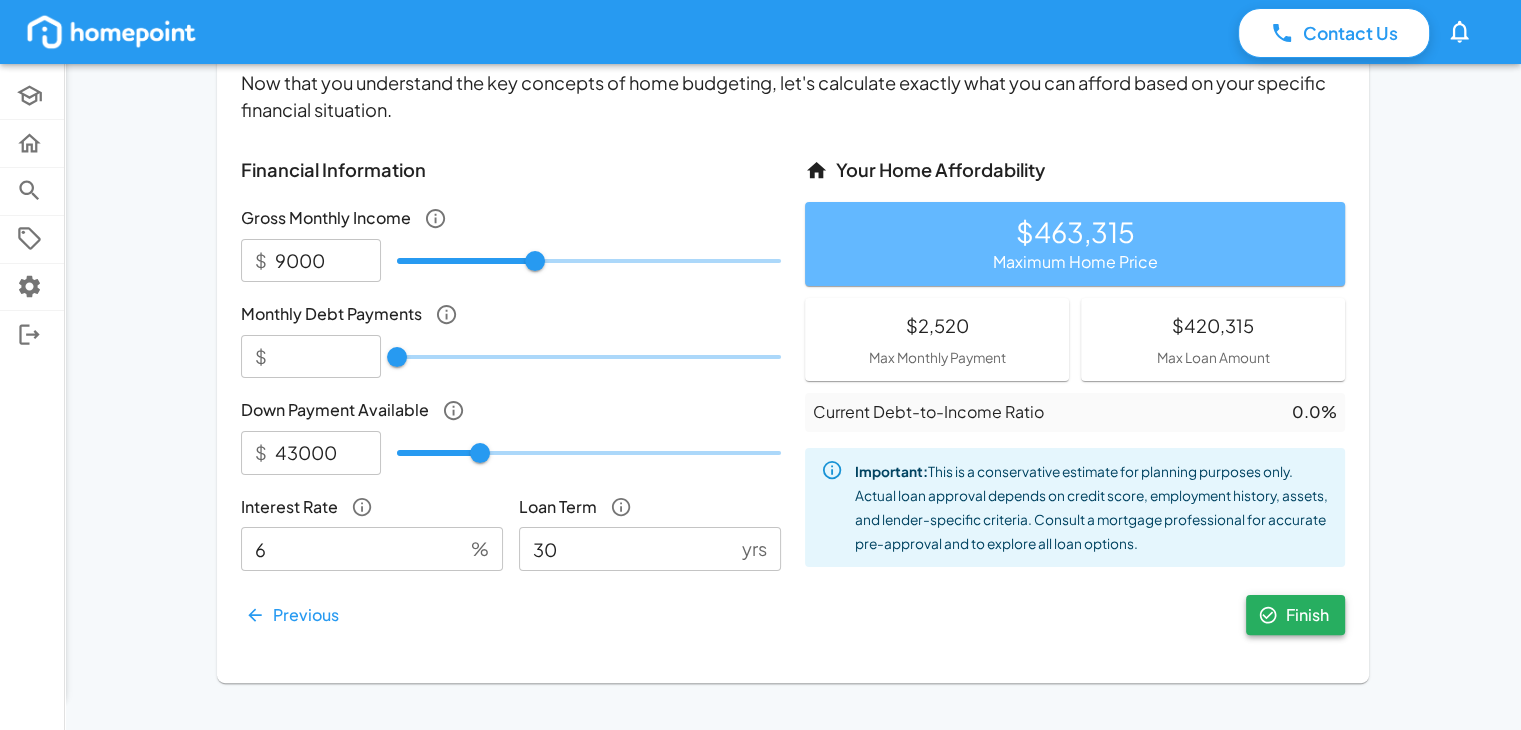 click on "Finish" at bounding box center (1295, 615) 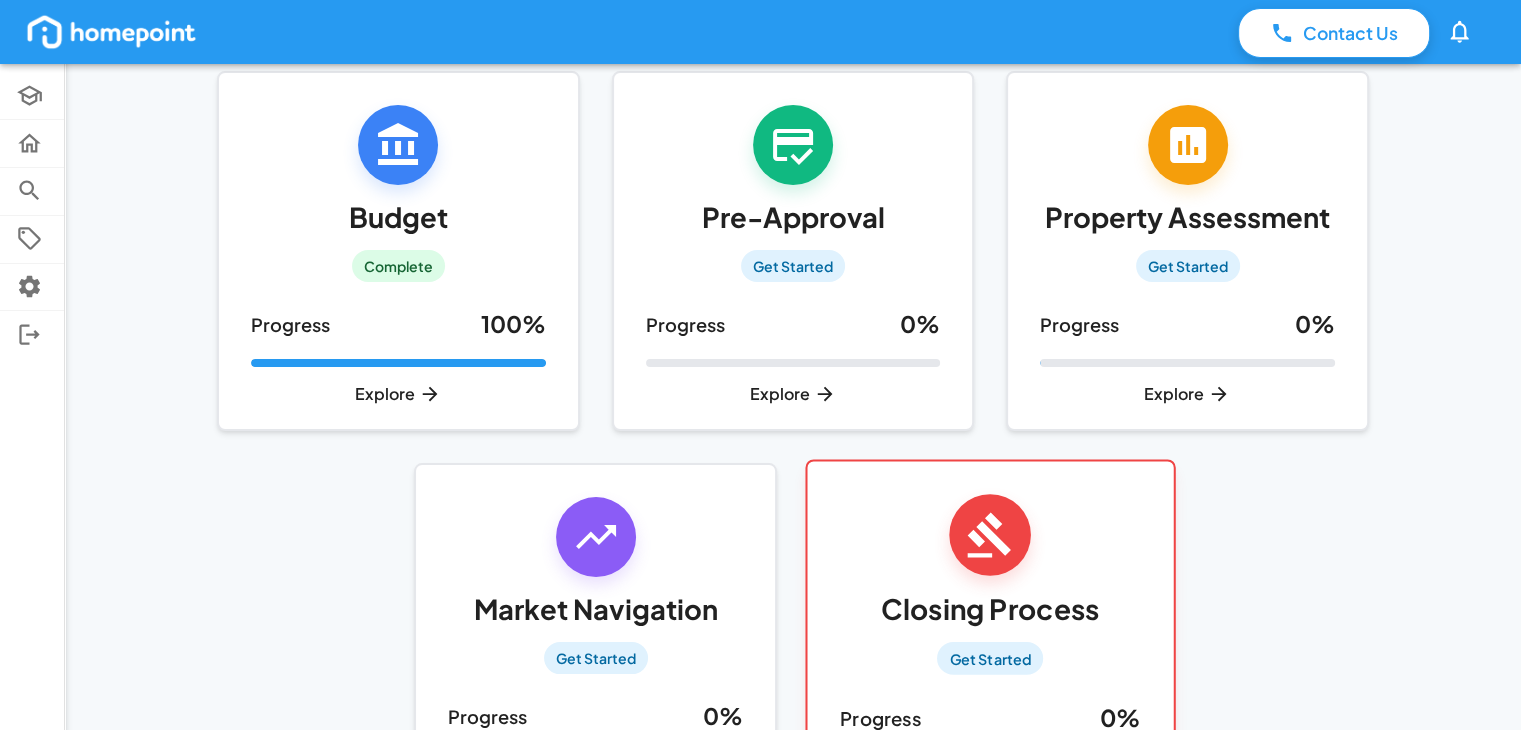 scroll, scrollTop: 128, scrollLeft: 0, axis: vertical 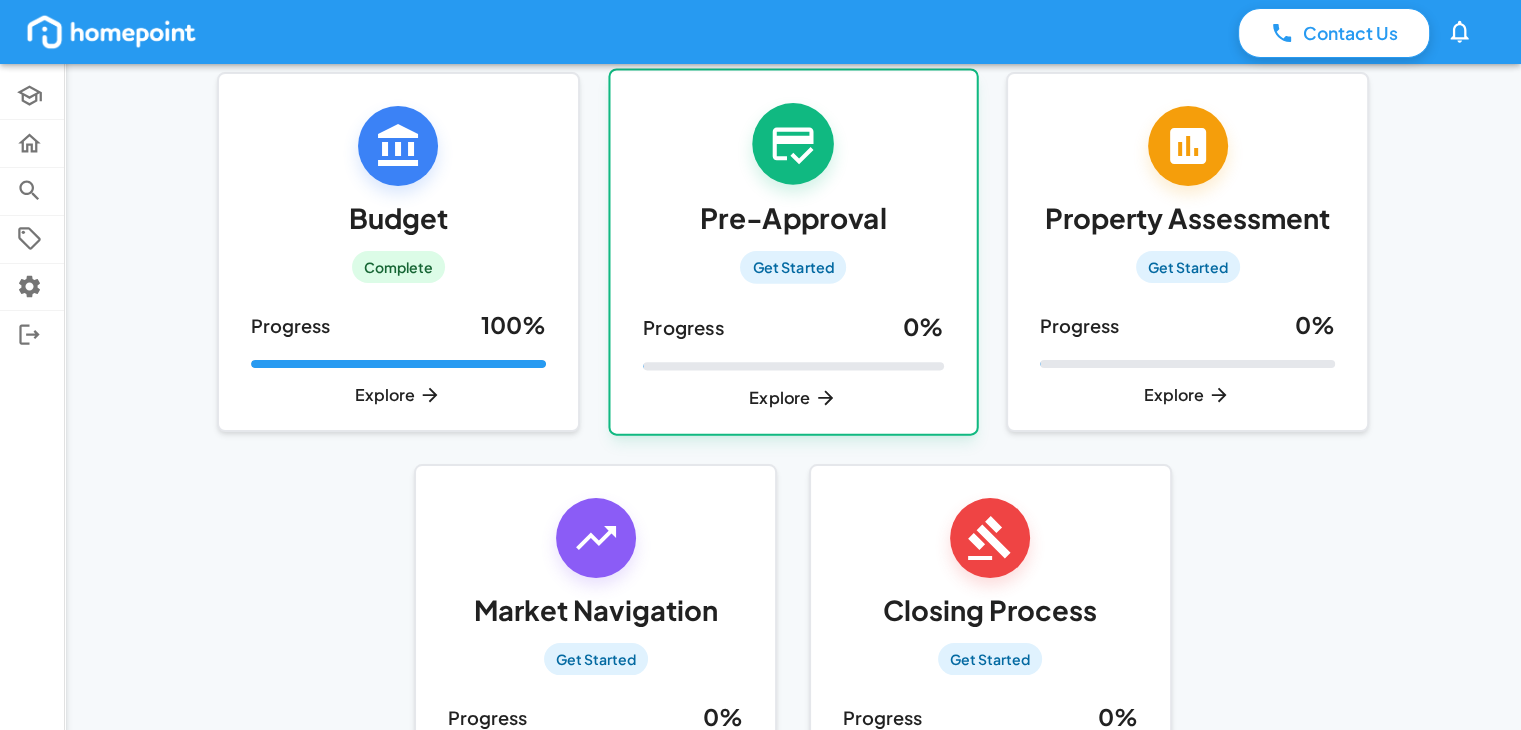 click on "Get Started" at bounding box center (793, 267) 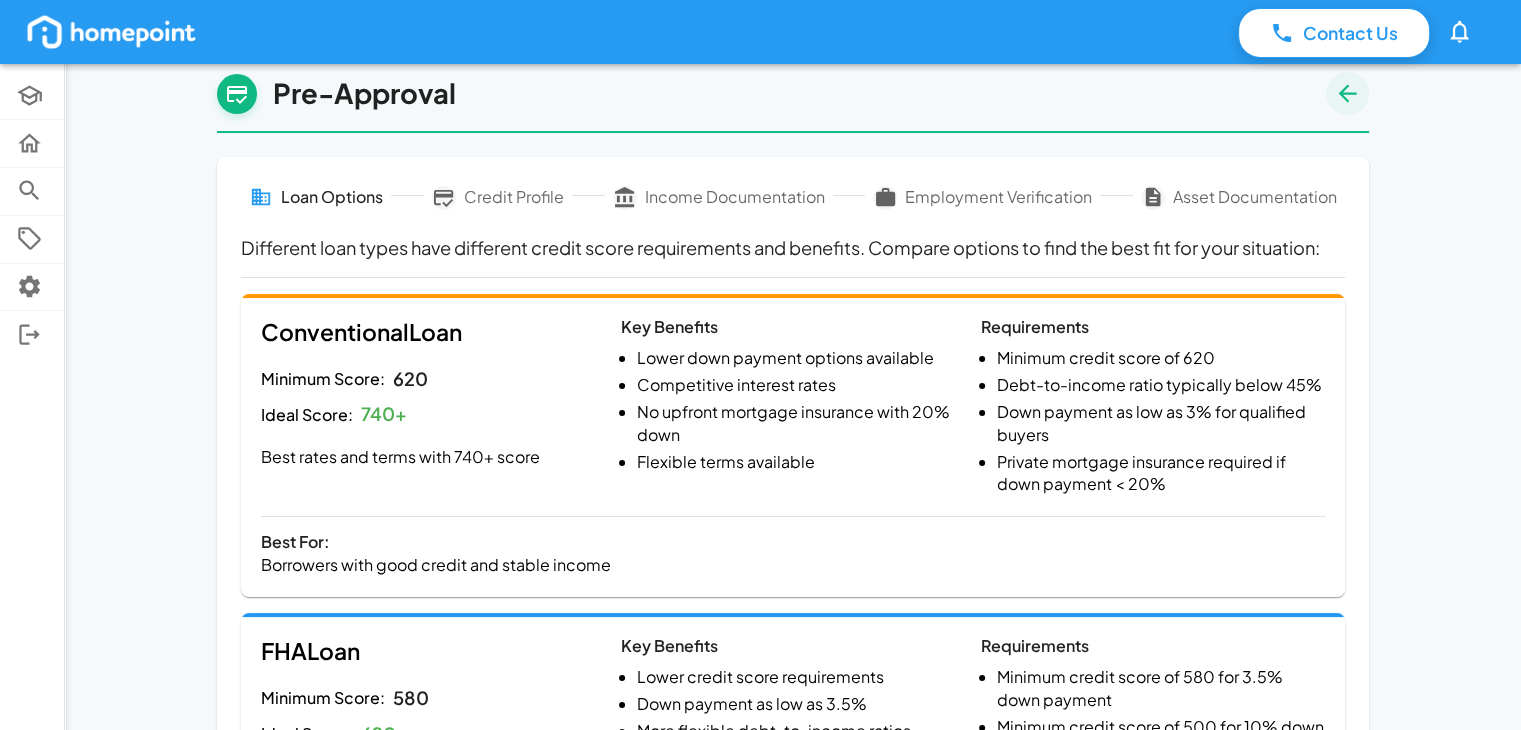 click on "Key Benefits Lower down payment options available Competitive interest rates No upfront mortgage insurance with 20% down Flexible terms available" at bounding box center [785, 399] 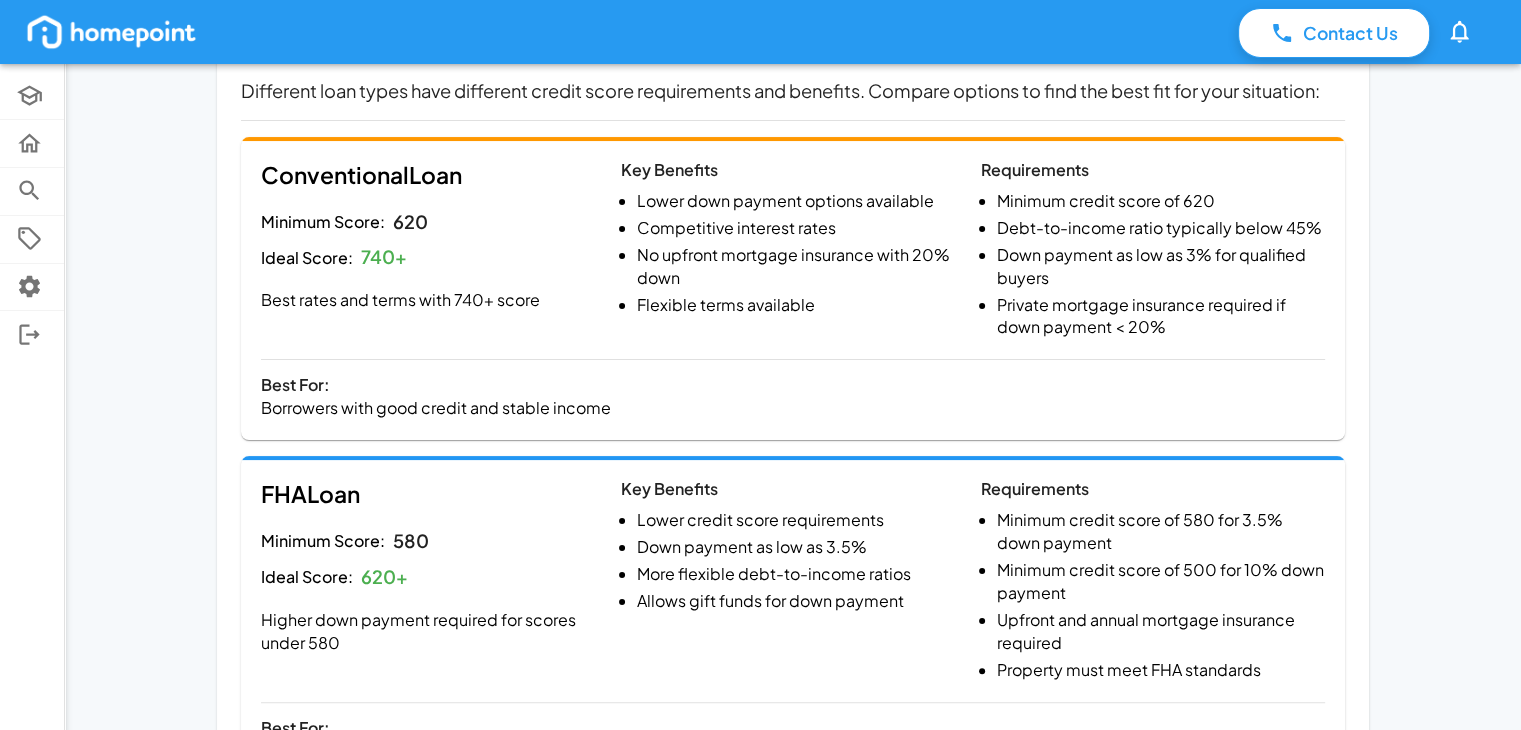 scroll, scrollTop: 286, scrollLeft: 0, axis: vertical 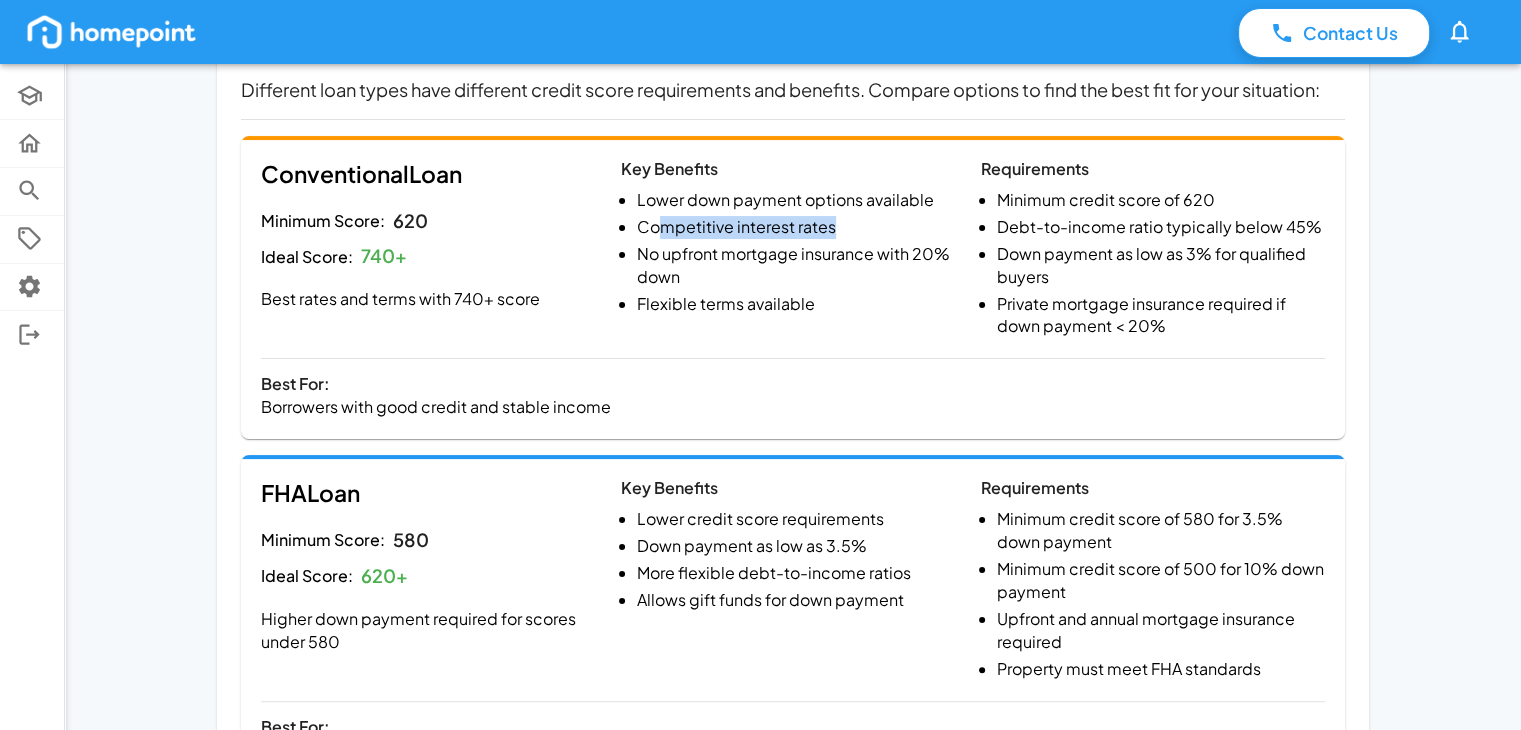 drag, startPoint x: 666, startPoint y: 233, endPoint x: 833, endPoint y: 227, distance: 167.10774 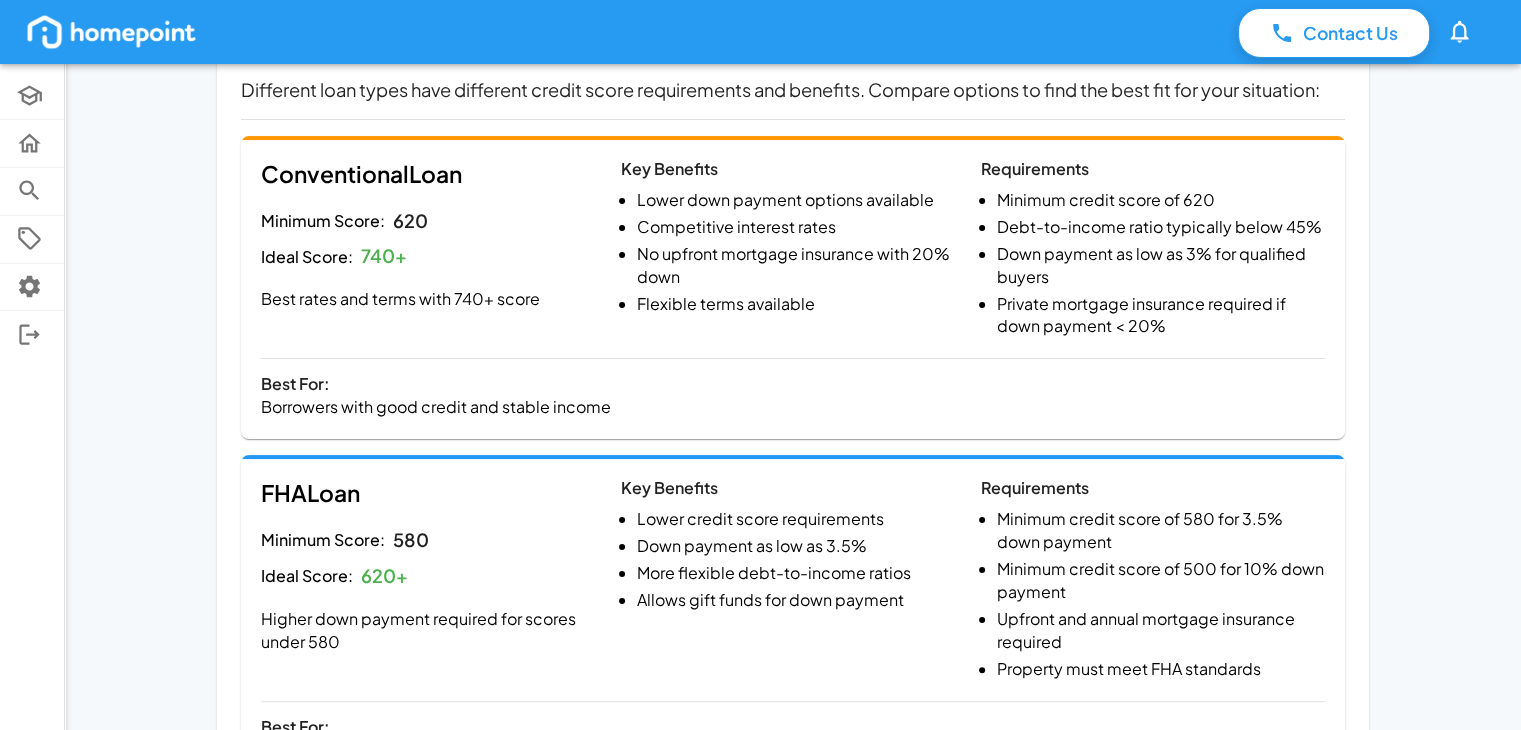 click on "Ideal Score: 740 +" at bounding box center (433, 256) 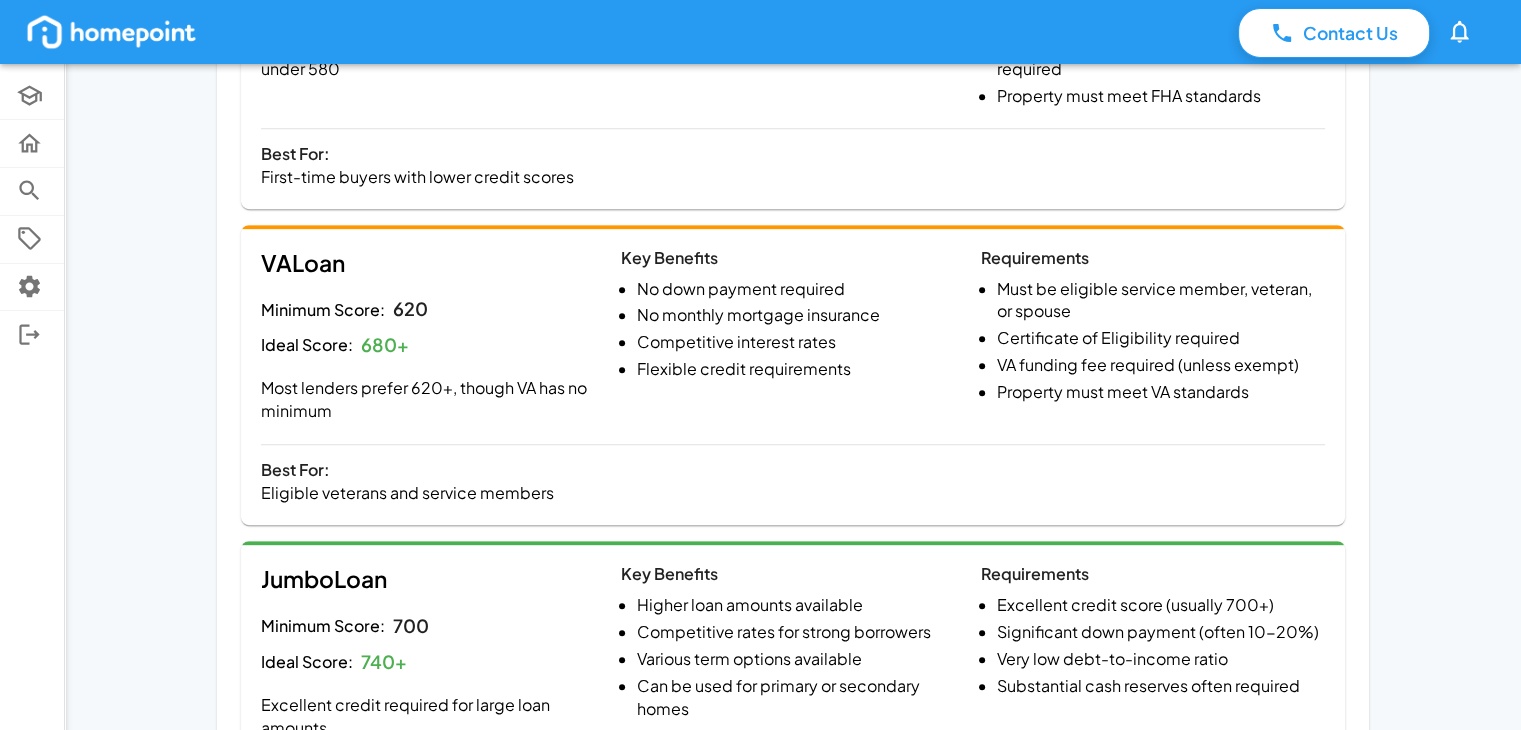 scroll, scrollTop: 1106, scrollLeft: 0, axis: vertical 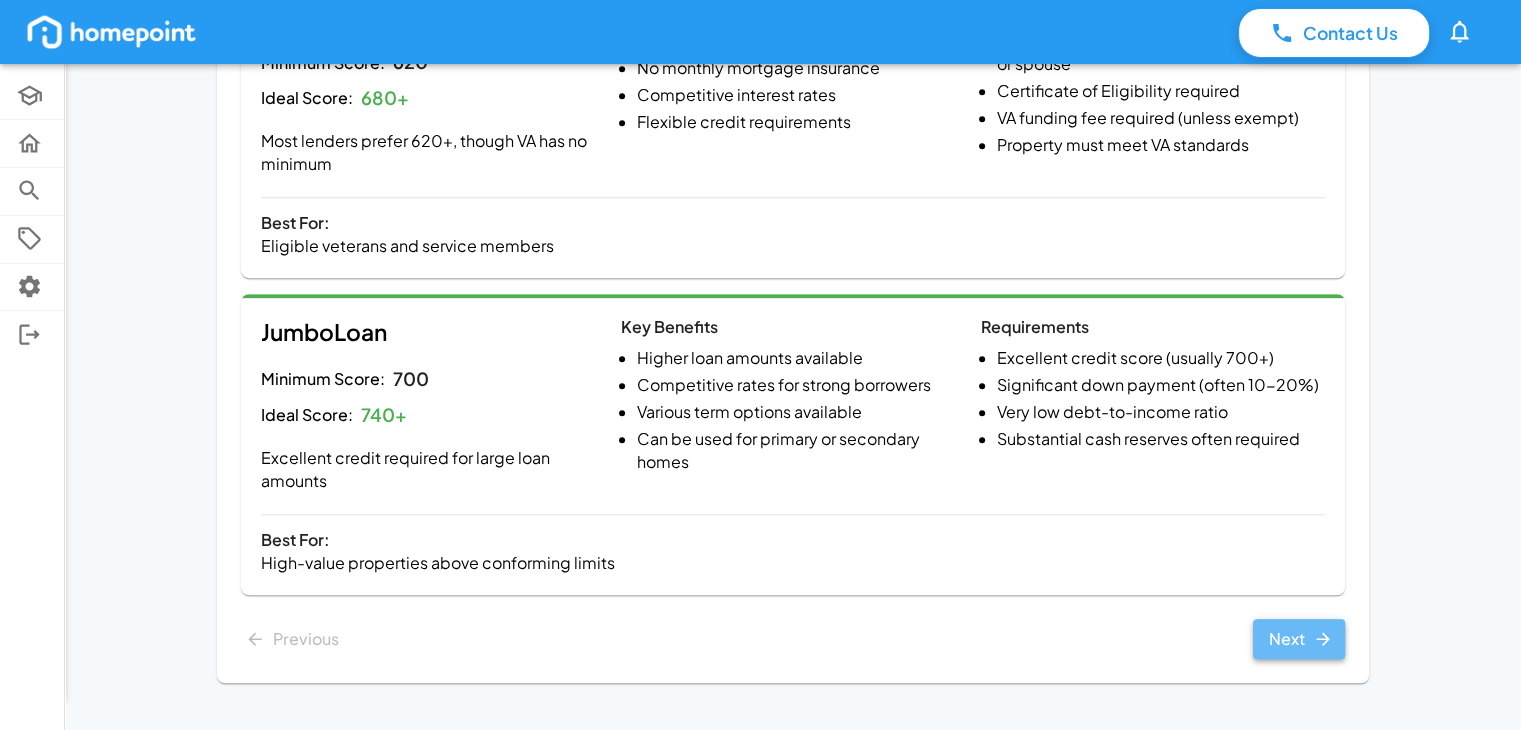 click on "Next" at bounding box center (1299, 639) 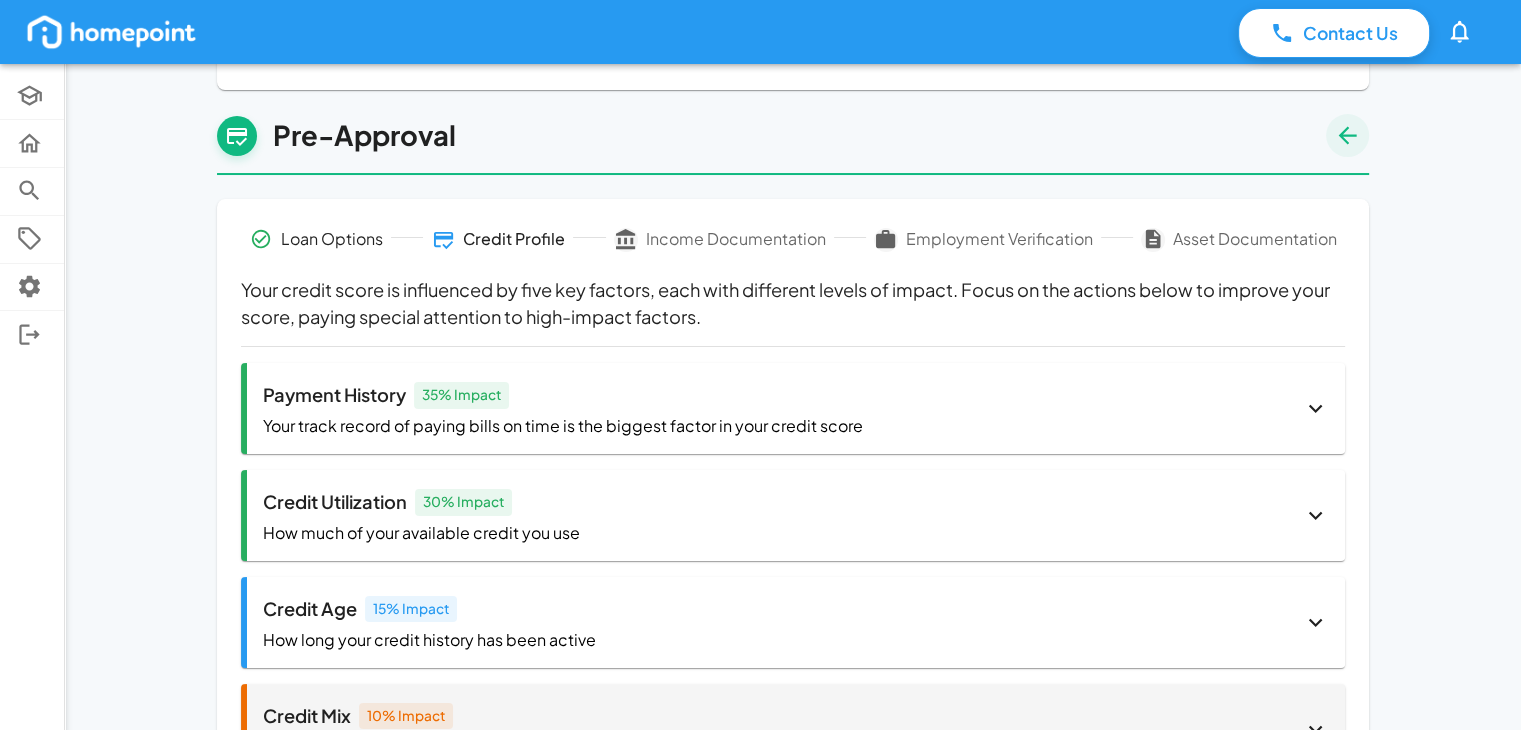 scroll, scrollTop: 73, scrollLeft: 0, axis: vertical 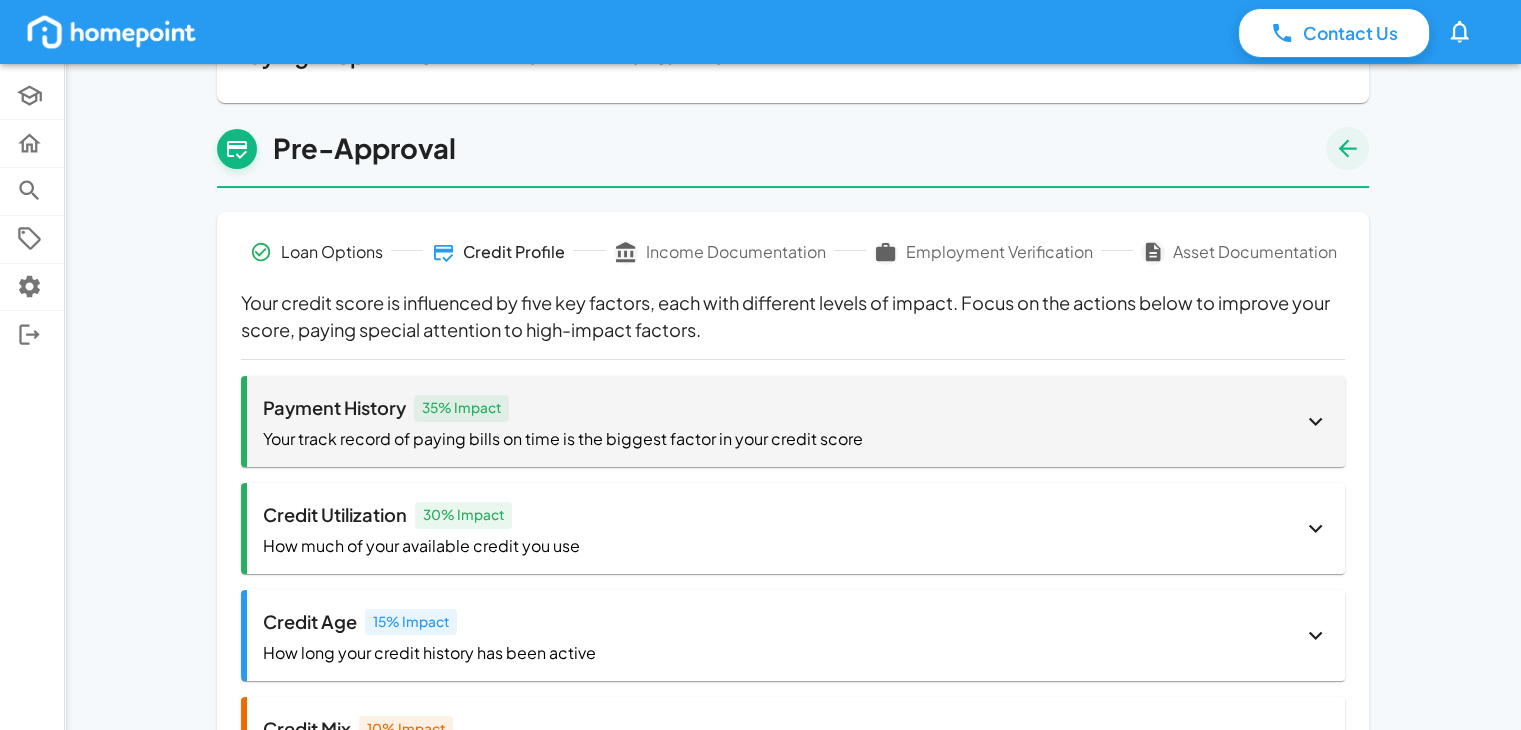 click 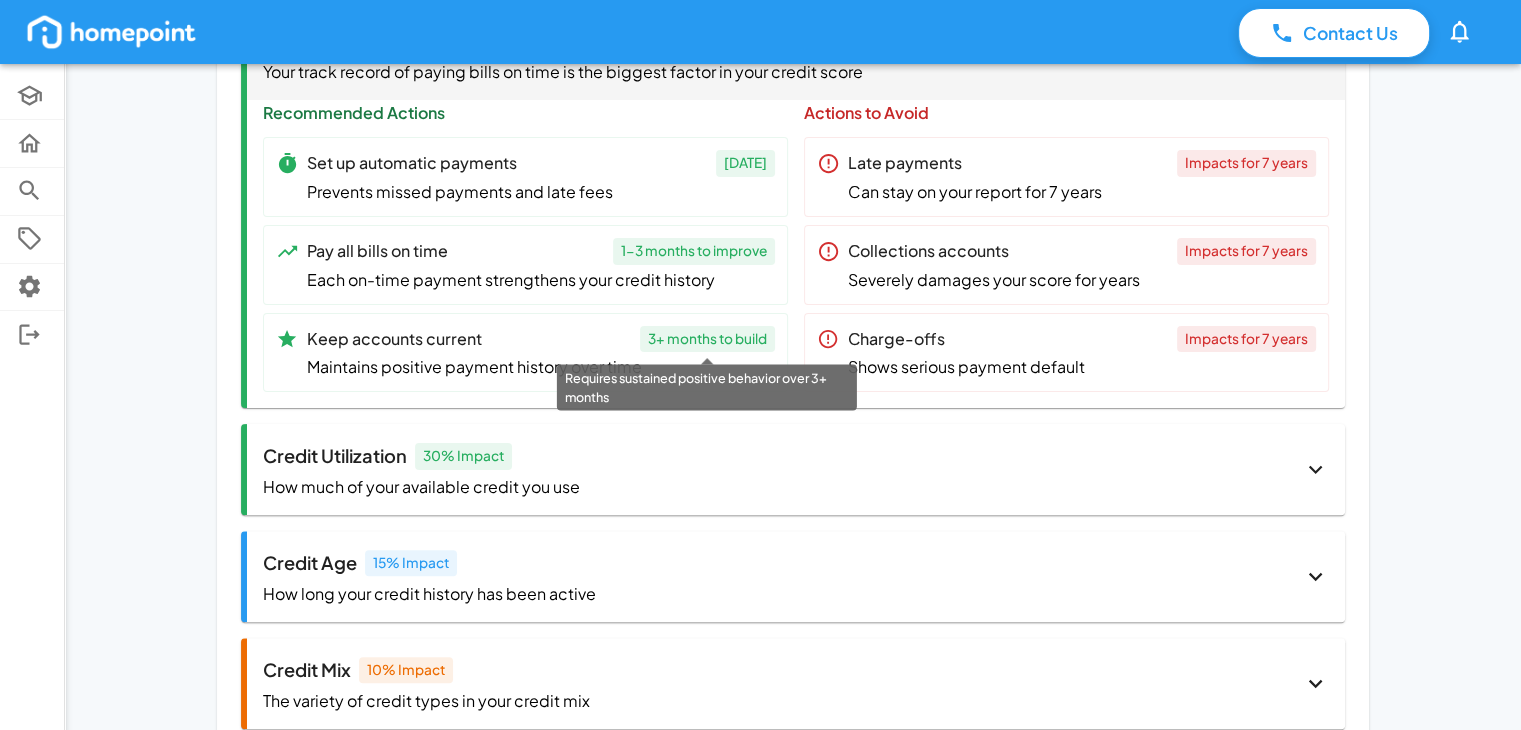 scroll, scrollTop: 445, scrollLeft: 0, axis: vertical 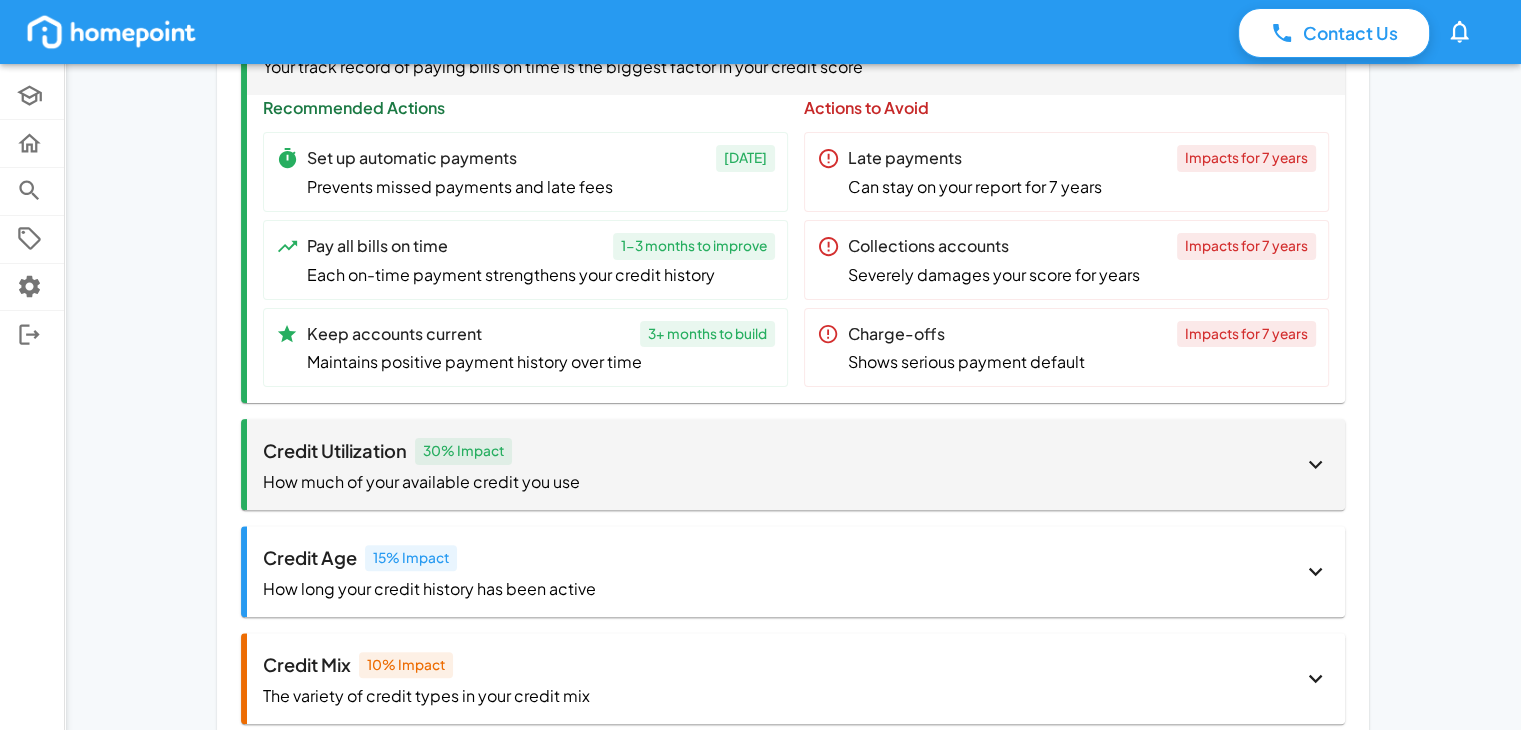 click on "Credit Utilization 30 % Impact" at bounding box center [782, 451] 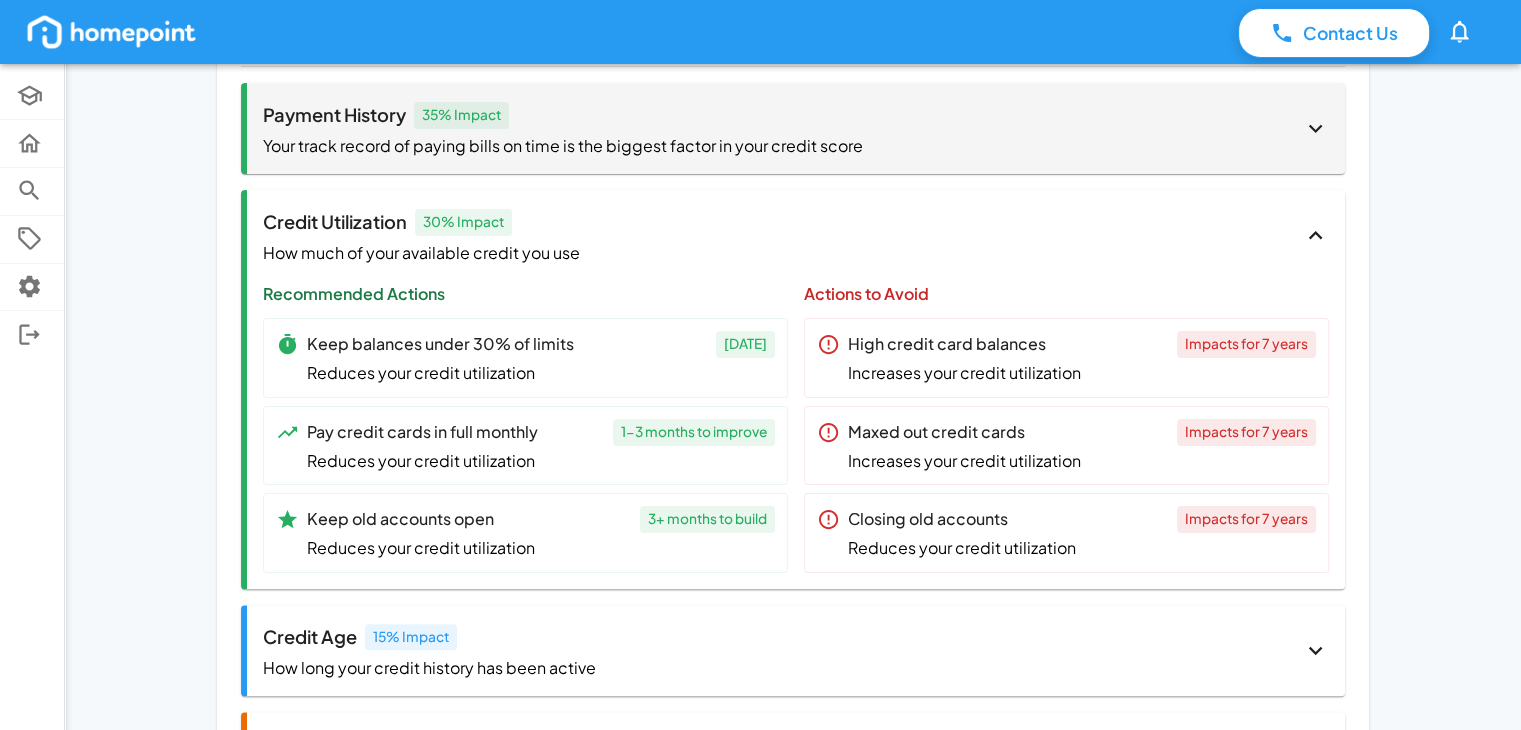 scroll, scrollTop: 368, scrollLeft: 0, axis: vertical 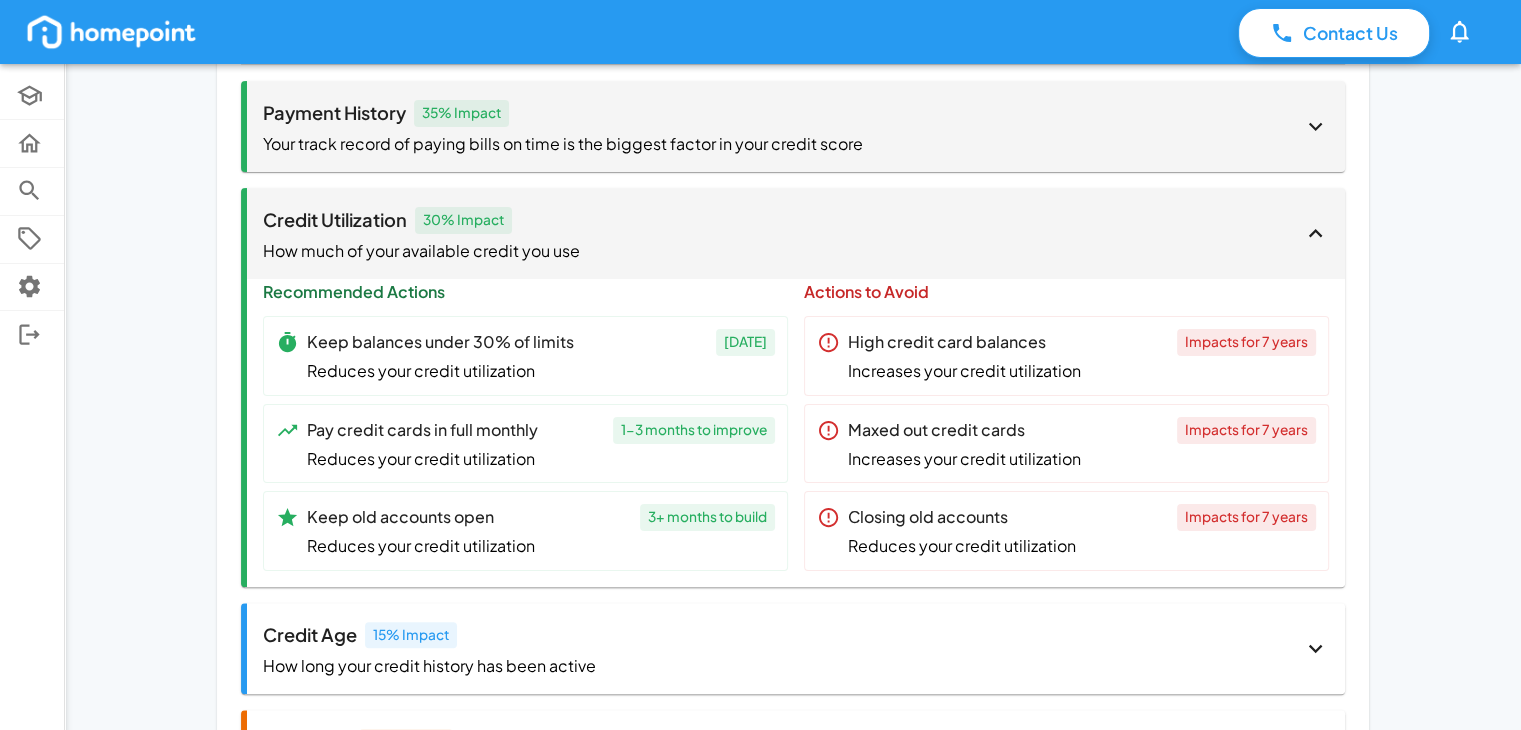 click on "Credit Utilization 30 % Impact" at bounding box center (782, 220) 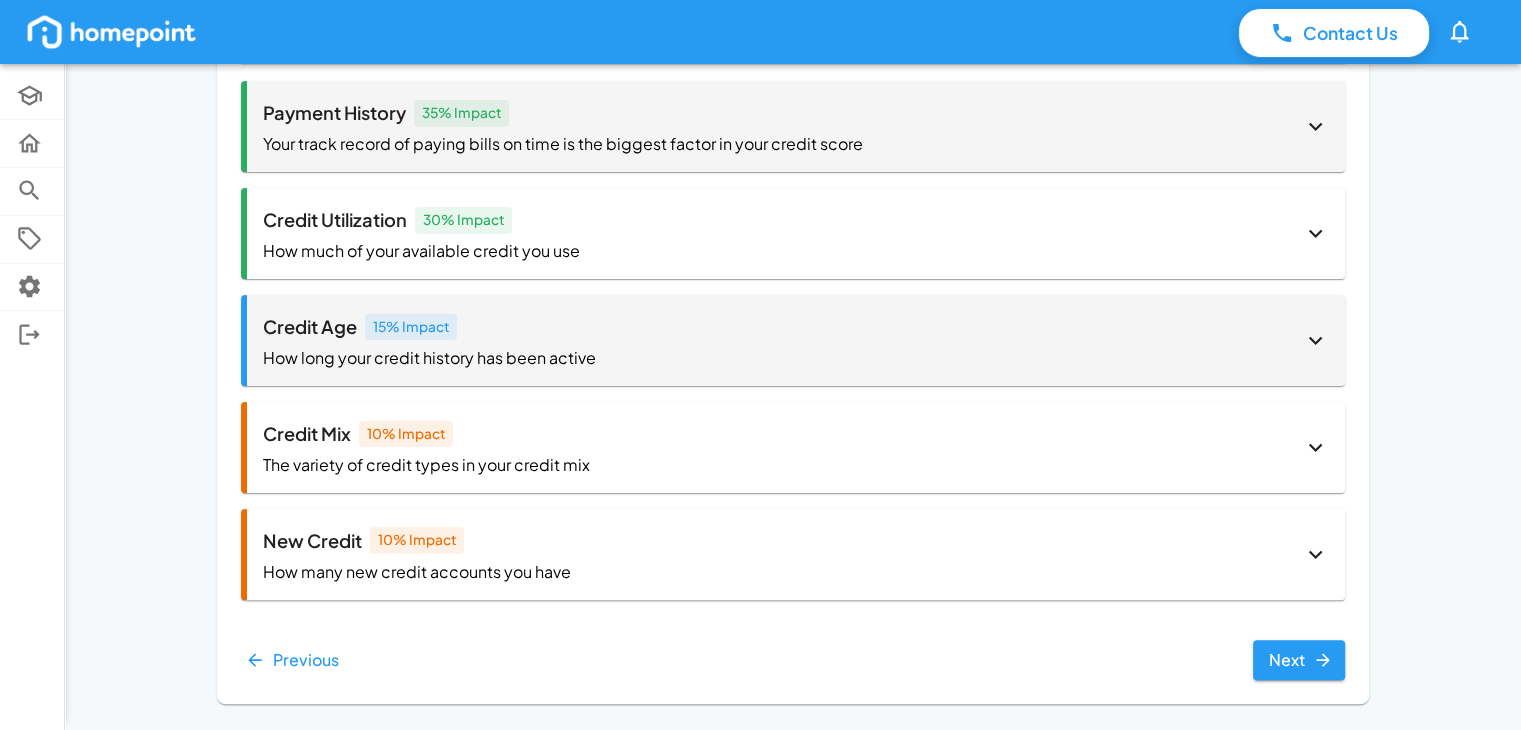 click on "Credit Age 15 % Impact How long your credit history has been active" at bounding box center (782, 340) 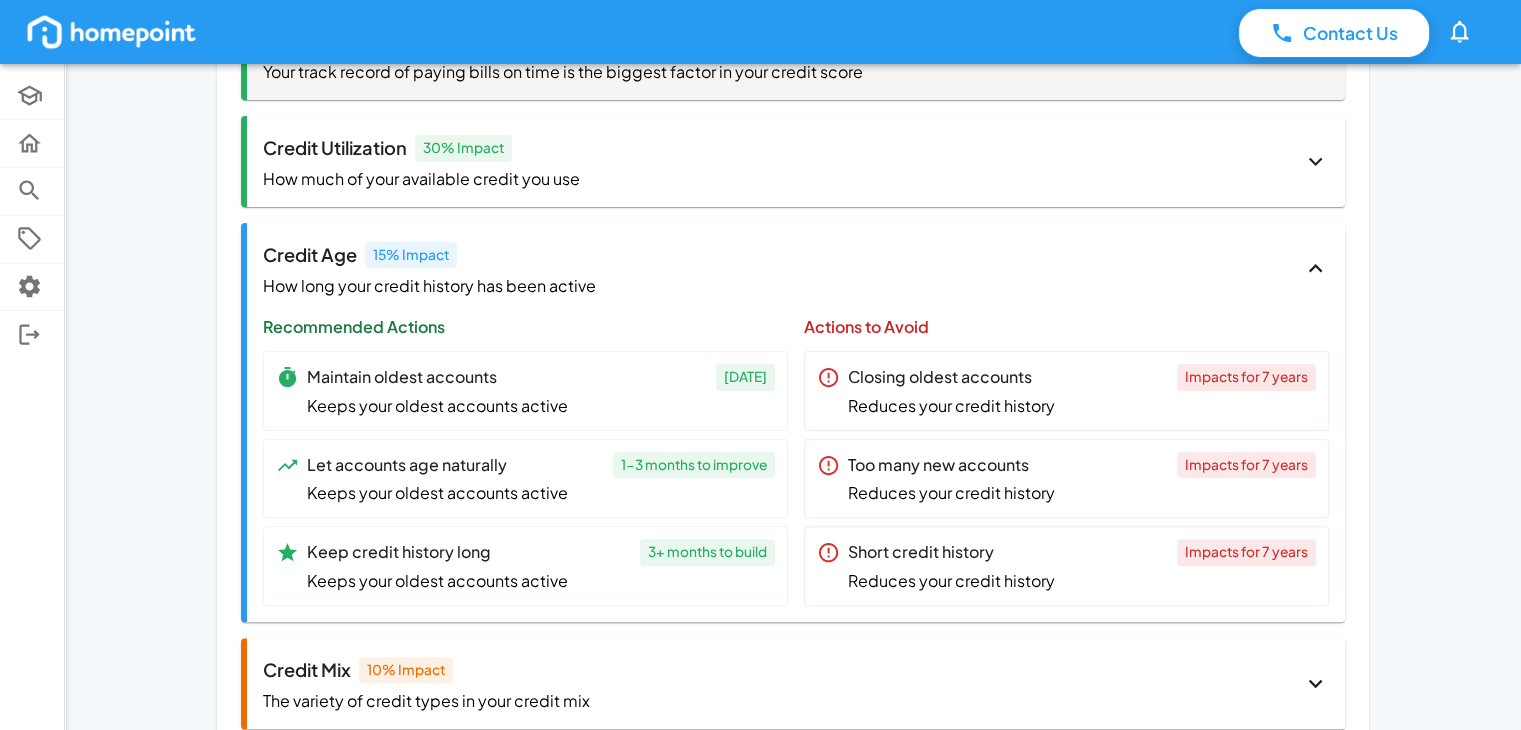 scroll, scrollTop: 440, scrollLeft: 0, axis: vertical 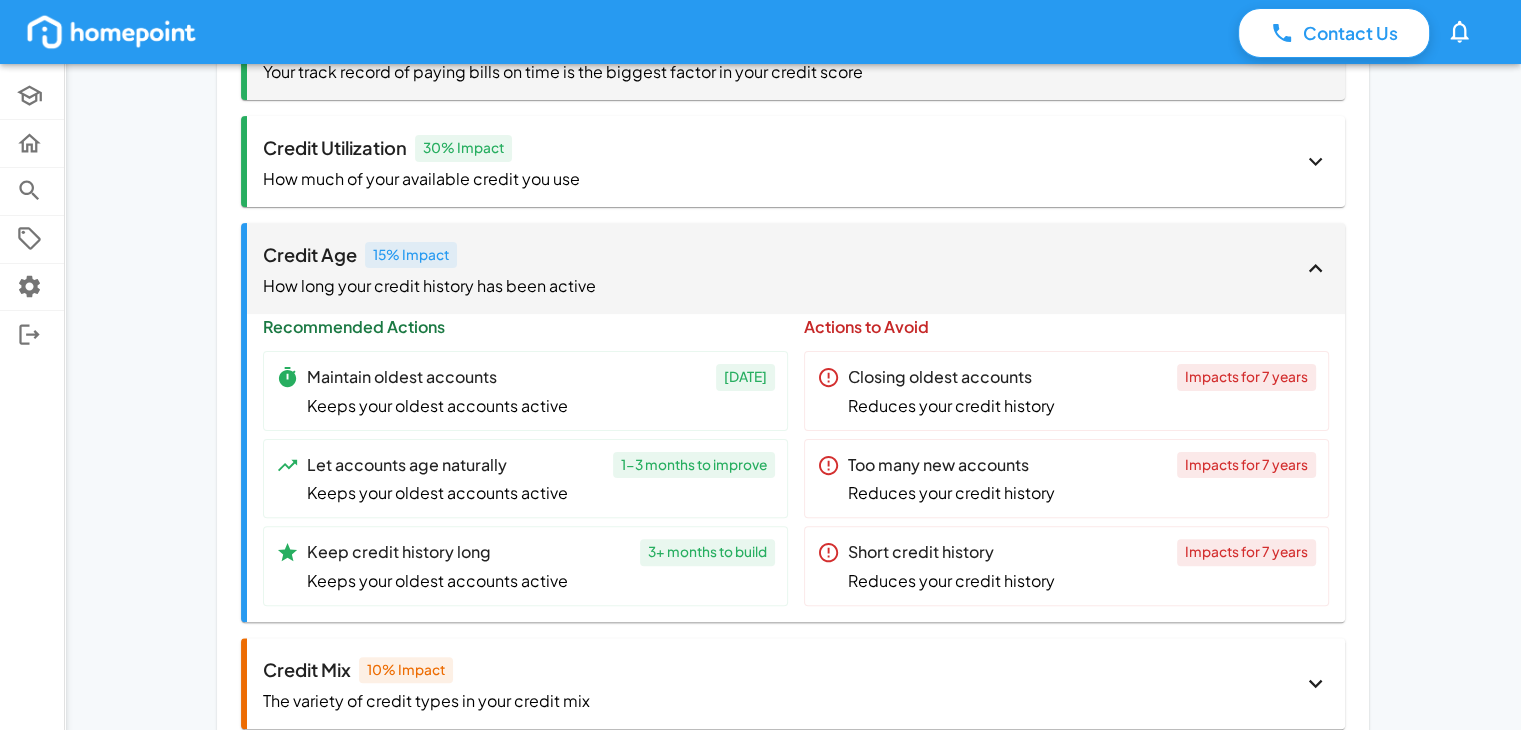 click on "Credit Age 15 % Impact" at bounding box center (782, 255) 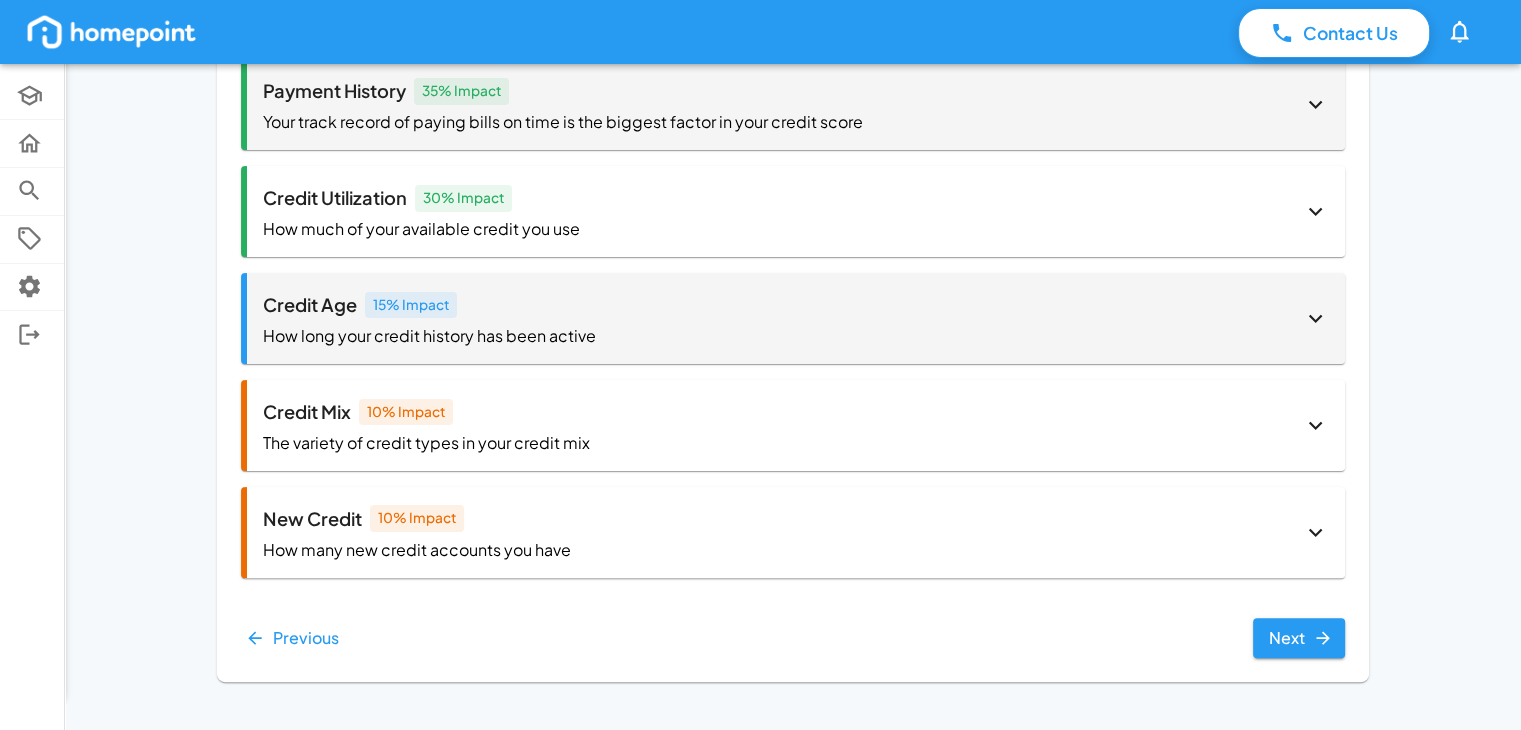 scroll, scrollTop: 389, scrollLeft: 0, axis: vertical 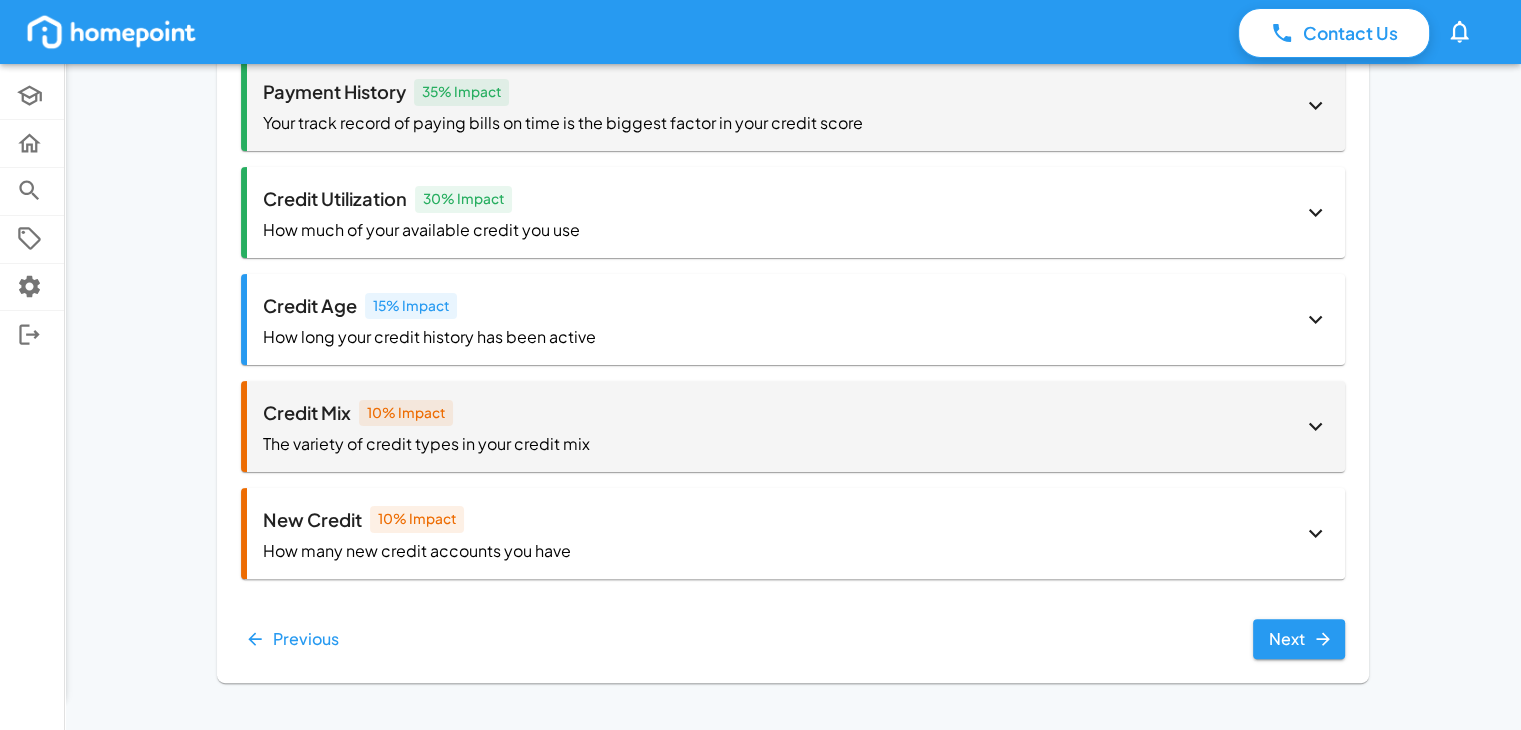 click on "Credit Mix 10 % Impact" at bounding box center (782, 413) 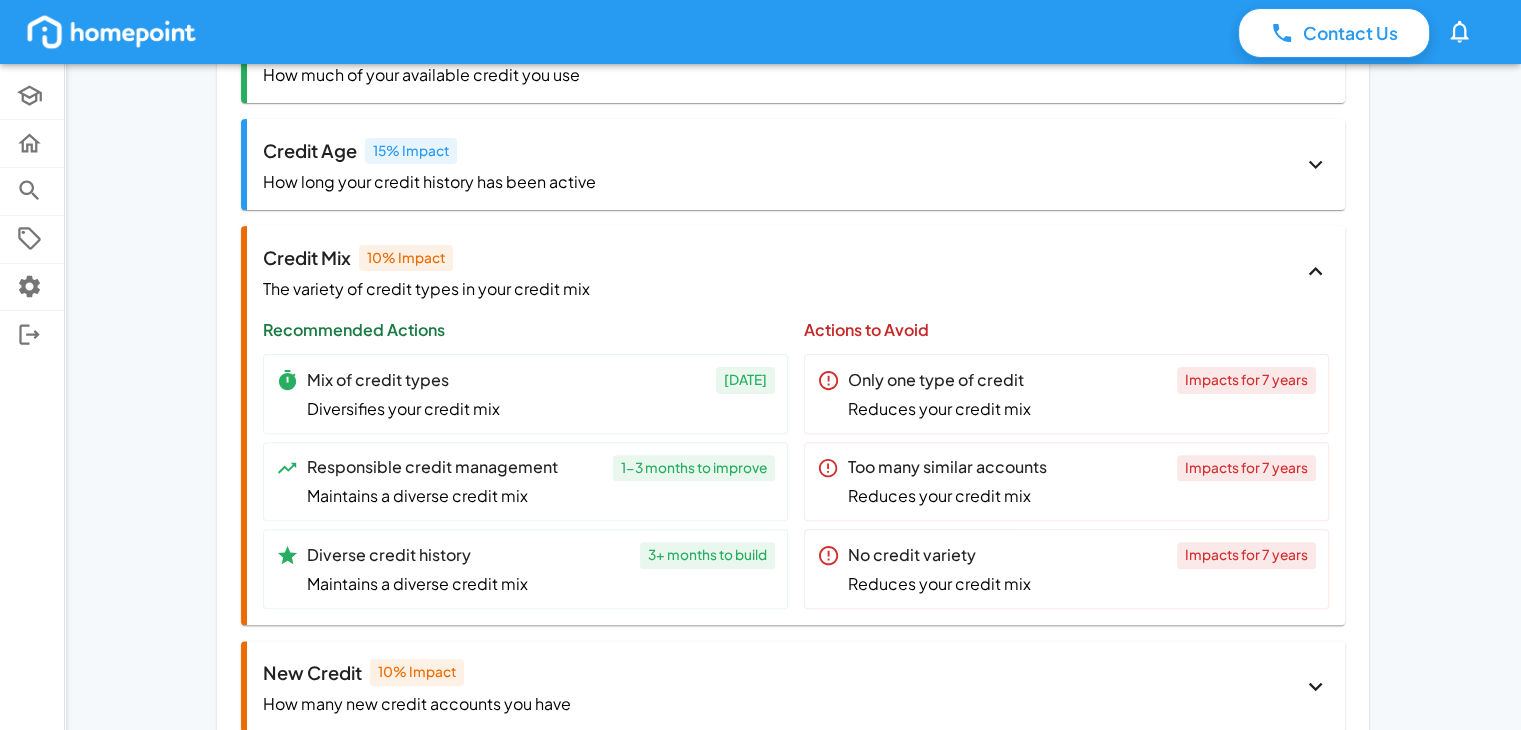 scroll, scrollTop: 548, scrollLeft: 0, axis: vertical 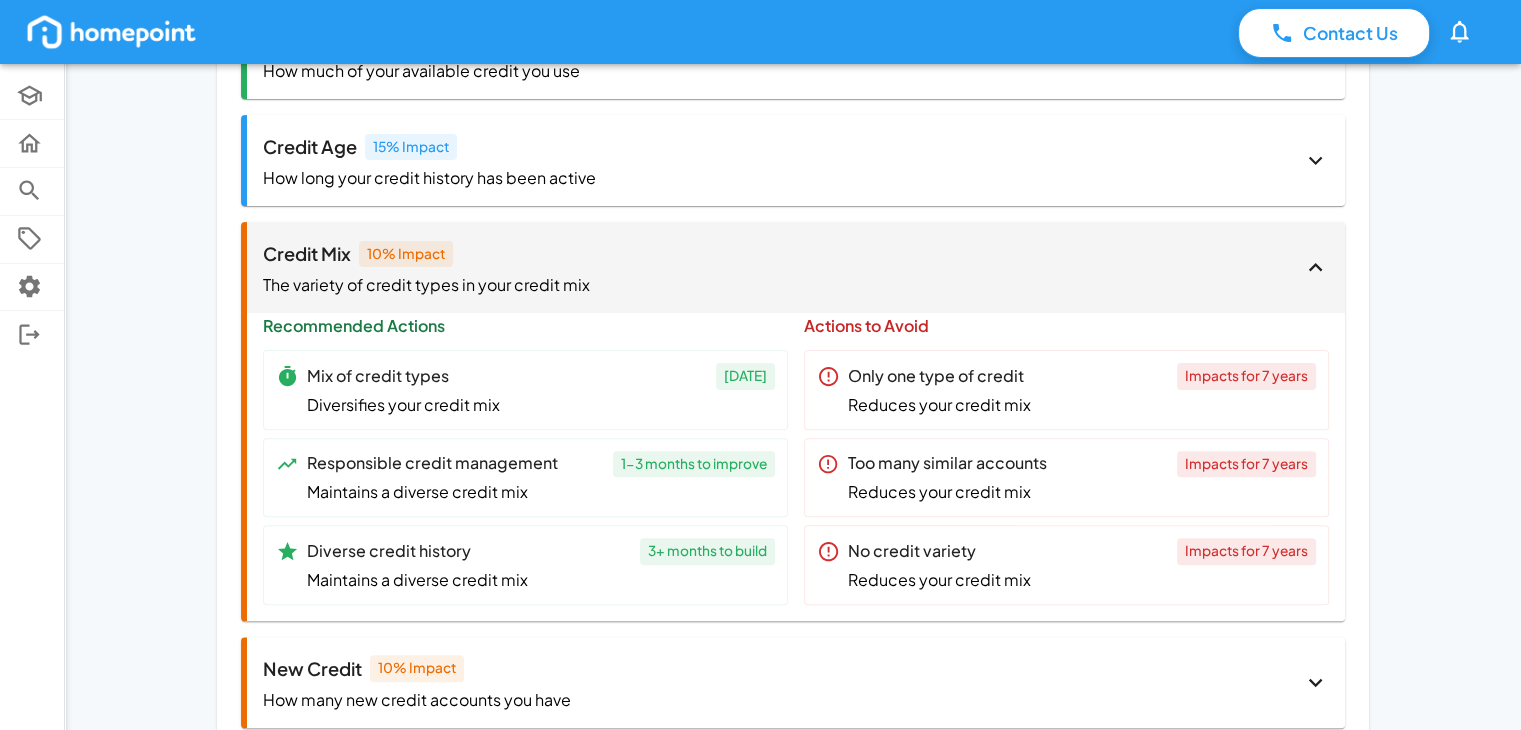click on "The variety of credit types in your credit mix" at bounding box center (782, 285) 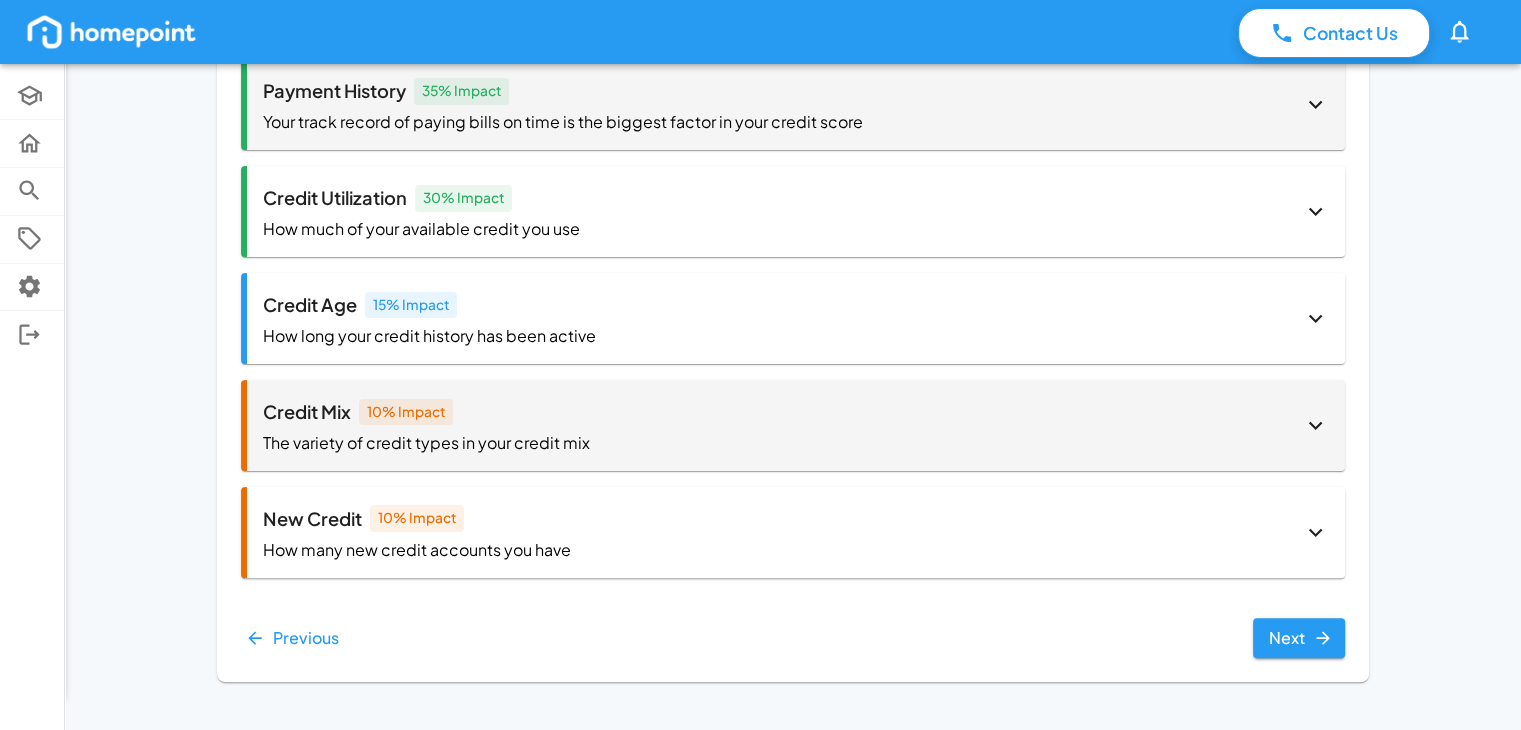 scroll, scrollTop: 389, scrollLeft: 0, axis: vertical 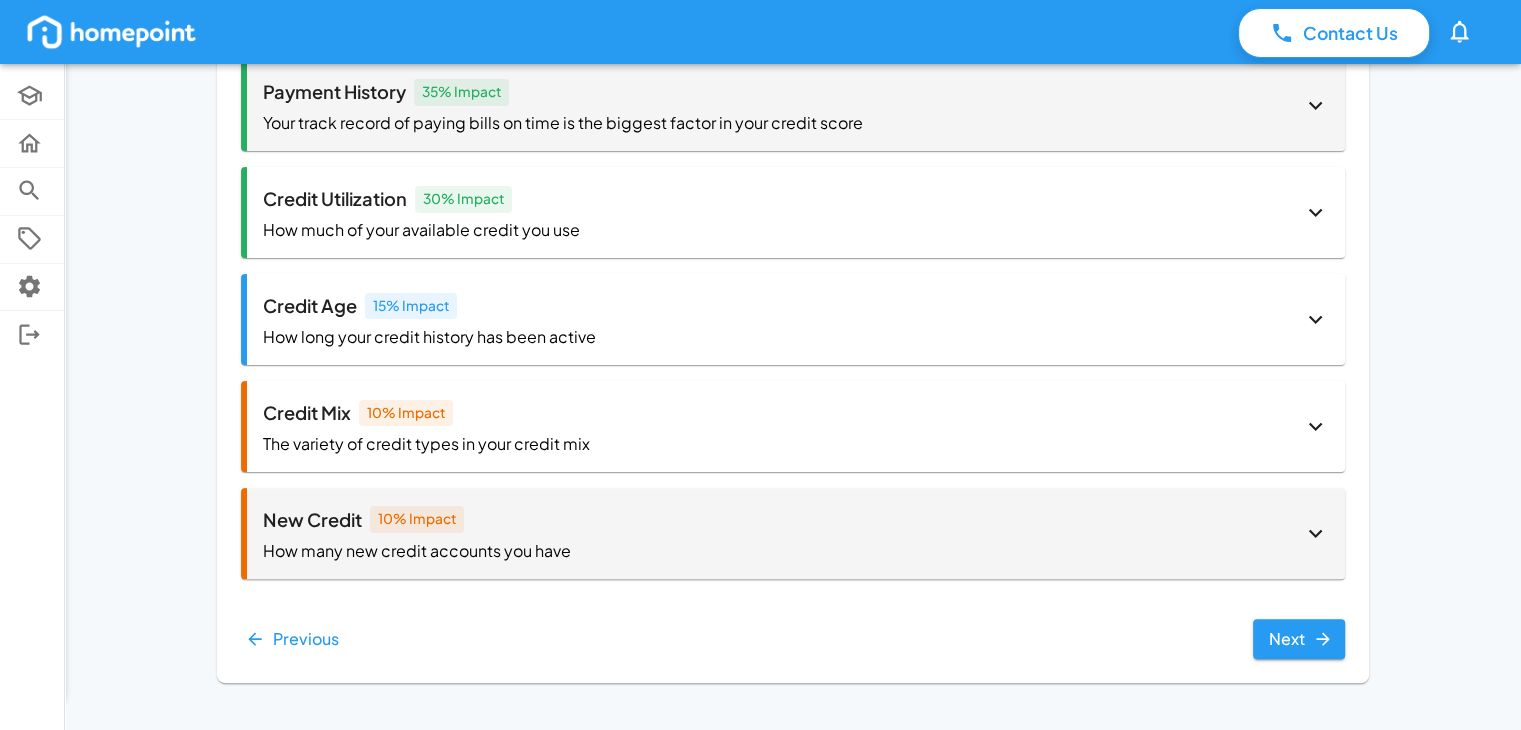 click on "New Credit 10 % Impact" at bounding box center (782, 520) 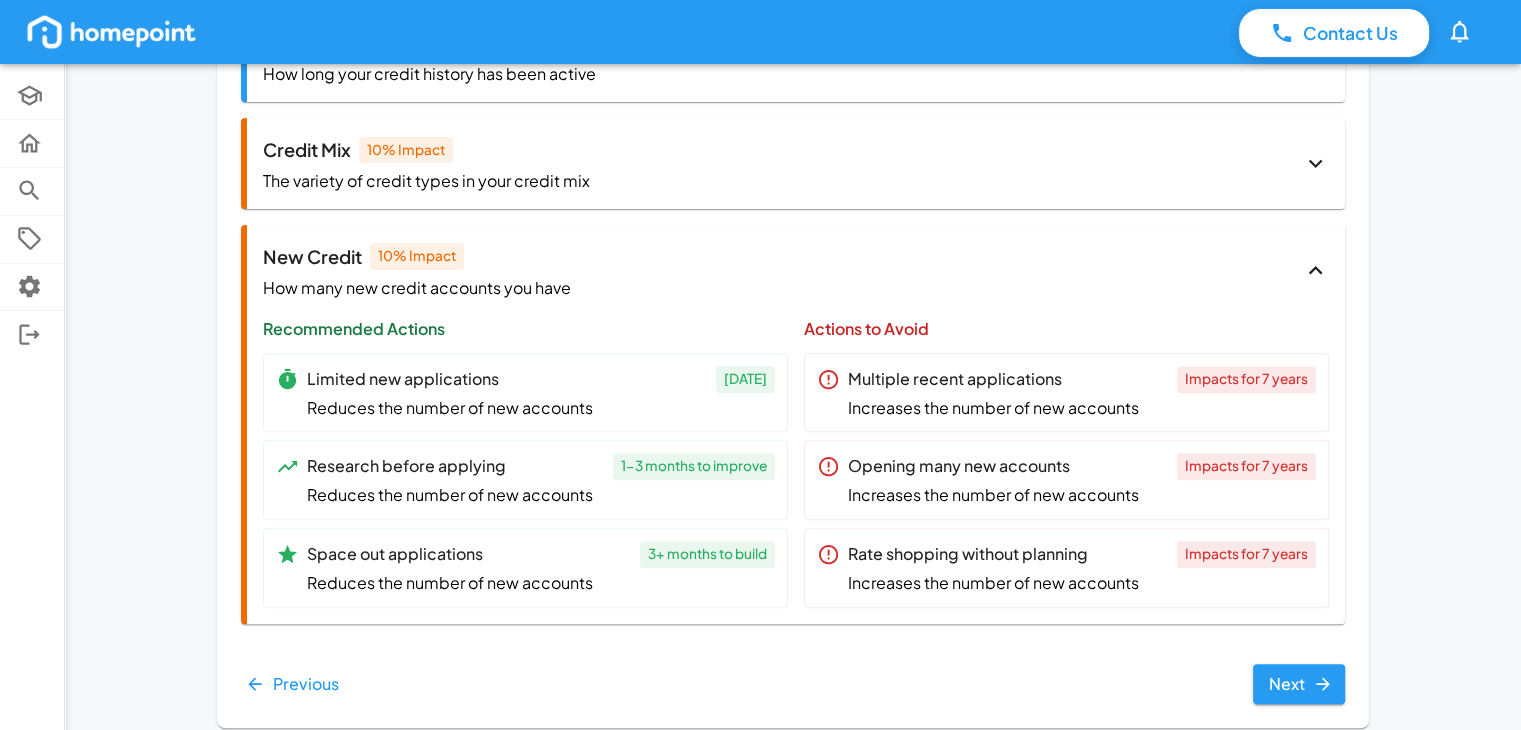 scroll, scrollTop: 653, scrollLeft: 0, axis: vertical 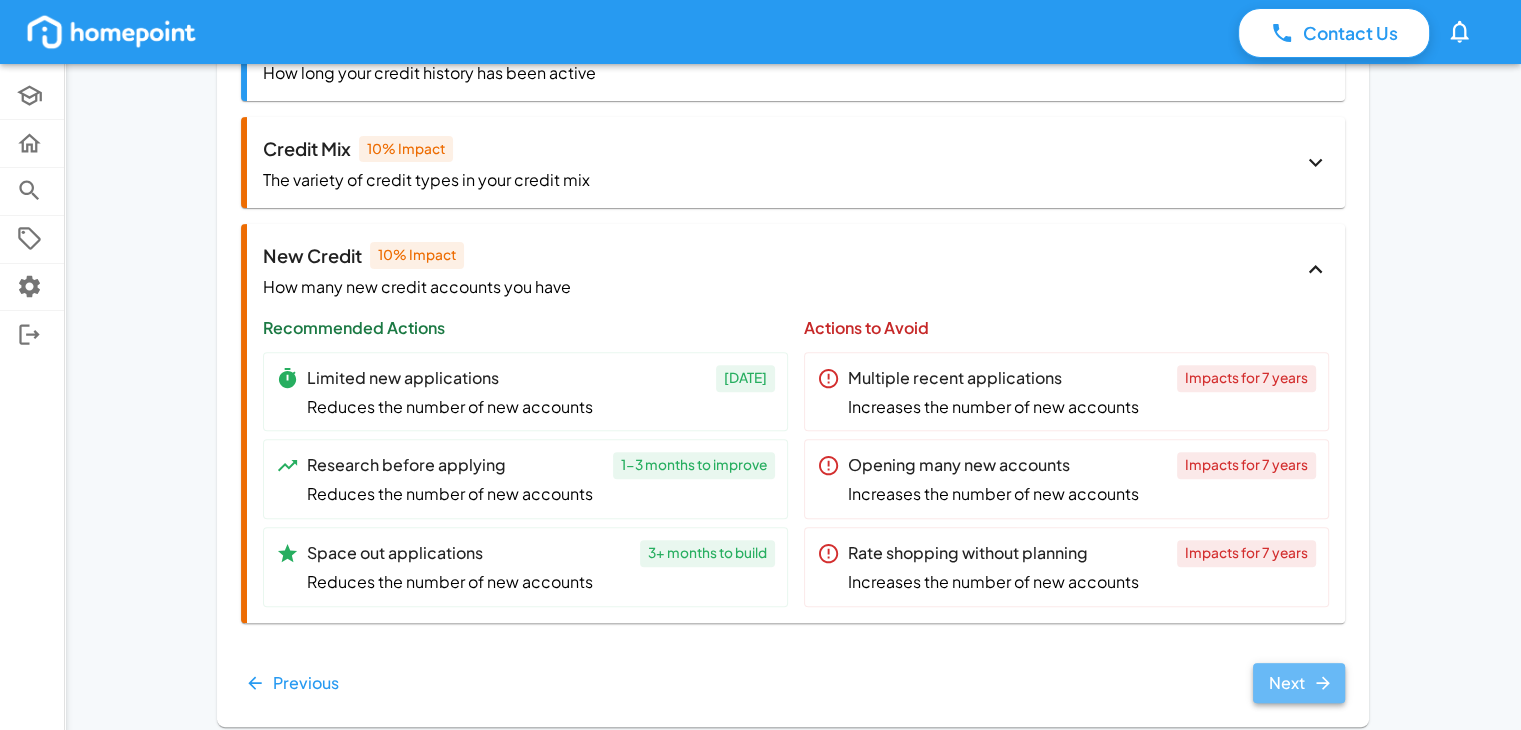 click on "Next" at bounding box center [1299, 683] 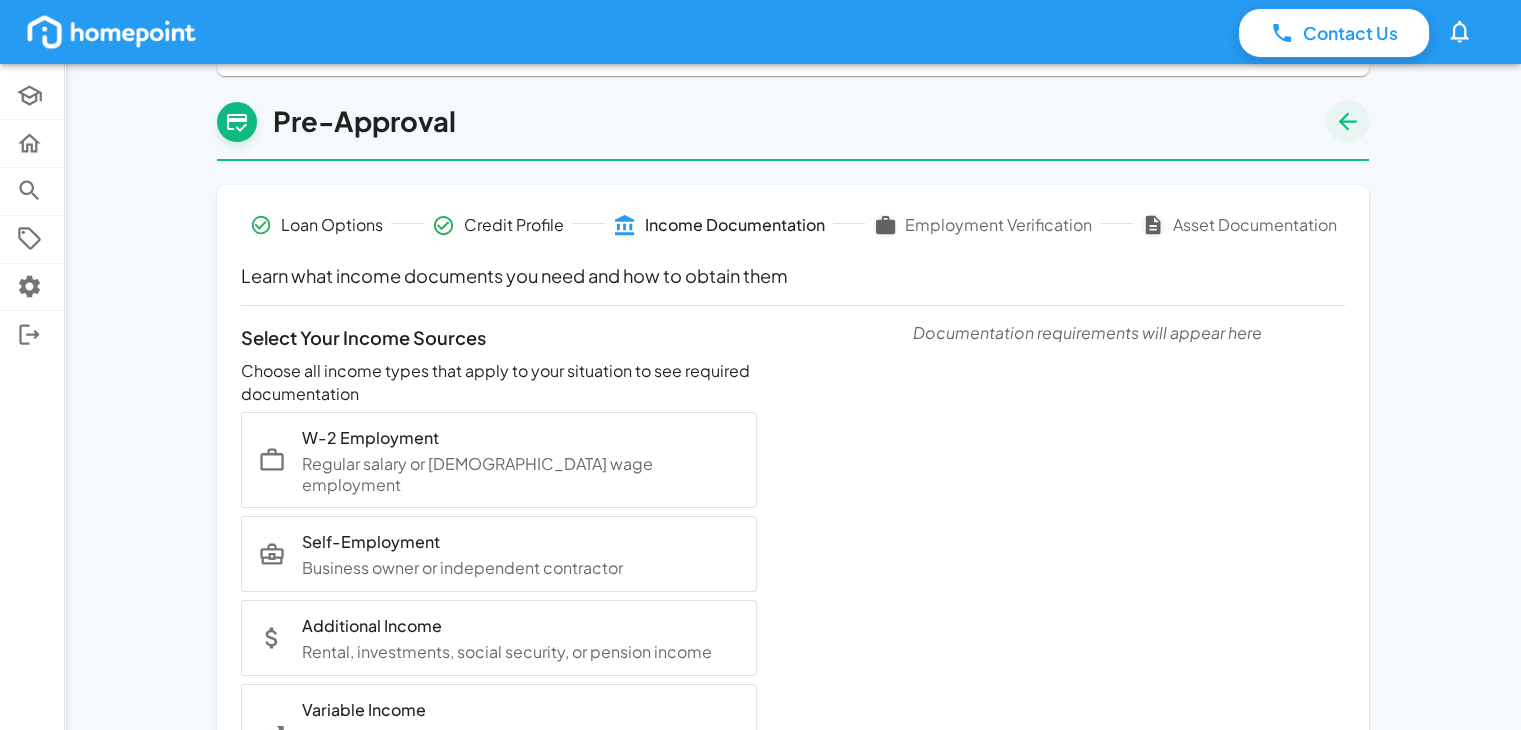 scroll, scrollTop: 98, scrollLeft: 0, axis: vertical 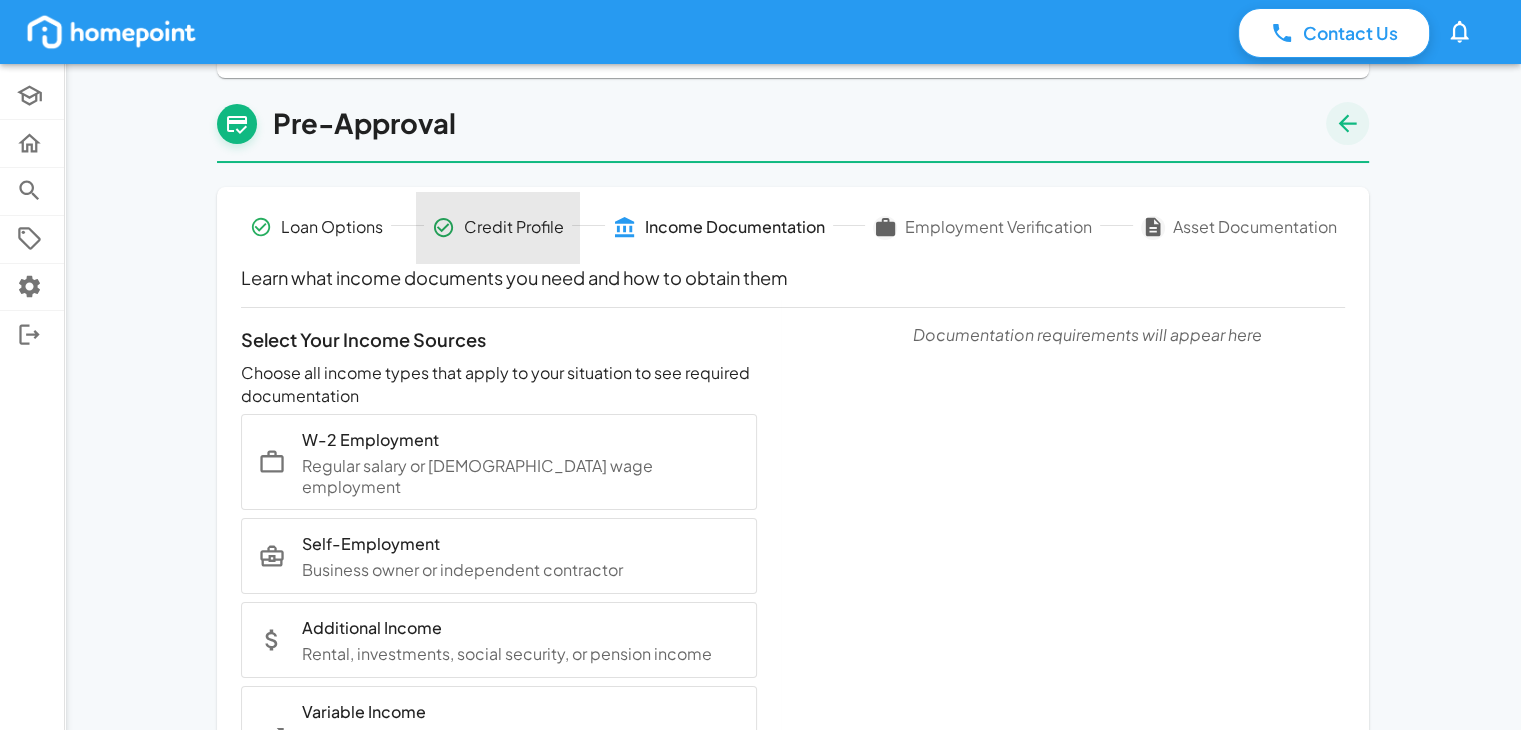 click on "Credit Profile" at bounding box center (498, 228) 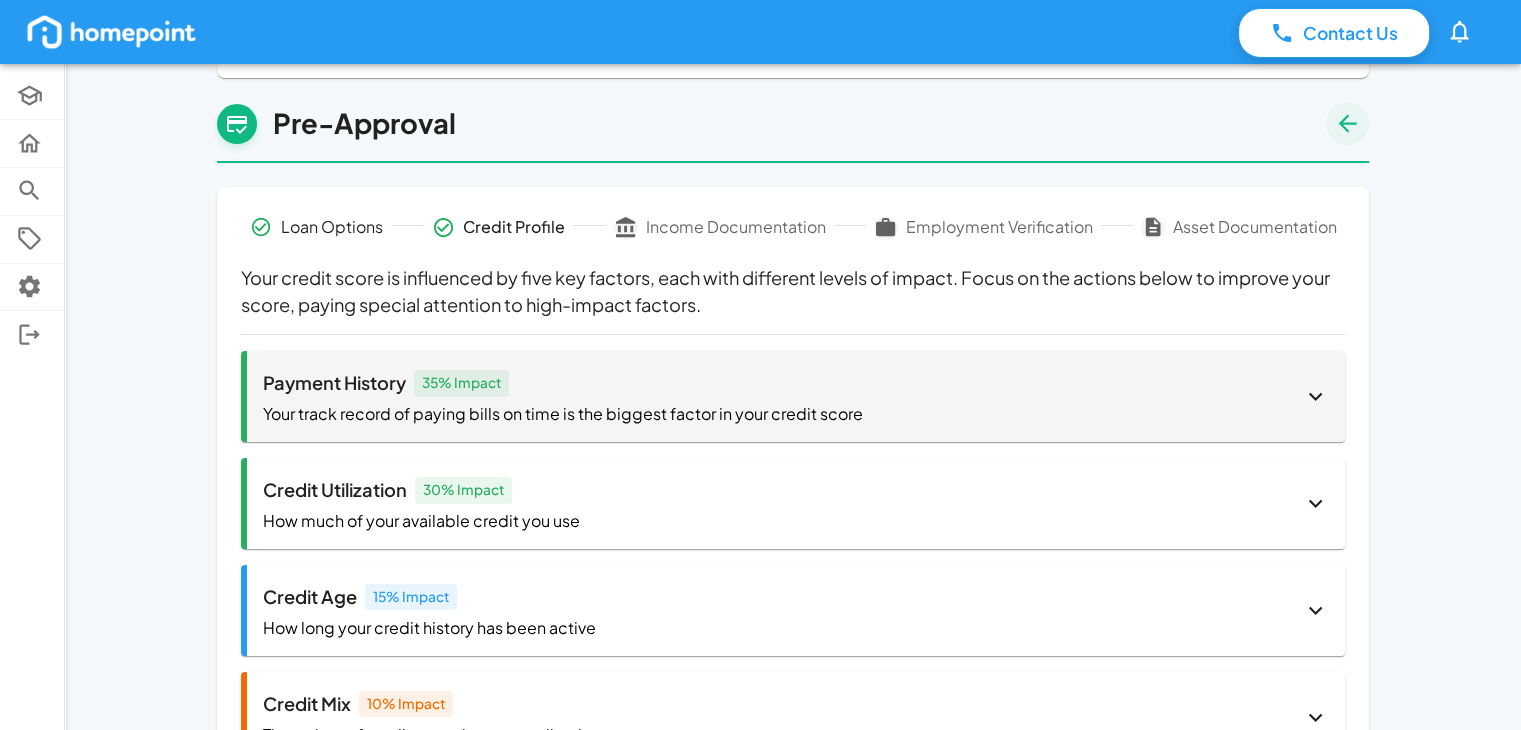 click on "Payment History 35 % Impact" at bounding box center (782, 383) 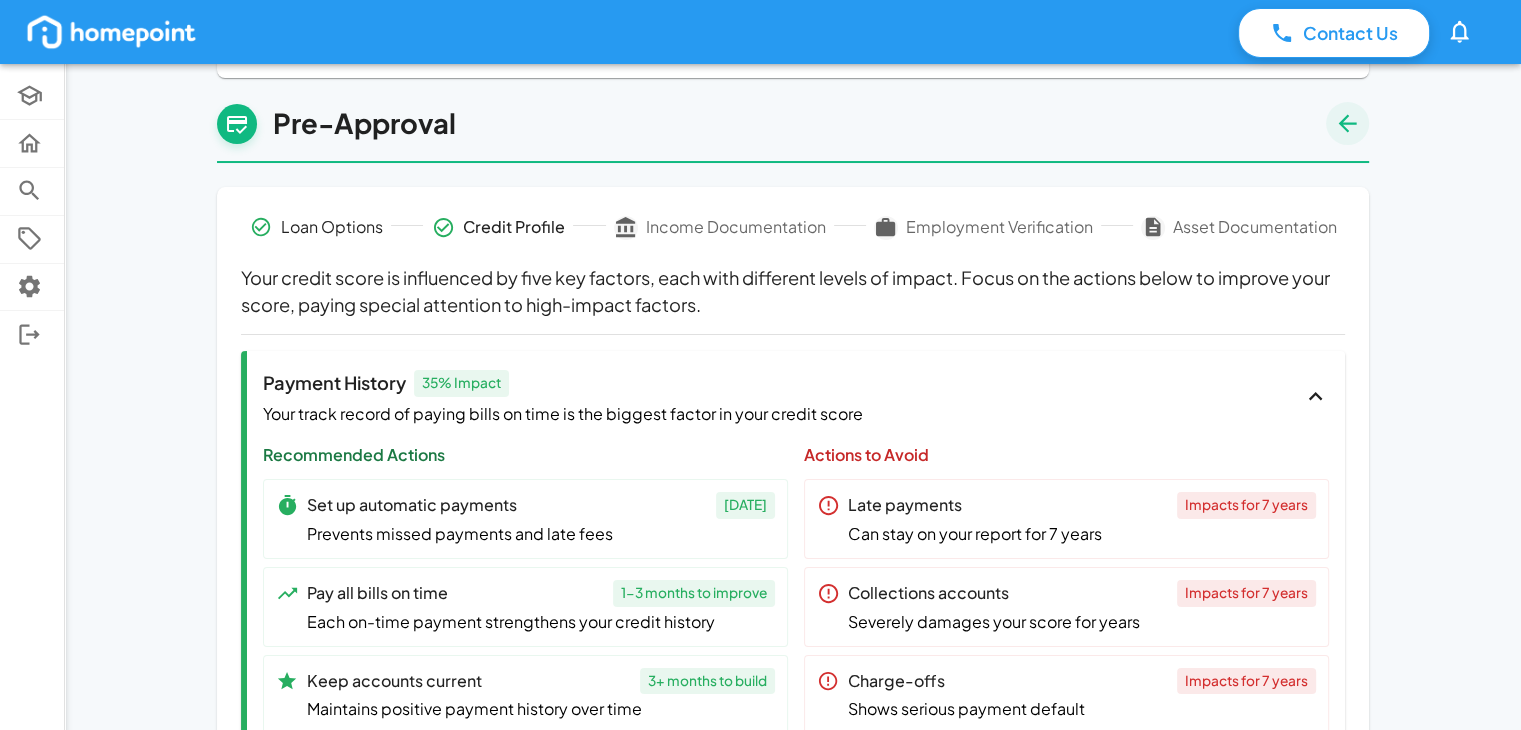 click on "Set up automatic payments Within 30 days" at bounding box center [541, 505] 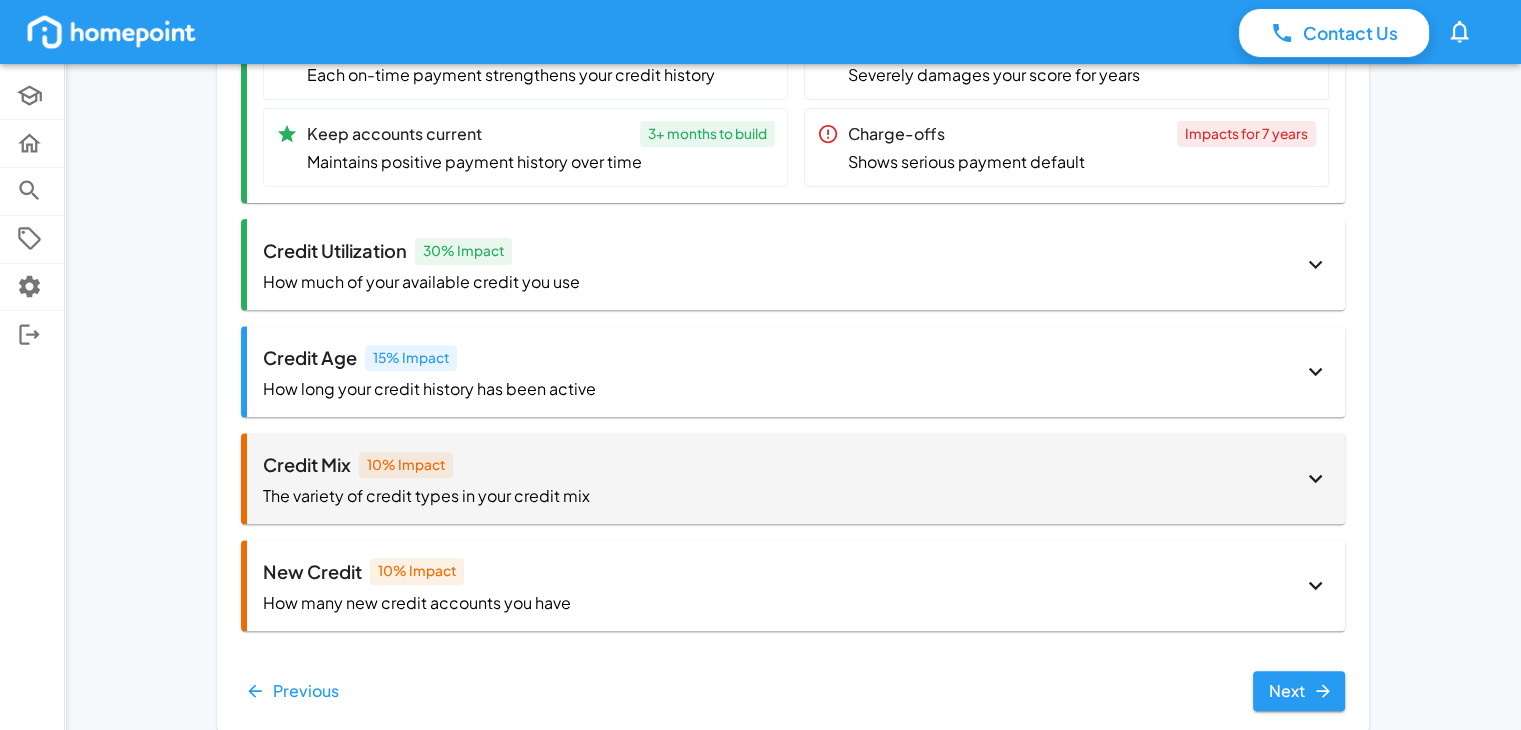 scroll, scrollTop: 652, scrollLeft: 0, axis: vertical 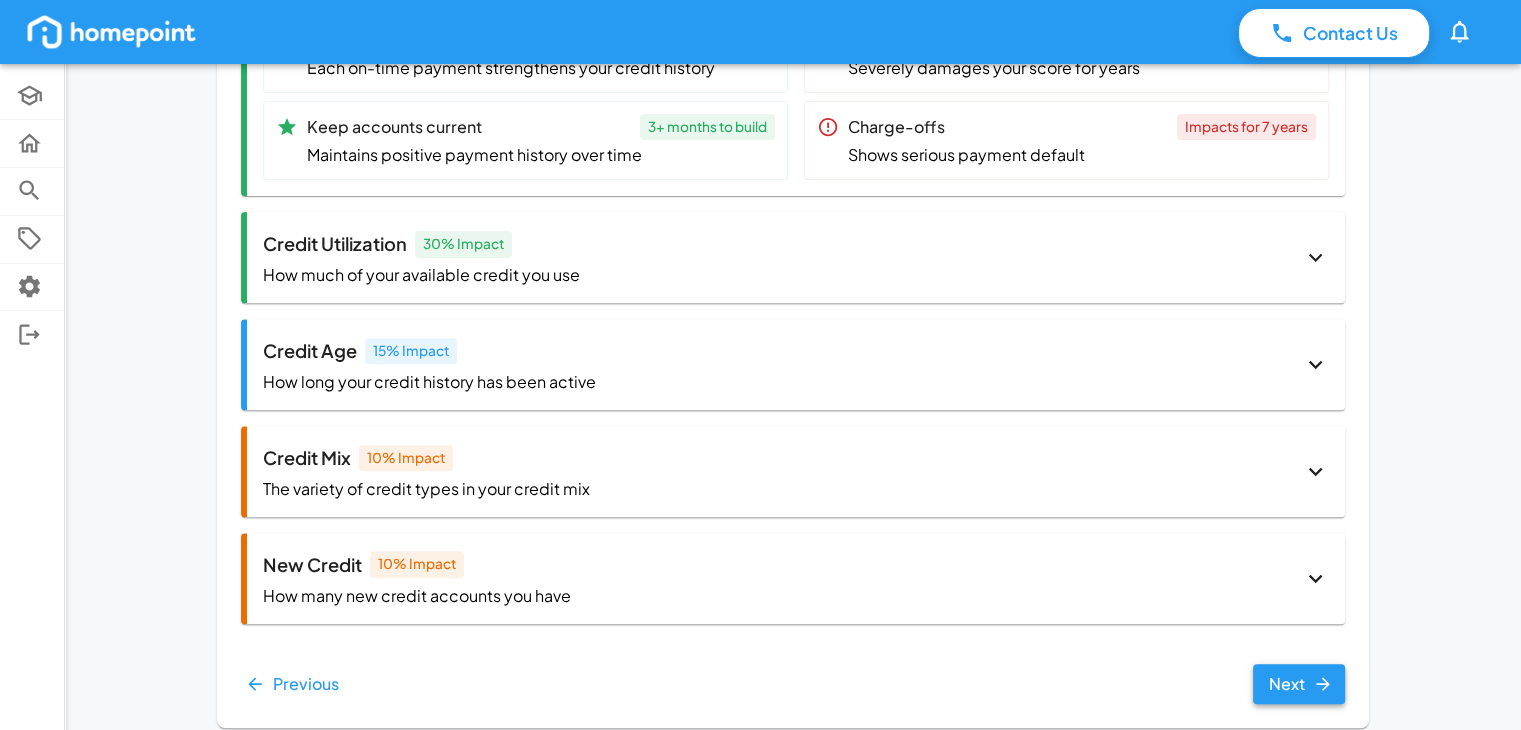 click on "Next" at bounding box center (1299, 684) 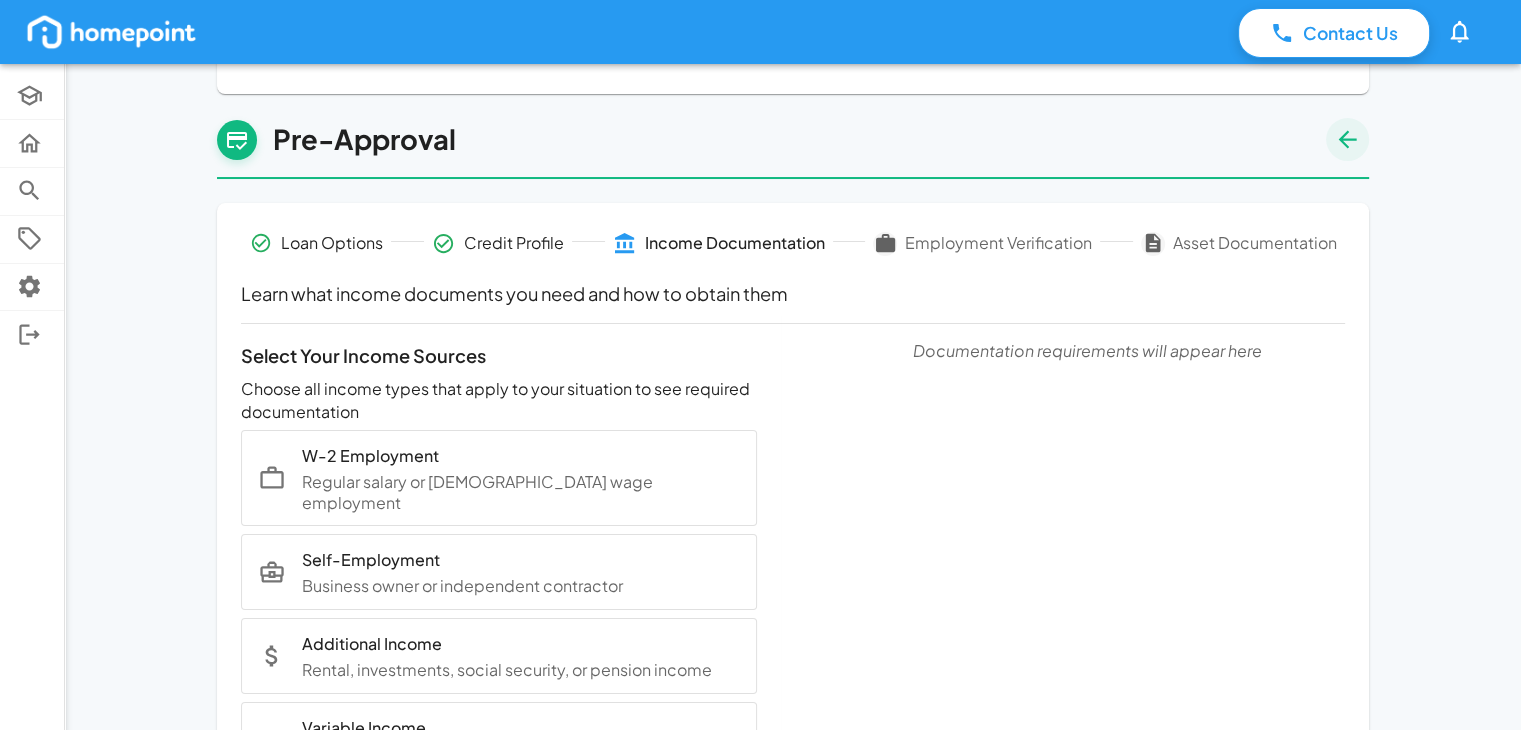 scroll, scrollTop: 45, scrollLeft: 0, axis: vertical 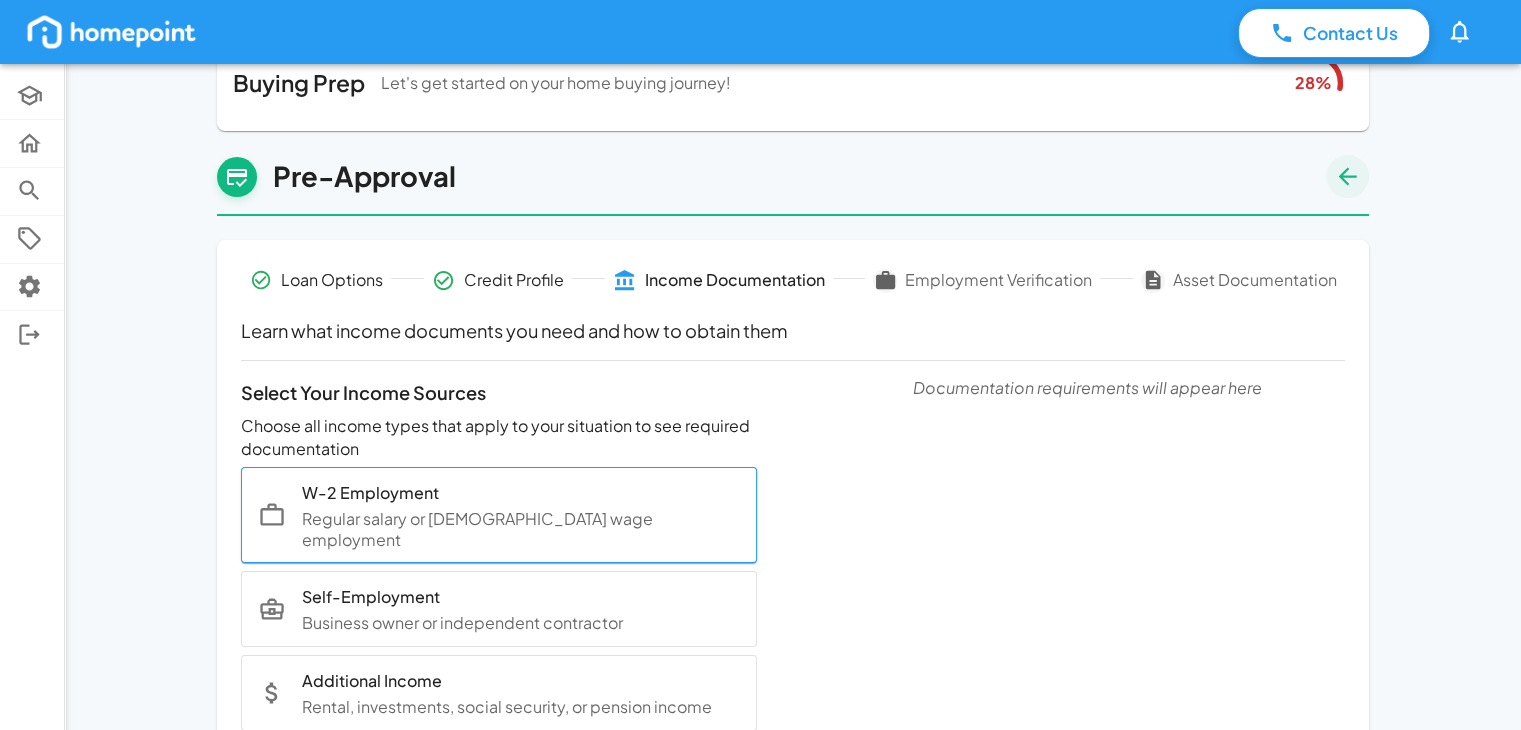 click on "W-2 Employment Regular salary or hourly wage employment" at bounding box center [499, 515] 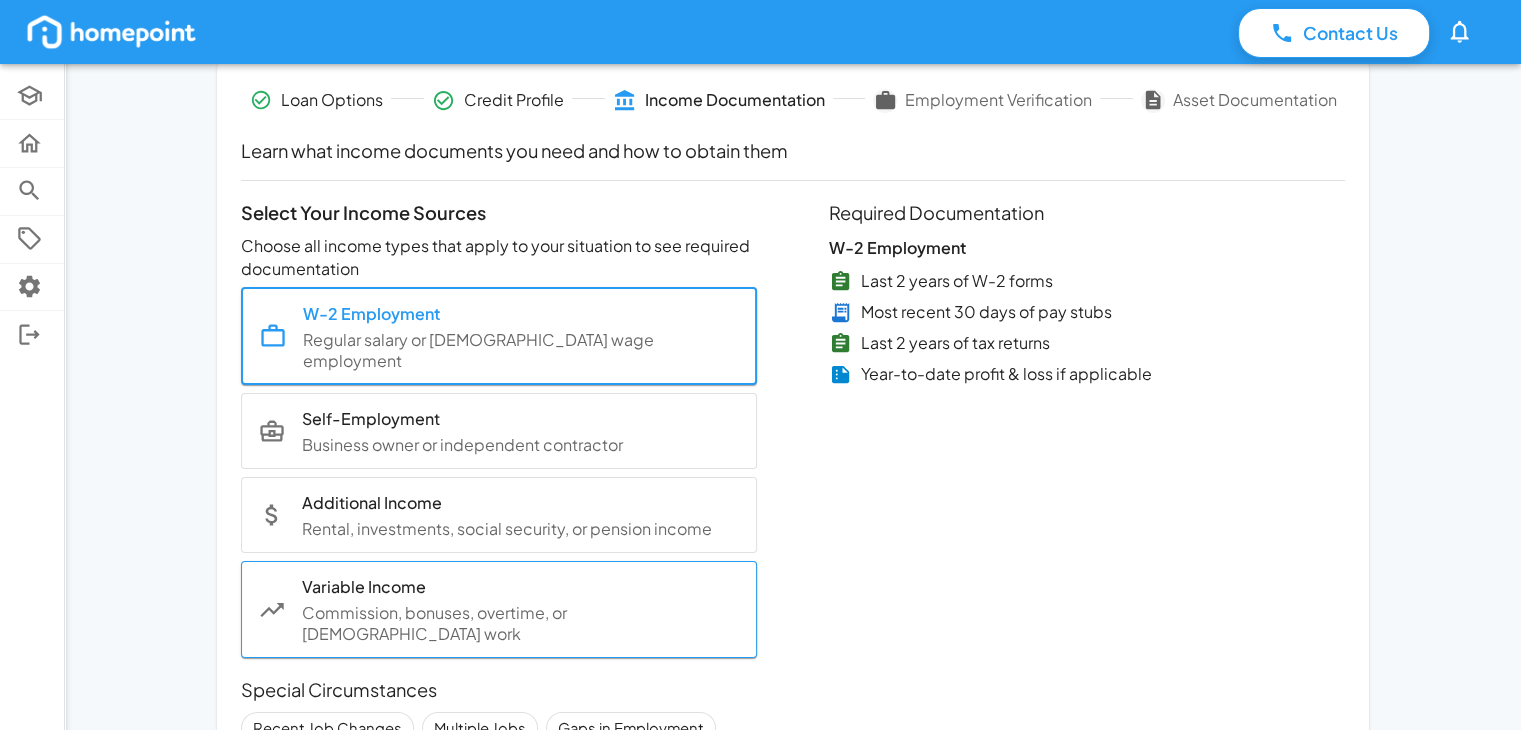 scroll, scrollTop: 339, scrollLeft: 0, axis: vertical 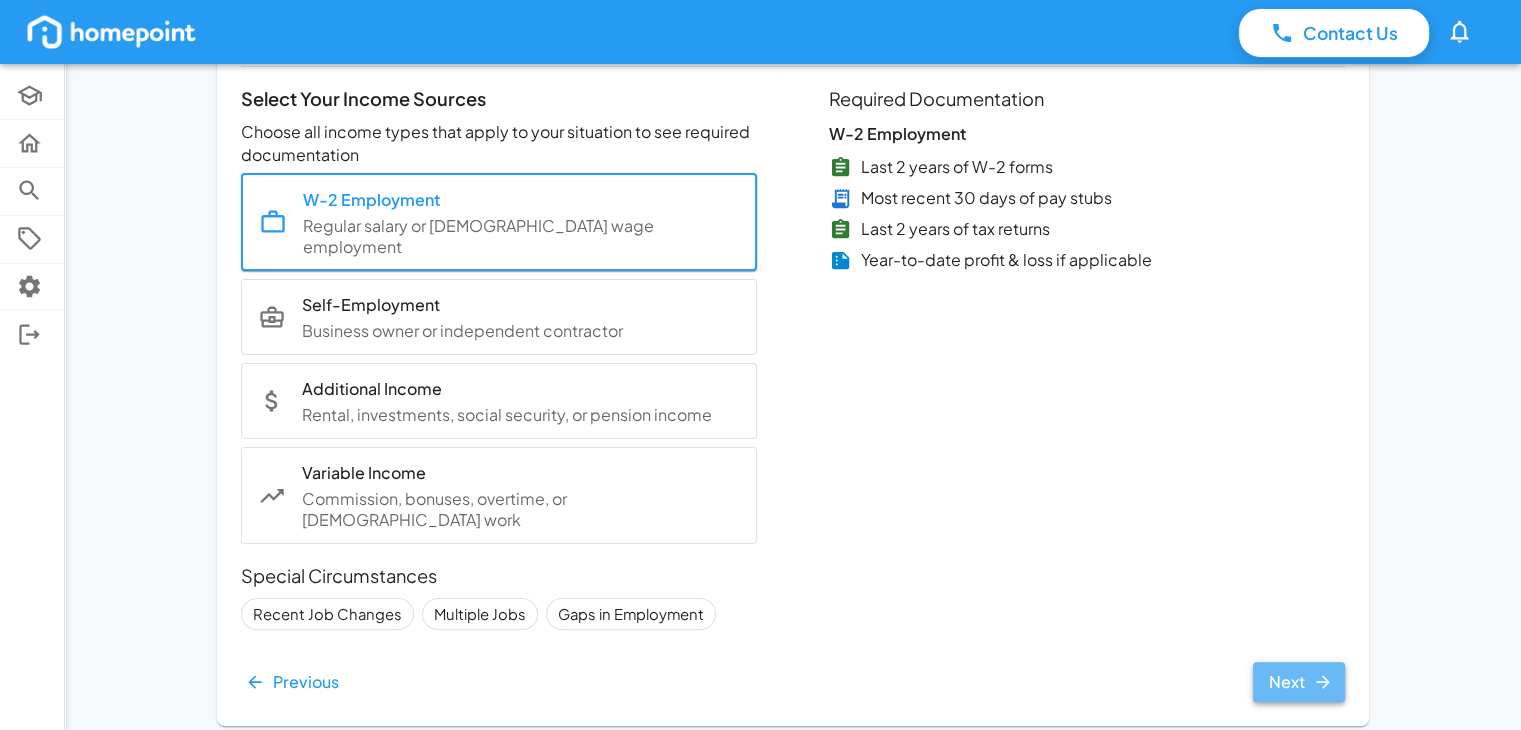 click on "Next" at bounding box center (1299, 682) 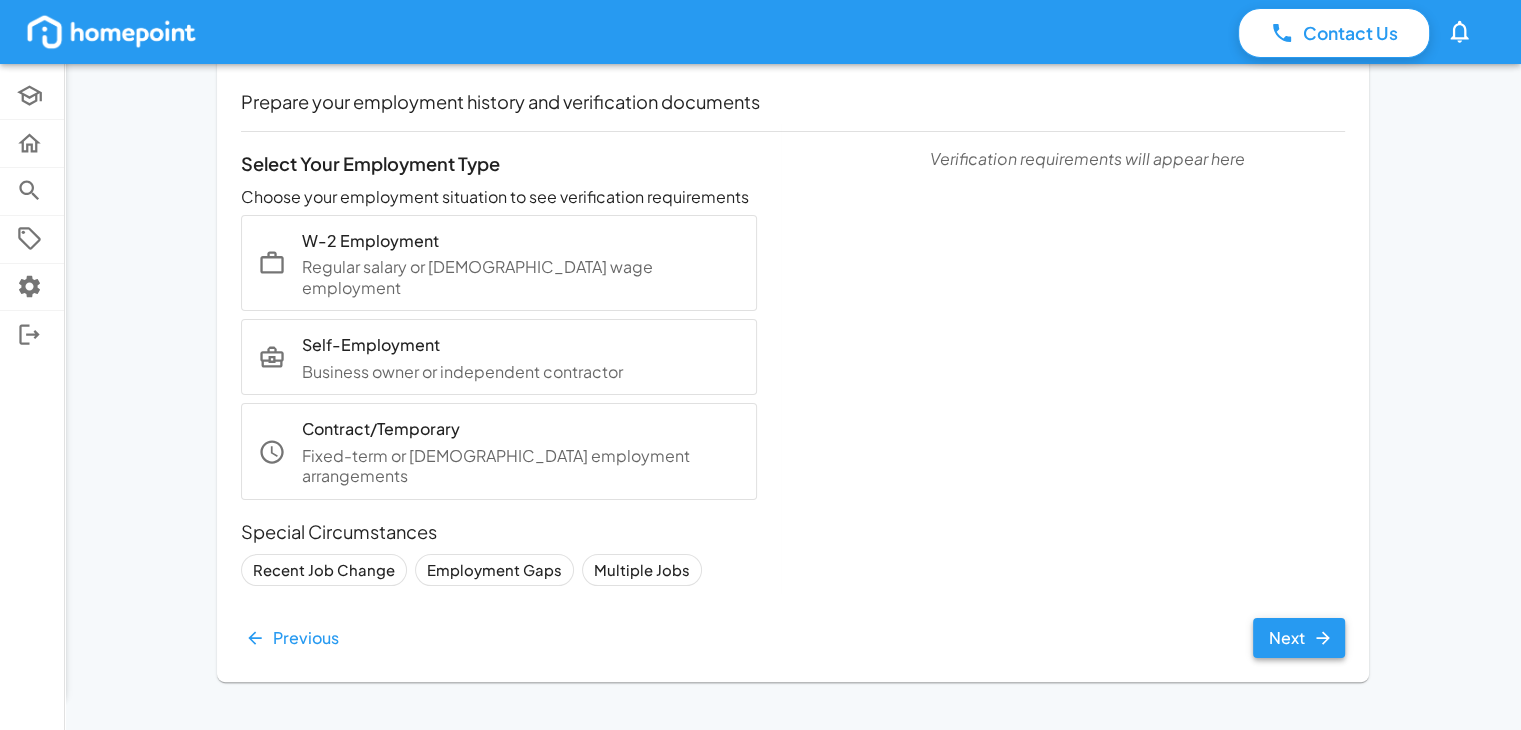 scroll, scrollTop: 231, scrollLeft: 0, axis: vertical 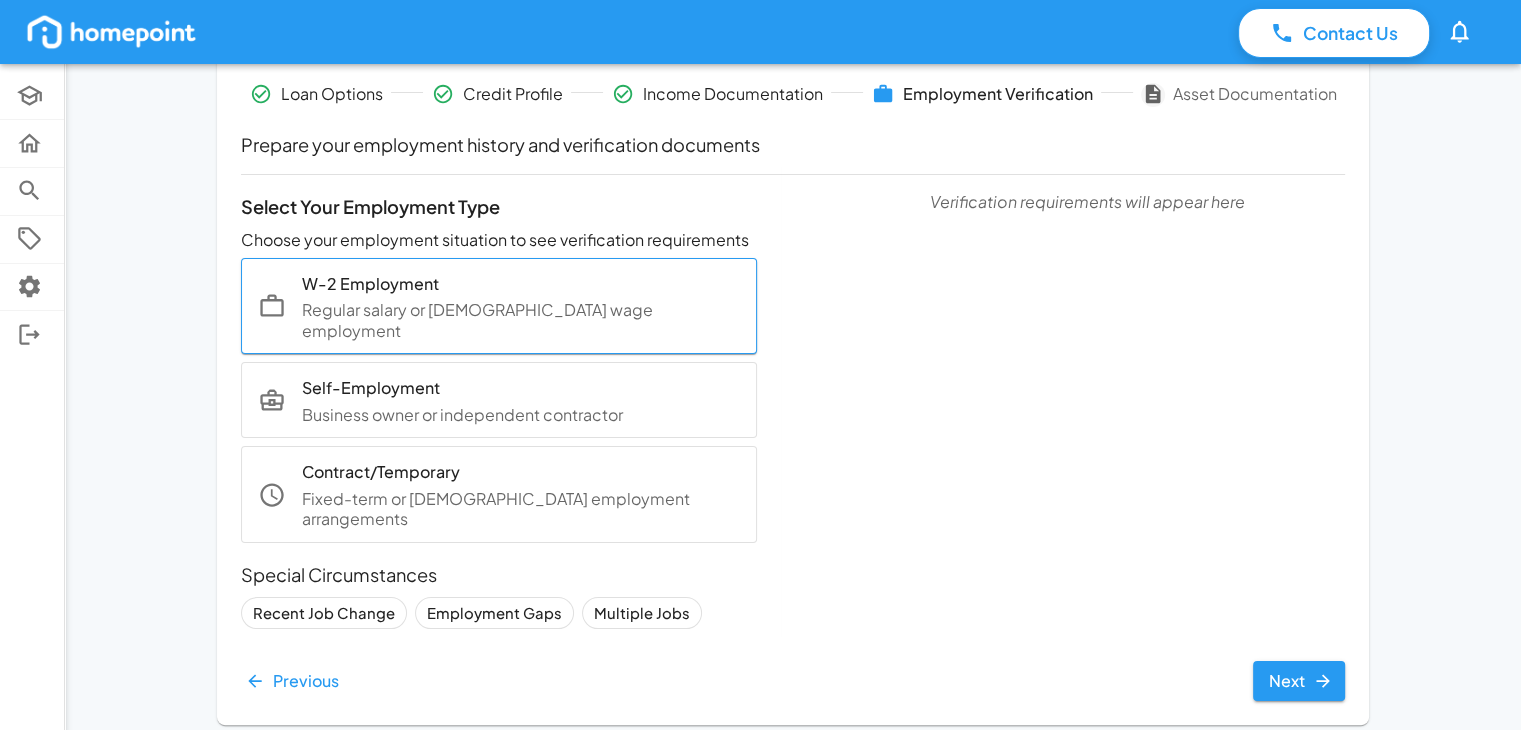 click on "W-2 Employment Regular salary or hourly wage employment" at bounding box center [499, 306] 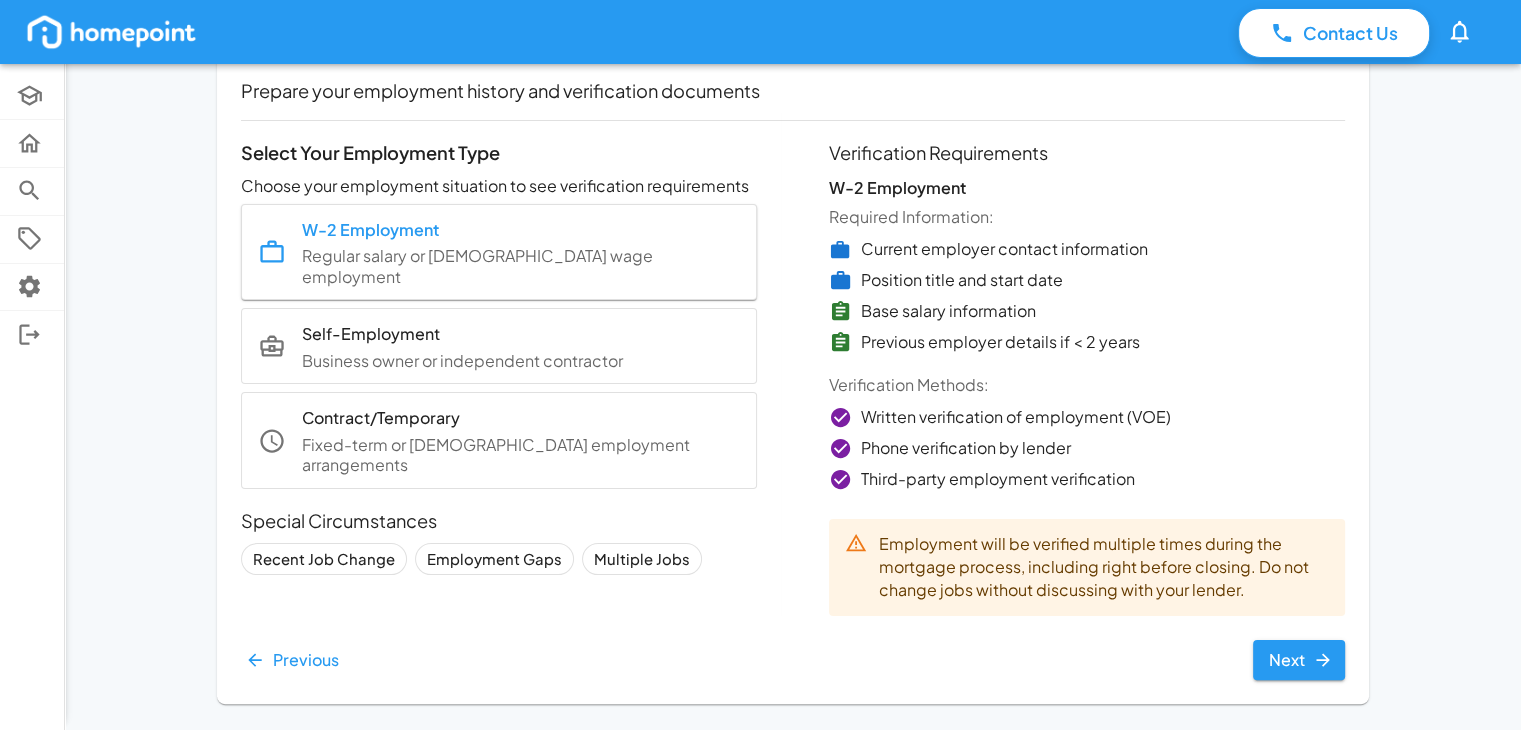 scroll, scrollTop: 306, scrollLeft: 0, axis: vertical 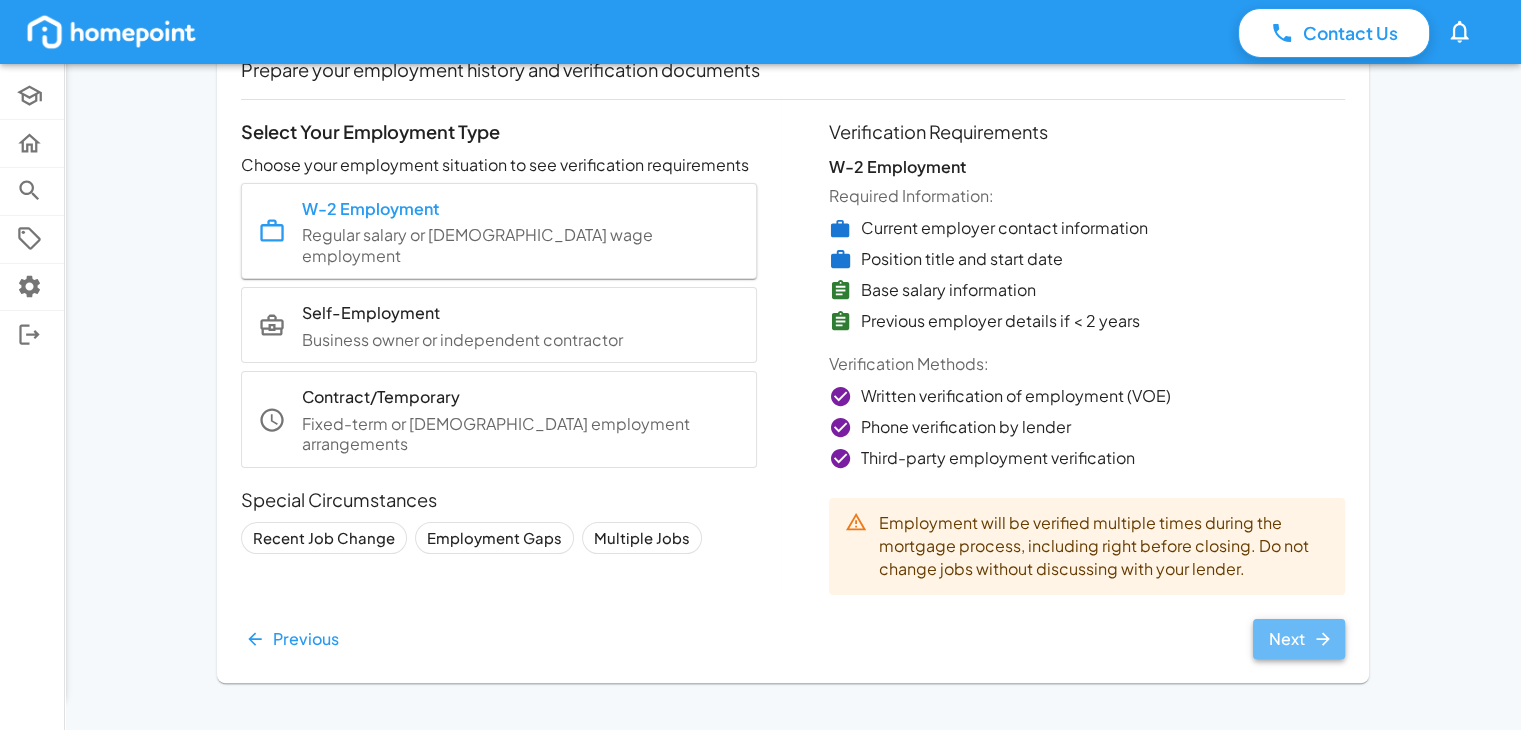 click on "Next" at bounding box center [1299, 639] 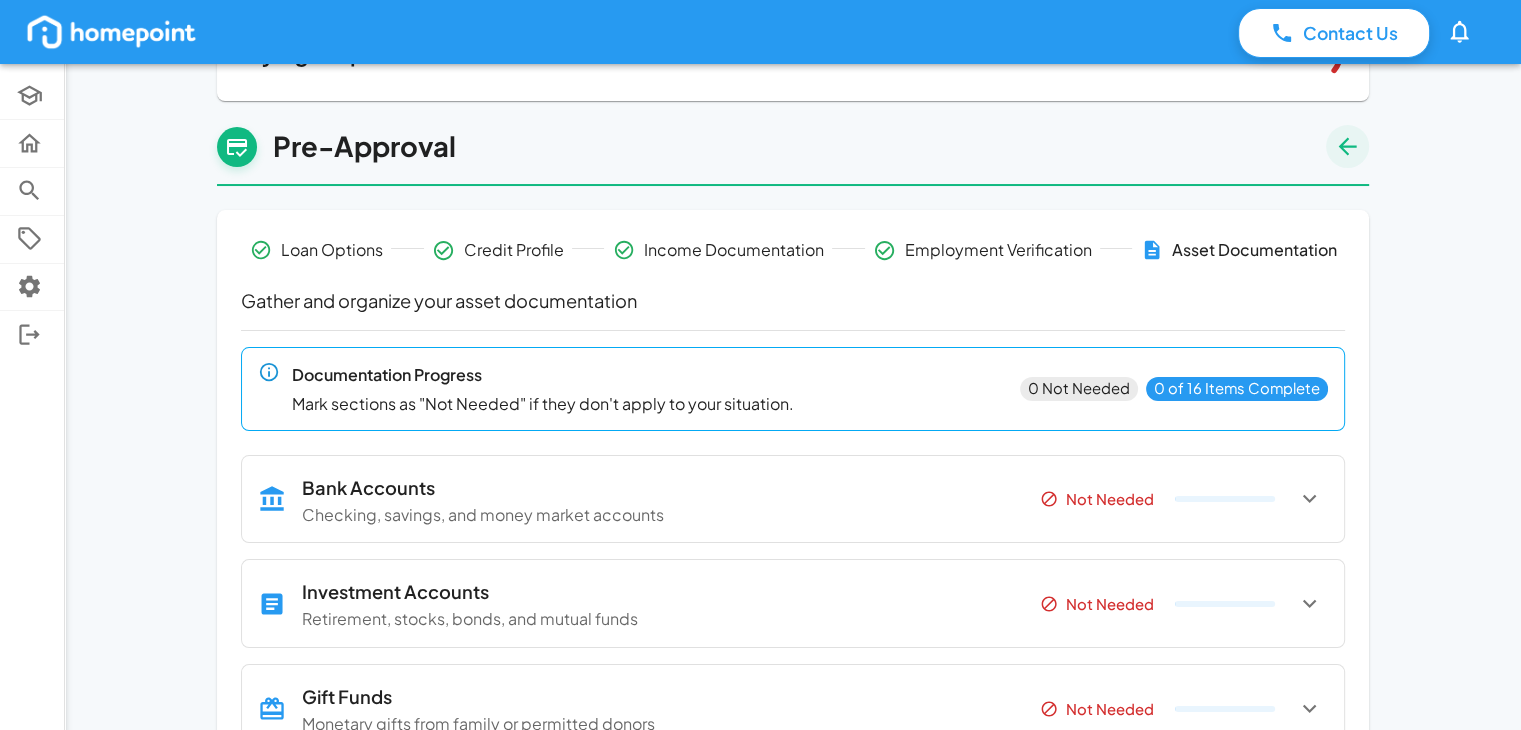 scroll, scrollTop: 76, scrollLeft: 0, axis: vertical 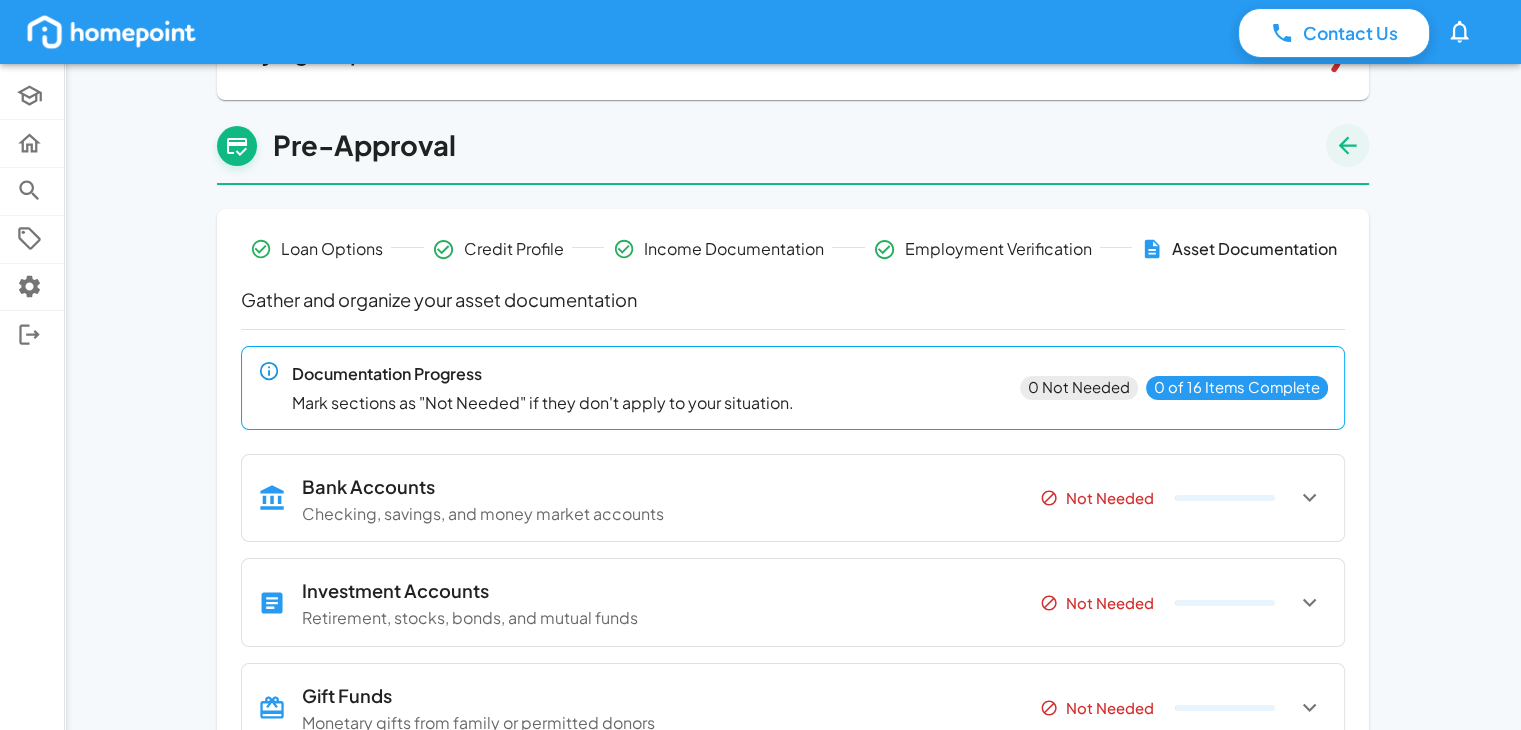 click on "Bank Accounts" at bounding box center [661, 487] 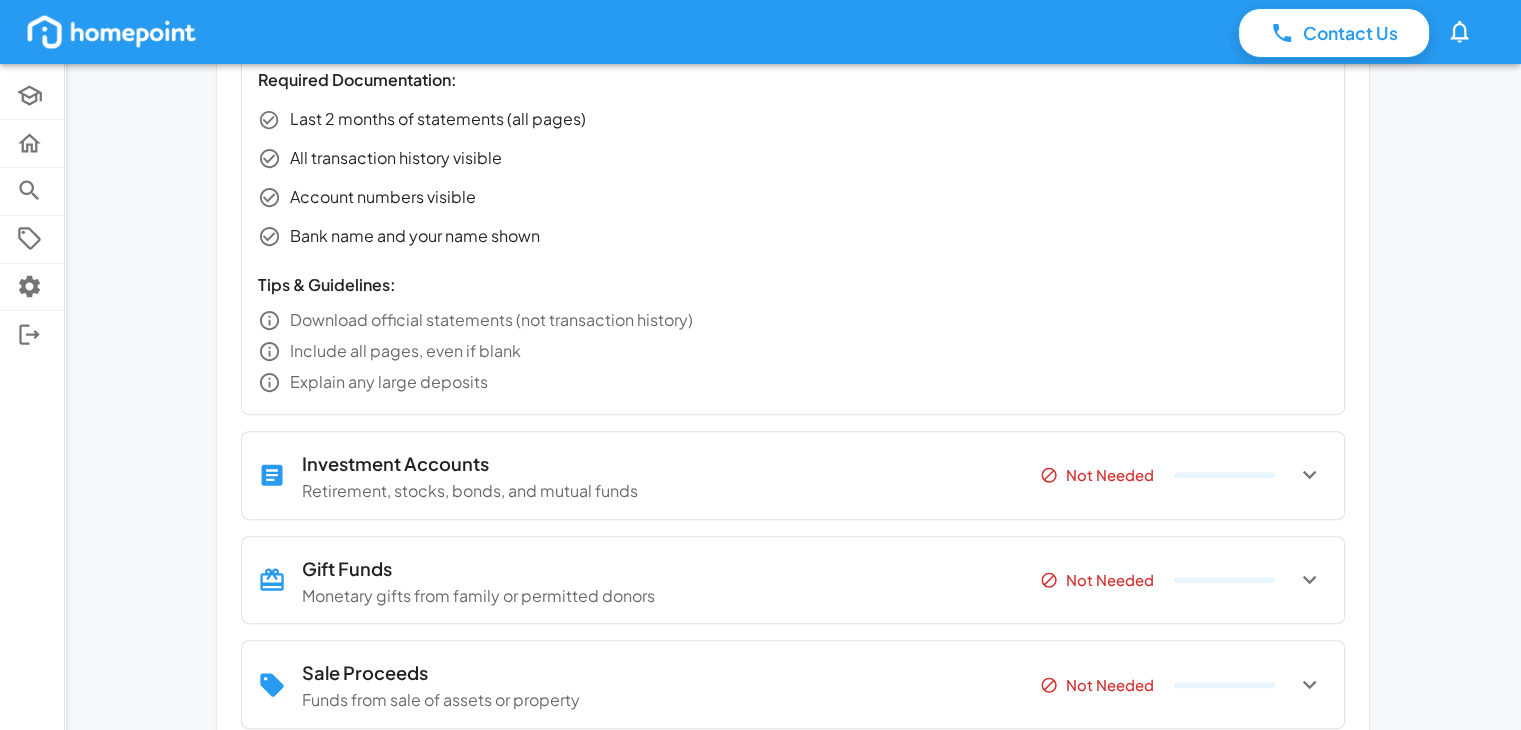 scroll, scrollTop: 552, scrollLeft: 0, axis: vertical 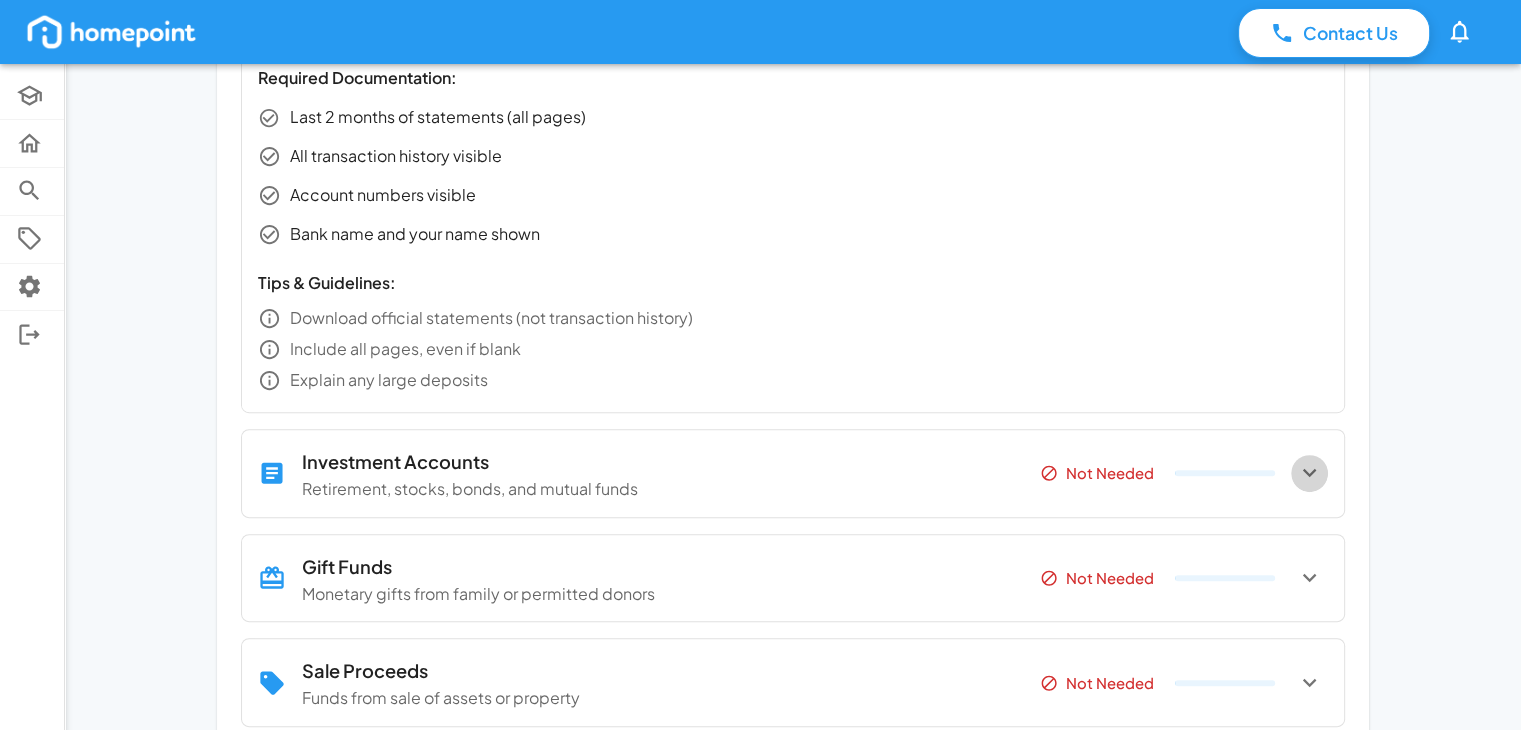 click 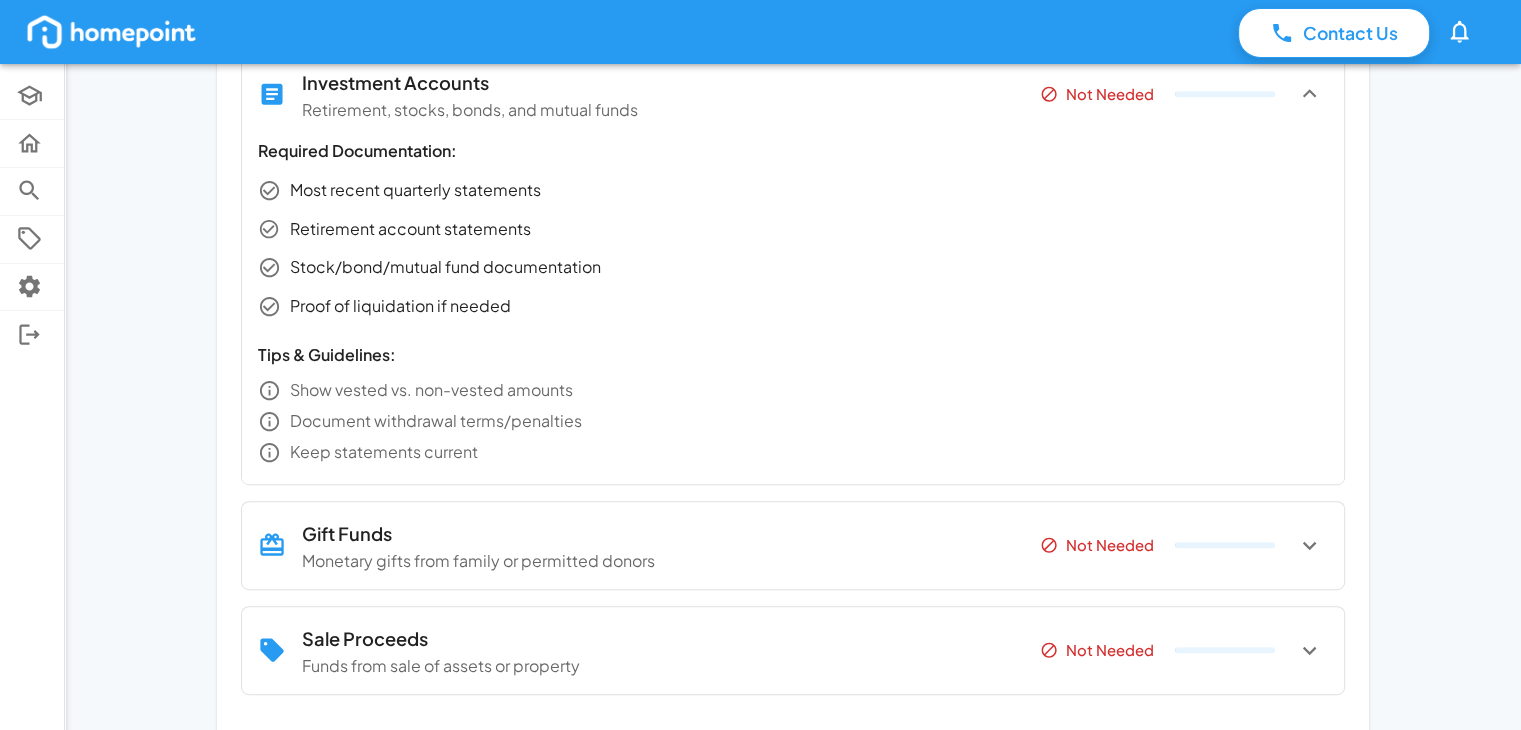 scroll, scrollTop: 940, scrollLeft: 0, axis: vertical 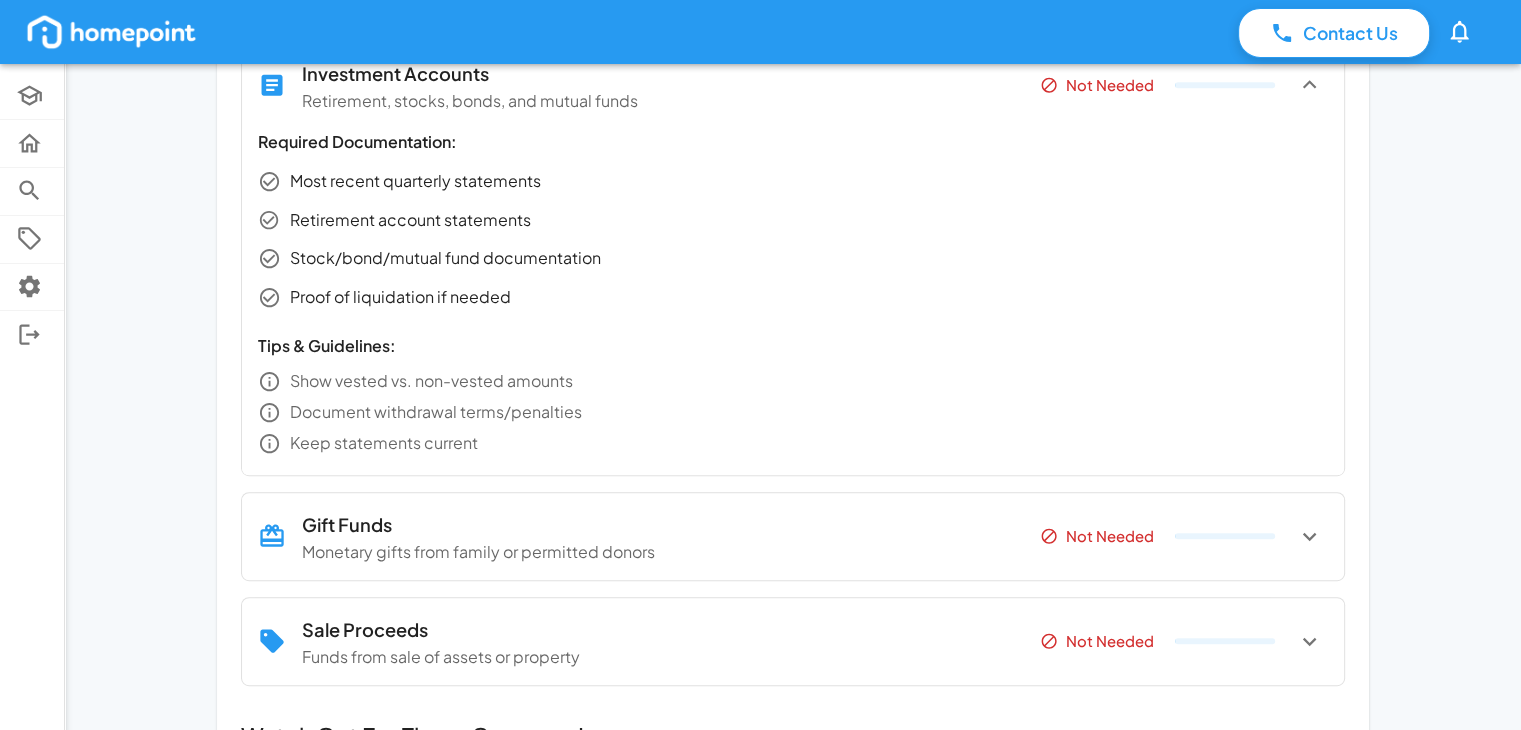 click on "Gift Funds" at bounding box center [661, 525] 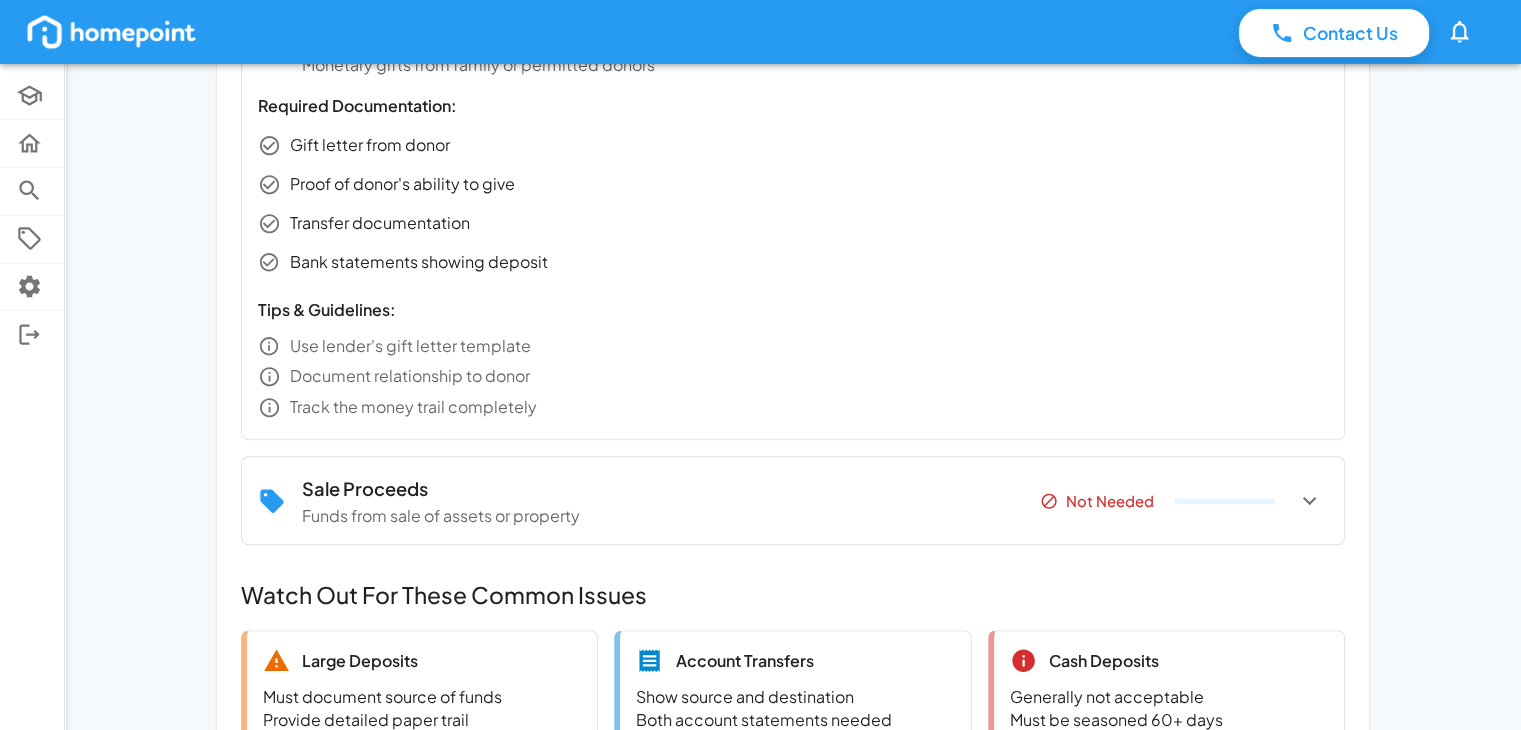 scroll, scrollTop: 1428, scrollLeft: 0, axis: vertical 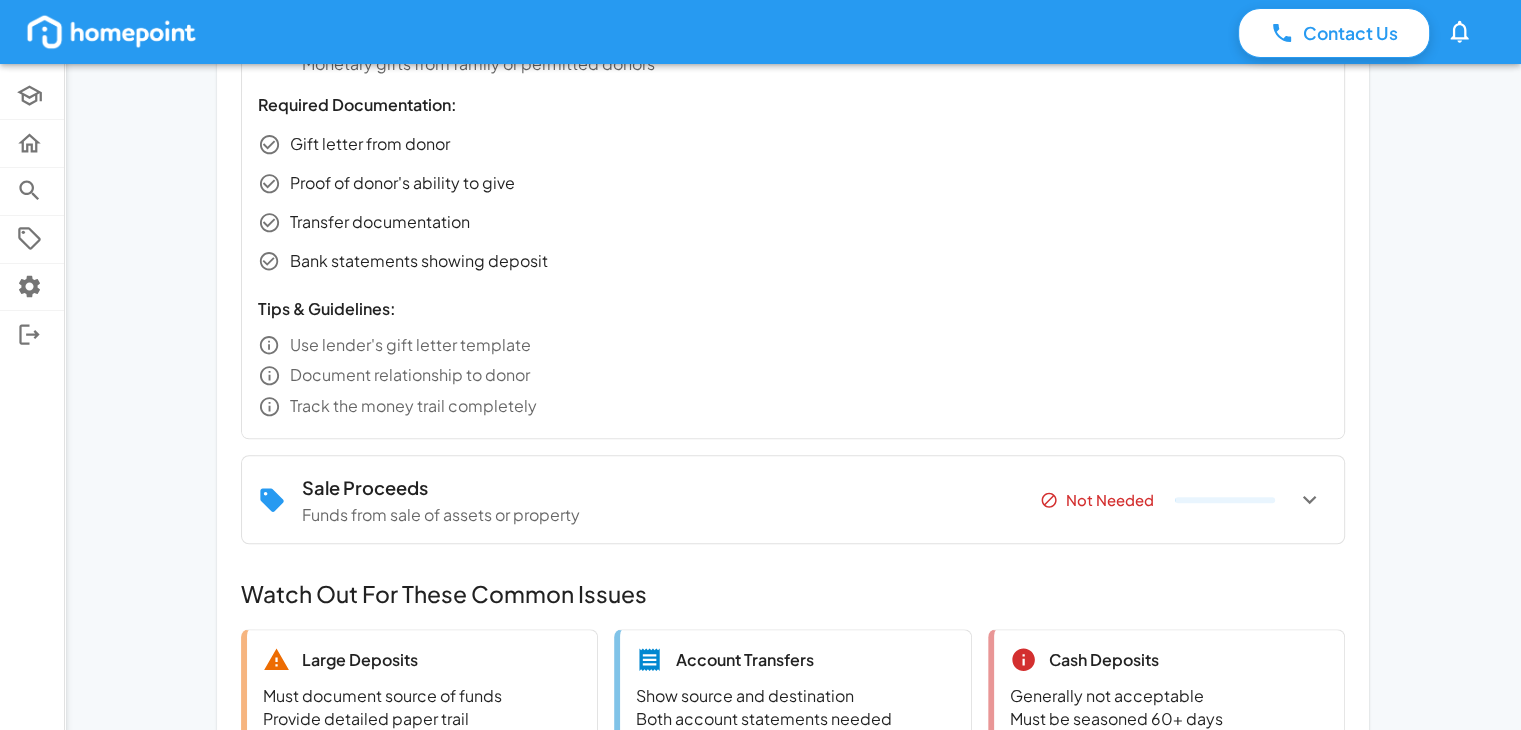 click on "Not Needed" at bounding box center (1182, 499) 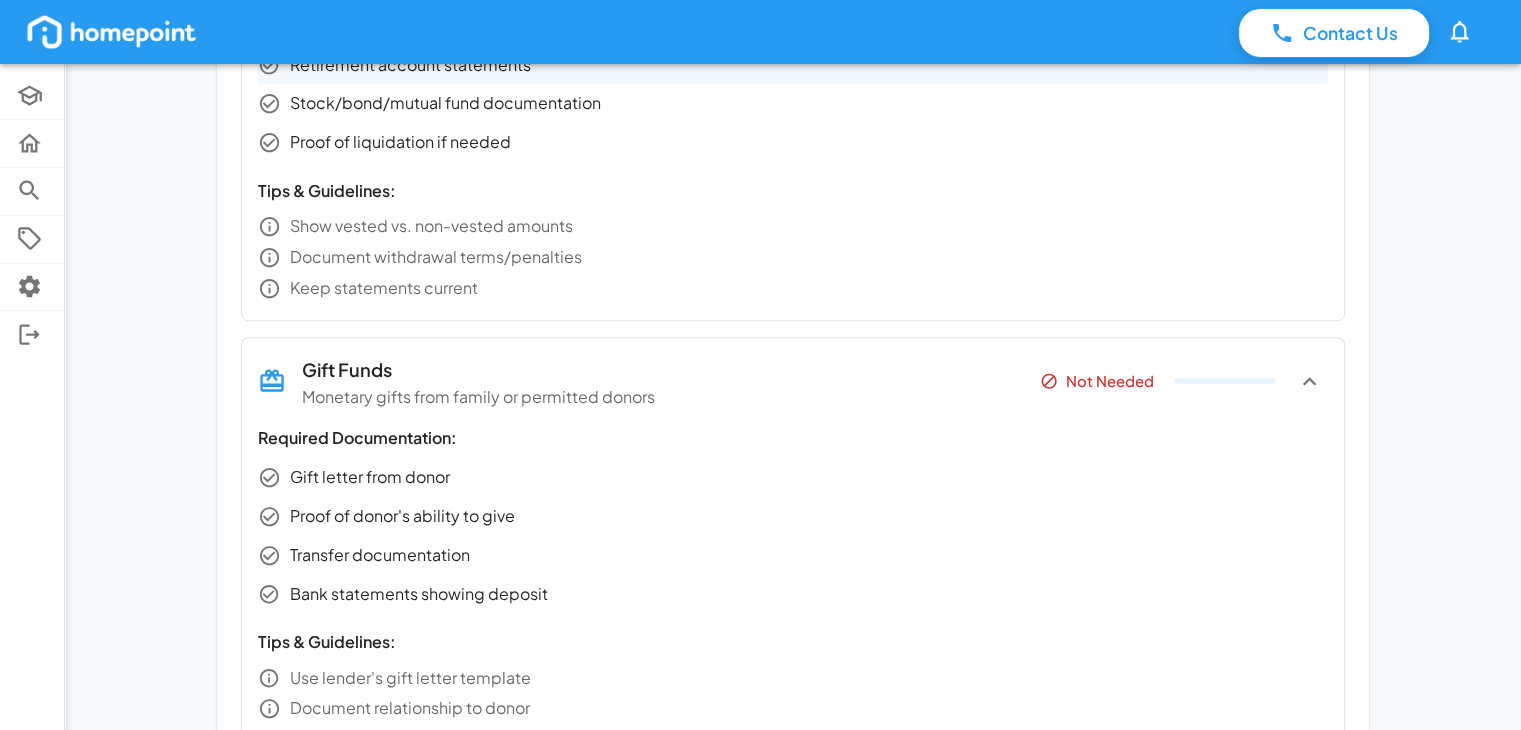 scroll, scrollTop: 1098, scrollLeft: 0, axis: vertical 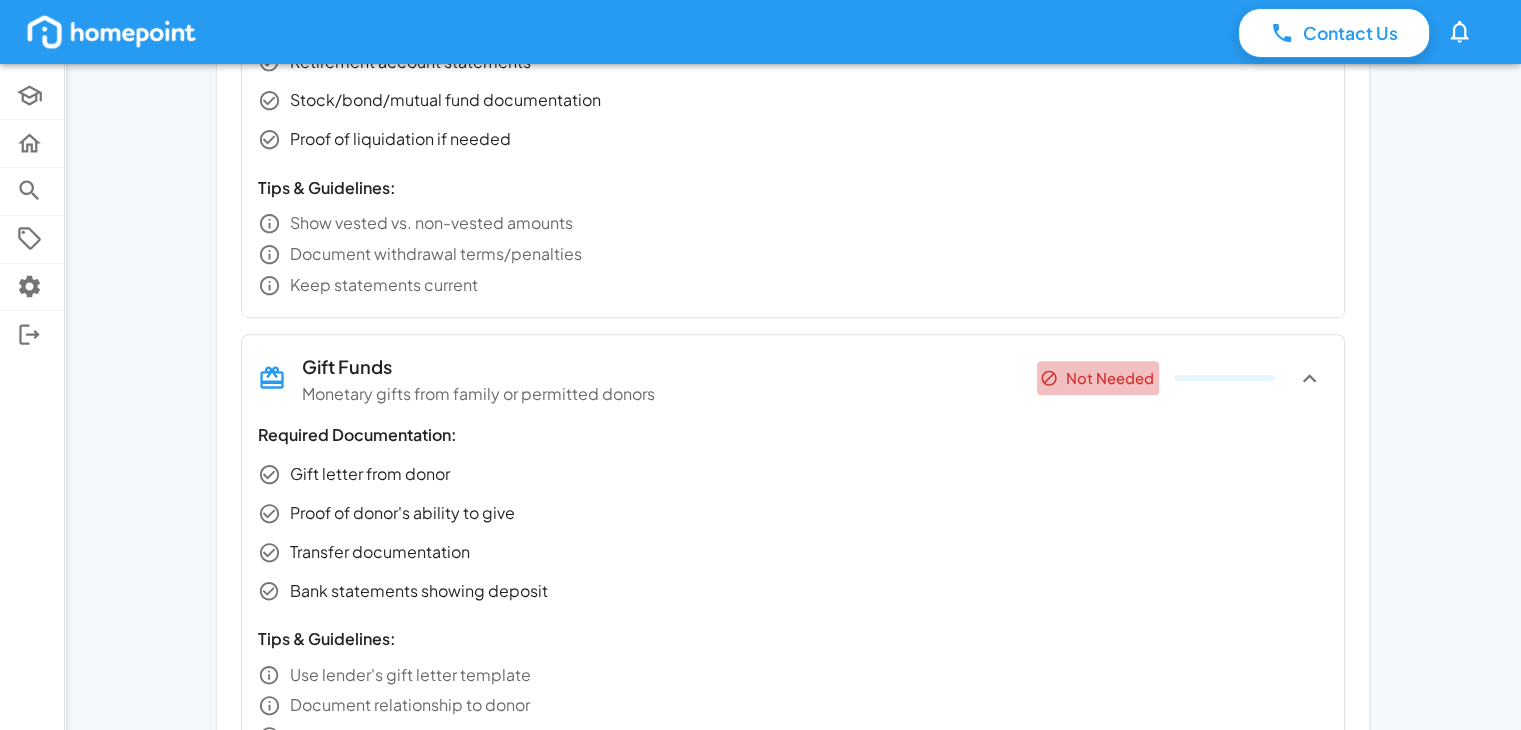 click on "Not Needed" at bounding box center [1098, 378] 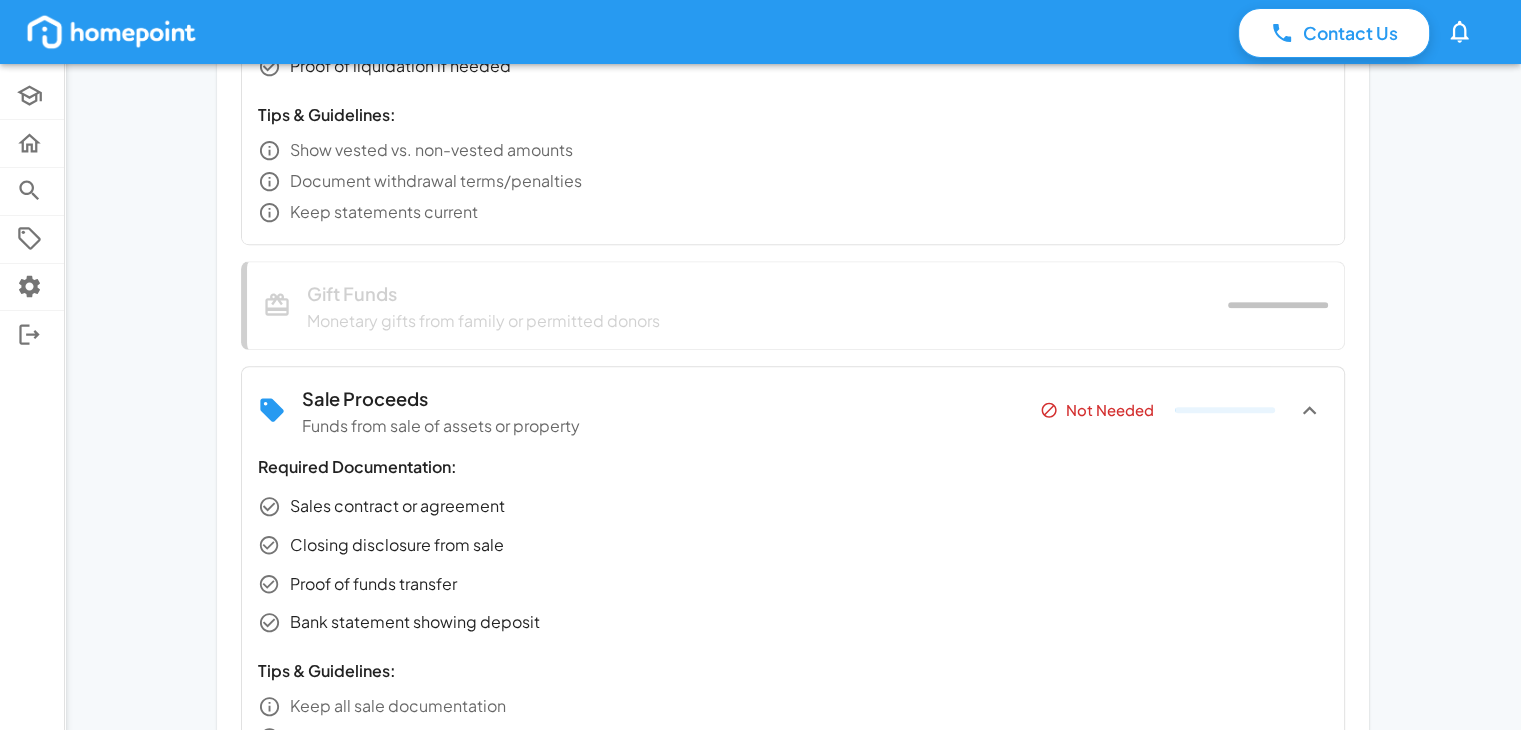 scroll, scrollTop: 1193, scrollLeft: 0, axis: vertical 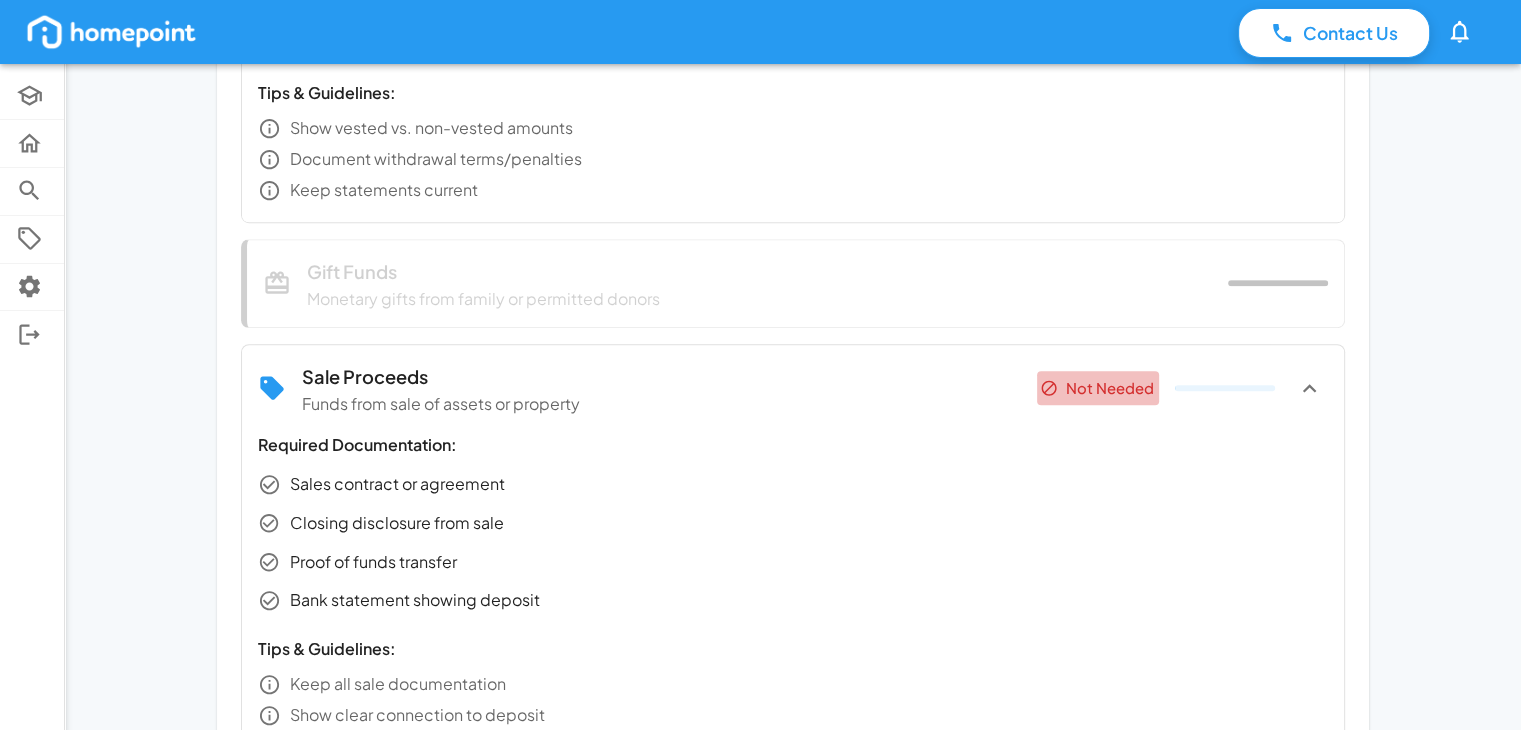 click on "Not Needed" at bounding box center [1098, 388] 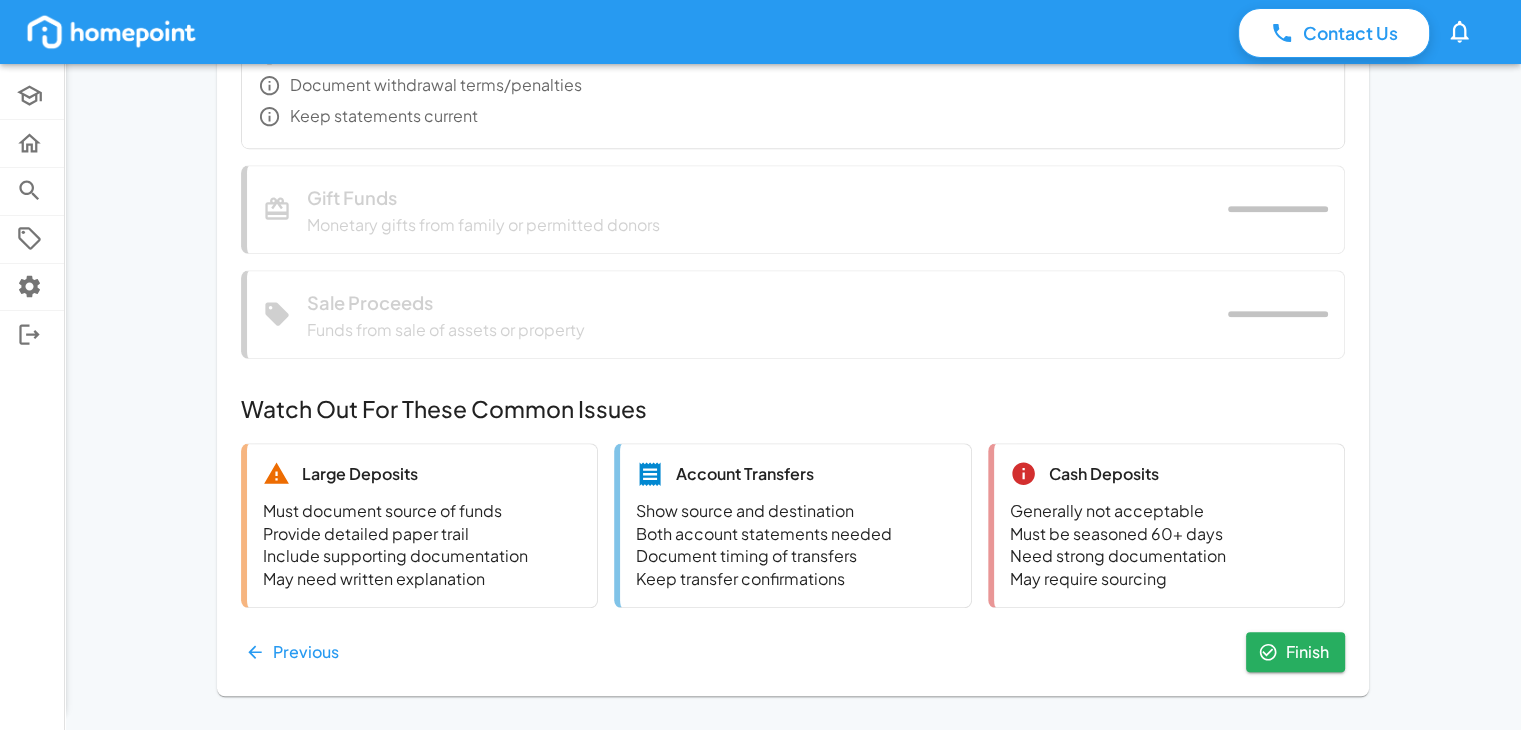 scroll, scrollTop: 1268, scrollLeft: 0, axis: vertical 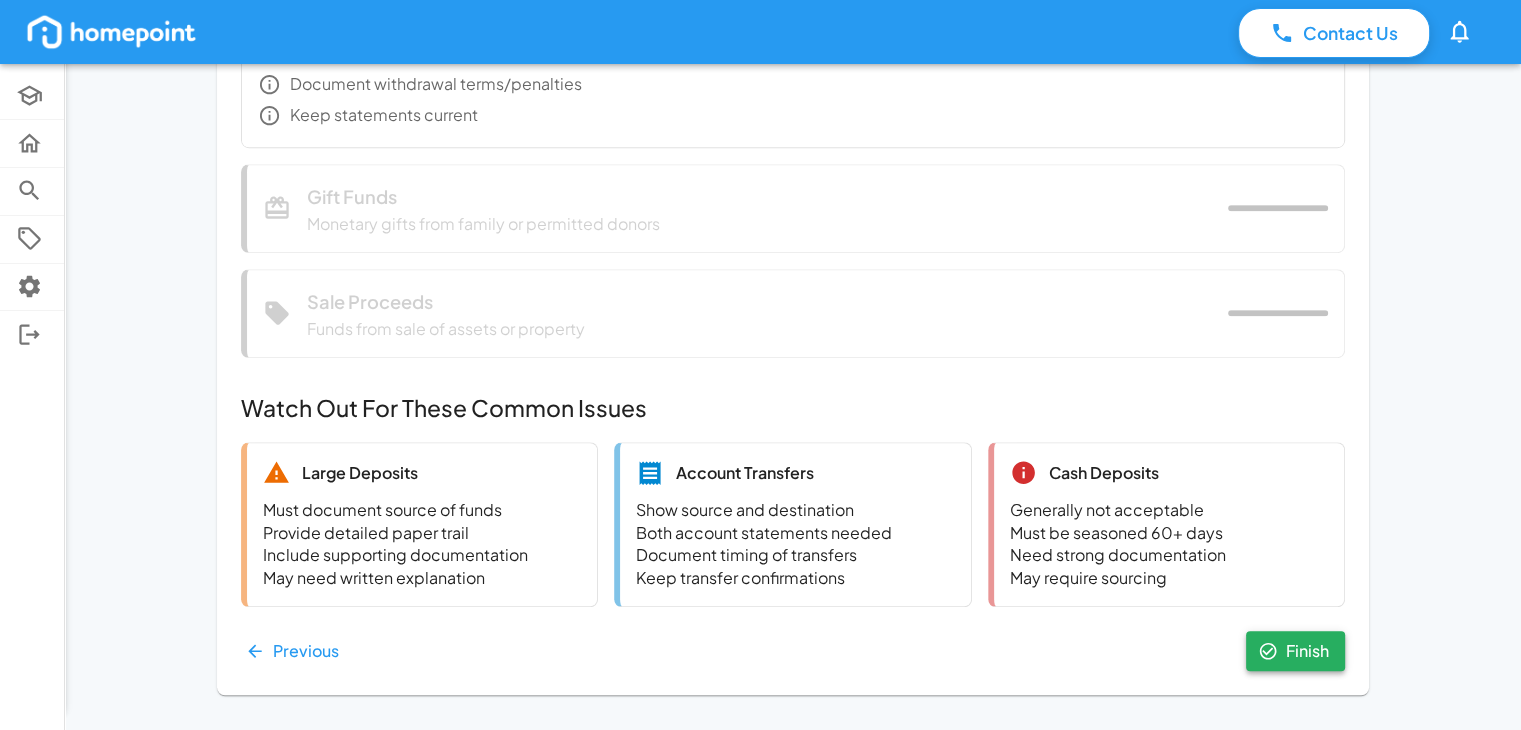 click 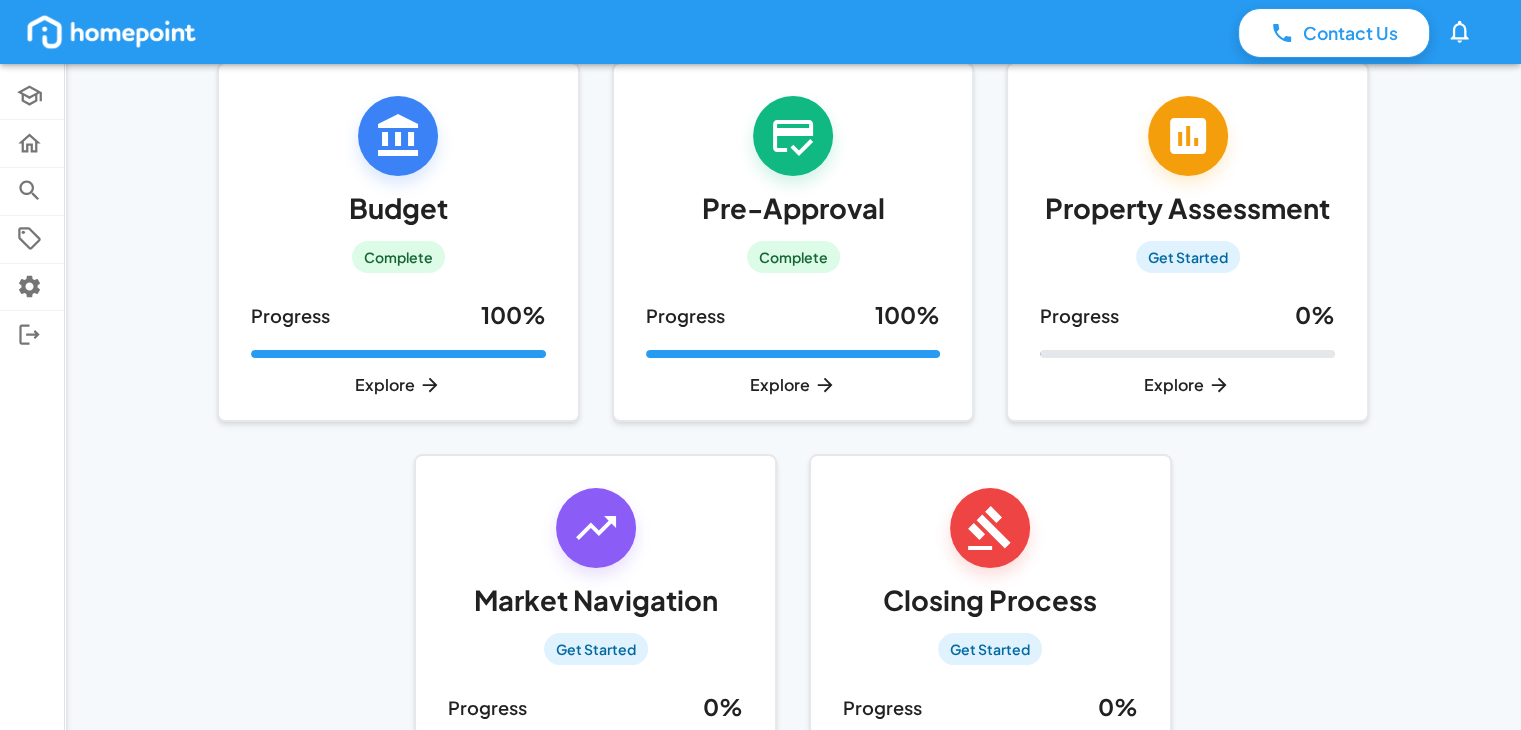 scroll, scrollTop: 134, scrollLeft: 0, axis: vertical 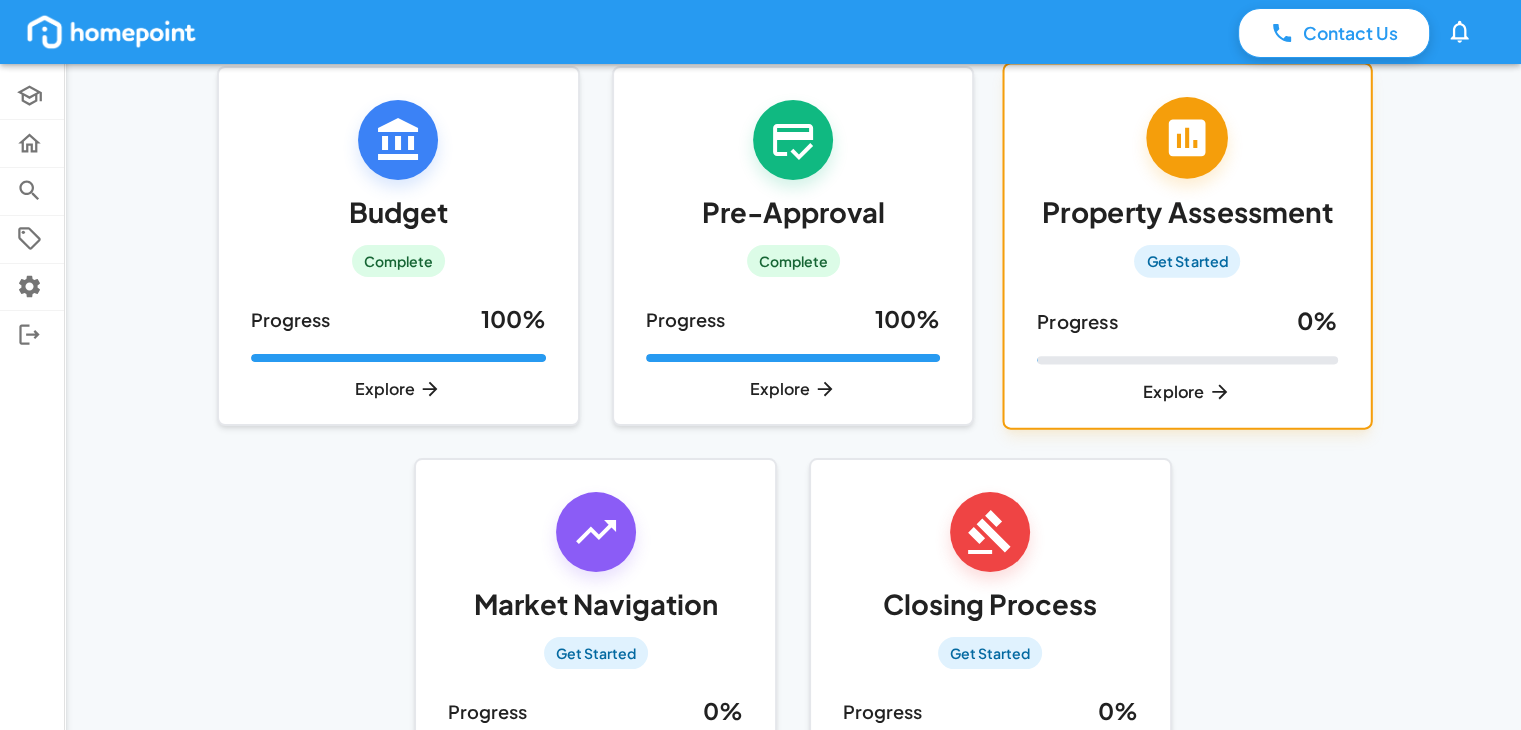 click on "Progress 0 %" at bounding box center [1187, 320] 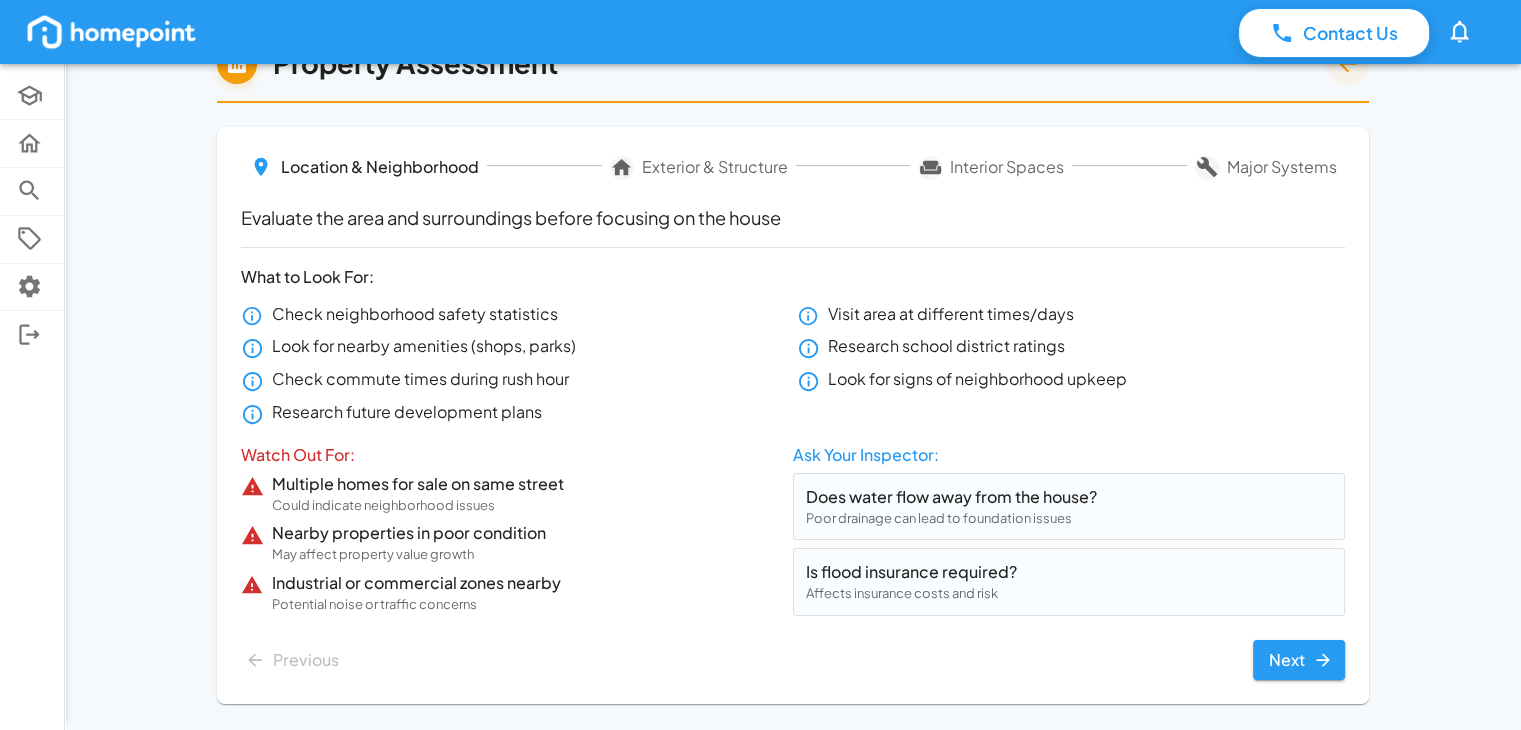 scroll, scrollTop: 178, scrollLeft: 0, axis: vertical 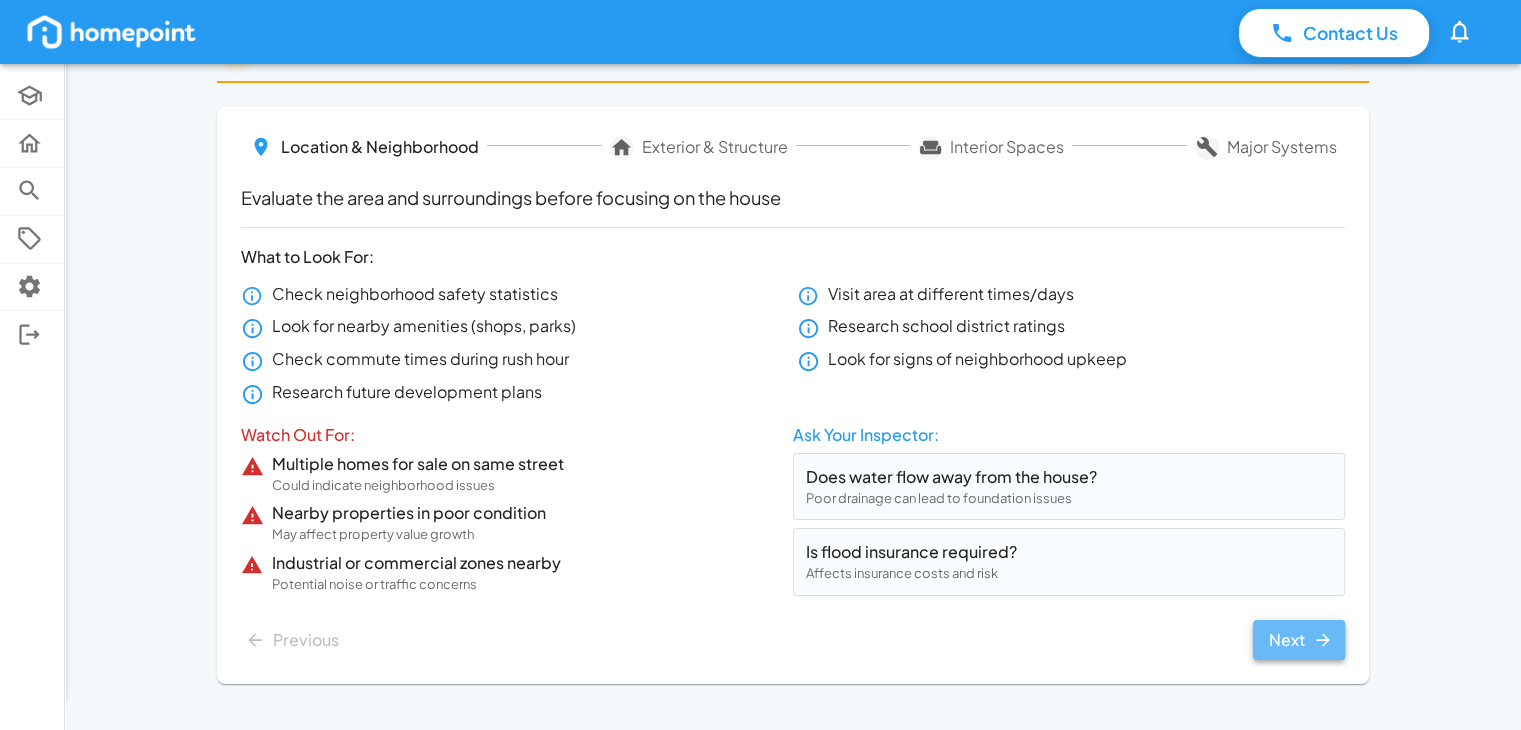 click on "Next" at bounding box center (1299, 640) 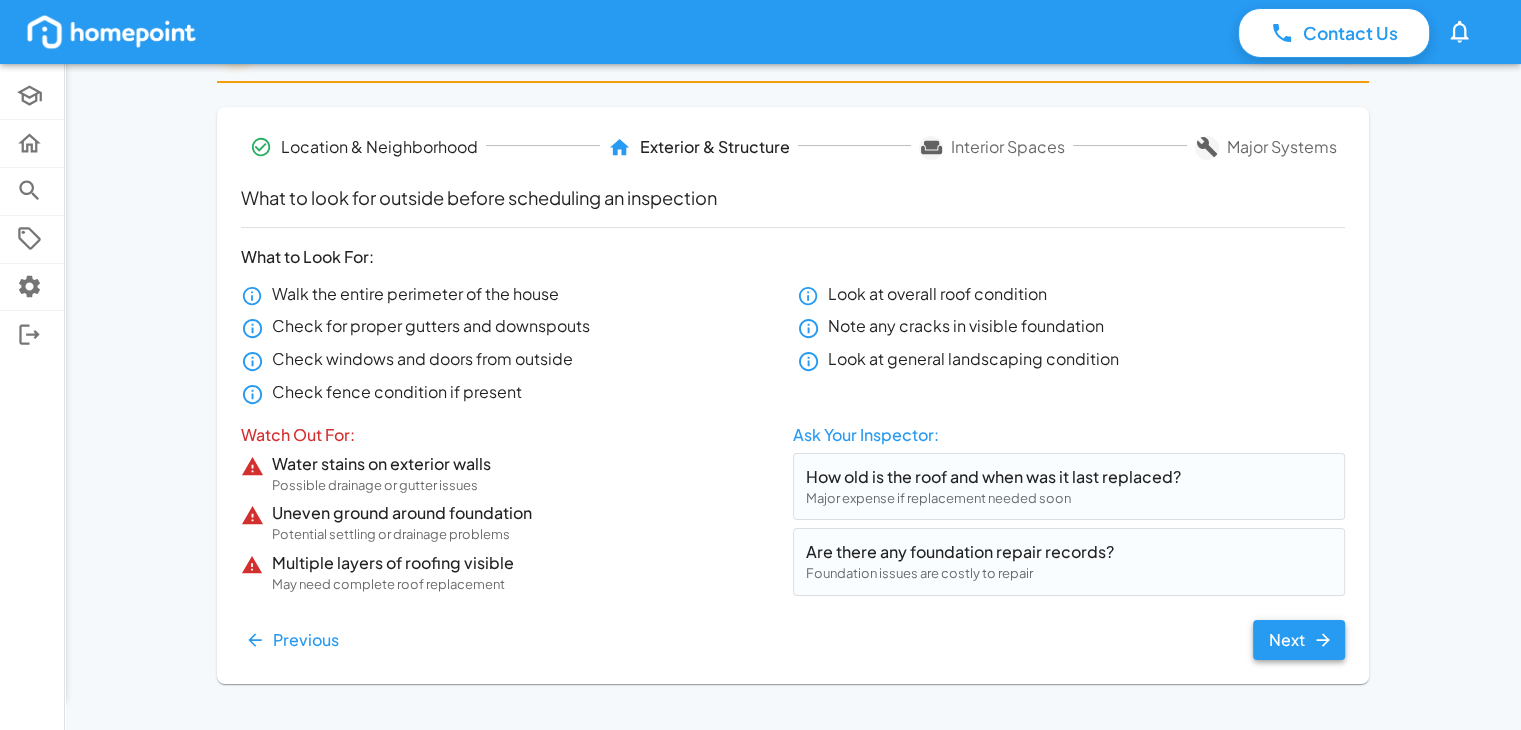 click on "Next" at bounding box center (1299, 640) 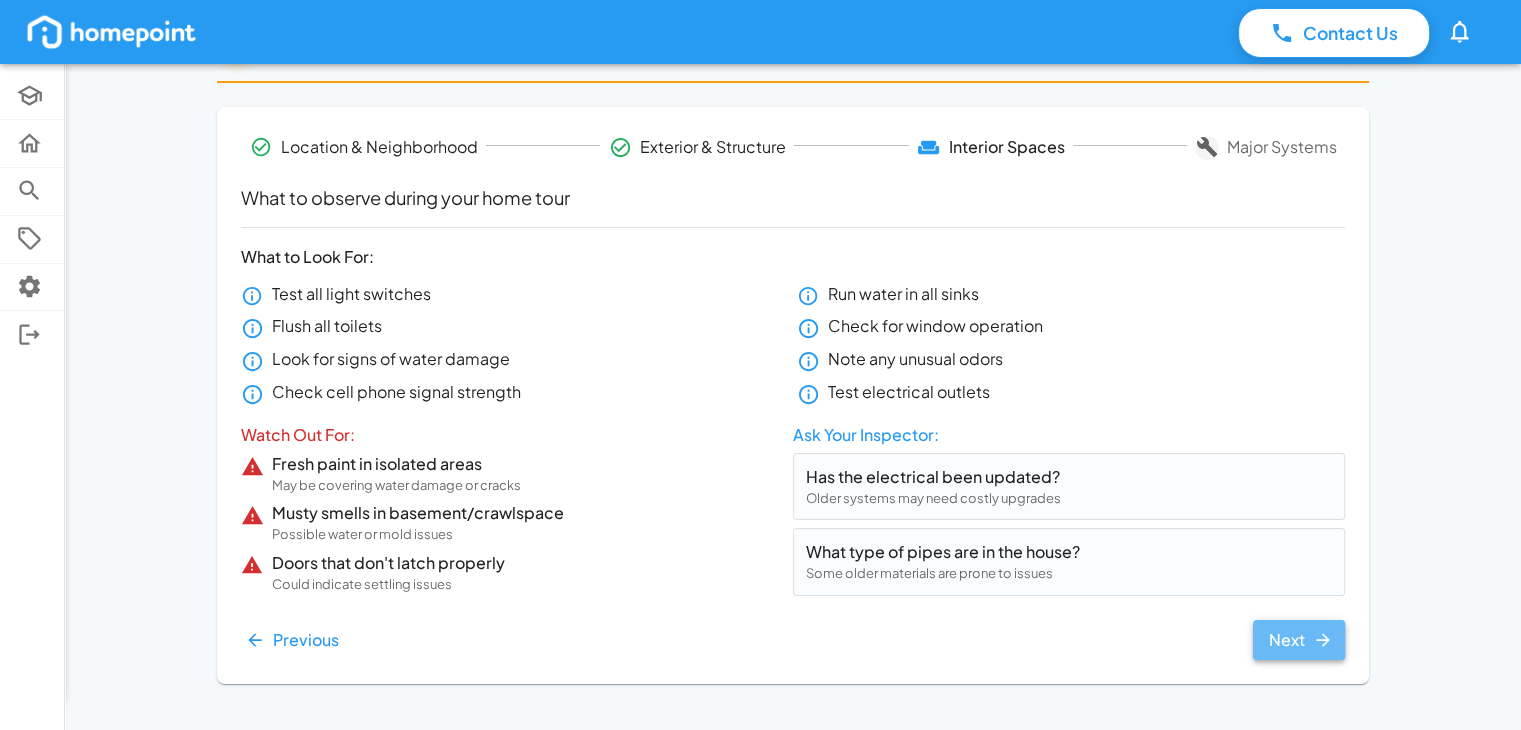 click on "Next" at bounding box center (1299, 640) 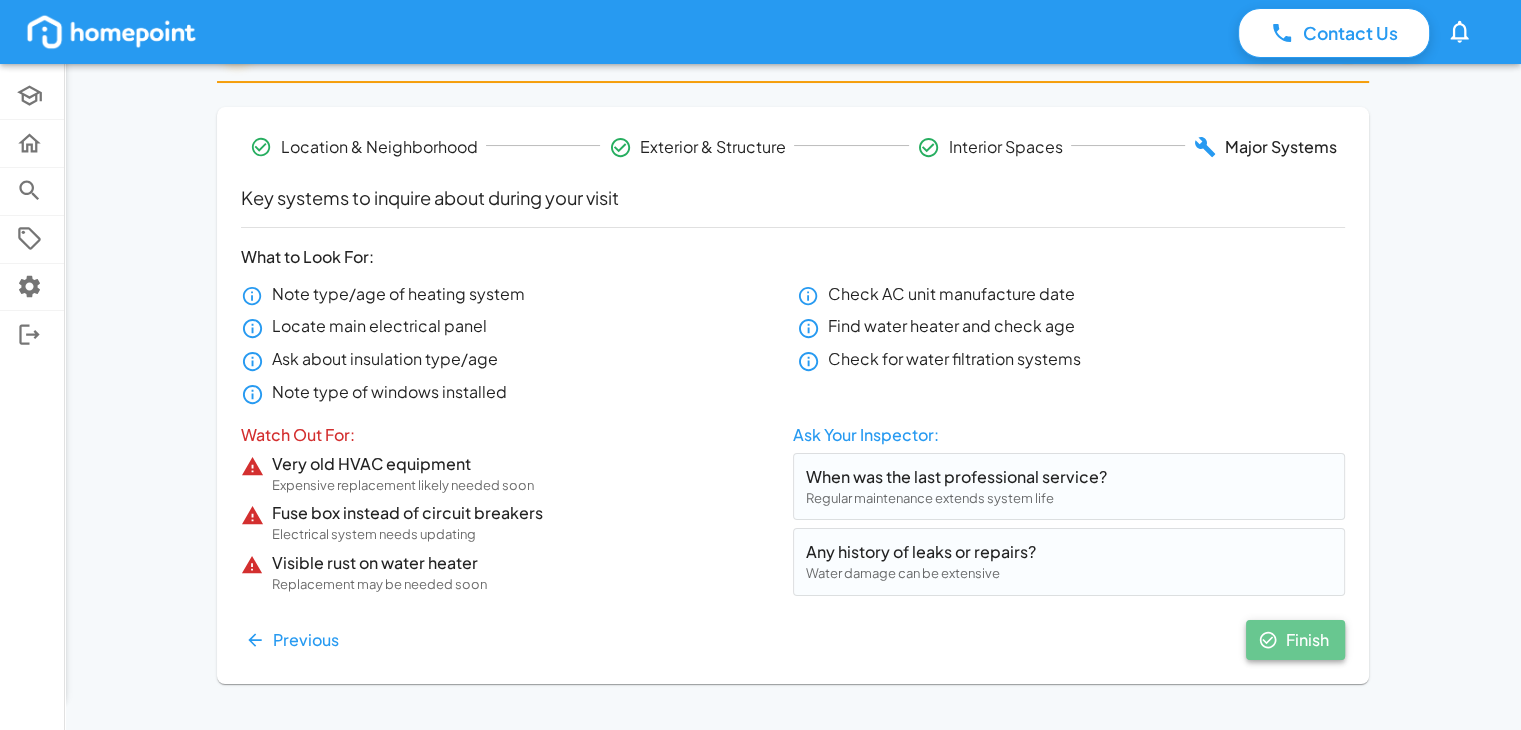 click on "Finish" at bounding box center [1295, 640] 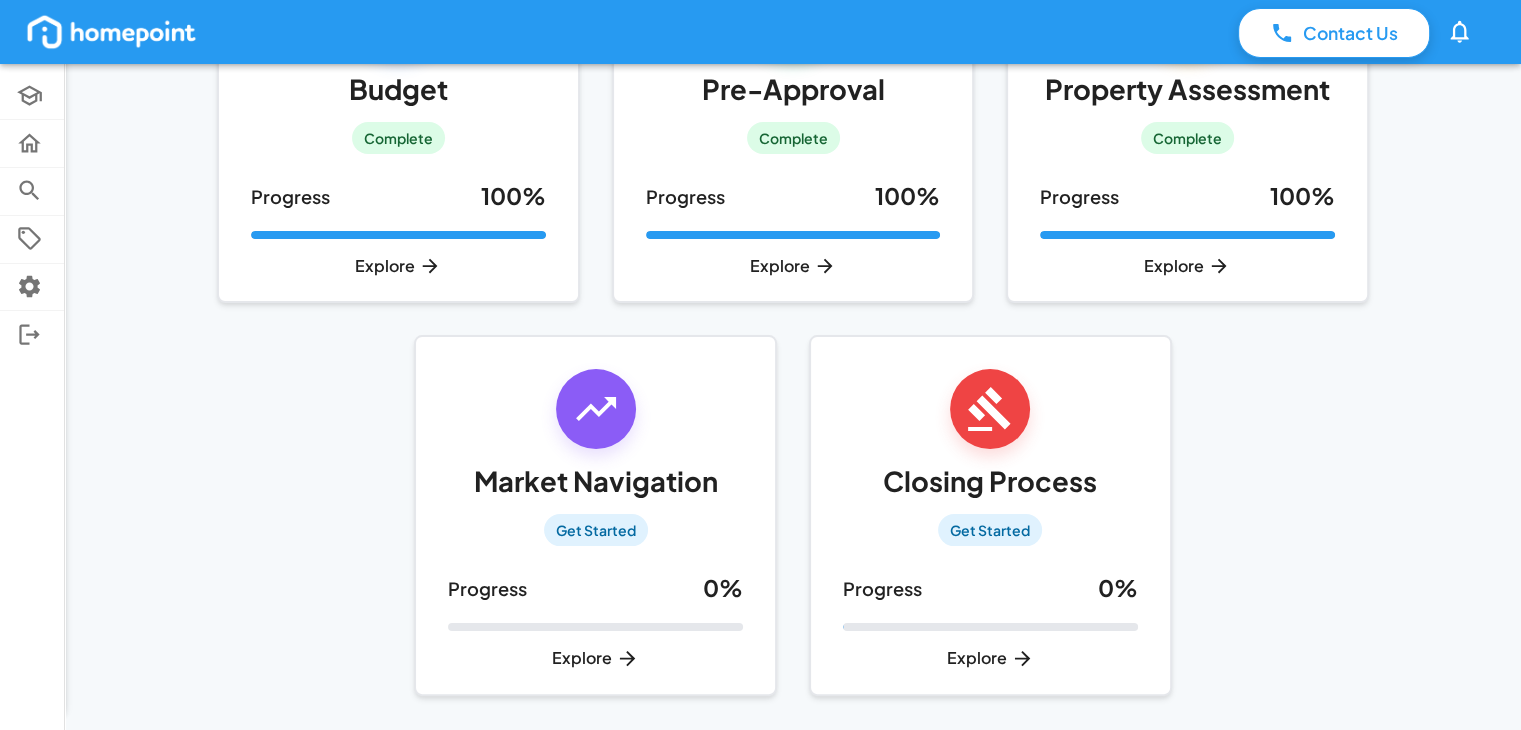 scroll, scrollTop: 269, scrollLeft: 0, axis: vertical 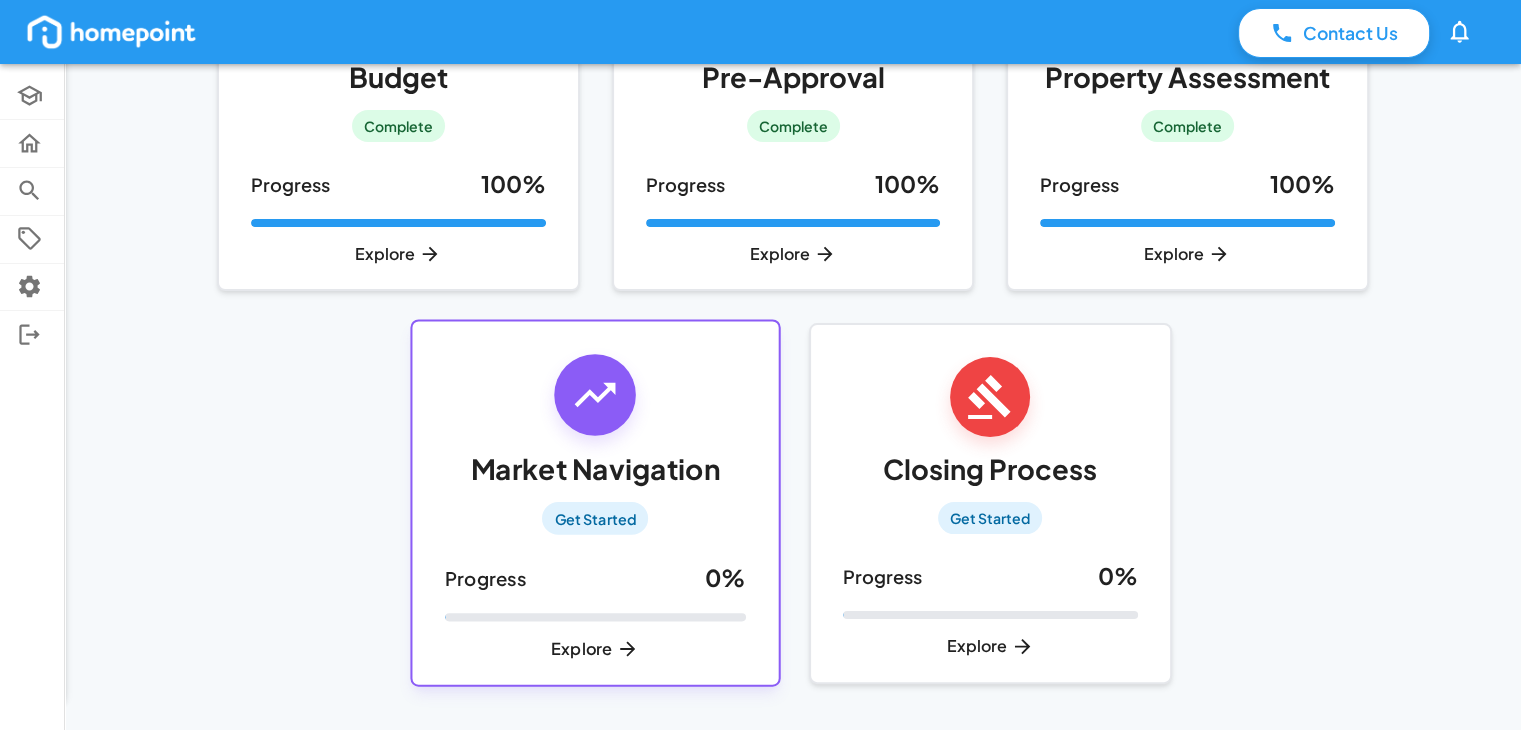 click on "Market Navigation Get Started" at bounding box center (595, 445) 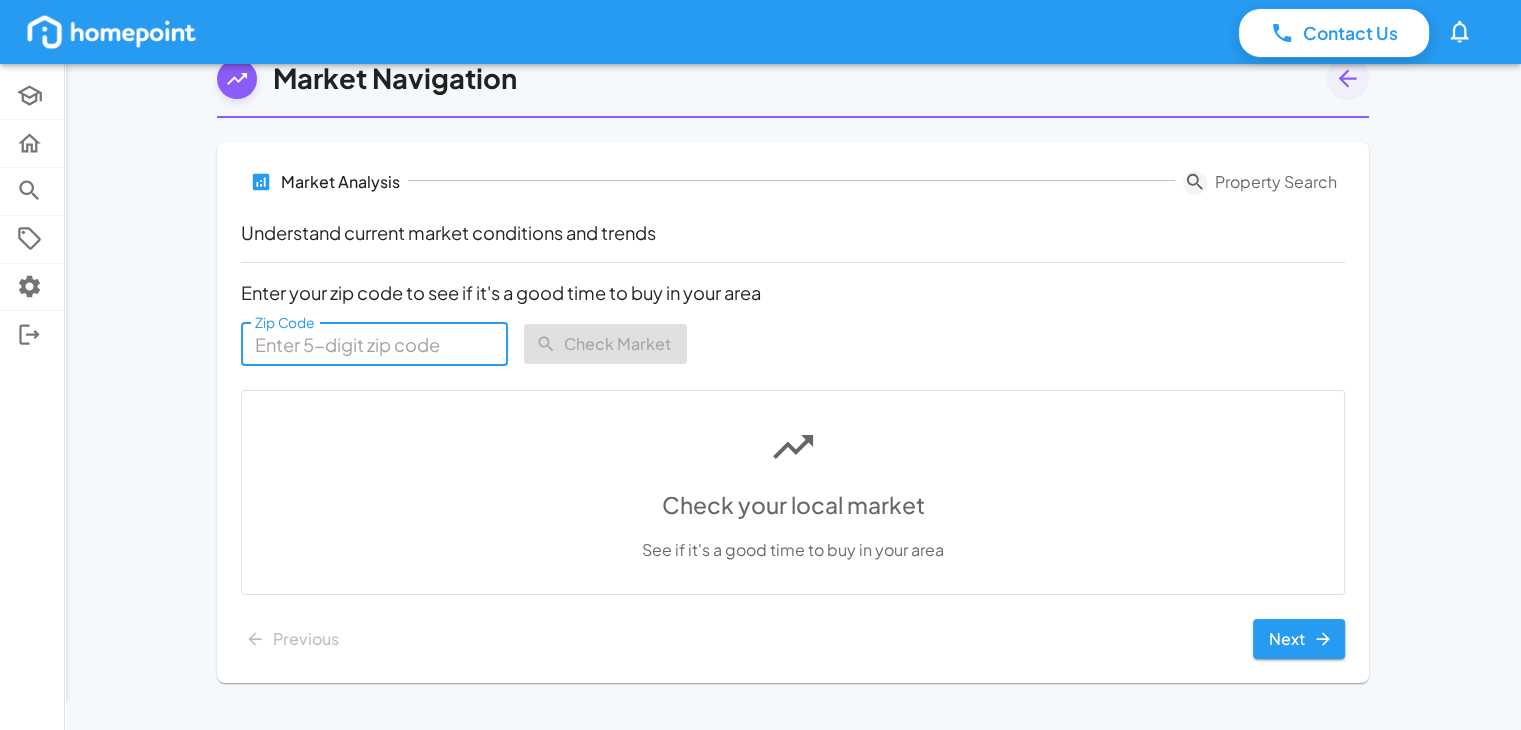 click on "Zip Code" at bounding box center (374, 343) 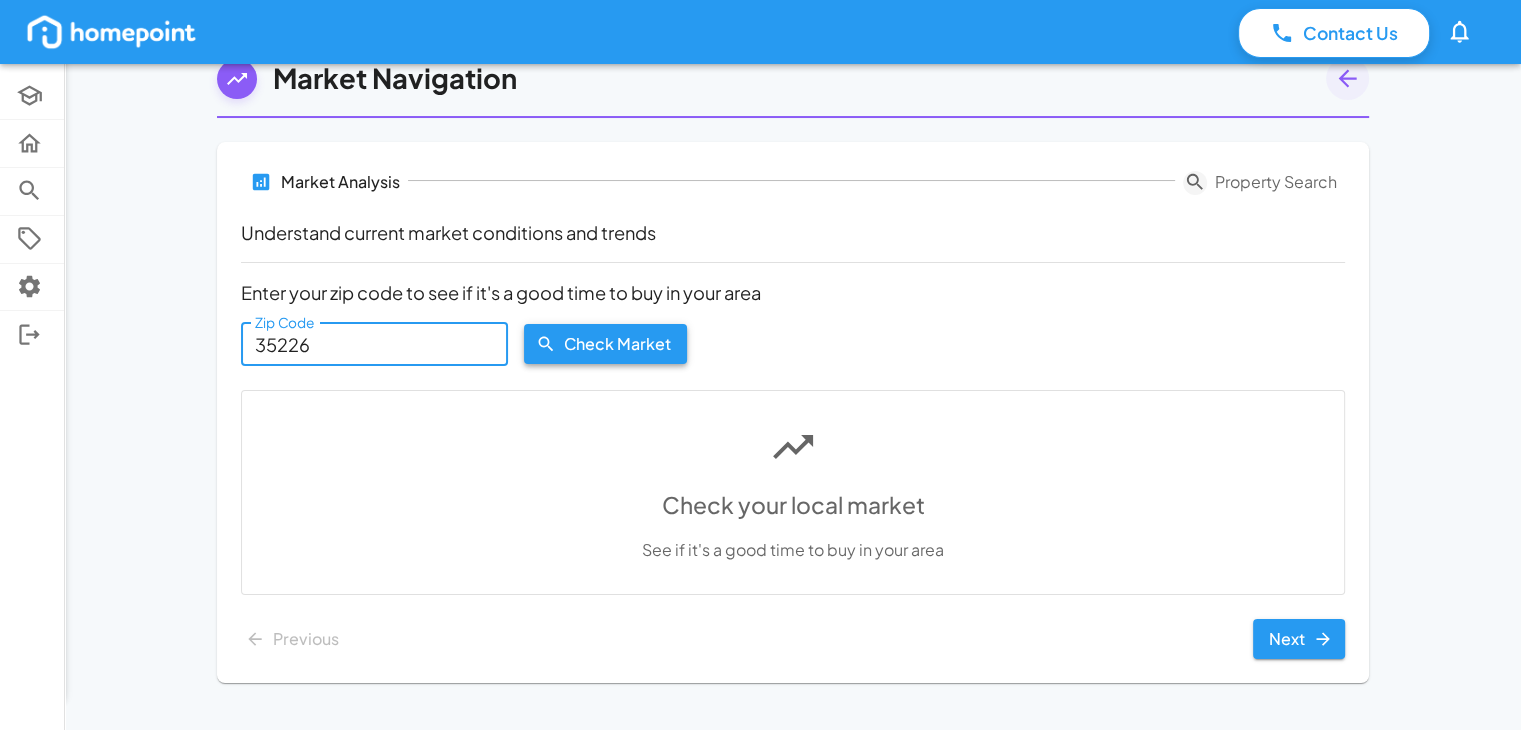 type on "35226" 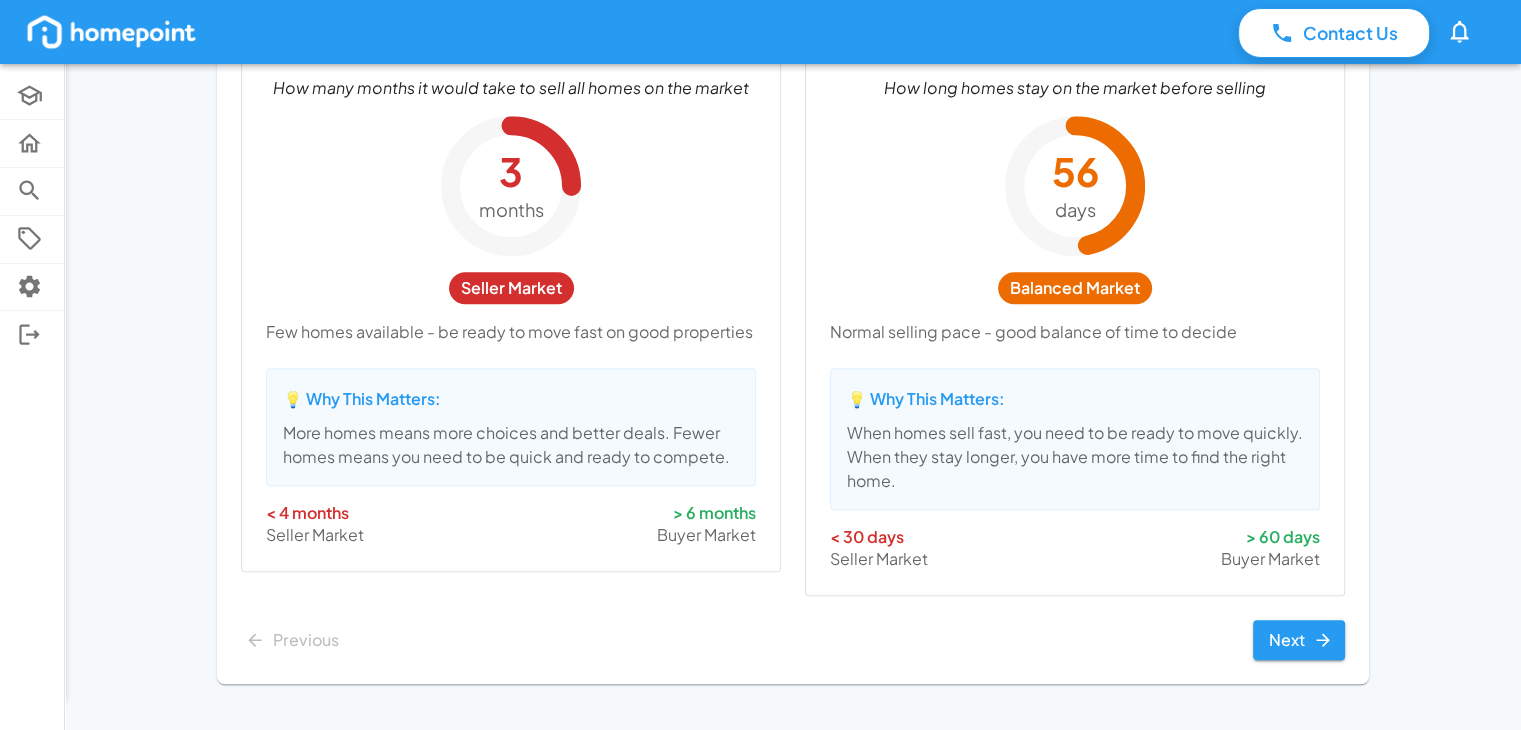 scroll, scrollTop: 1180, scrollLeft: 0, axis: vertical 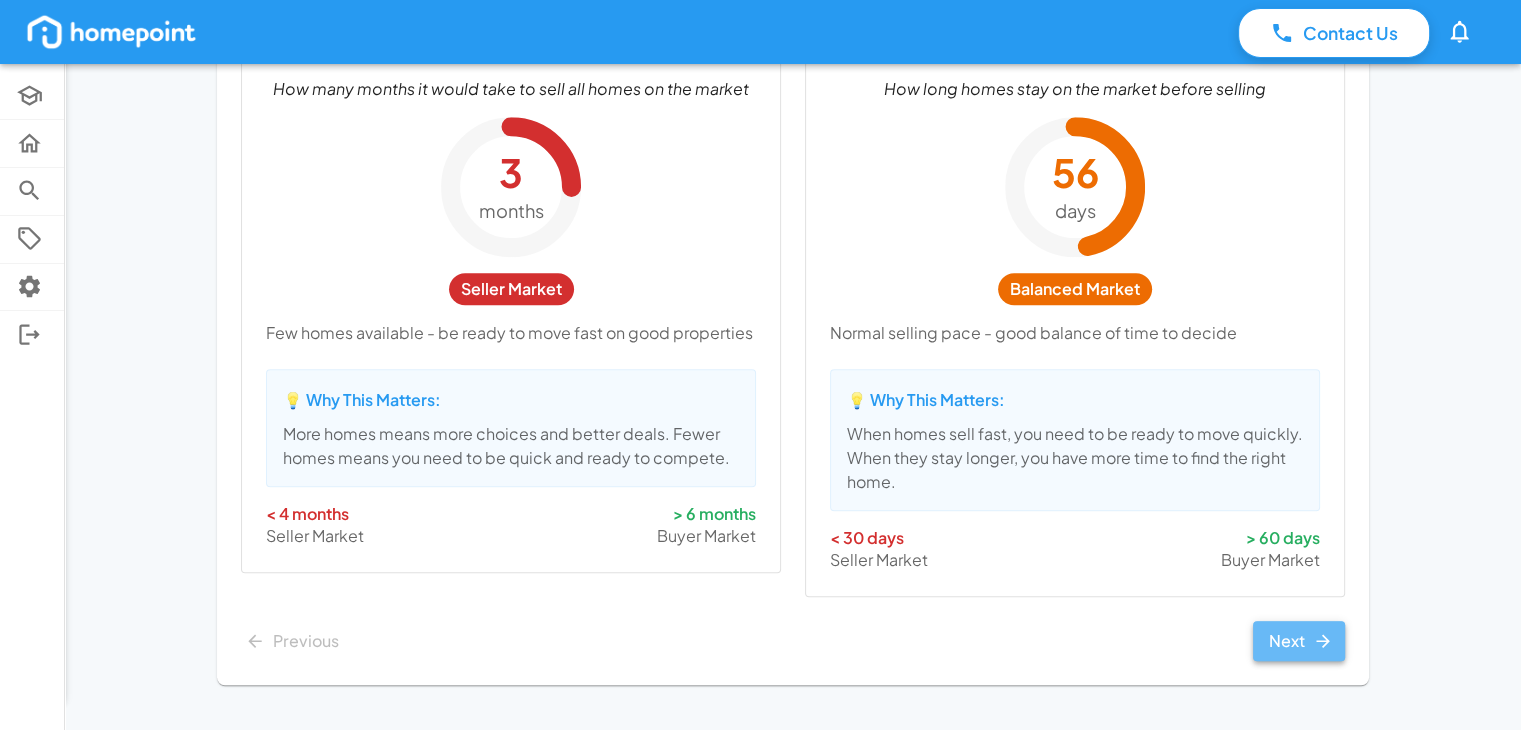 click on "Next" at bounding box center (1299, 641) 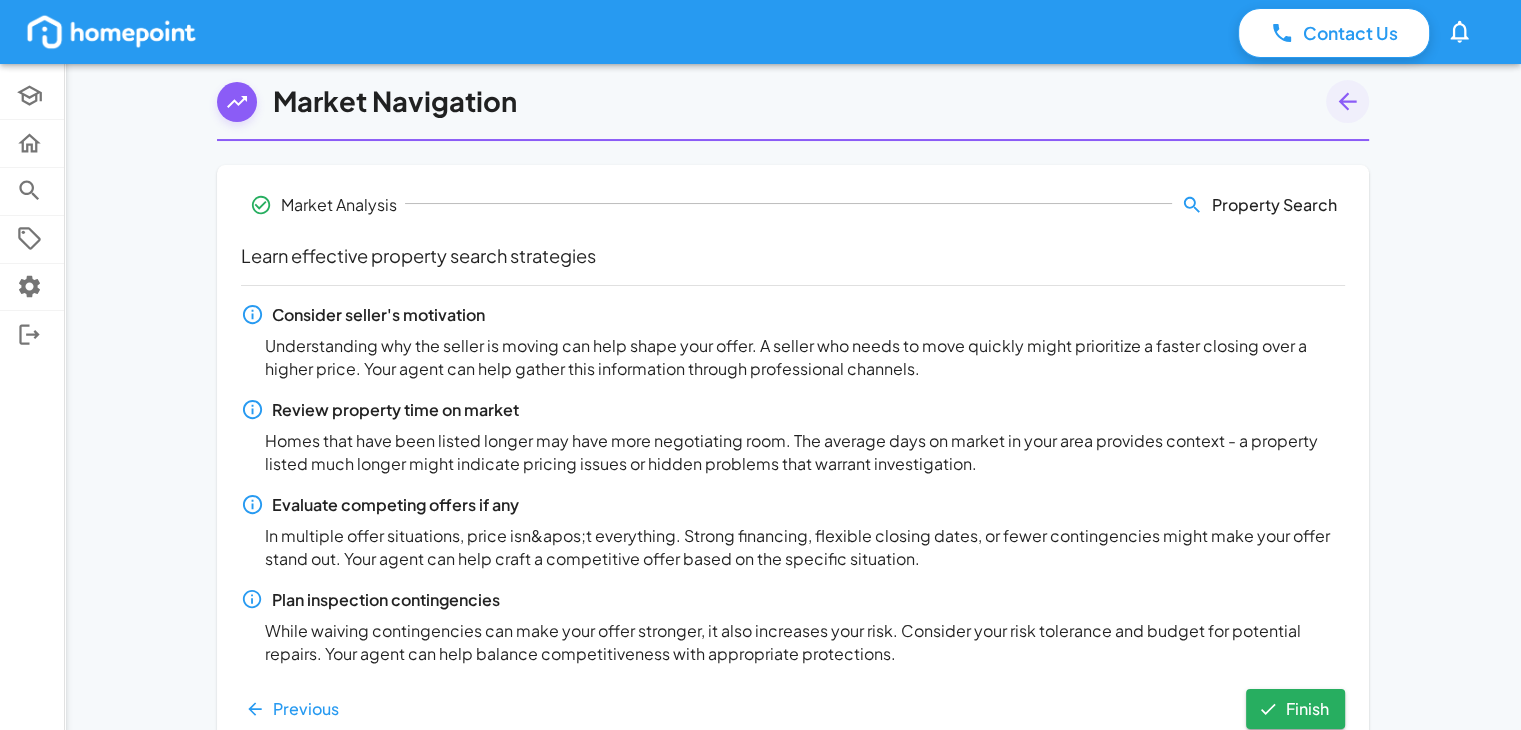 scroll, scrollTop: 191, scrollLeft: 0, axis: vertical 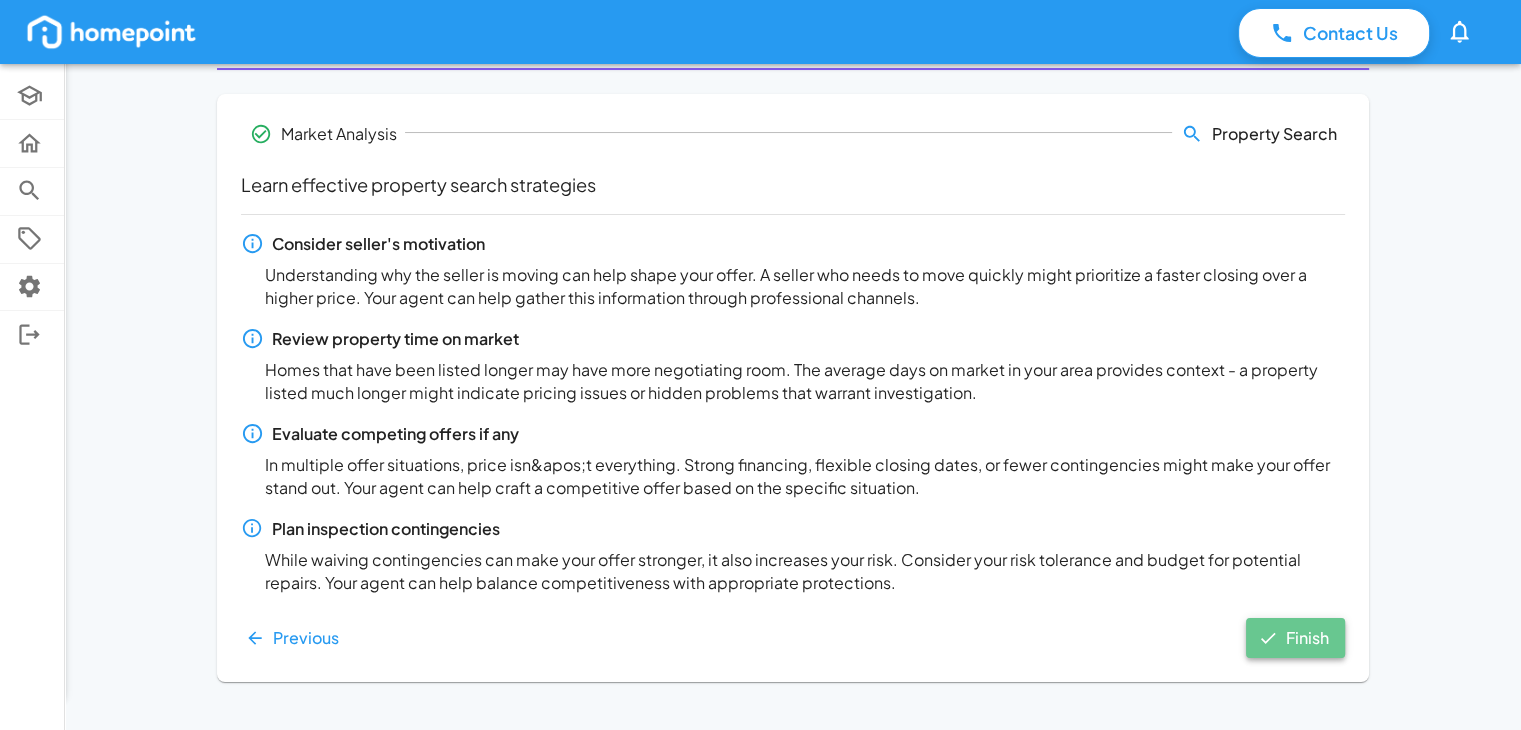 click on "Finish" at bounding box center (1295, 638) 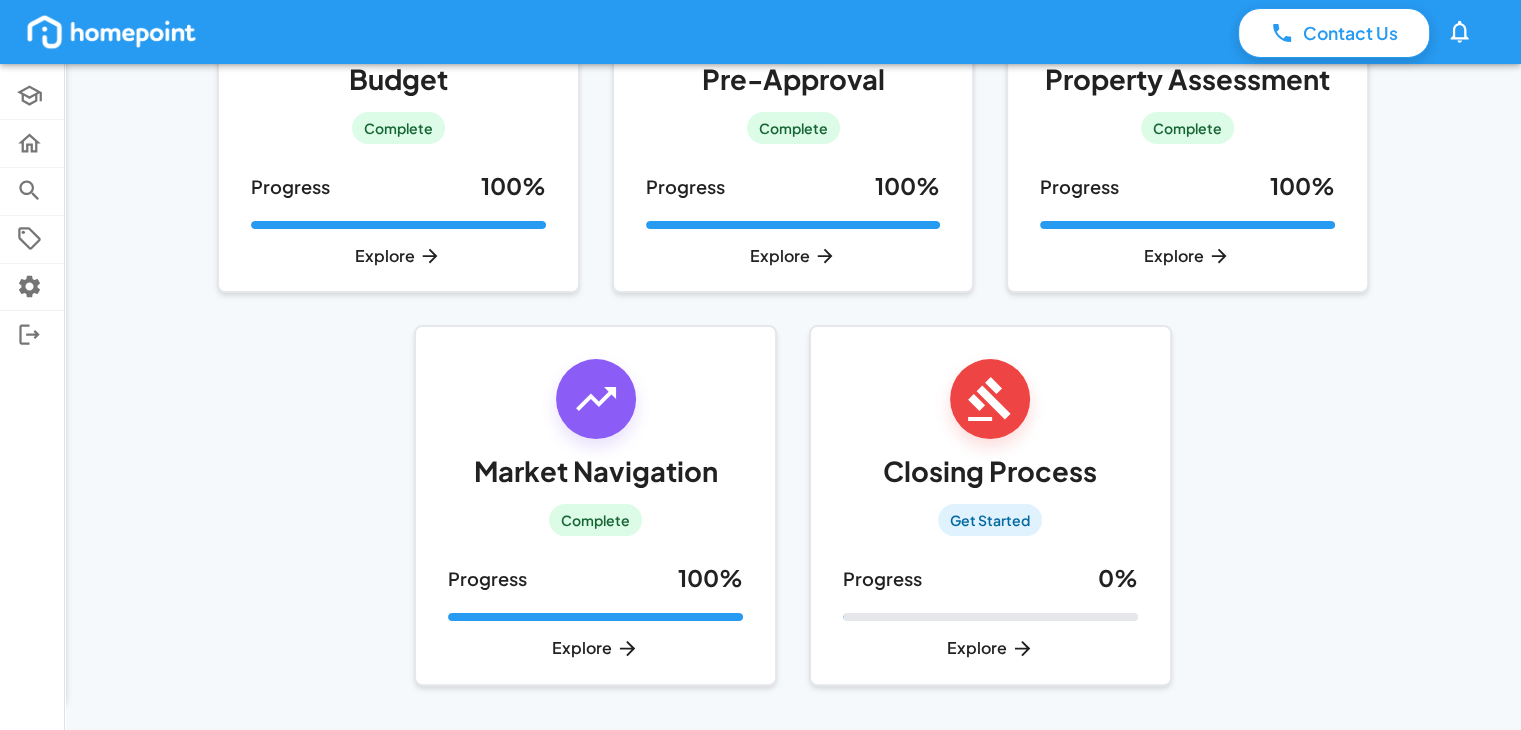 scroll, scrollTop: 268, scrollLeft: 0, axis: vertical 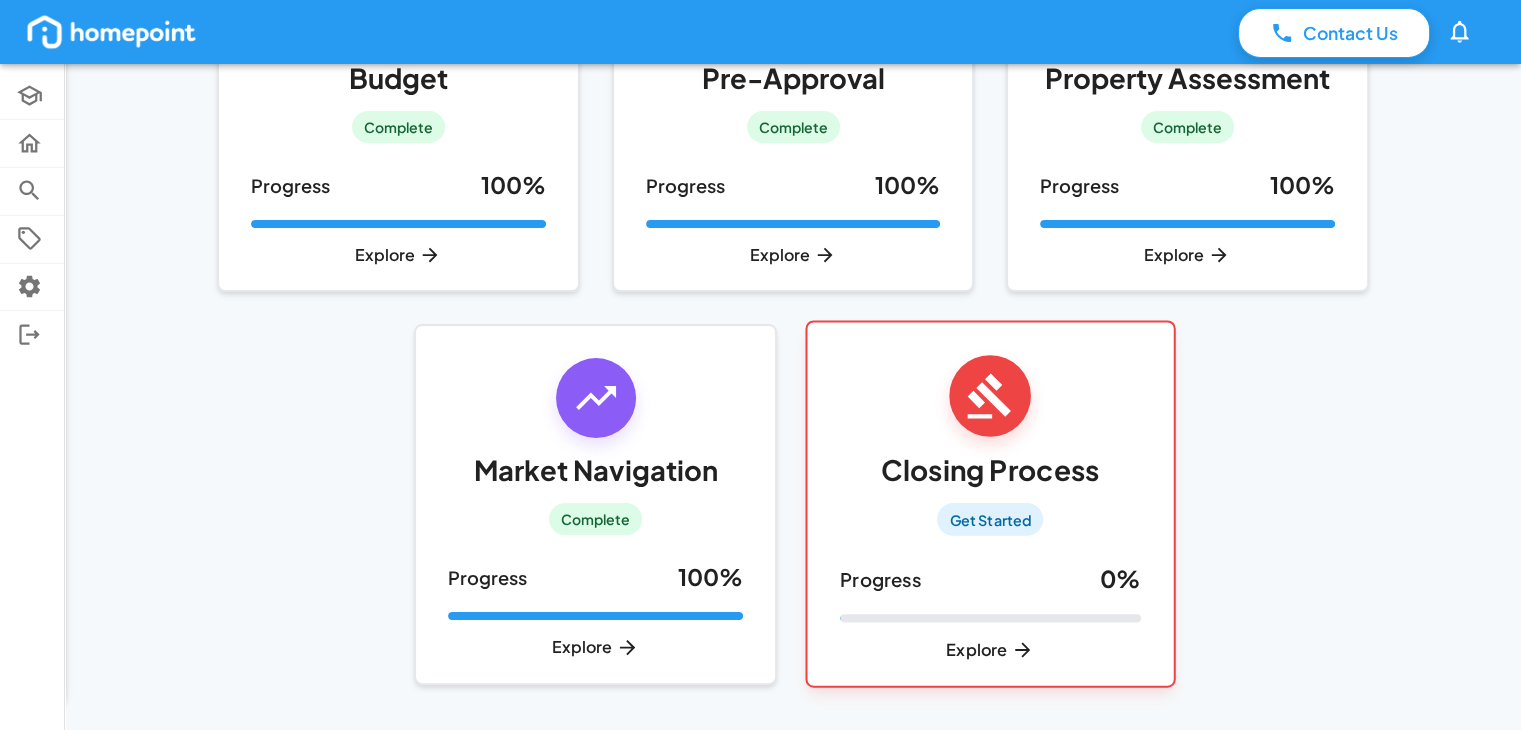 click on "Get Started" at bounding box center [990, 519] 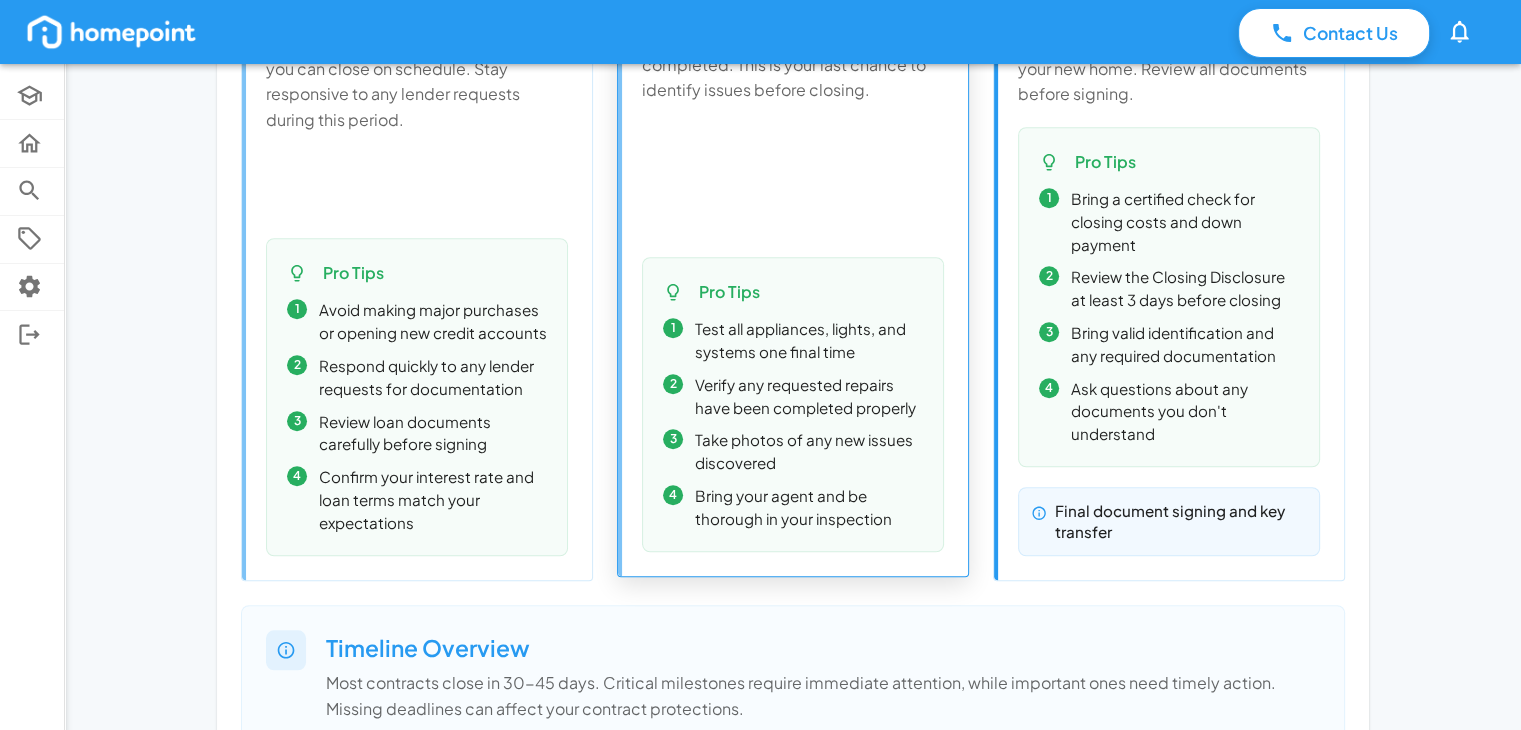 scroll, scrollTop: 1671, scrollLeft: 0, axis: vertical 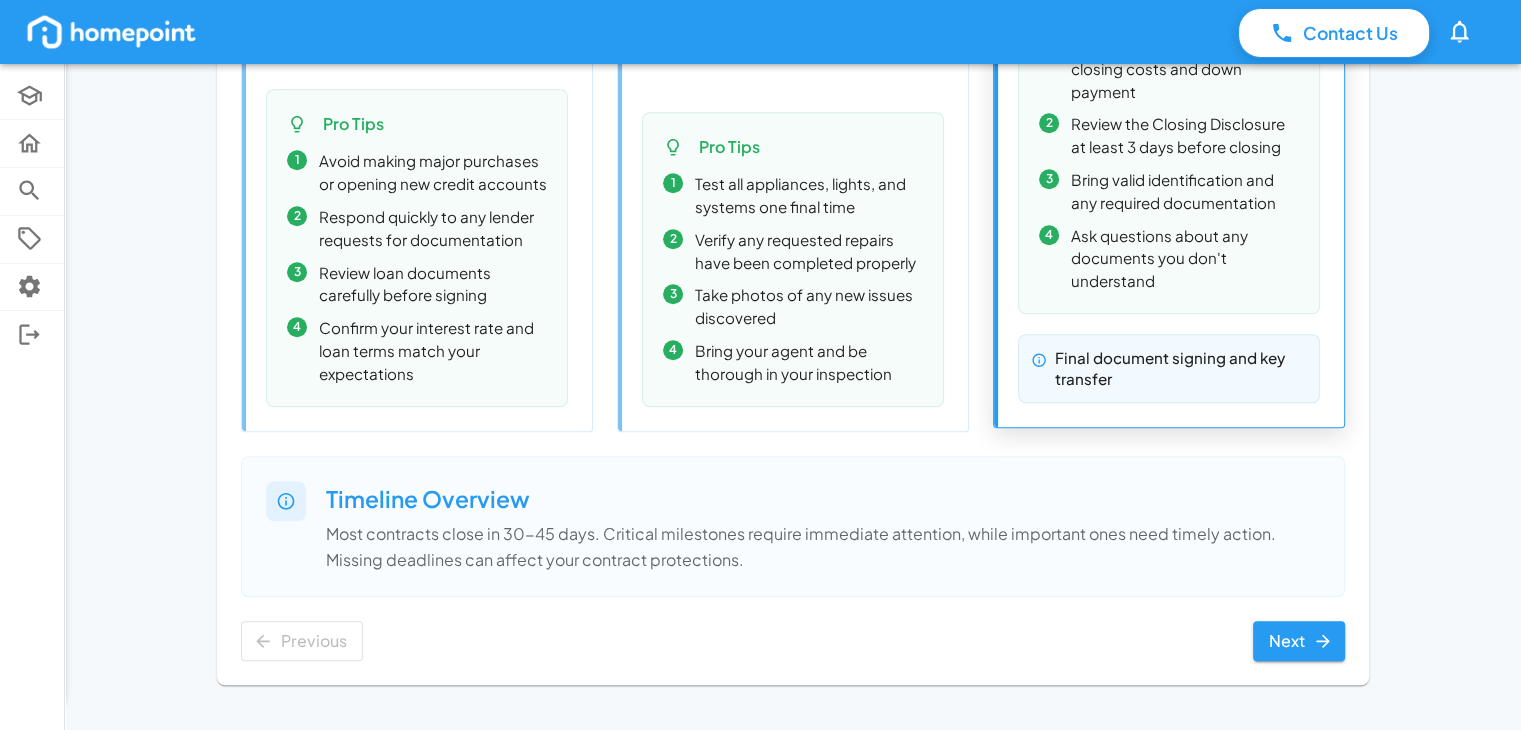 click on "6 Milestone Closing Day 30-45 Days The closing is when ownership officially transfers to you. You'll sign all final documents, pay closing costs and down payment, and receive the keys to your new home. Review all documents before signing. Pro Tips 1 Bring a certified check for closing costs and down payment 2 Review the Closing Disclosure at least 3 days before closing 3 Bring valid identification and any required documentation 4 Ask questions about any documents you don't understand Final document signing and key transfer" at bounding box center [1169, 19] 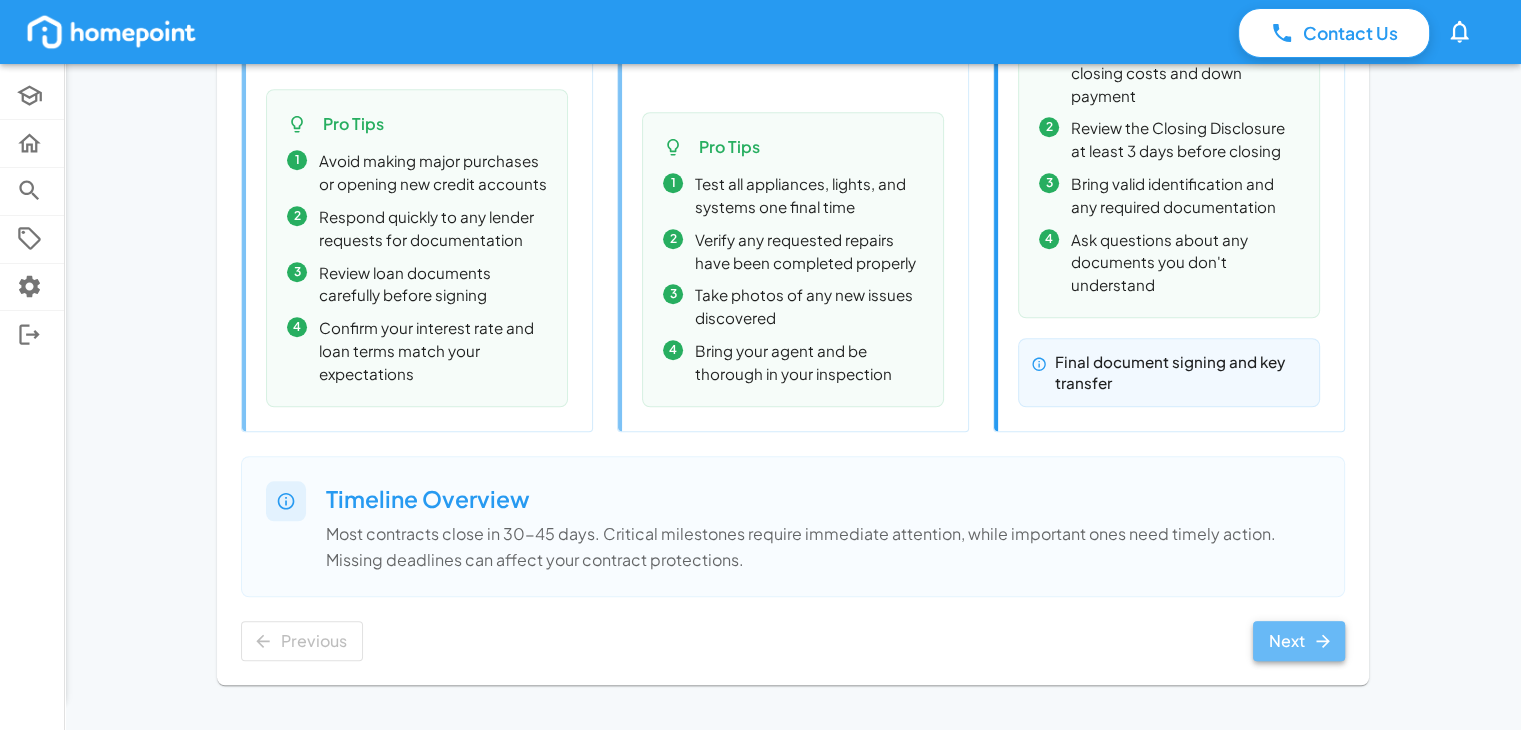 click on "Next" at bounding box center [1299, 641] 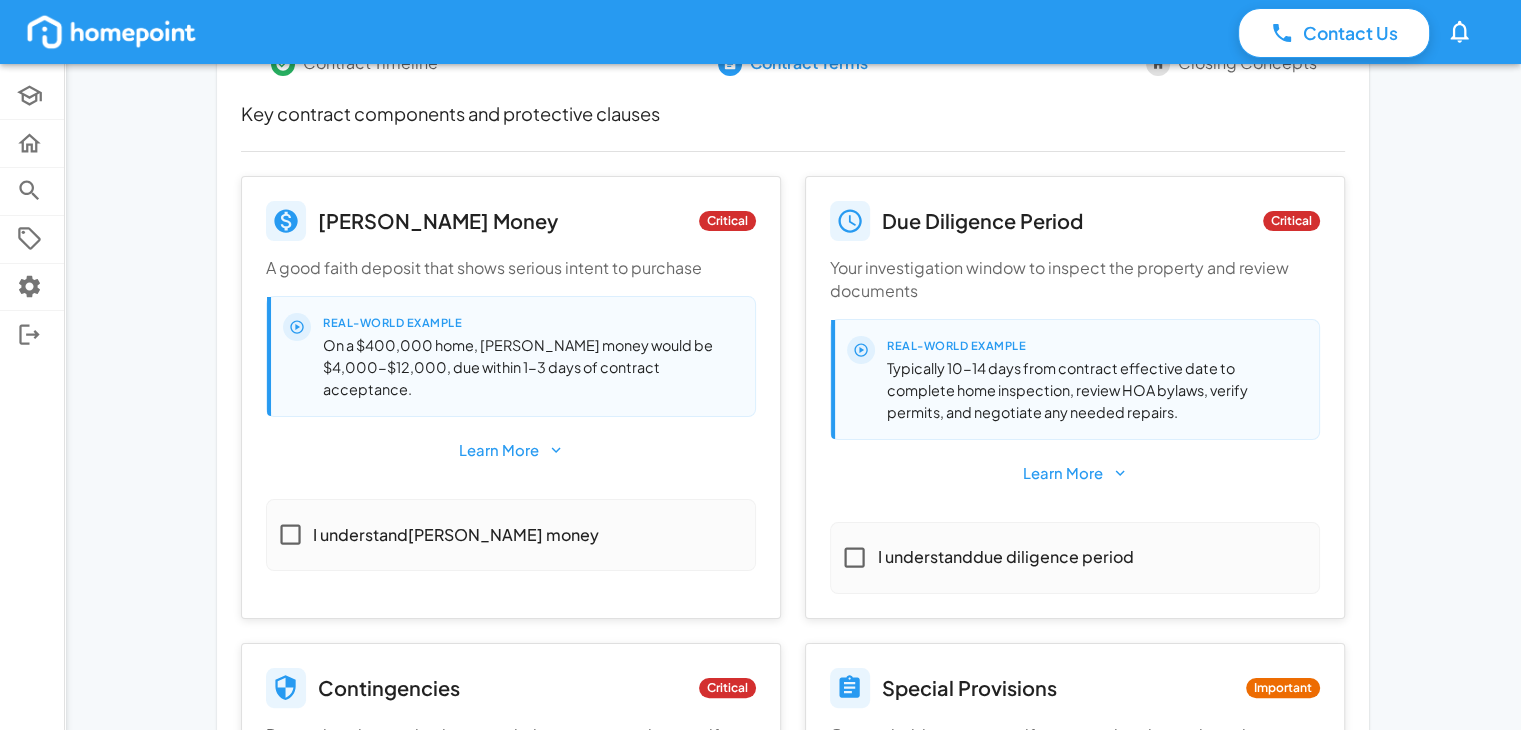 scroll, scrollTop: 266, scrollLeft: 0, axis: vertical 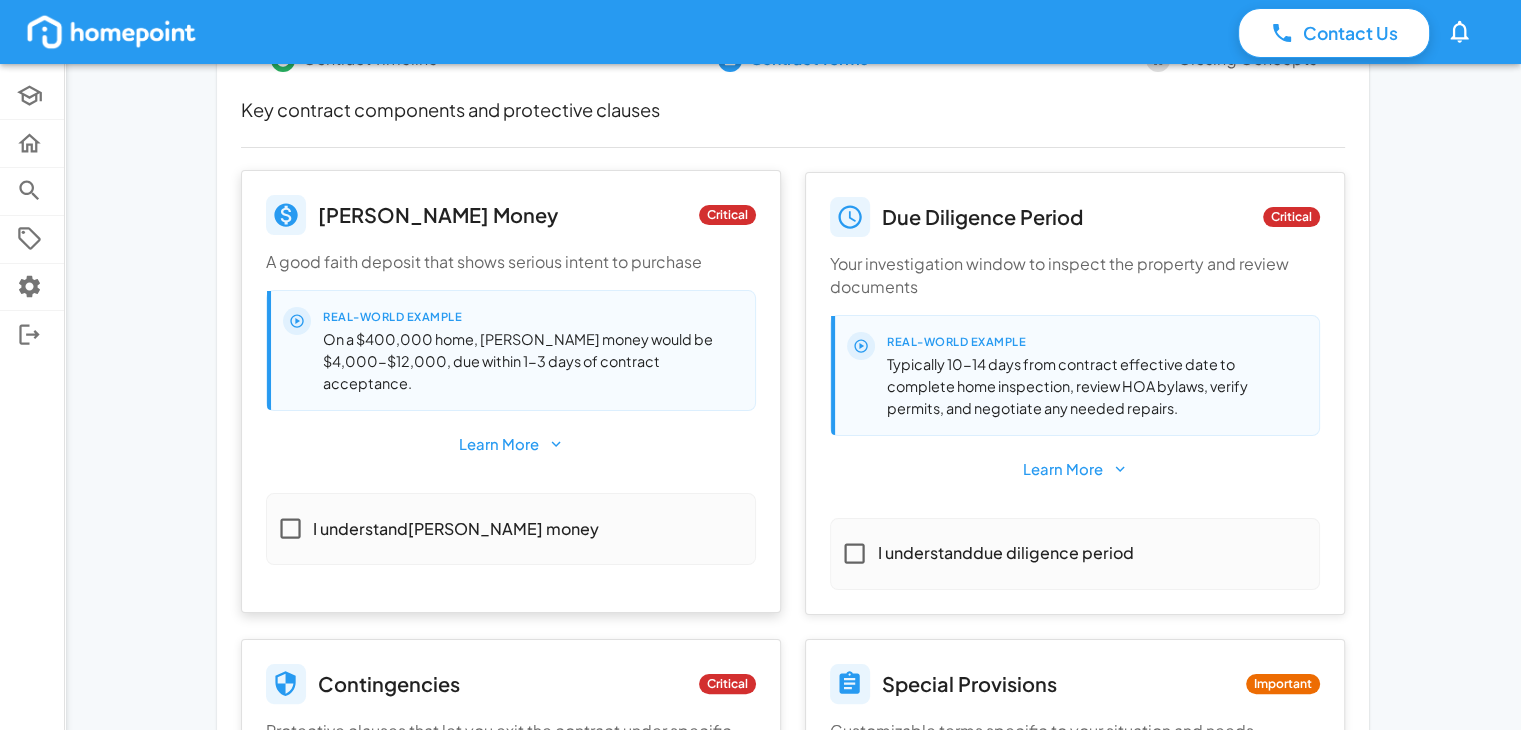 click on "I understand  earnest money" at bounding box center [433, 528] 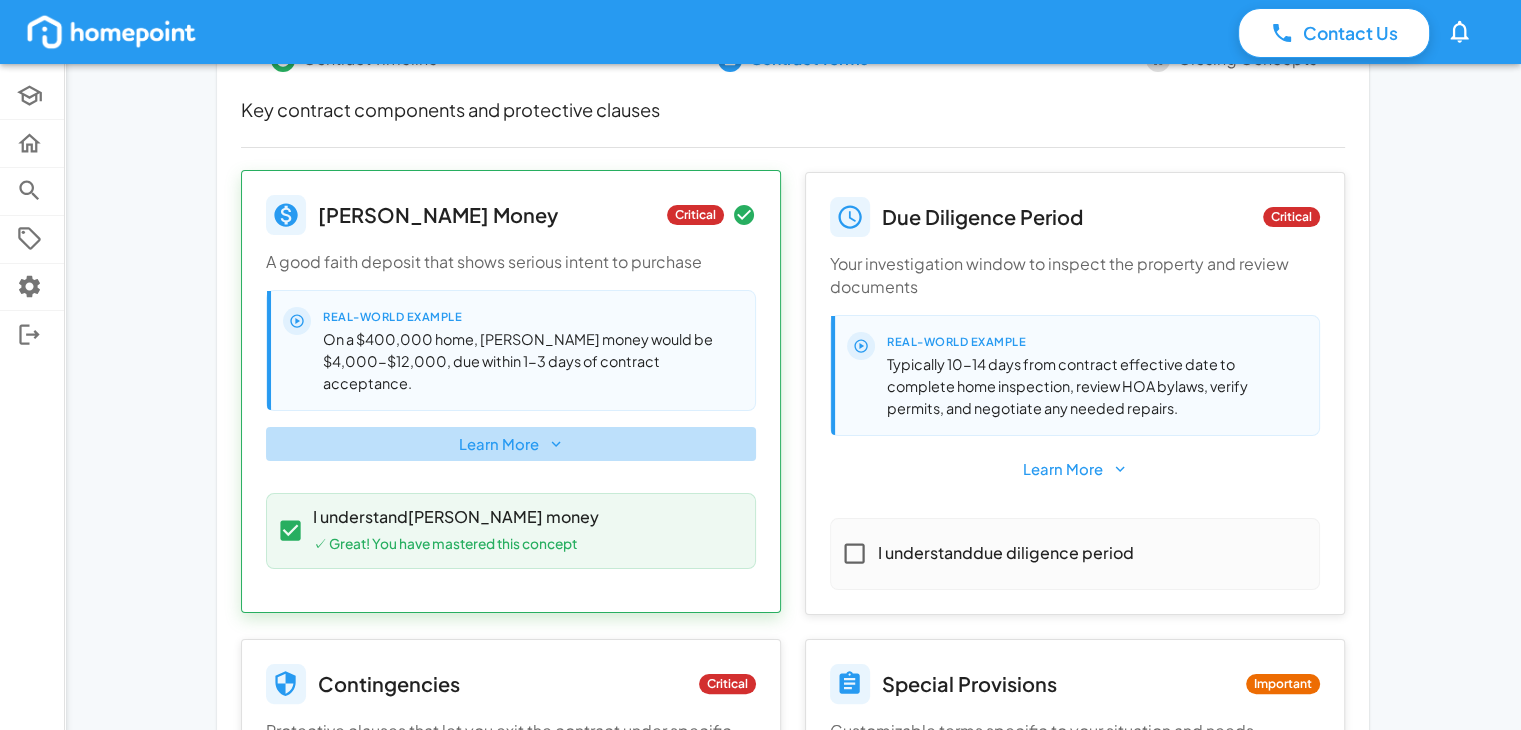 click on "Learn More" at bounding box center [511, 444] 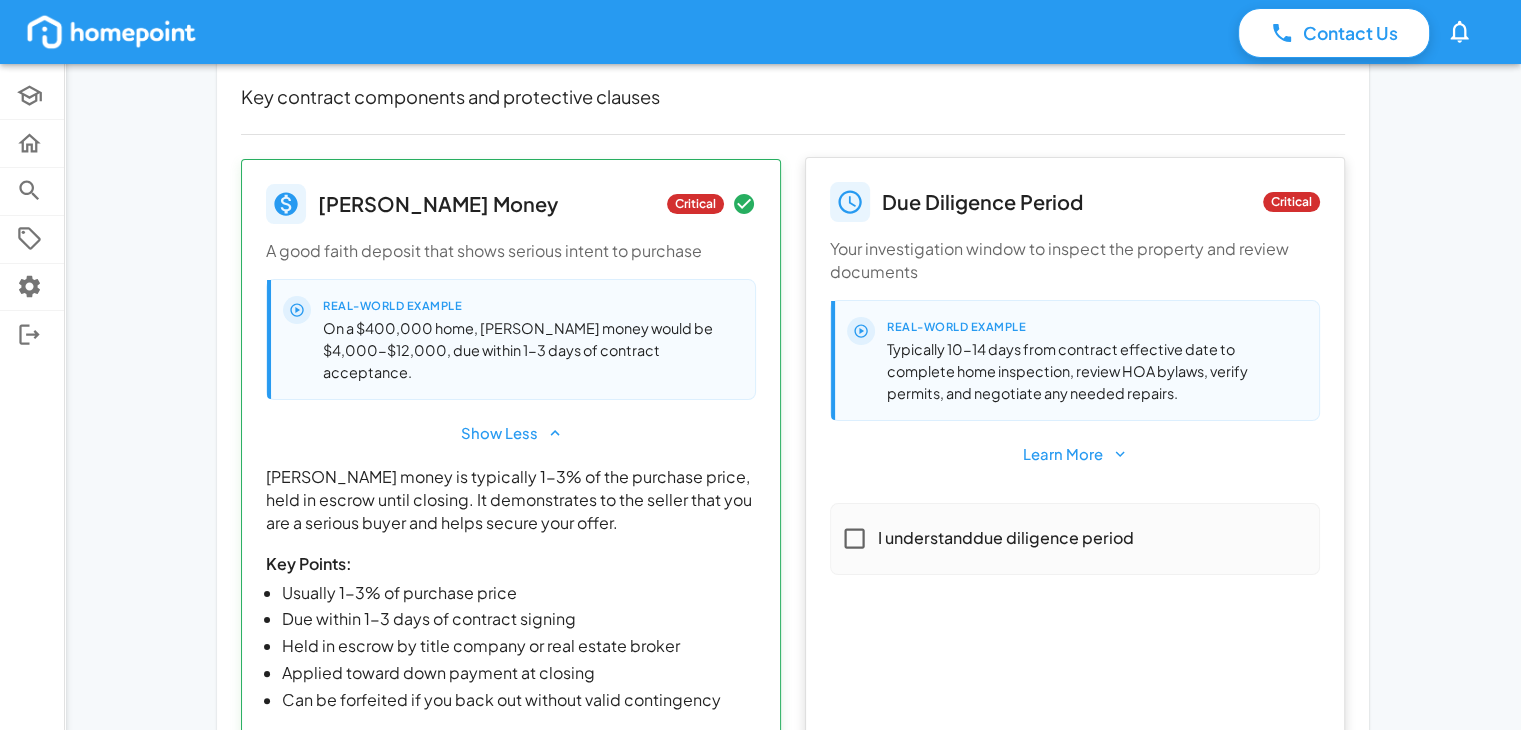scroll, scrollTop: 280, scrollLeft: 0, axis: vertical 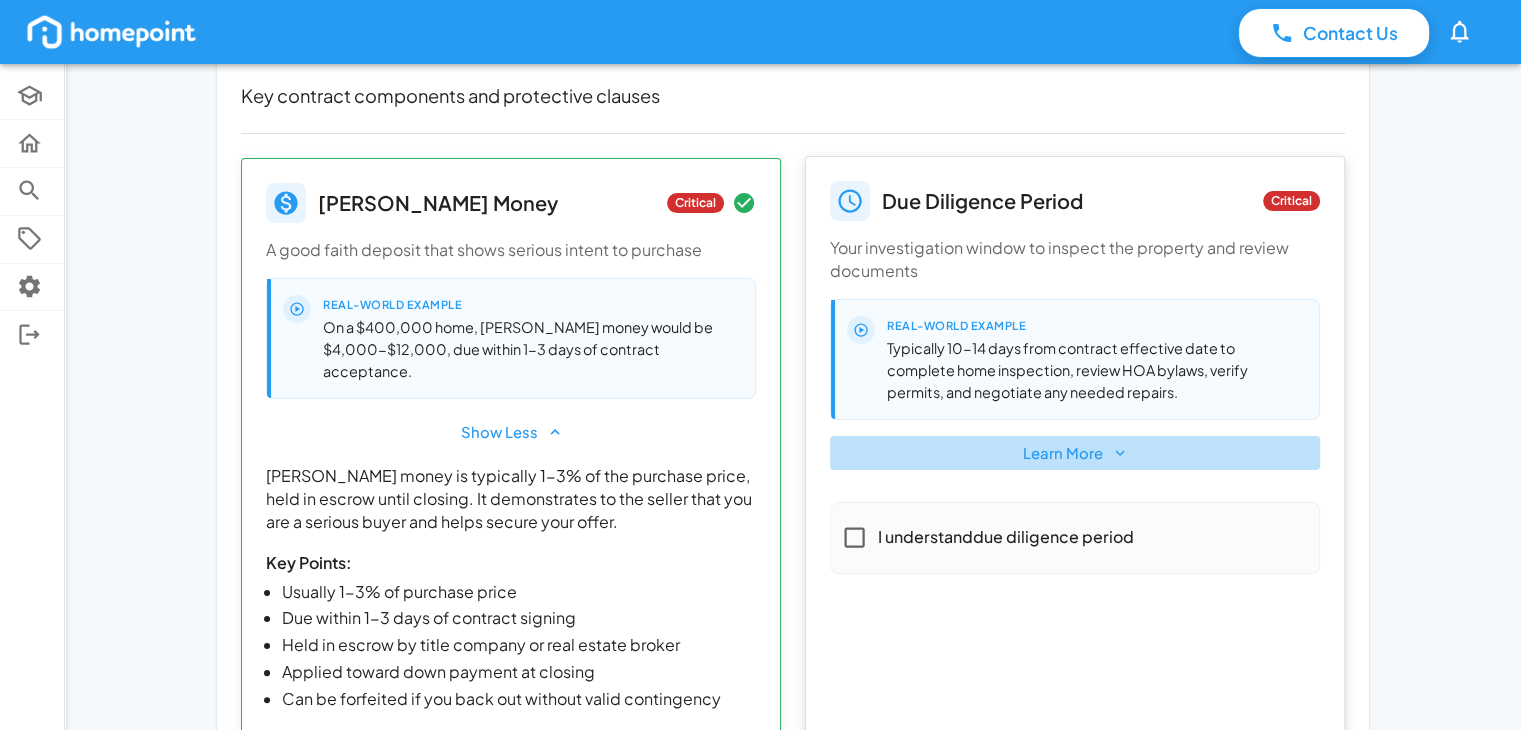 click on "Learn More" at bounding box center [1075, 453] 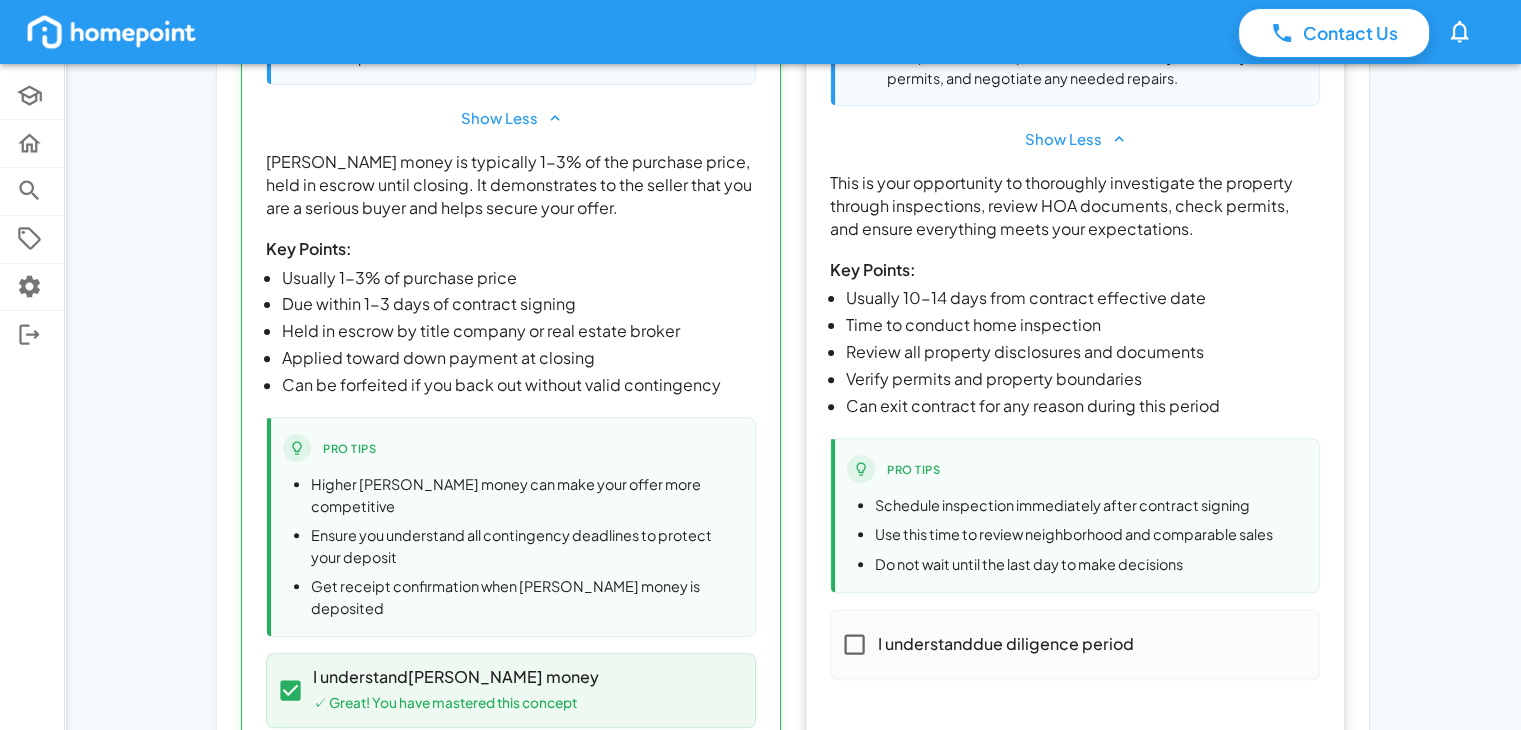 scroll, scrollTop: 596, scrollLeft: 0, axis: vertical 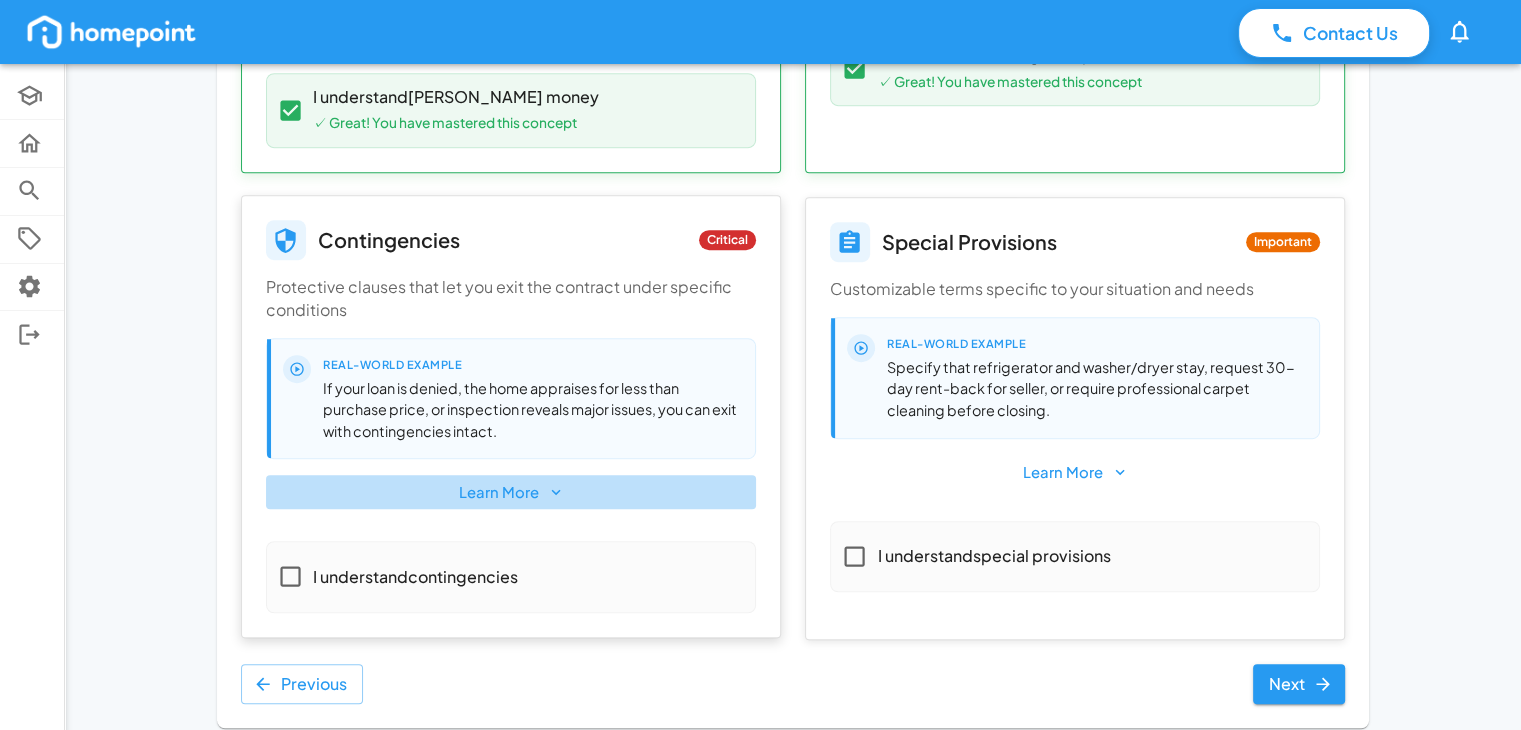 click 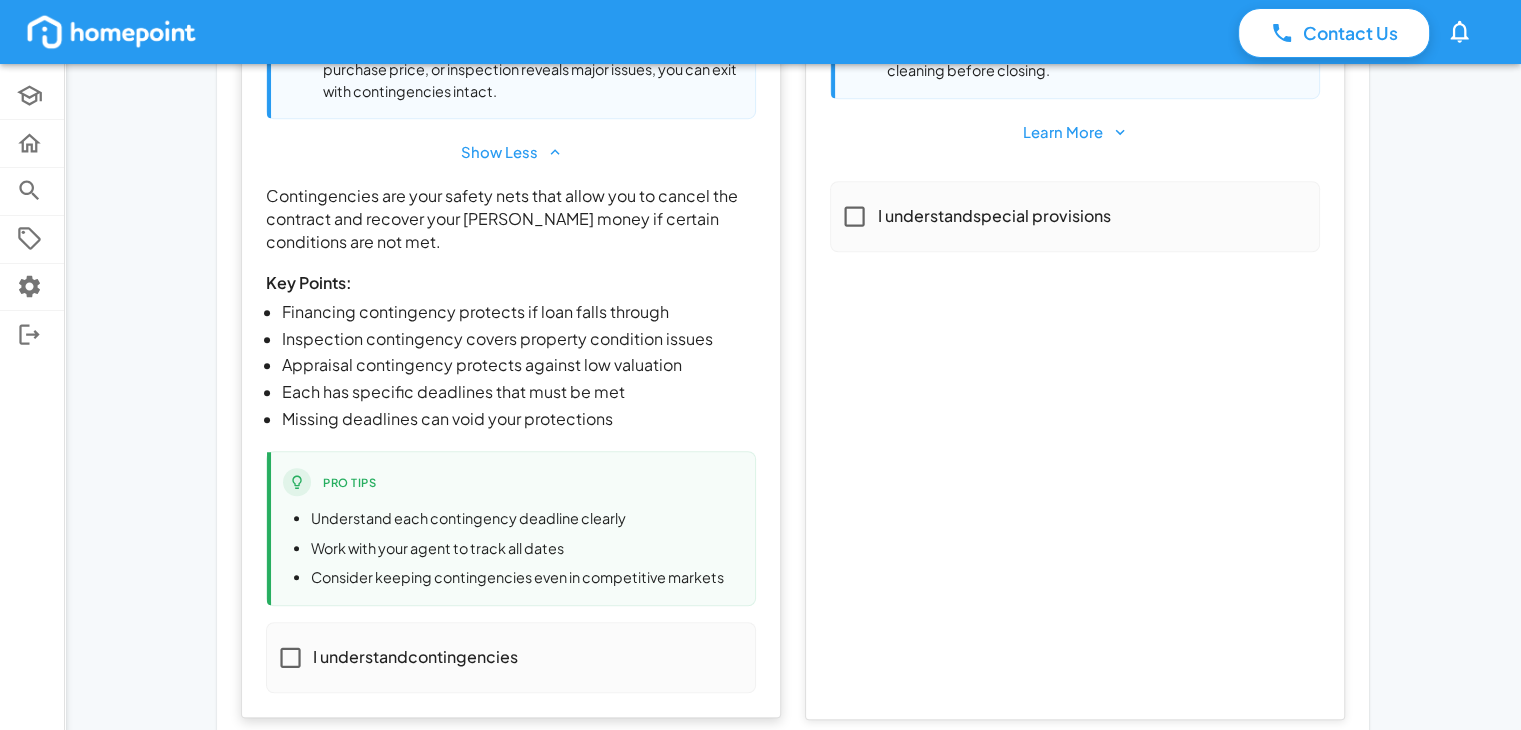 scroll, scrollTop: 1553, scrollLeft: 0, axis: vertical 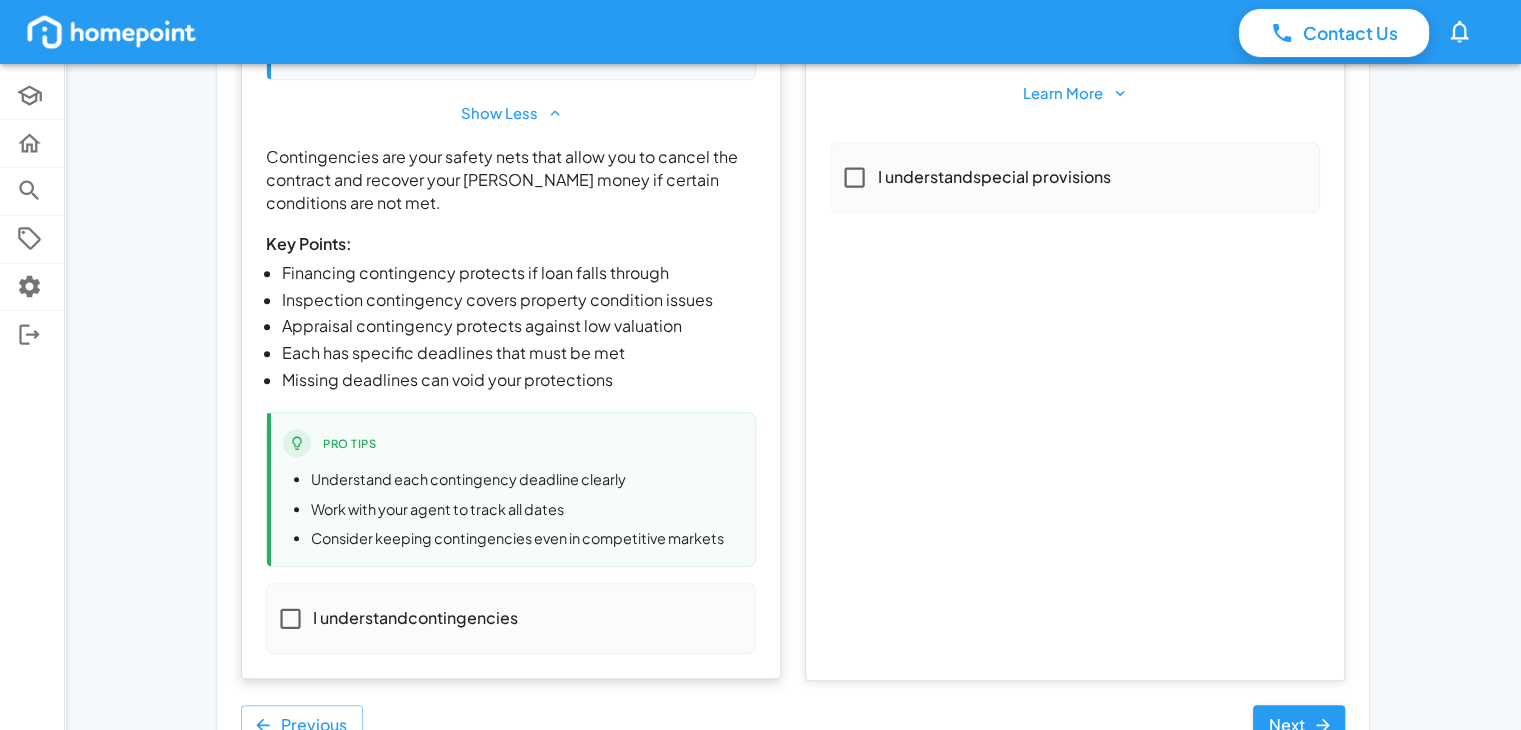 click on "I understand  contingencies" at bounding box center (393, 618) 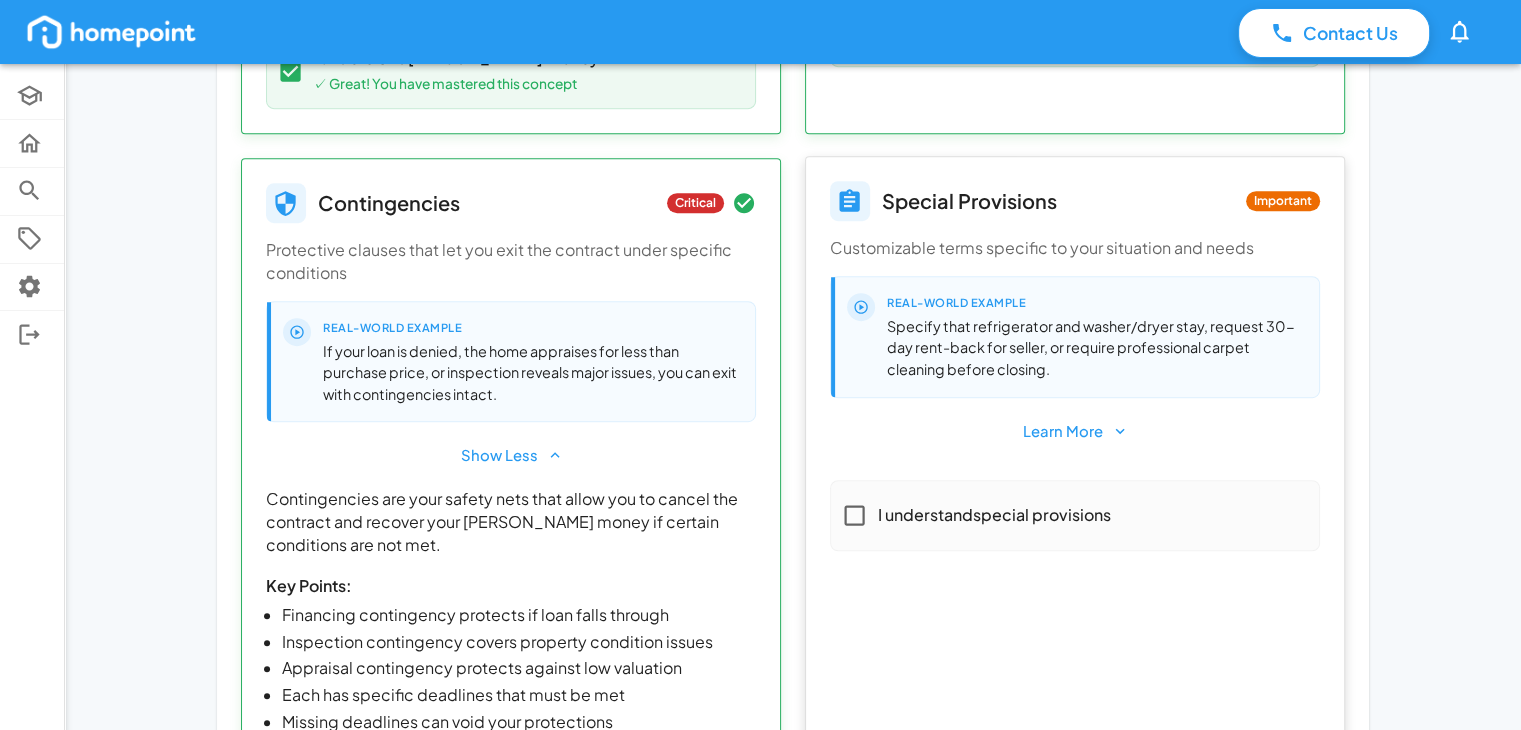 scroll, scrollTop: 1212, scrollLeft: 0, axis: vertical 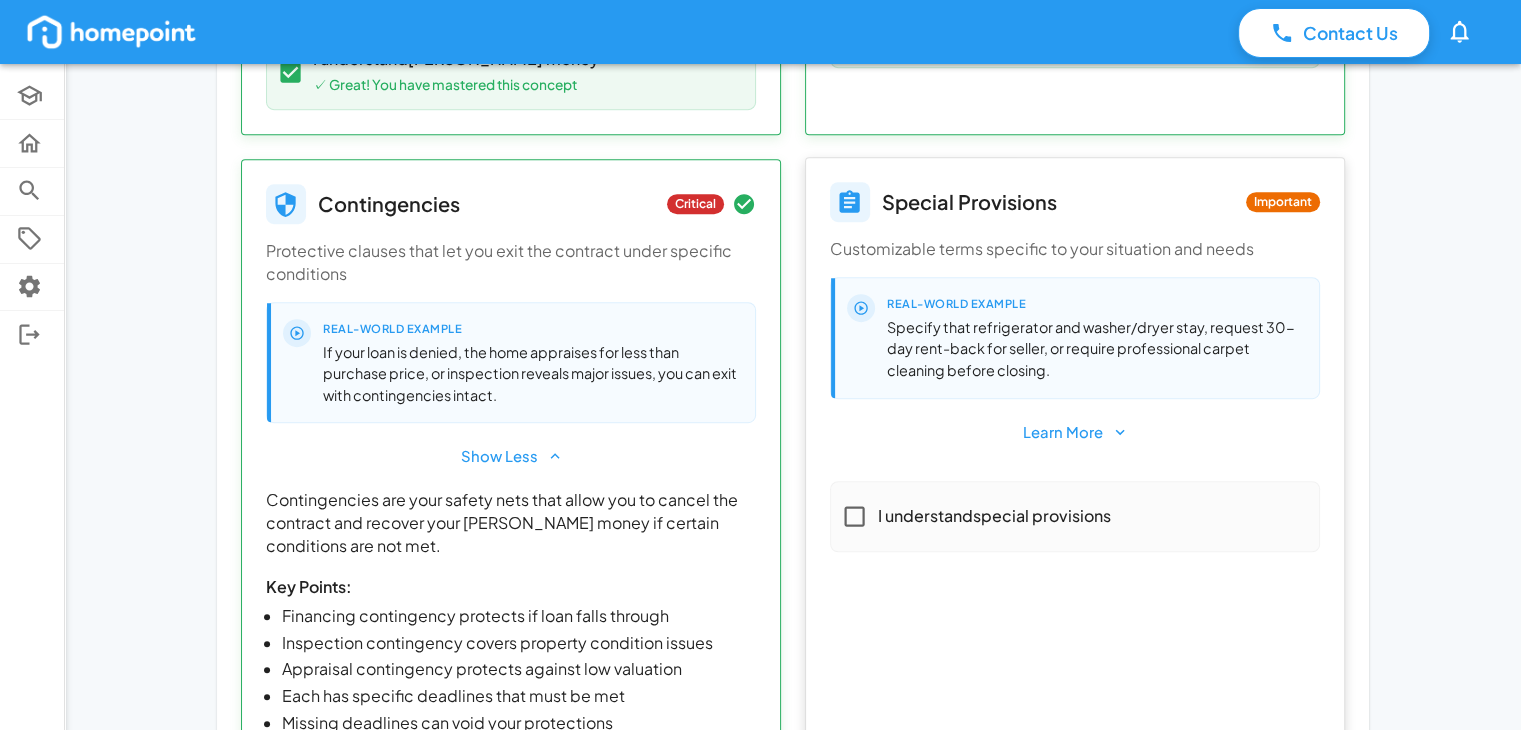 click on "Learn More" at bounding box center [1075, 432] 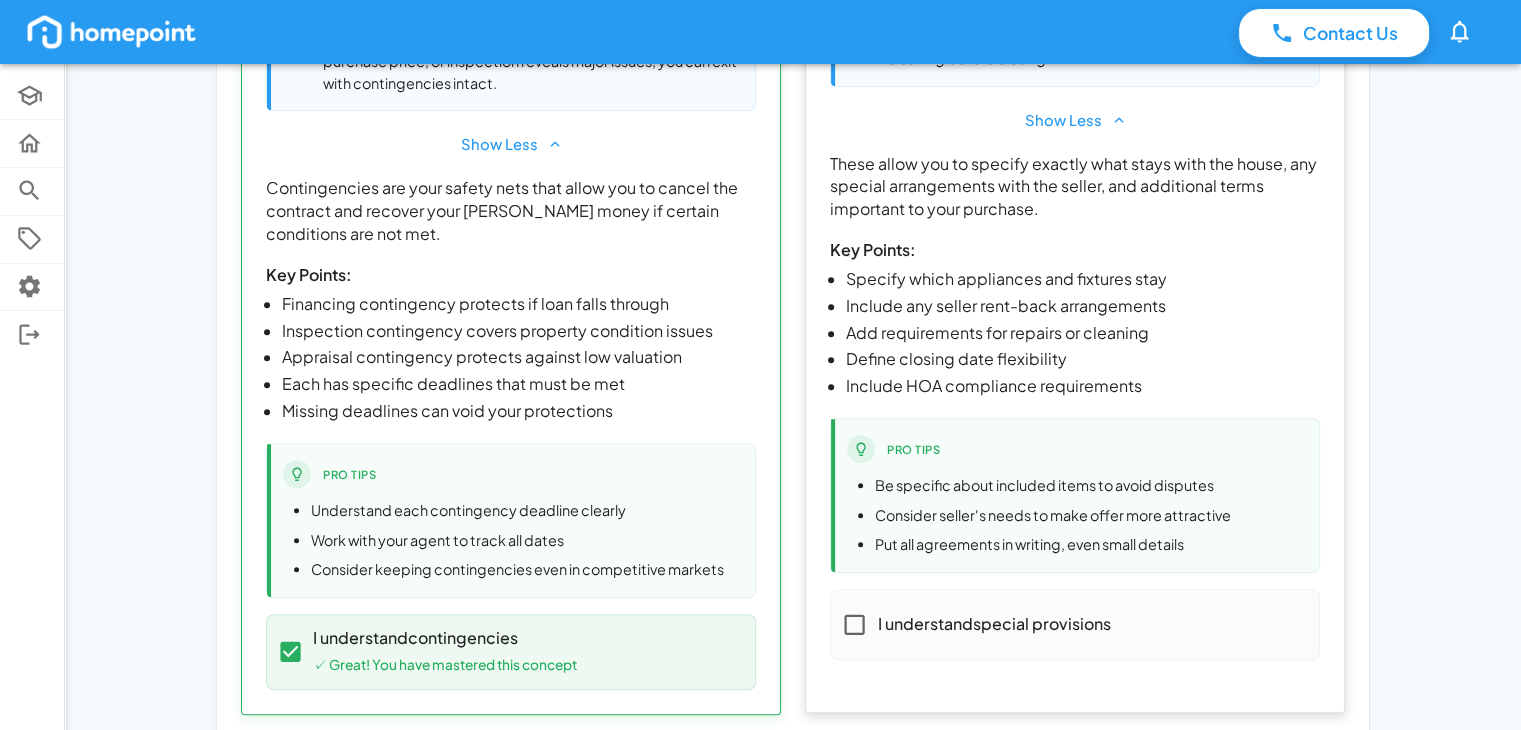 scroll, scrollTop: 1536, scrollLeft: 0, axis: vertical 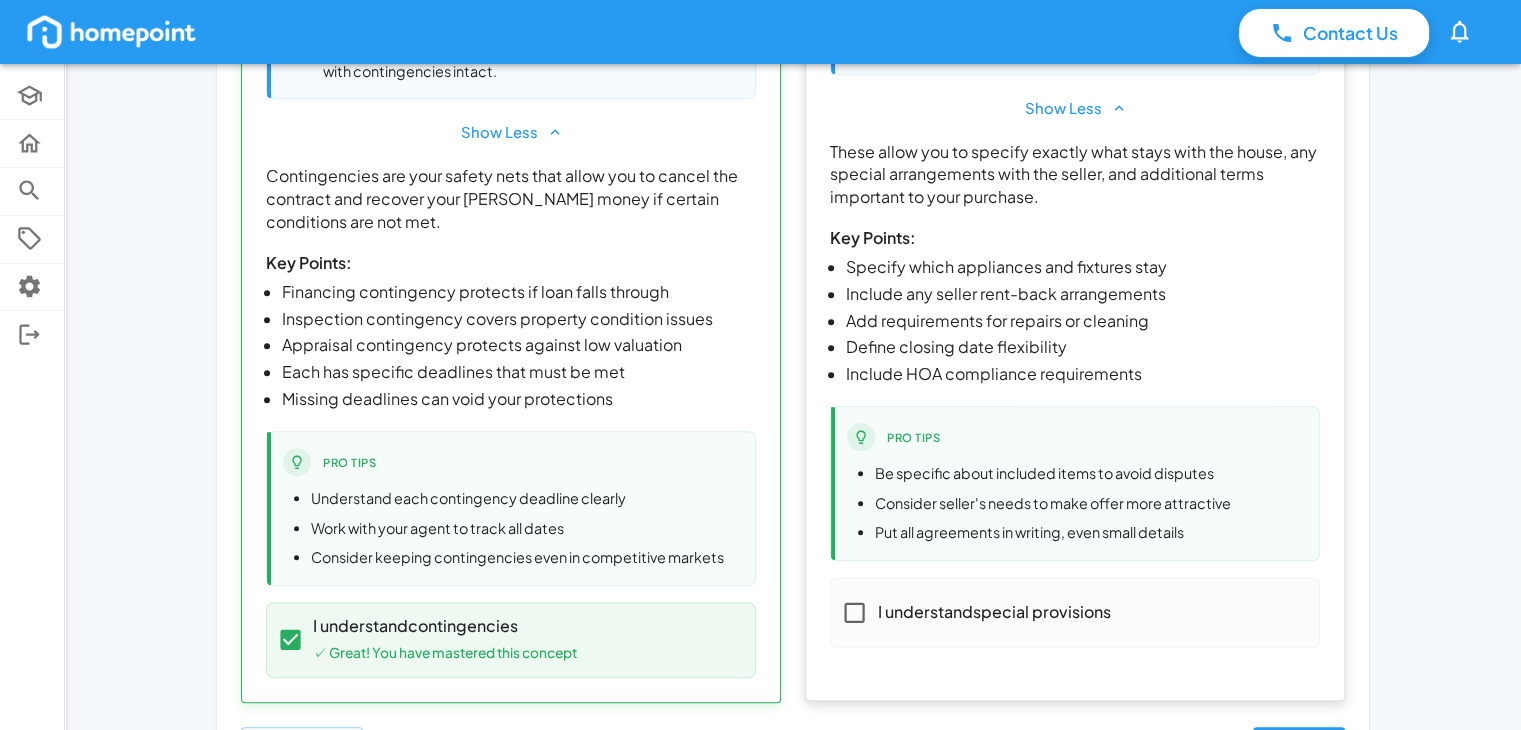 click on "I understand  special provisions" at bounding box center [993, 612] 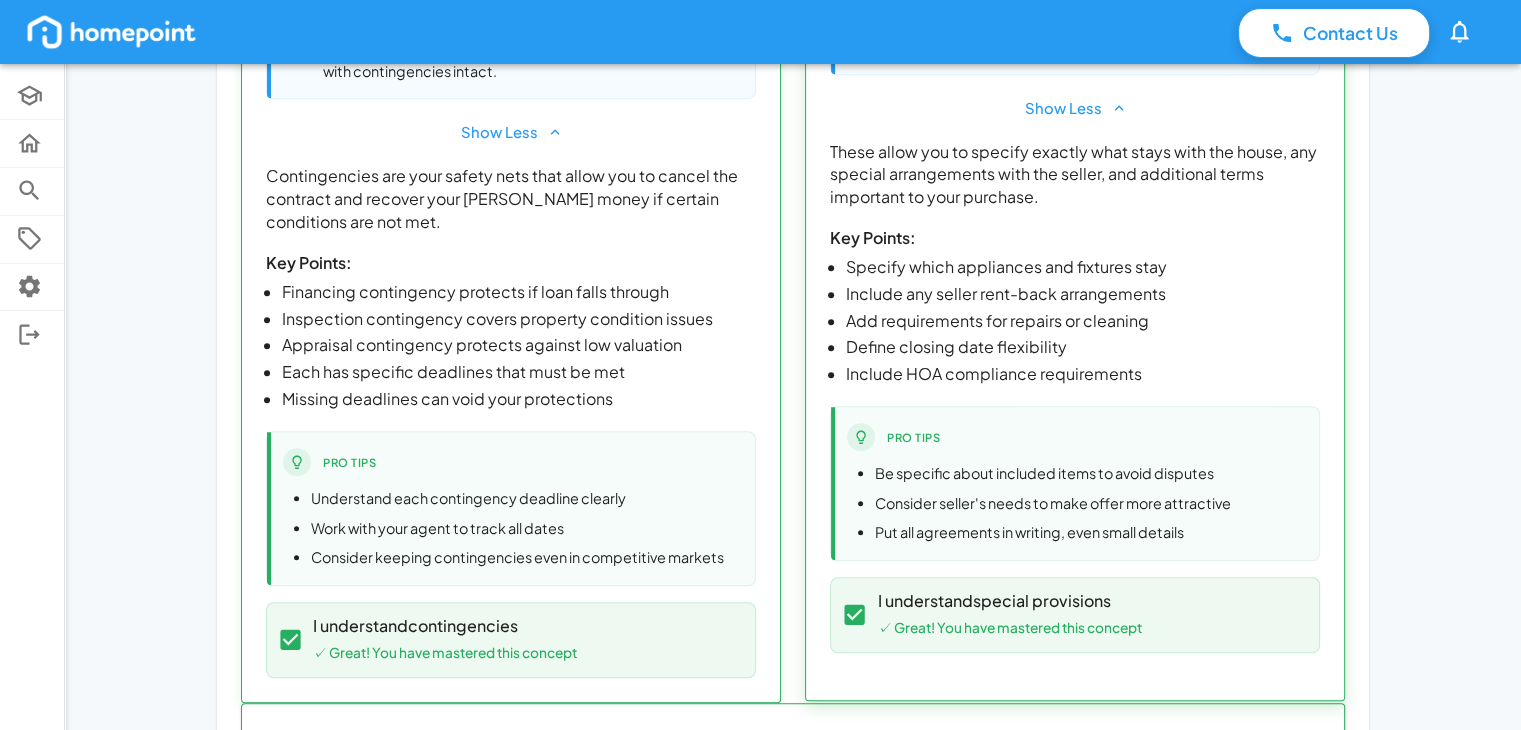 click on "✓ Great! You have mastered this concept" at bounding box center (1009, 628) 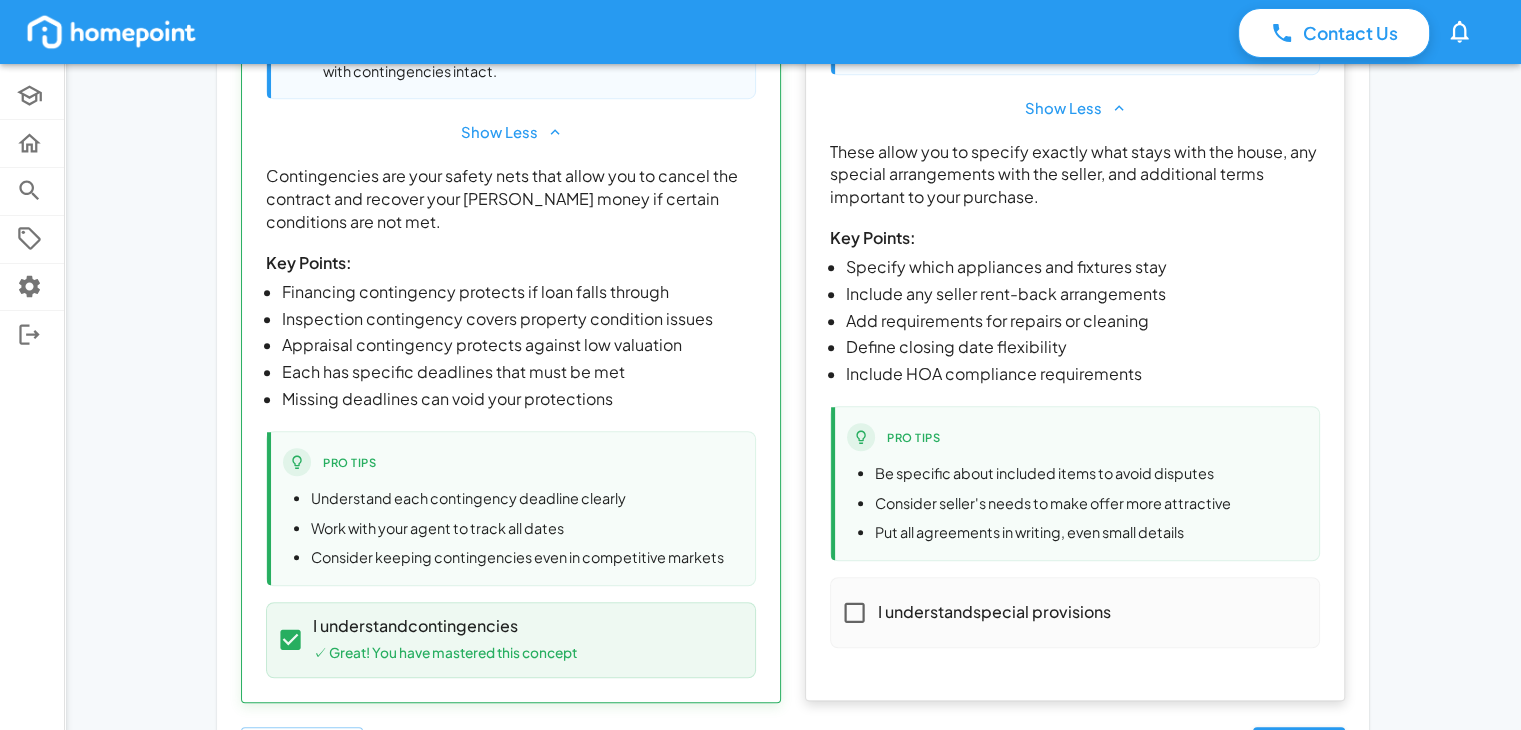 scroll, scrollTop: 1599, scrollLeft: 0, axis: vertical 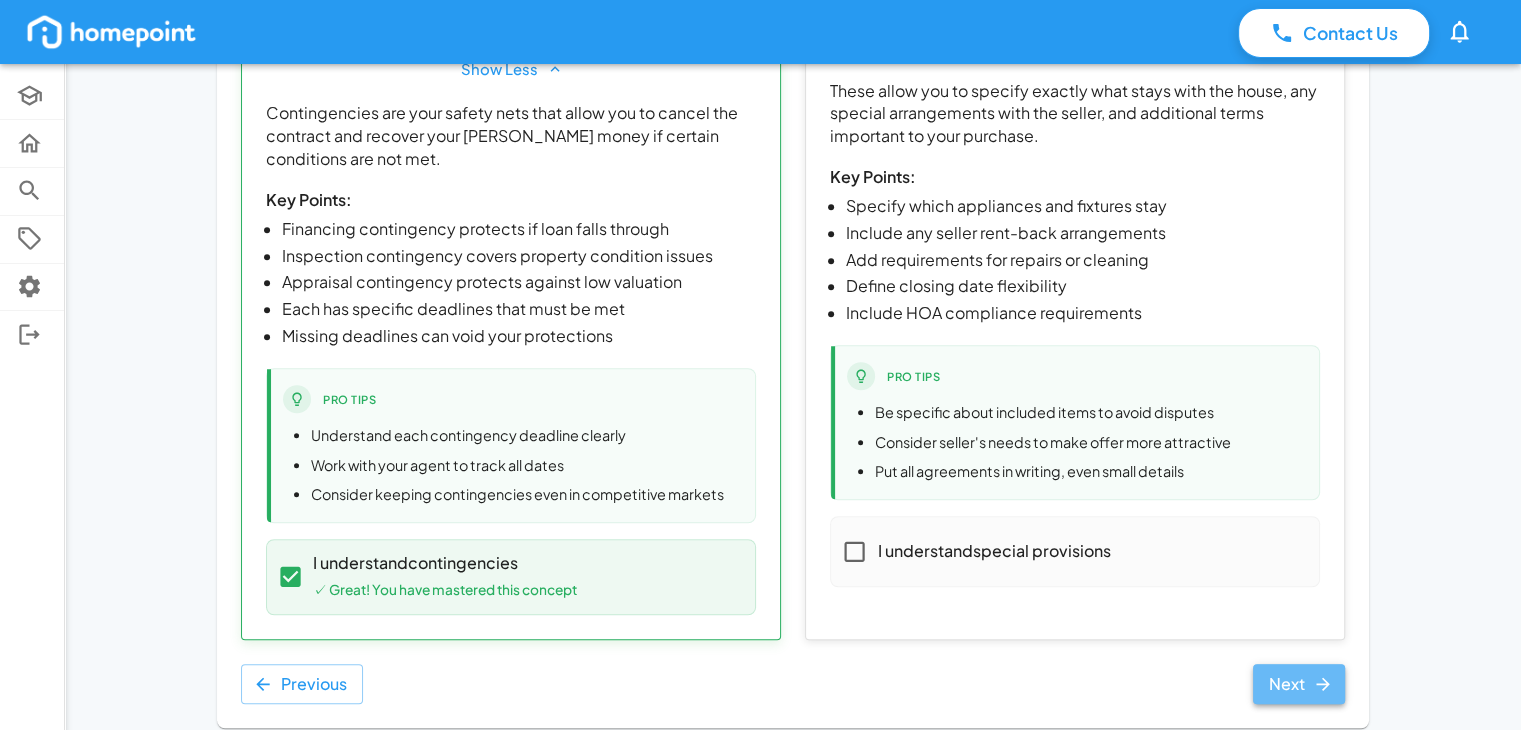 click on "Next" at bounding box center (1299, 684) 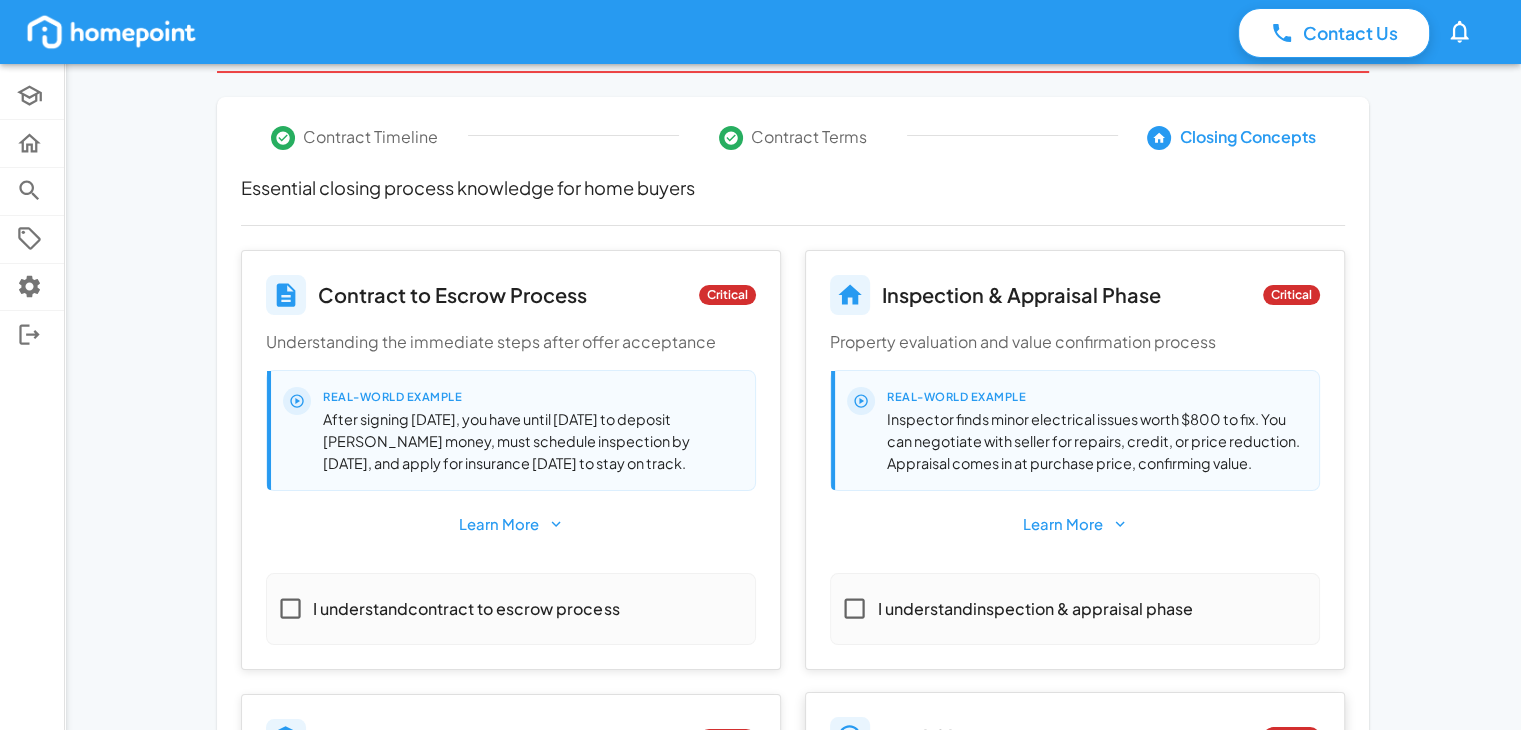 scroll, scrollTop: 0, scrollLeft: 0, axis: both 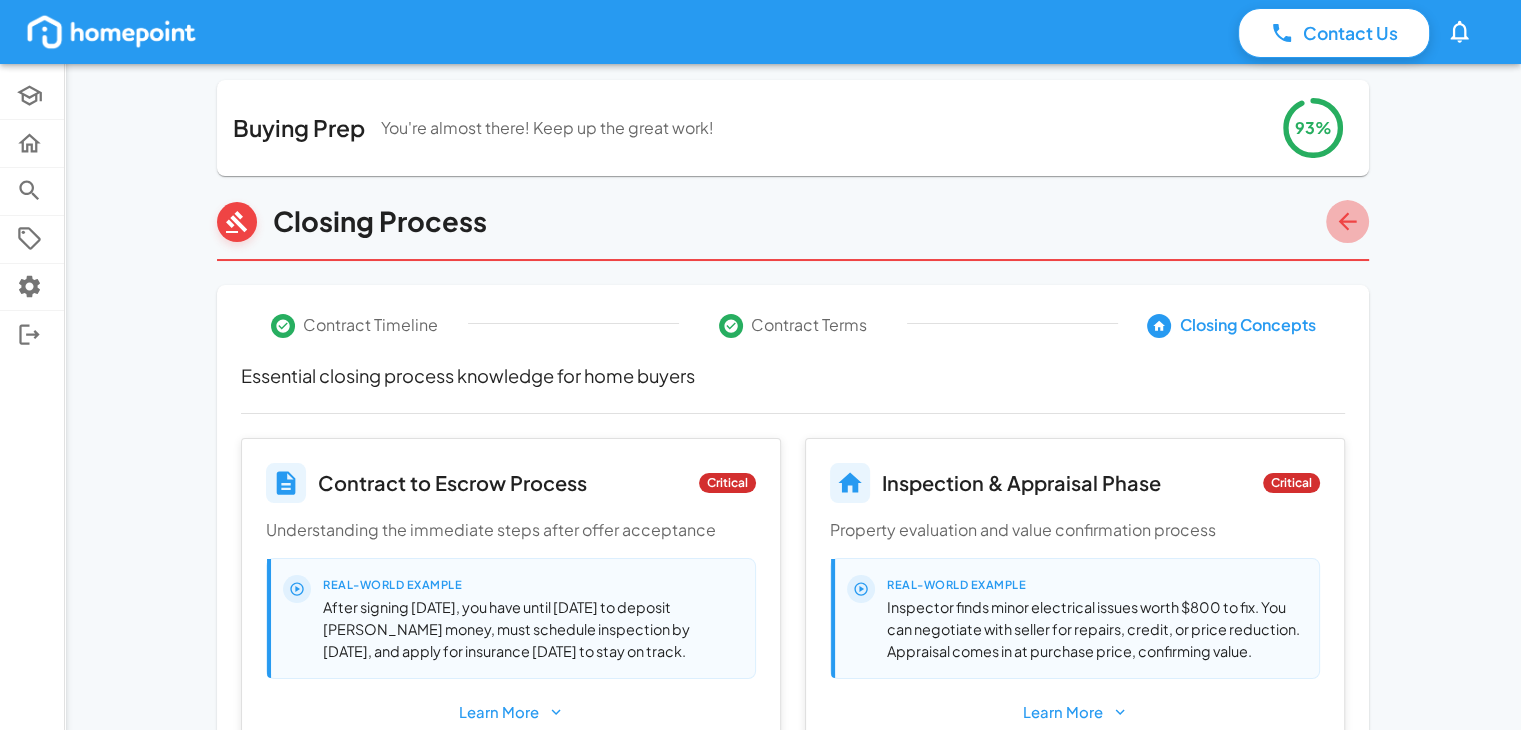 click 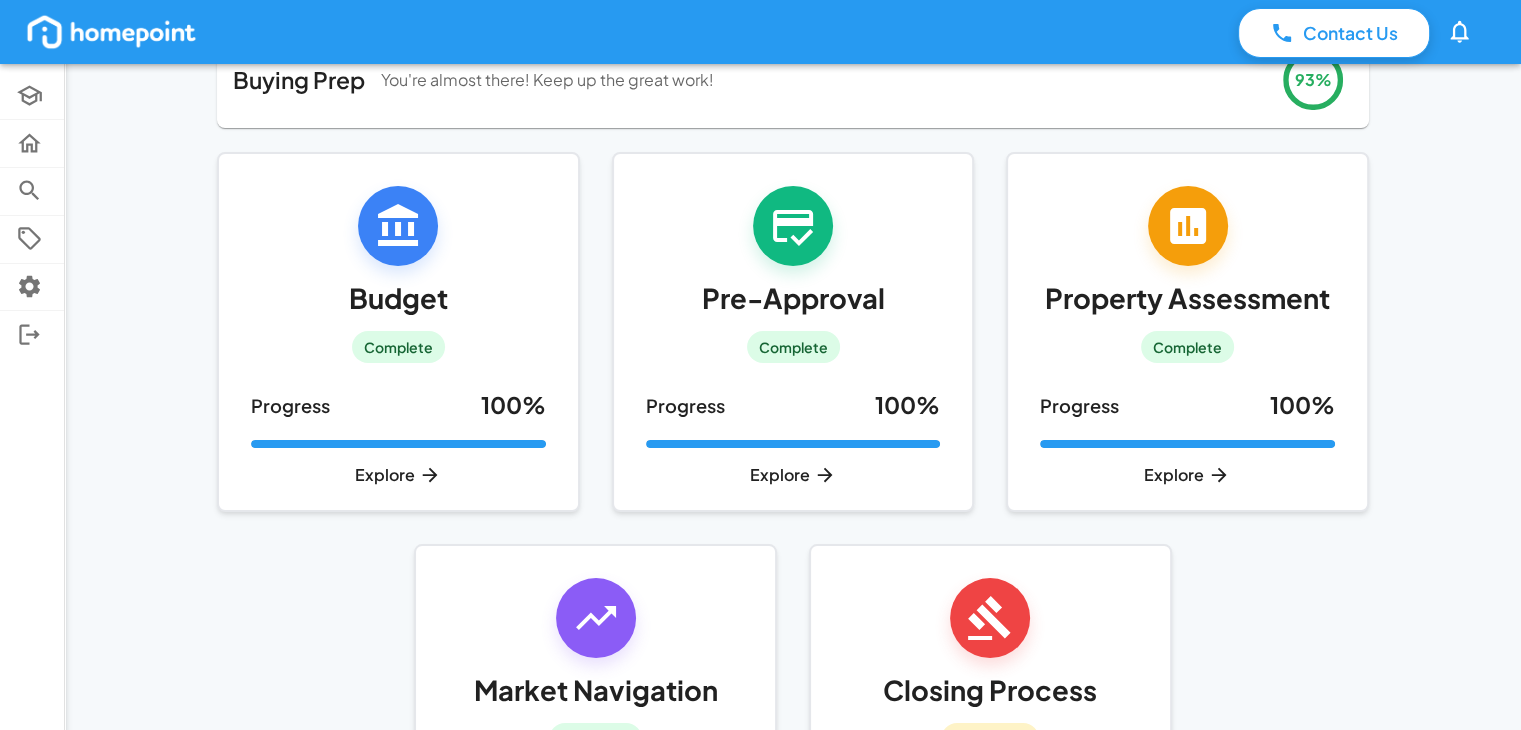scroll, scrollTop: 46, scrollLeft: 0, axis: vertical 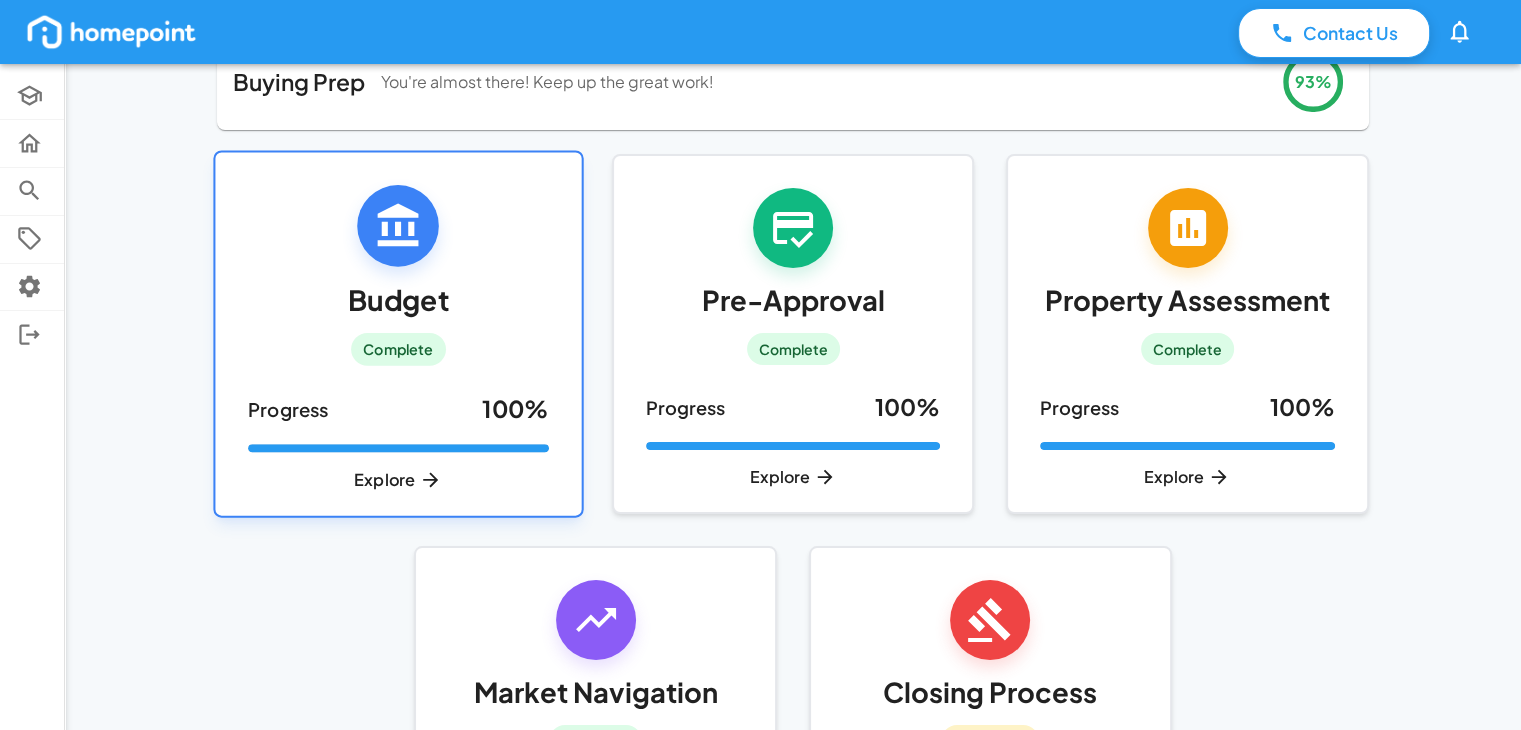 click on "Budget Complete" at bounding box center [398, 275] 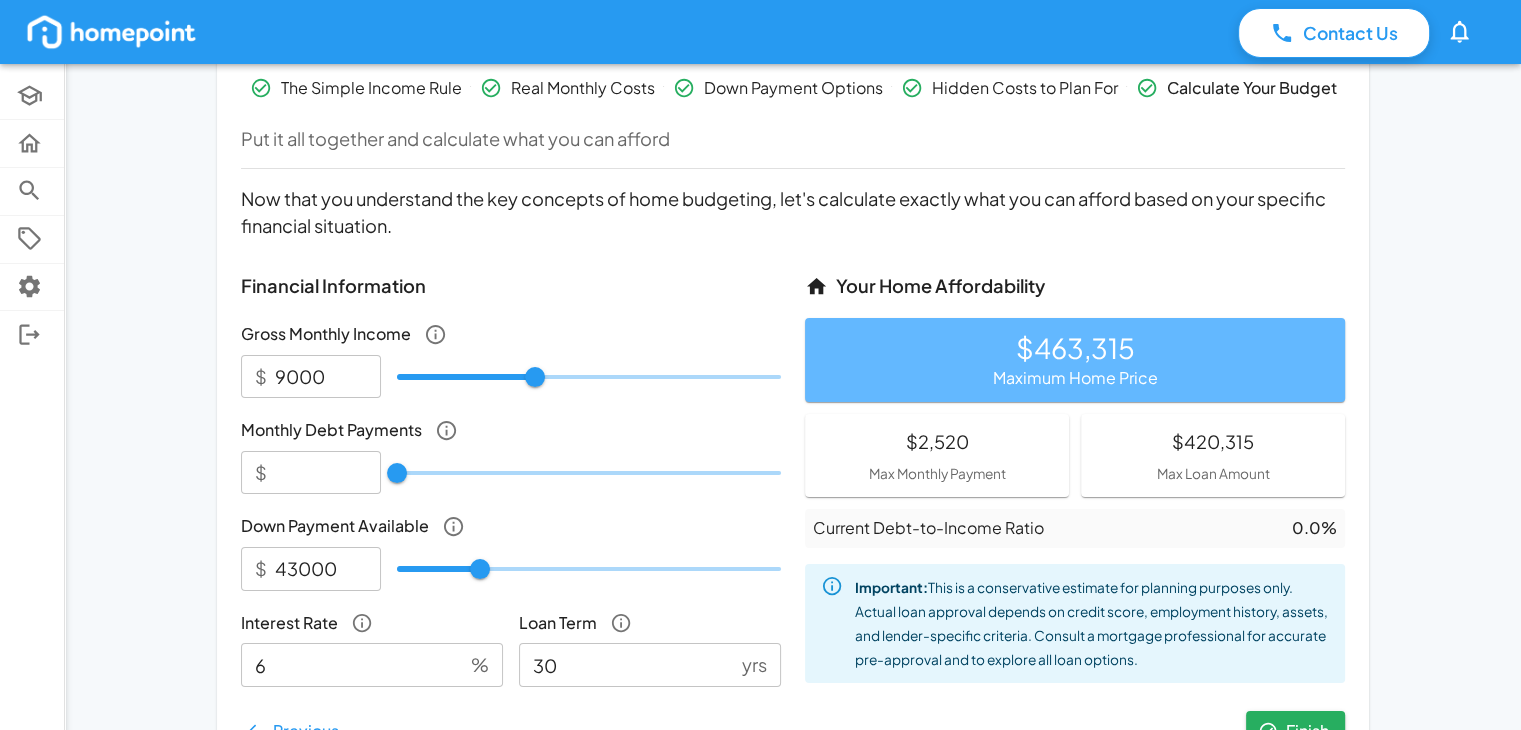 scroll, scrollTop: 353, scrollLeft: 0, axis: vertical 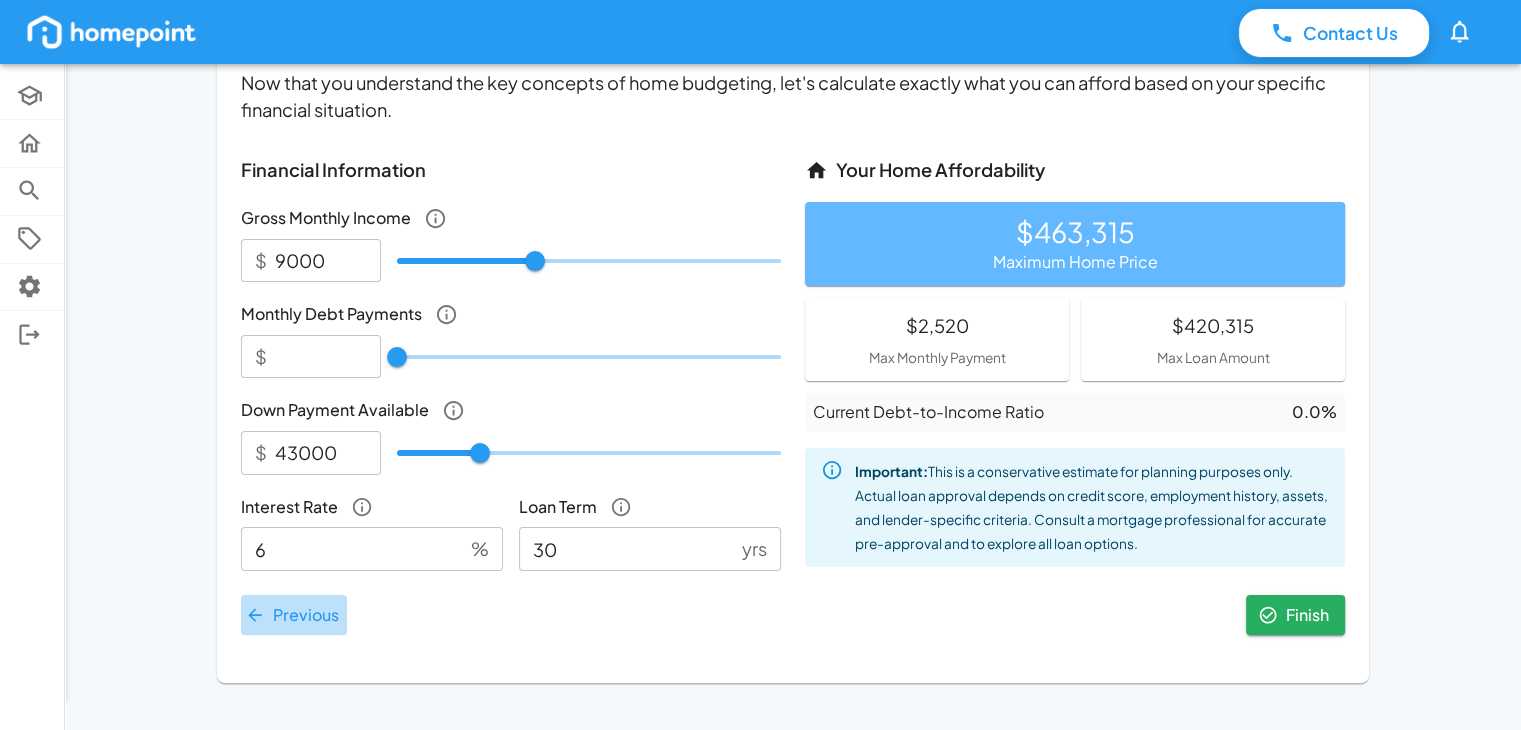 click on "Previous" at bounding box center (294, 615) 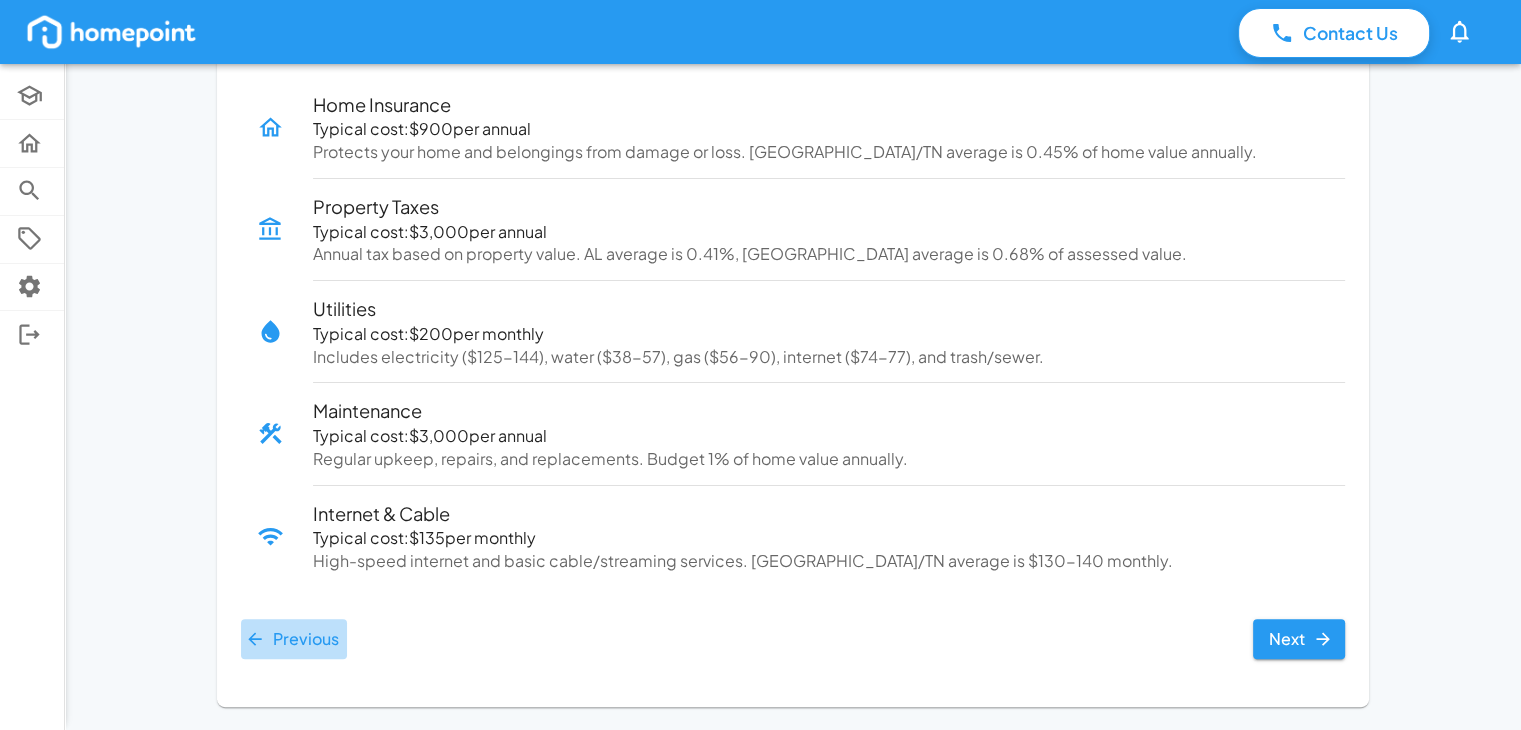 click on "Previous" at bounding box center (294, 639) 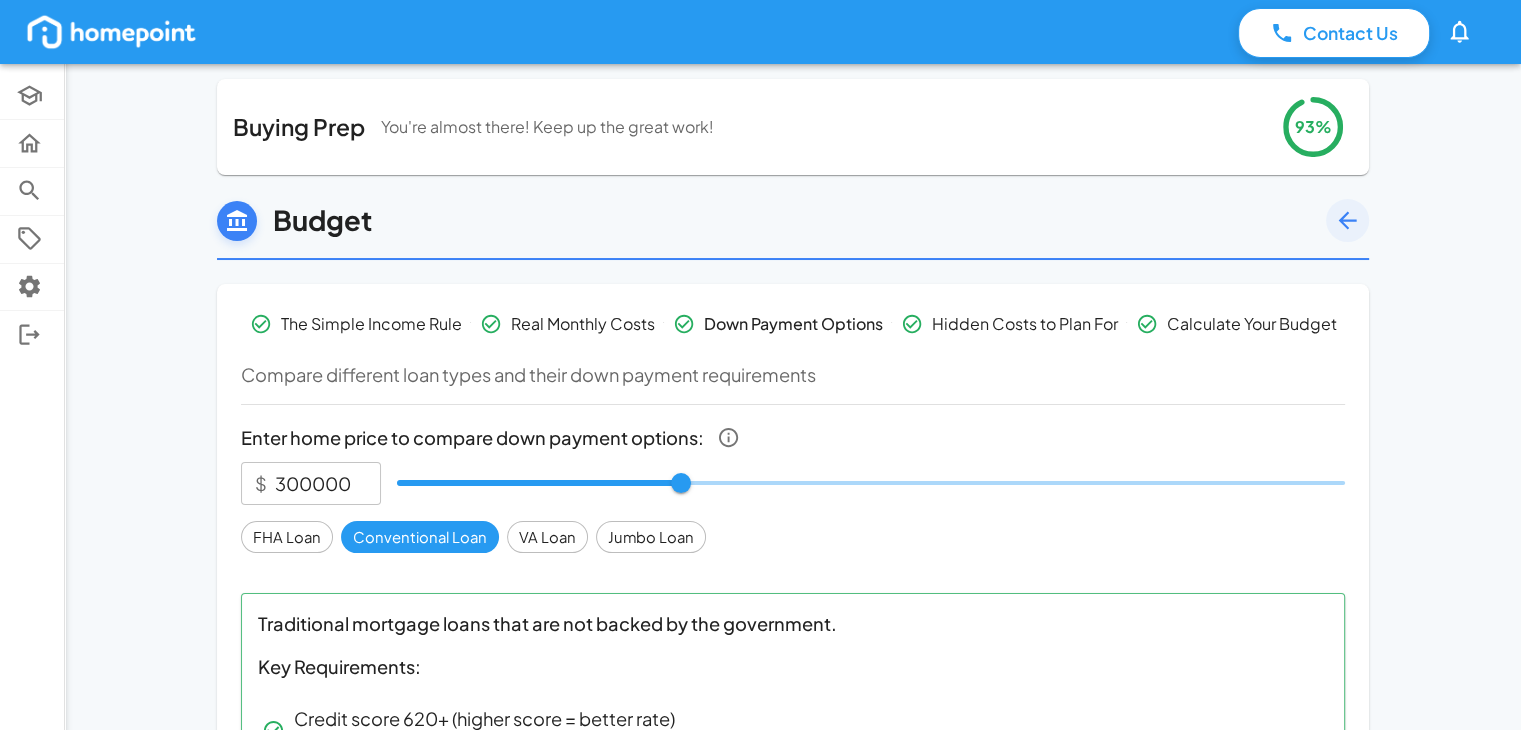 scroll, scrollTop: 0, scrollLeft: 0, axis: both 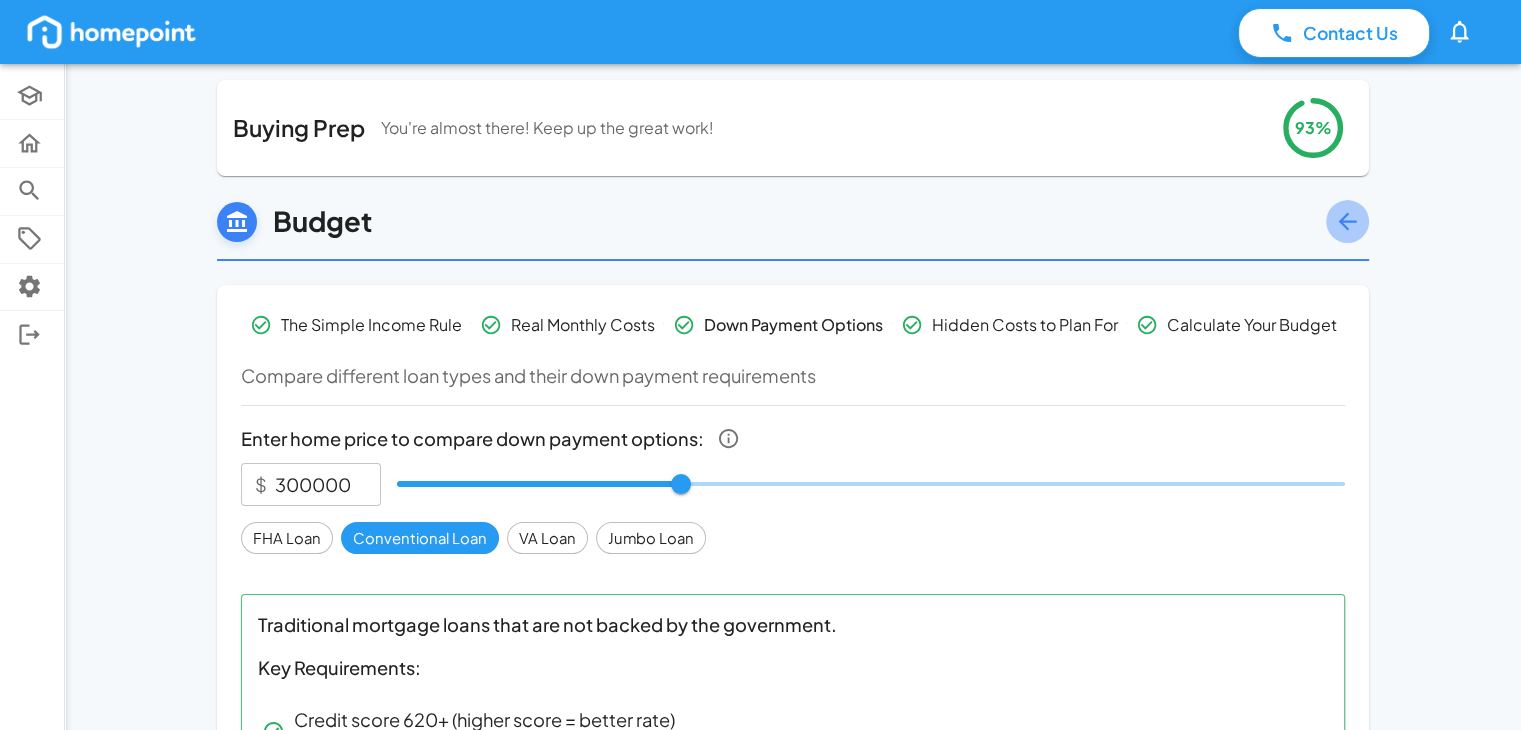 click 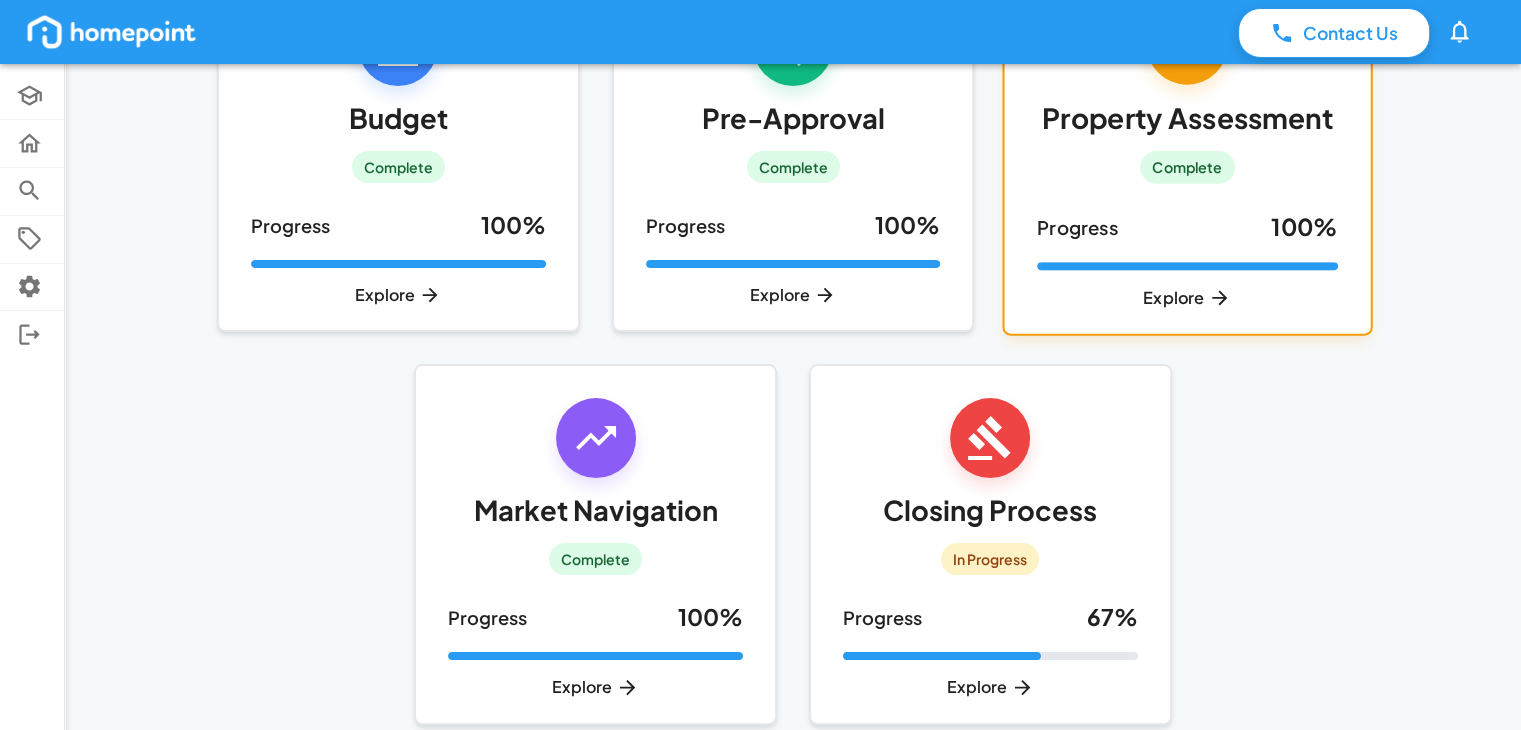 scroll, scrollTop: 269, scrollLeft: 0, axis: vertical 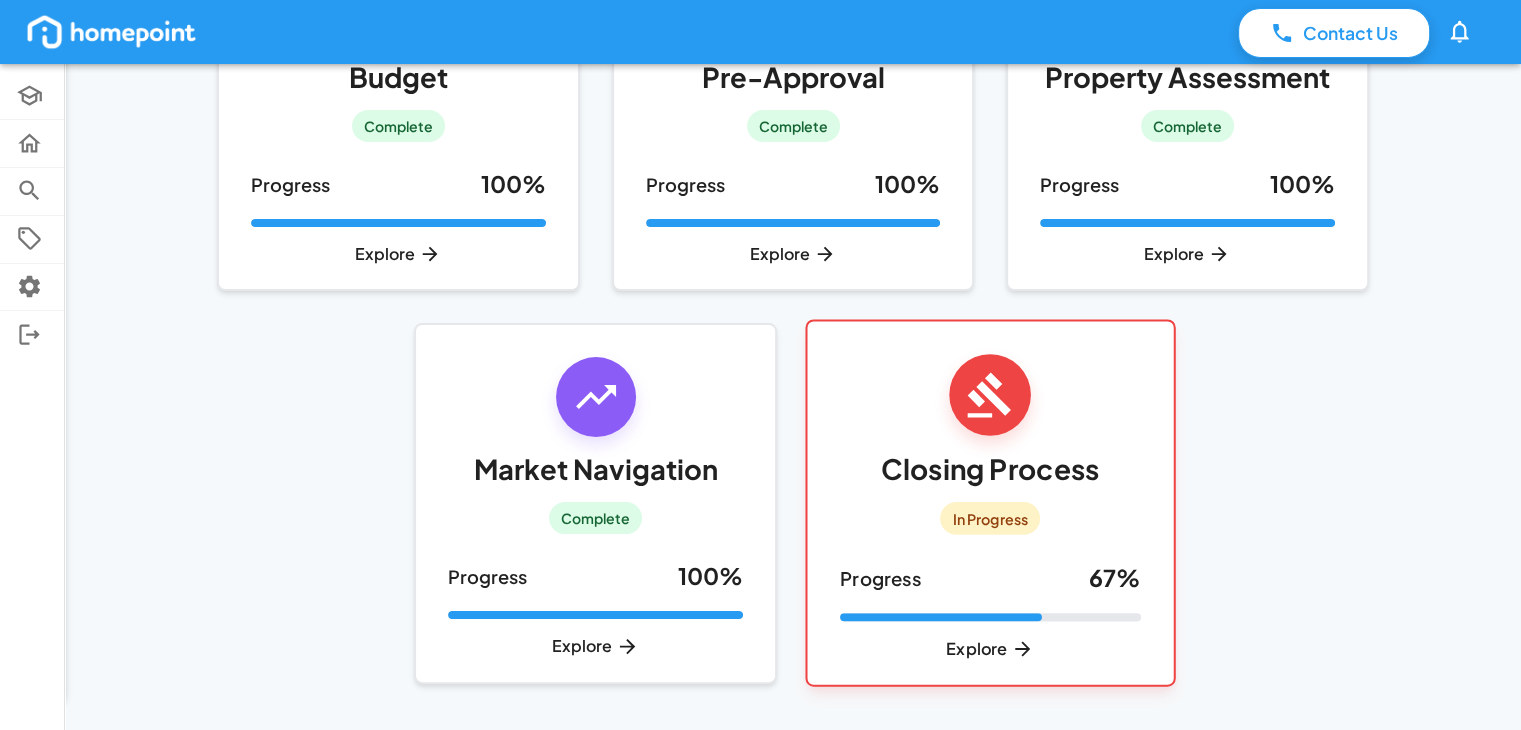 click on "Closing Process In Progress" at bounding box center (990, 445) 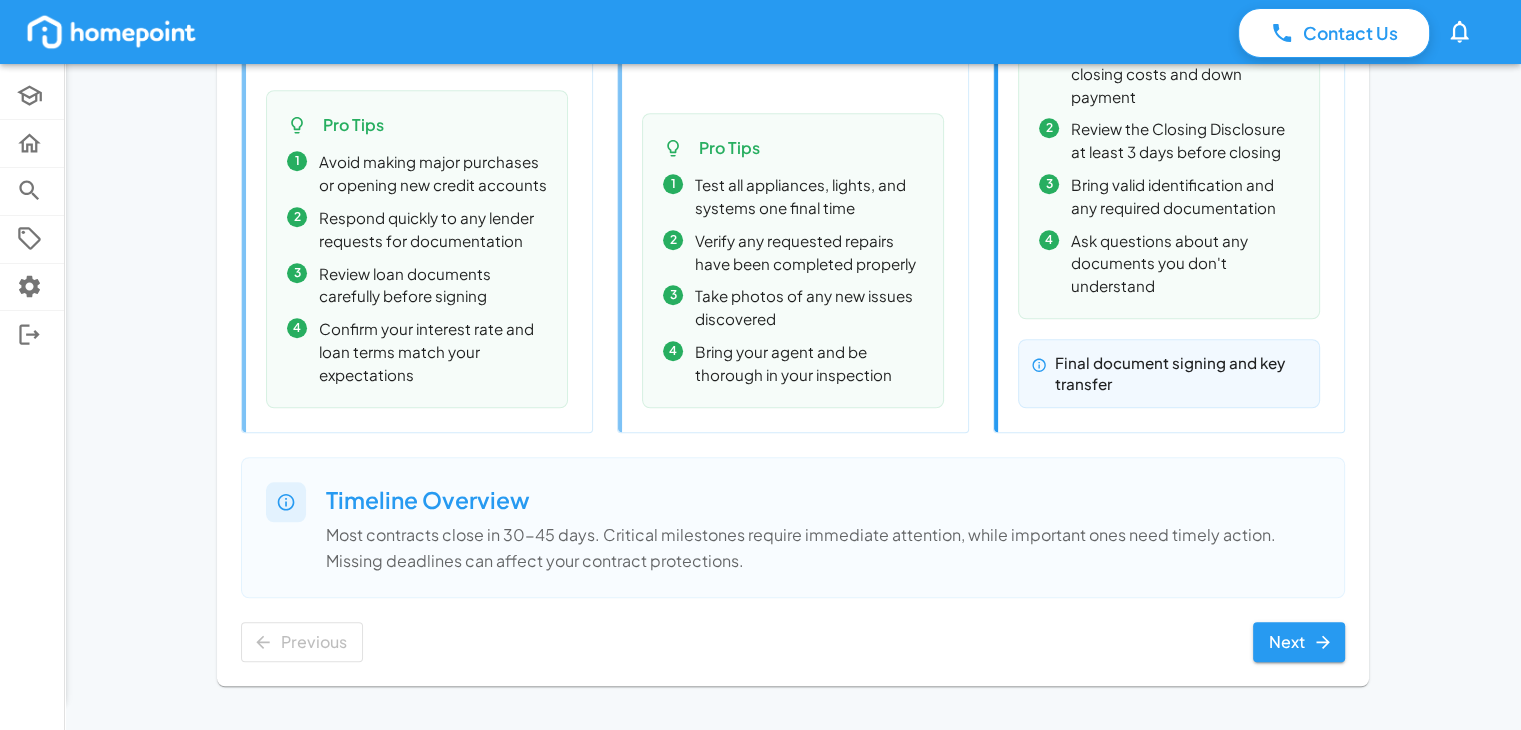 scroll, scrollTop: 1671, scrollLeft: 0, axis: vertical 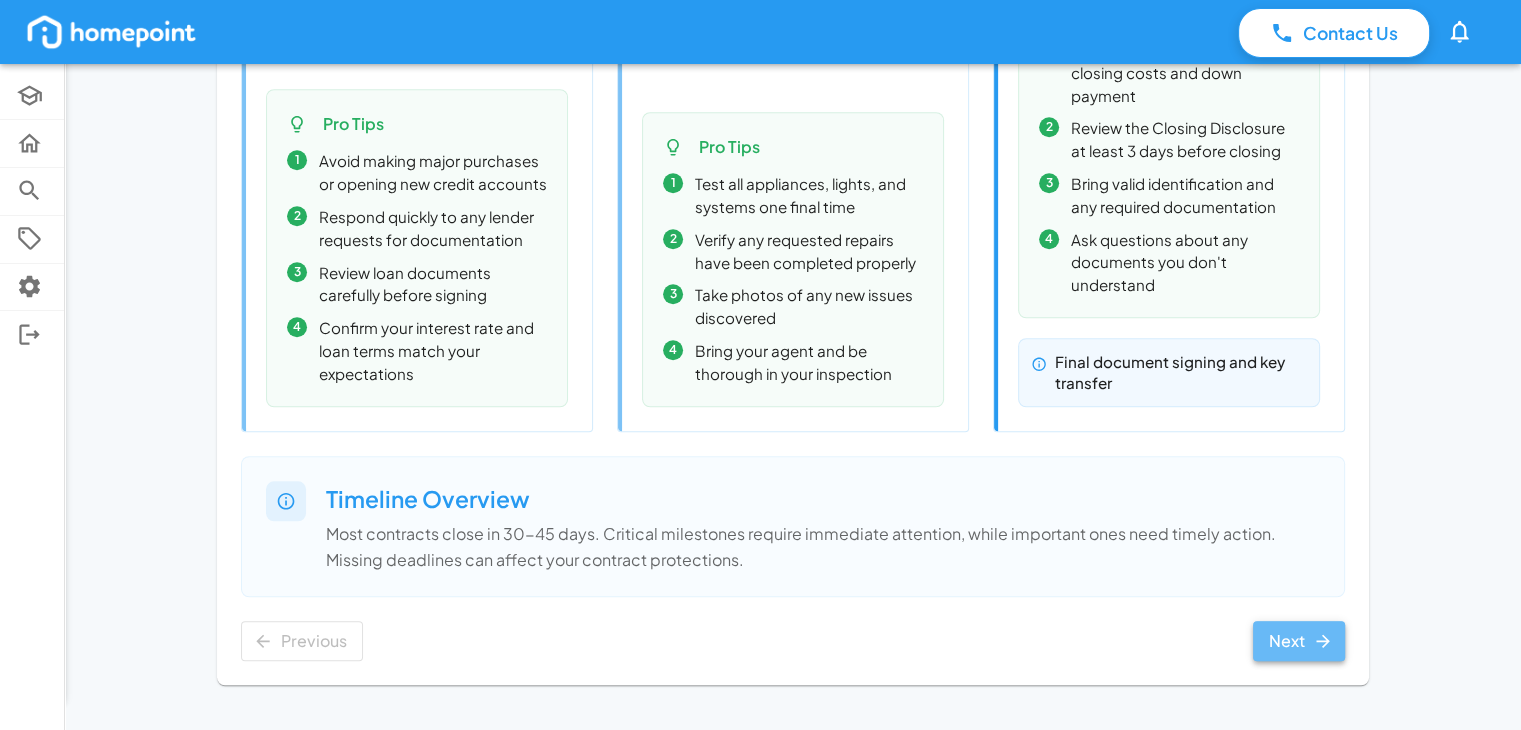 click on "Next" at bounding box center [1299, 641] 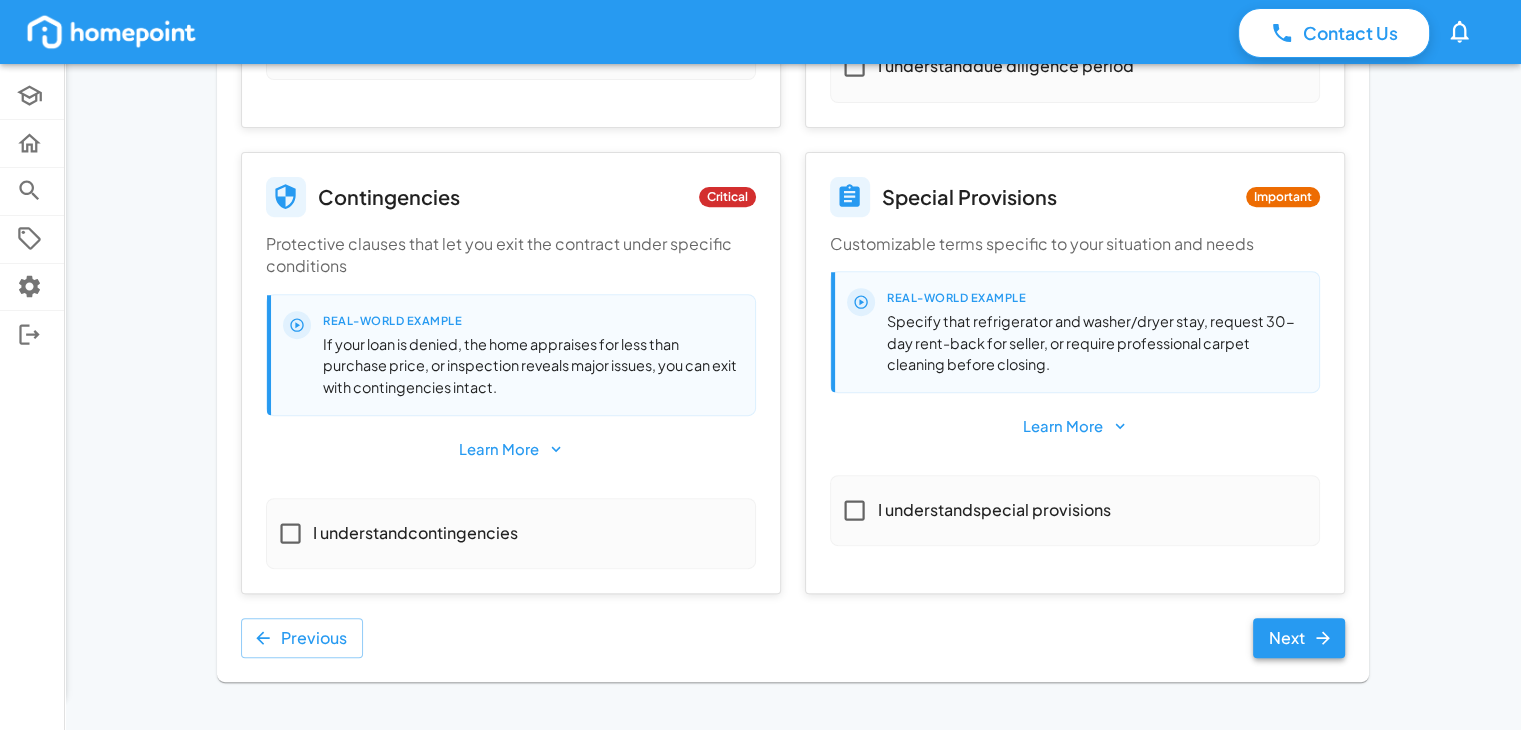 scroll, scrollTop: 750, scrollLeft: 0, axis: vertical 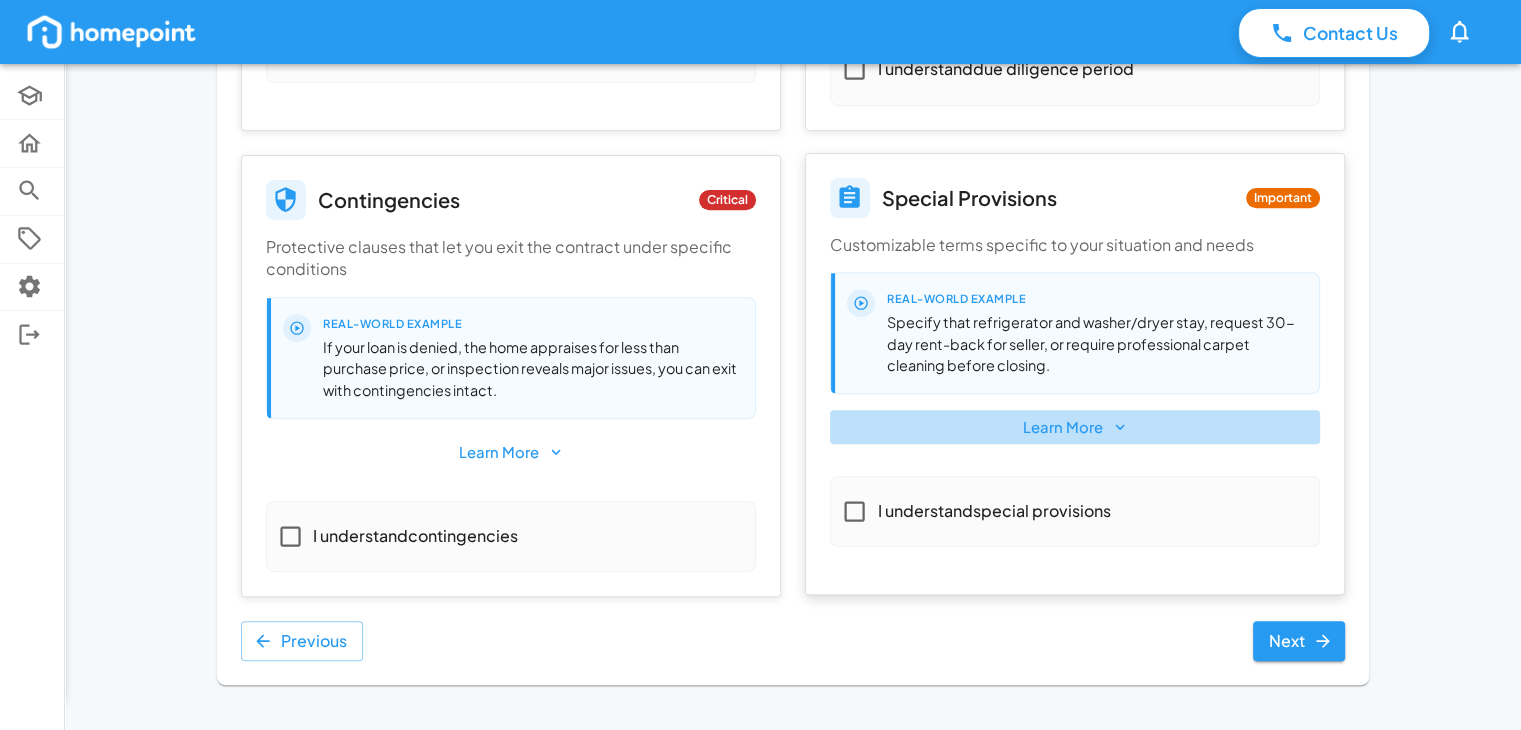 click on "Learn More" at bounding box center [1075, 427] 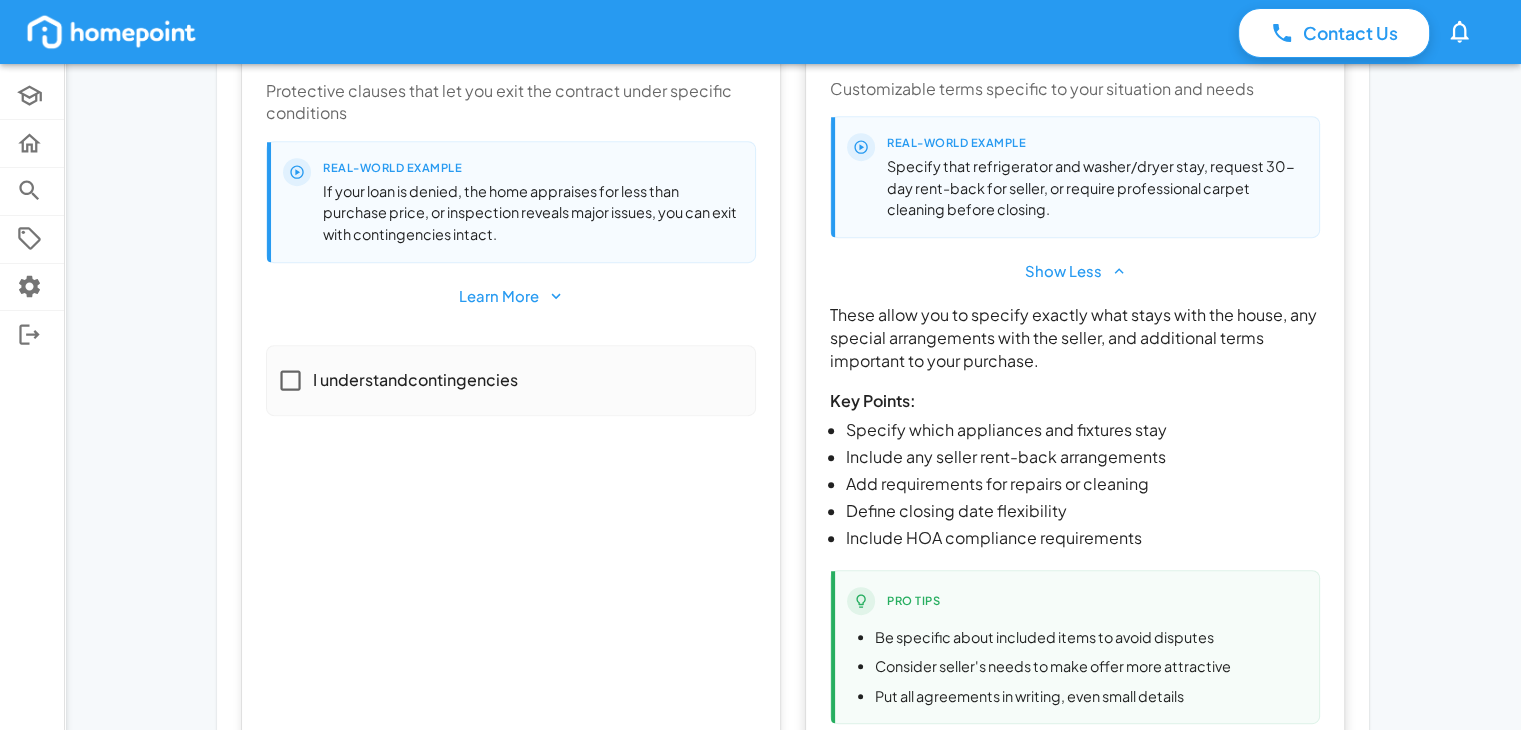 scroll, scrollTop: 1147, scrollLeft: 0, axis: vertical 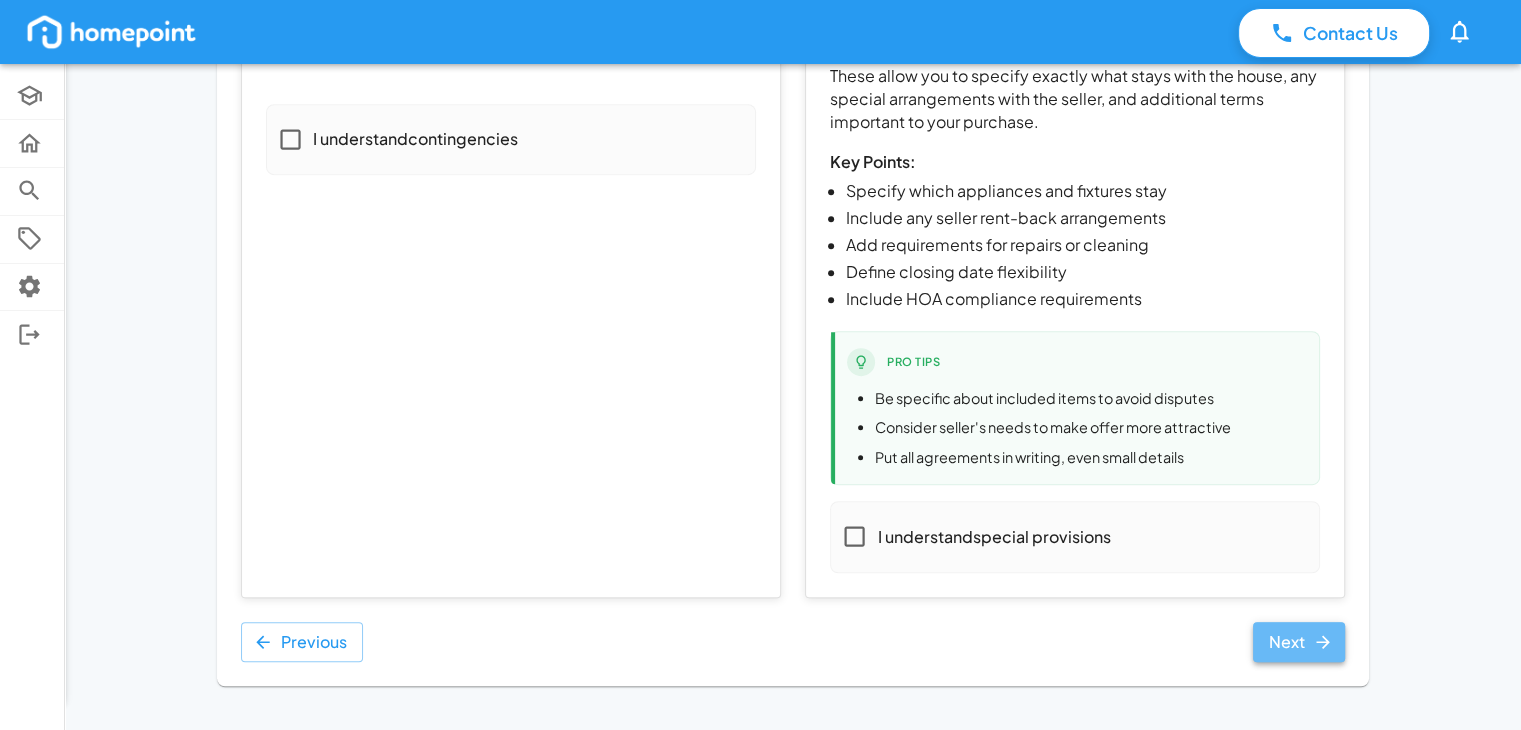click on "Next" at bounding box center (1299, 642) 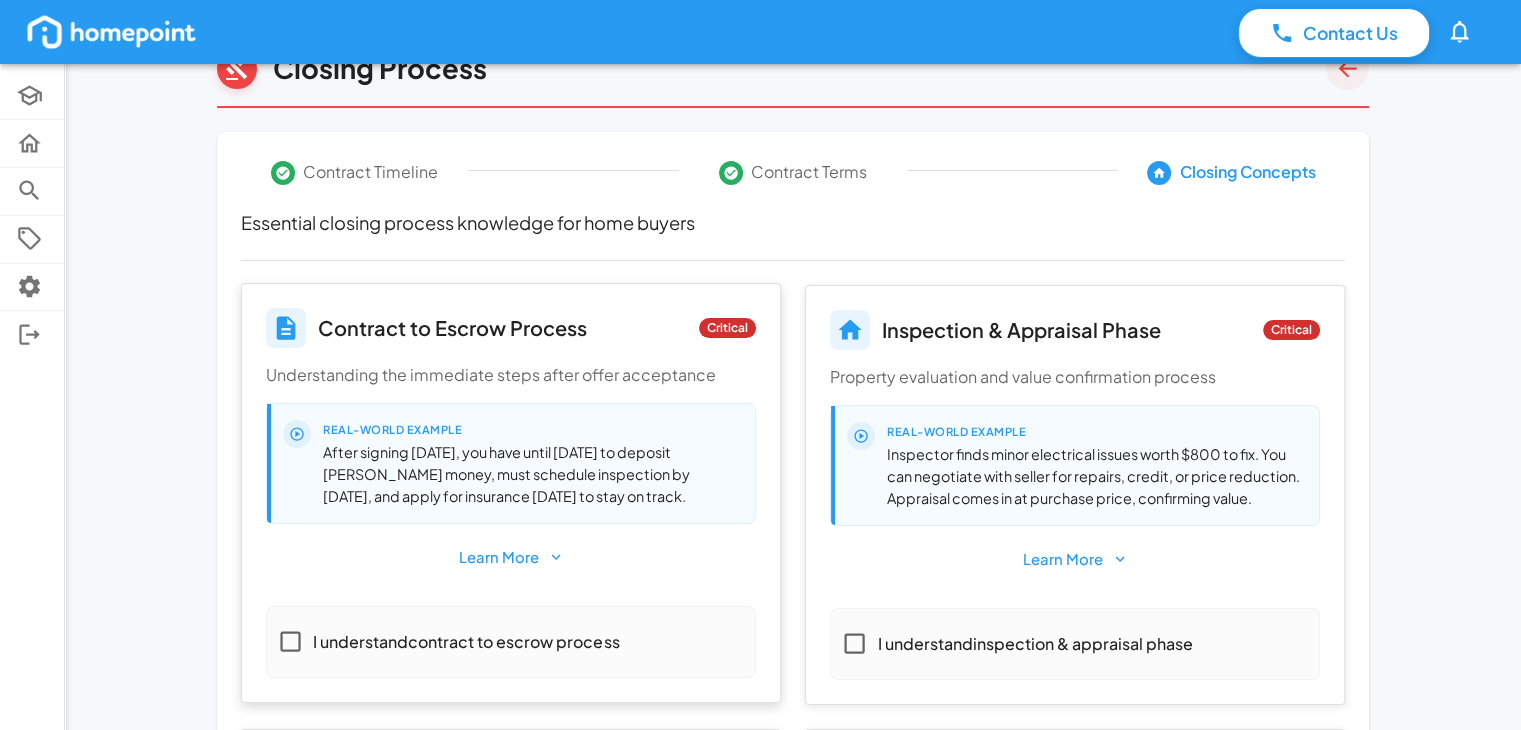 scroll, scrollTop: 156, scrollLeft: 0, axis: vertical 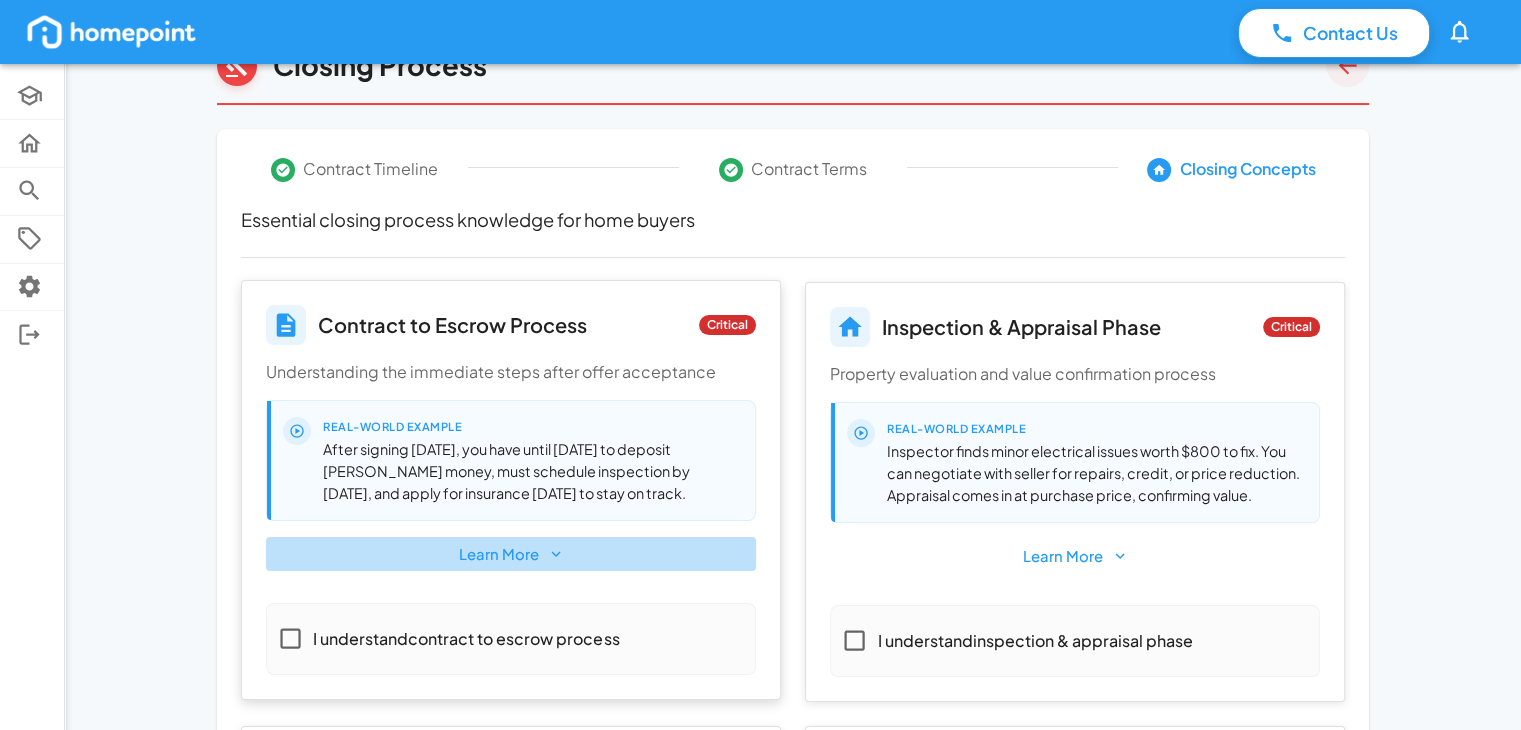 click on "Learn More" at bounding box center (511, 554) 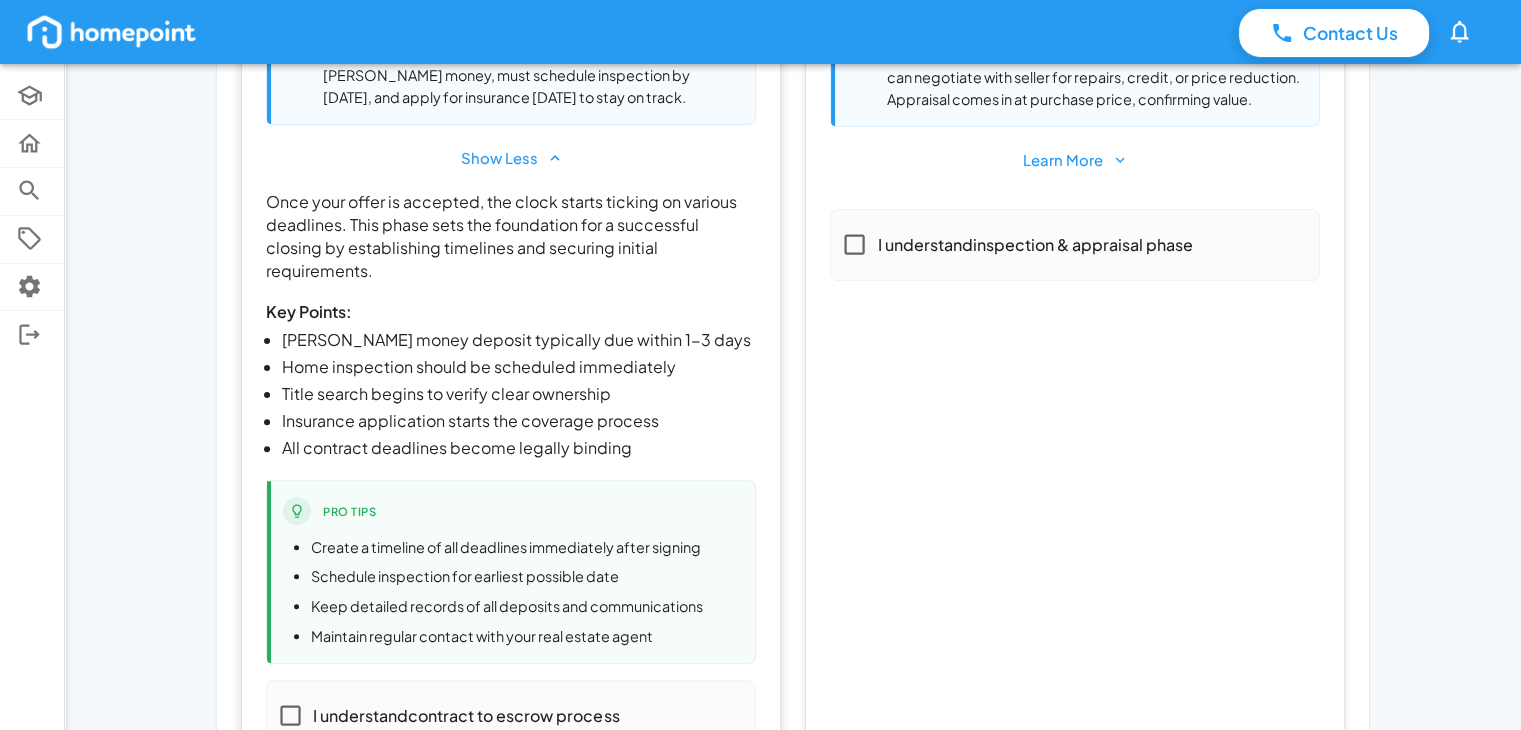 scroll, scrollTop: 629, scrollLeft: 0, axis: vertical 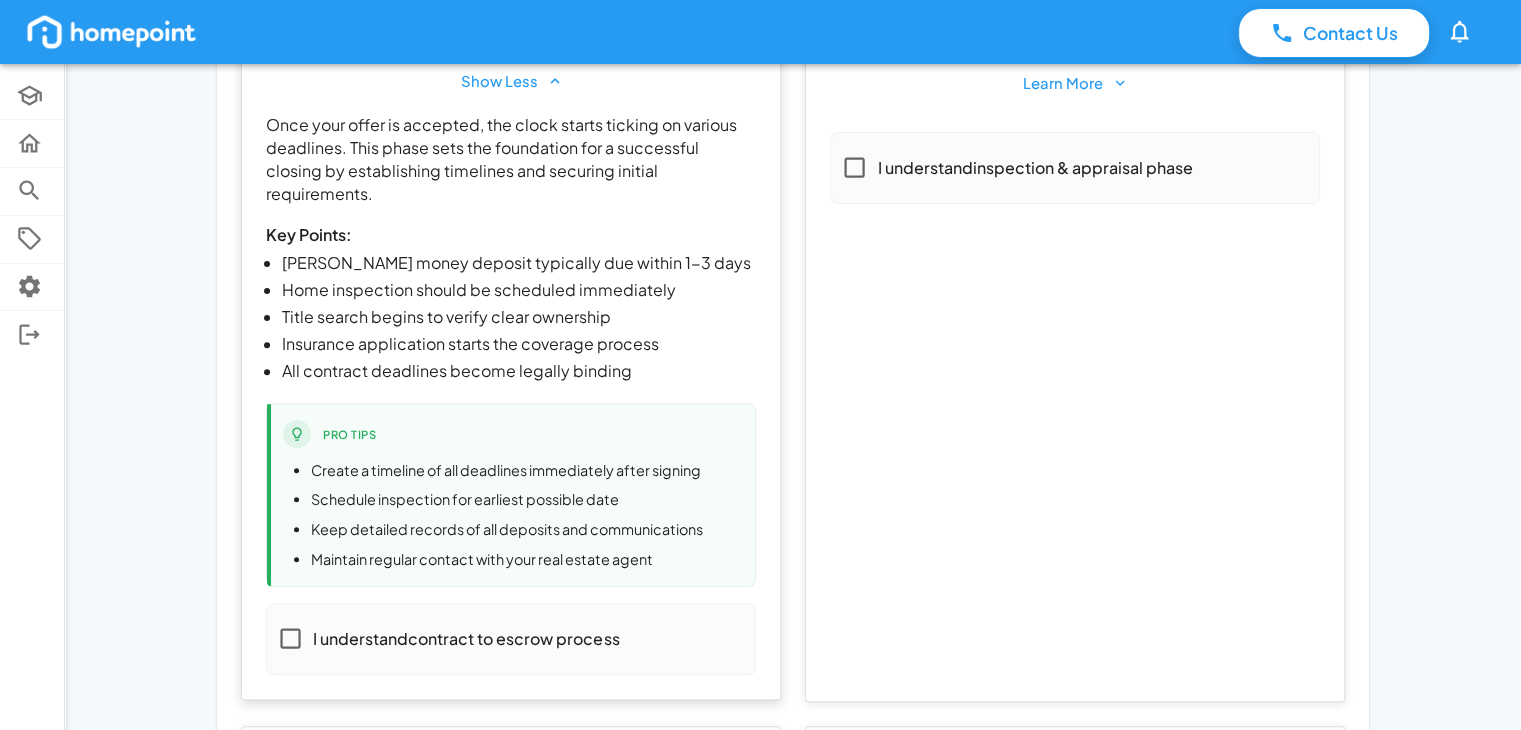 click on "I understand  contract to escrow process" at bounding box center (466, 639) 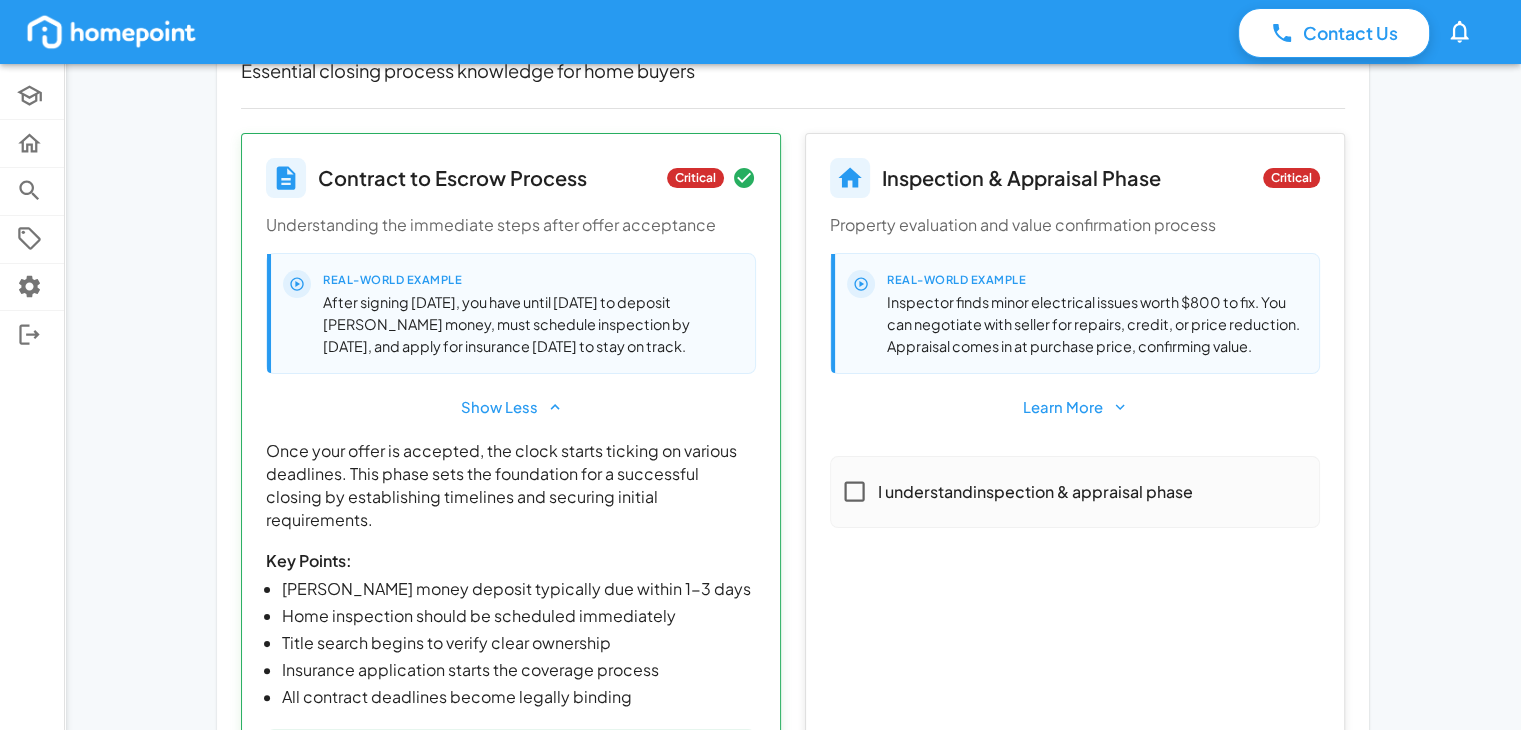 scroll, scrollTop: 301, scrollLeft: 0, axis: vertical 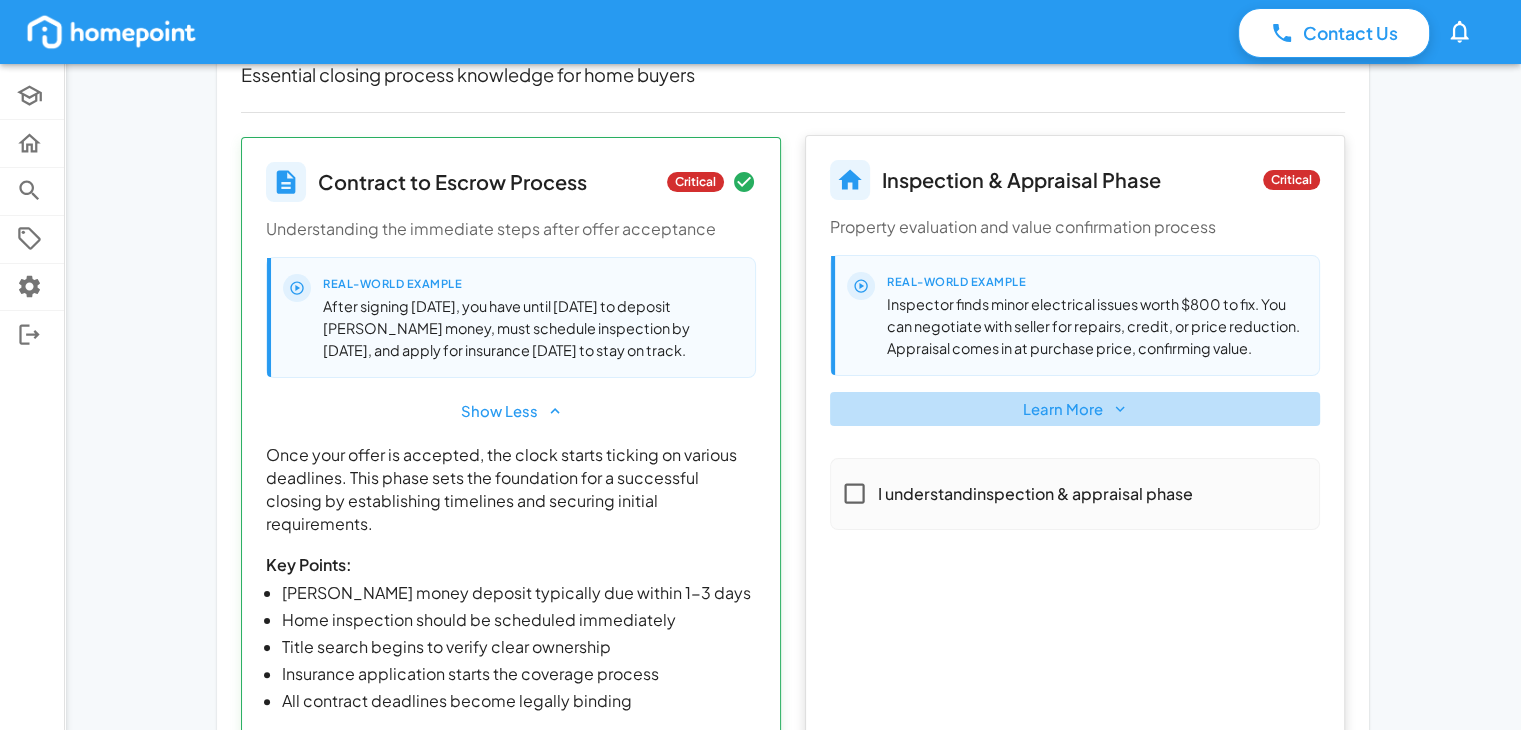 click on "Learn More" at bounding box center (1075, 409) 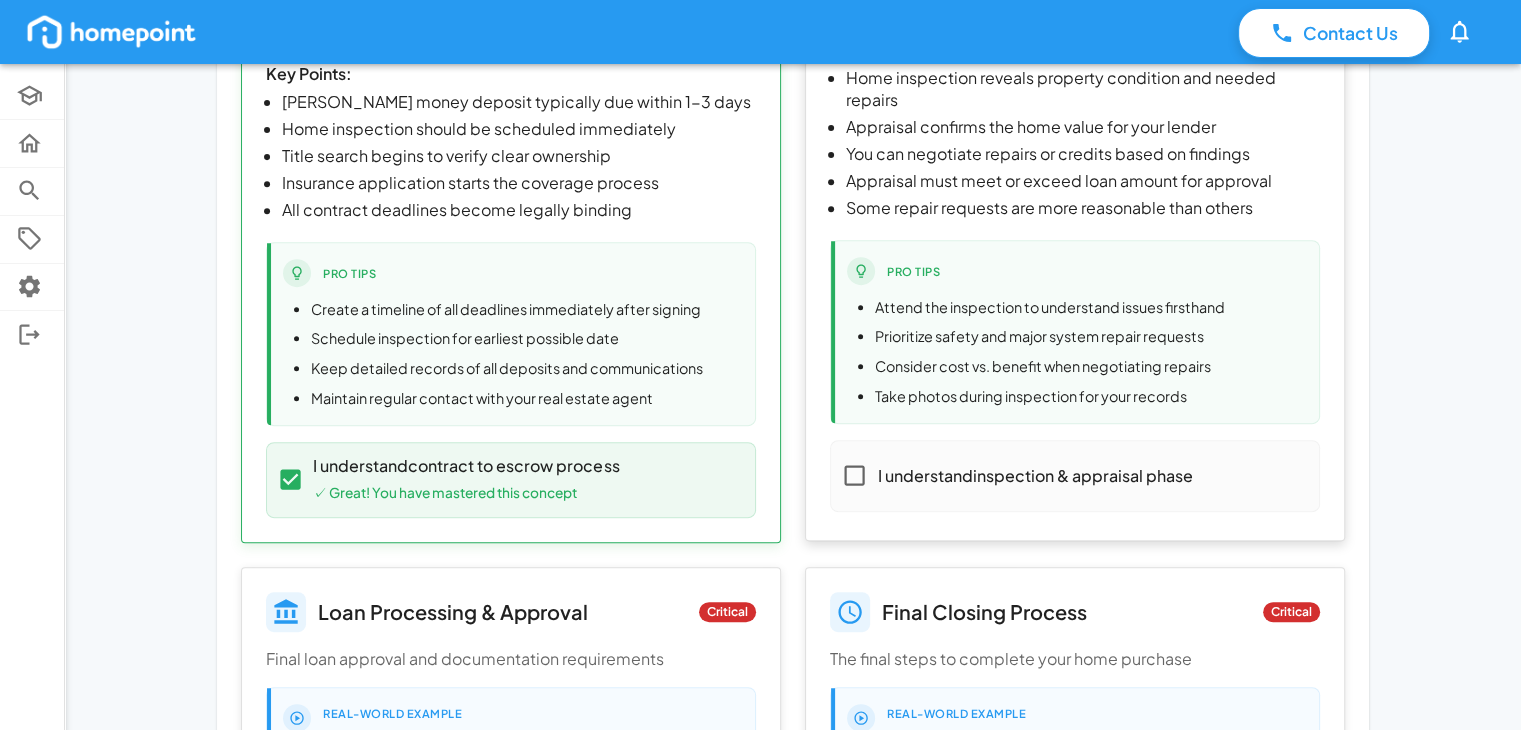 scroll, scrollTop: 796, scrollLeft: 0, axis: vertical 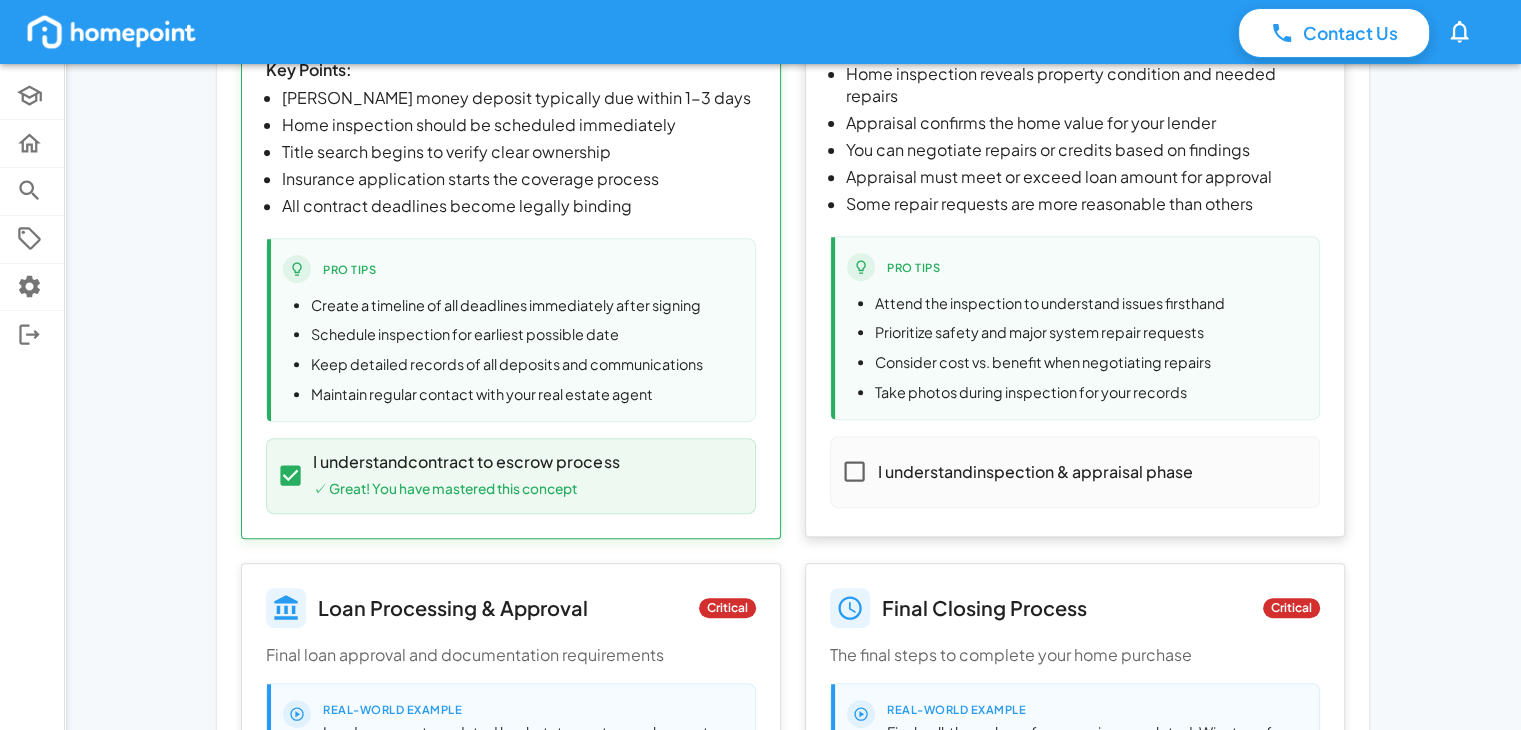 click on "I understand  inspection & appraisal phase" at bounding box center (1034, 472) 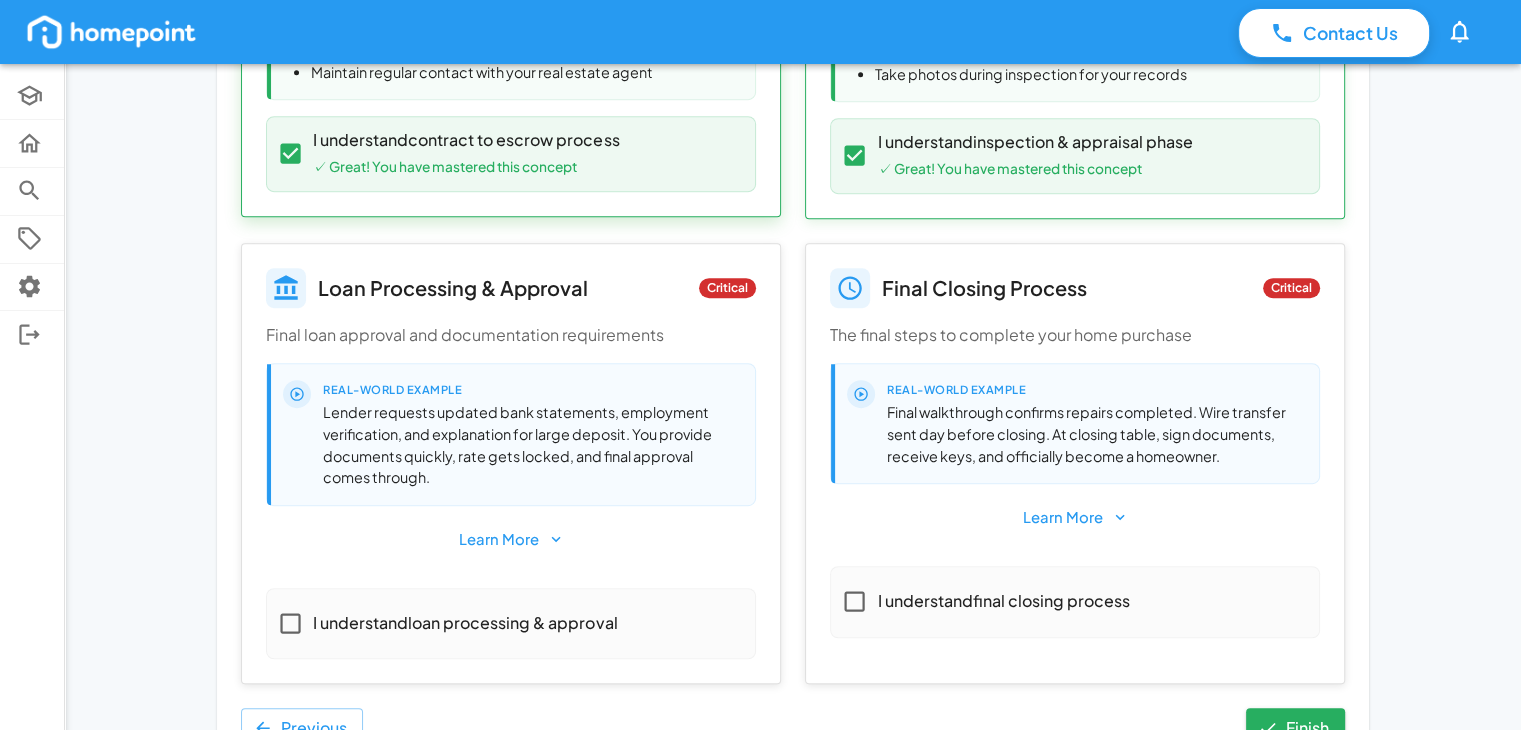 scroll, scrollTop: 1117, scrollLeft: 0, axis: vertical 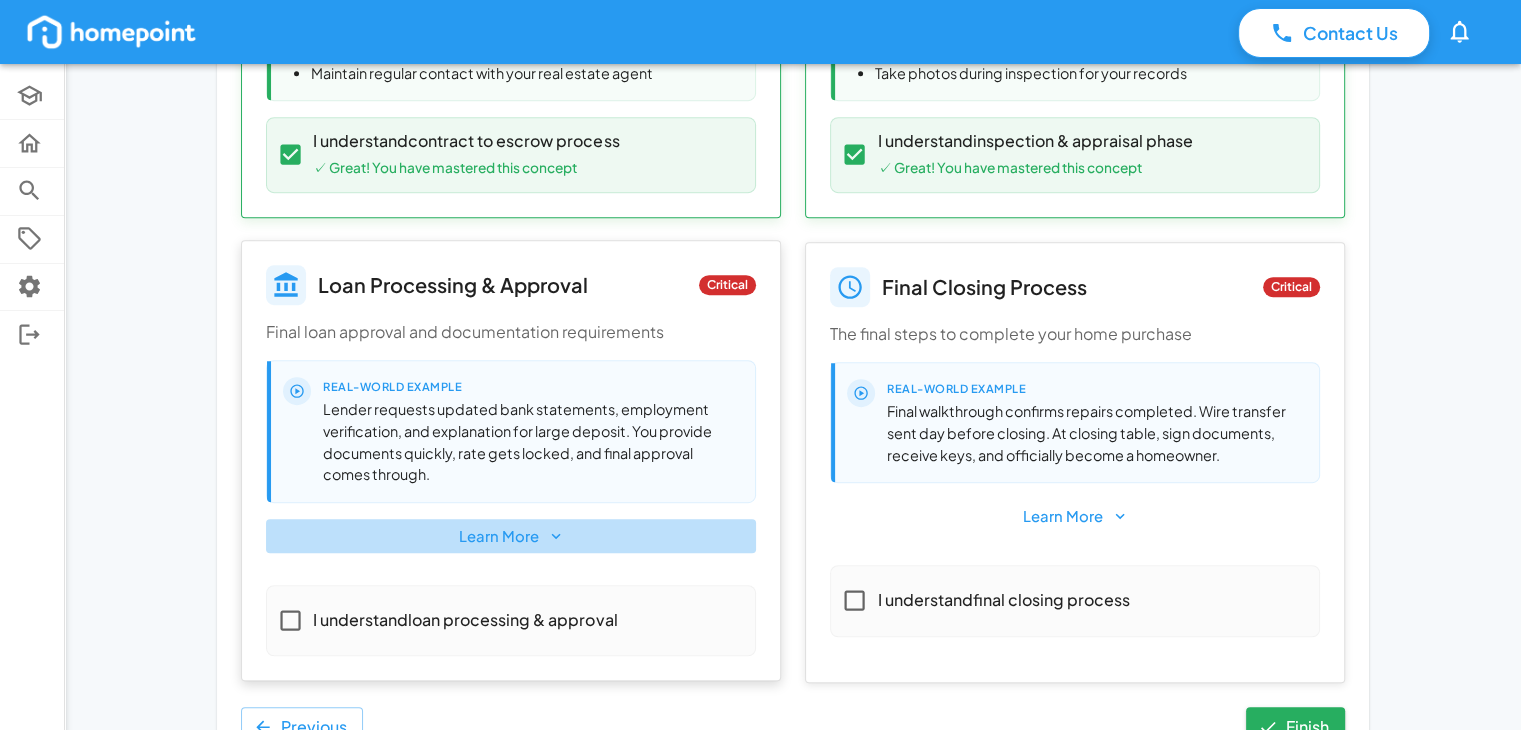 click on "Learn More" at bounding box center (511, 536) 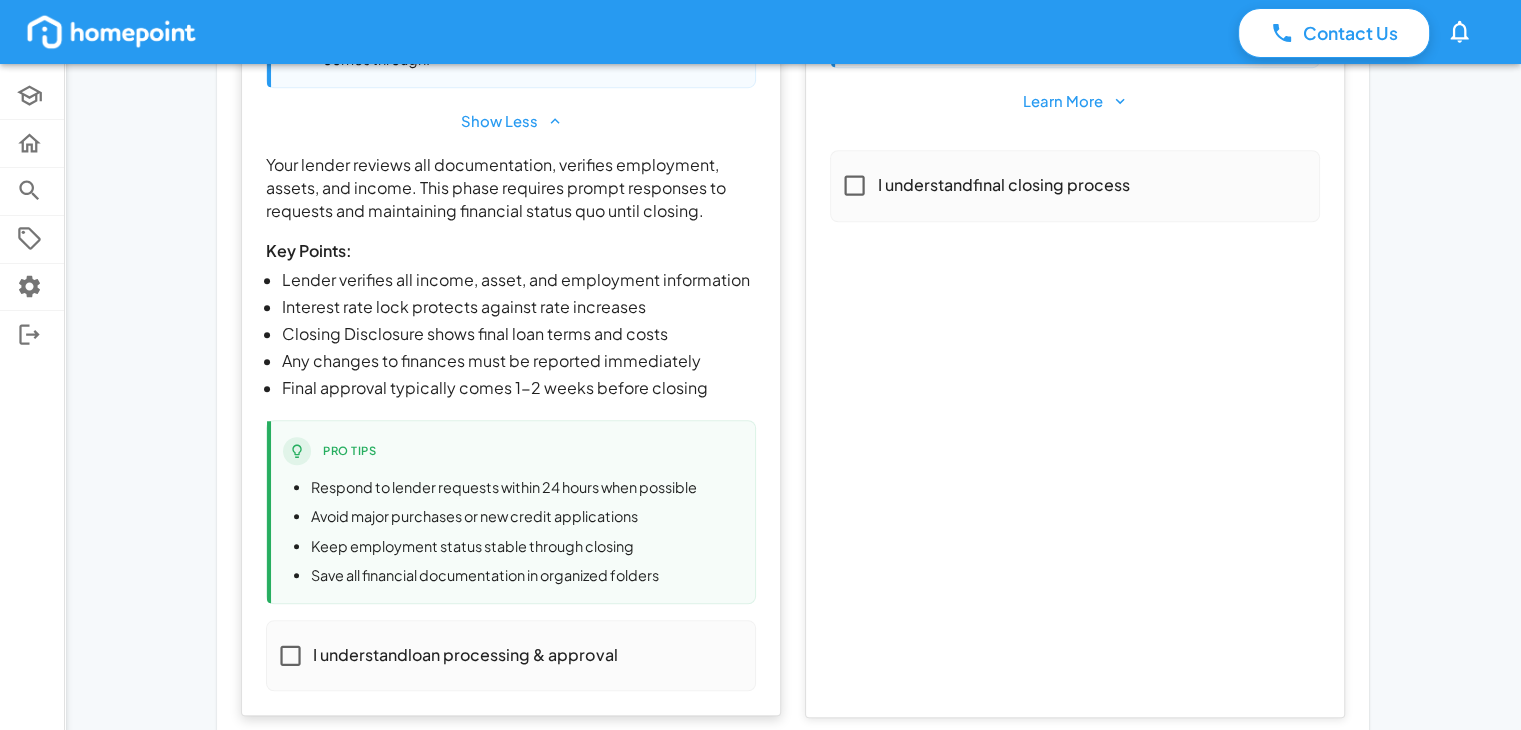 scroll, scrollTop: 1533, scrollLeft: 0, axis: vertical 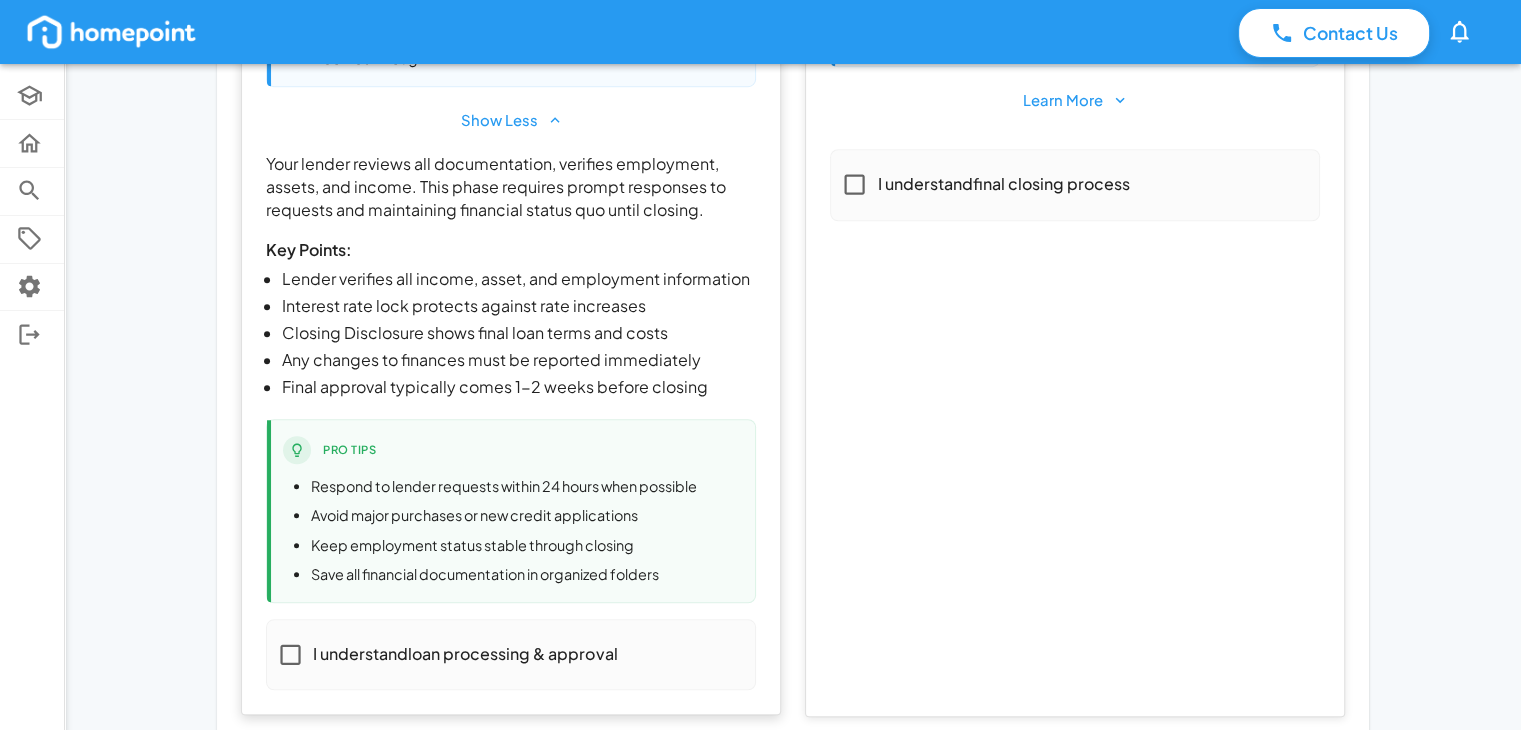 click on "I understand  loan processing & approval" at bounding box center [442, 654] 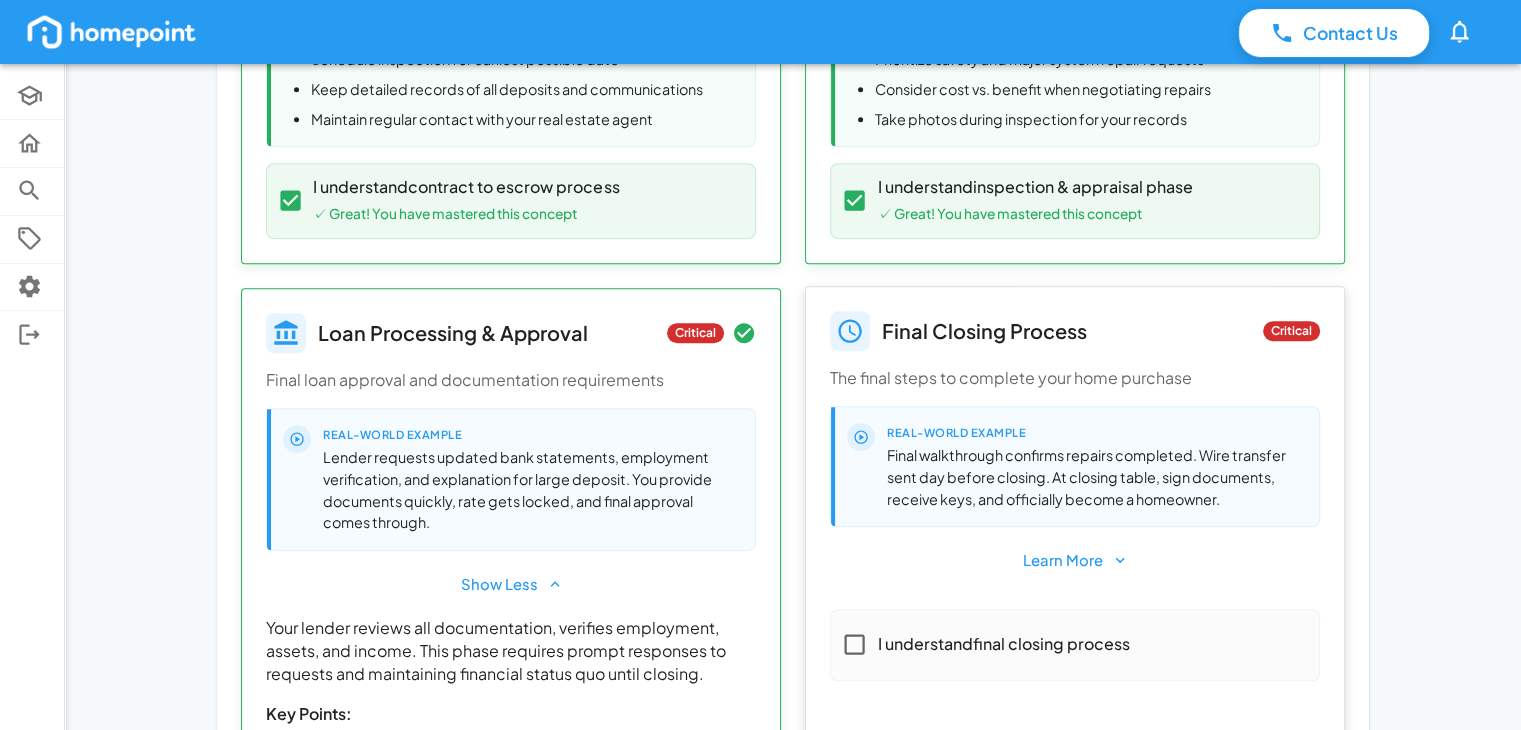 scroll, scrollTop: 1070, scrollLeft: 0, axis: vertical 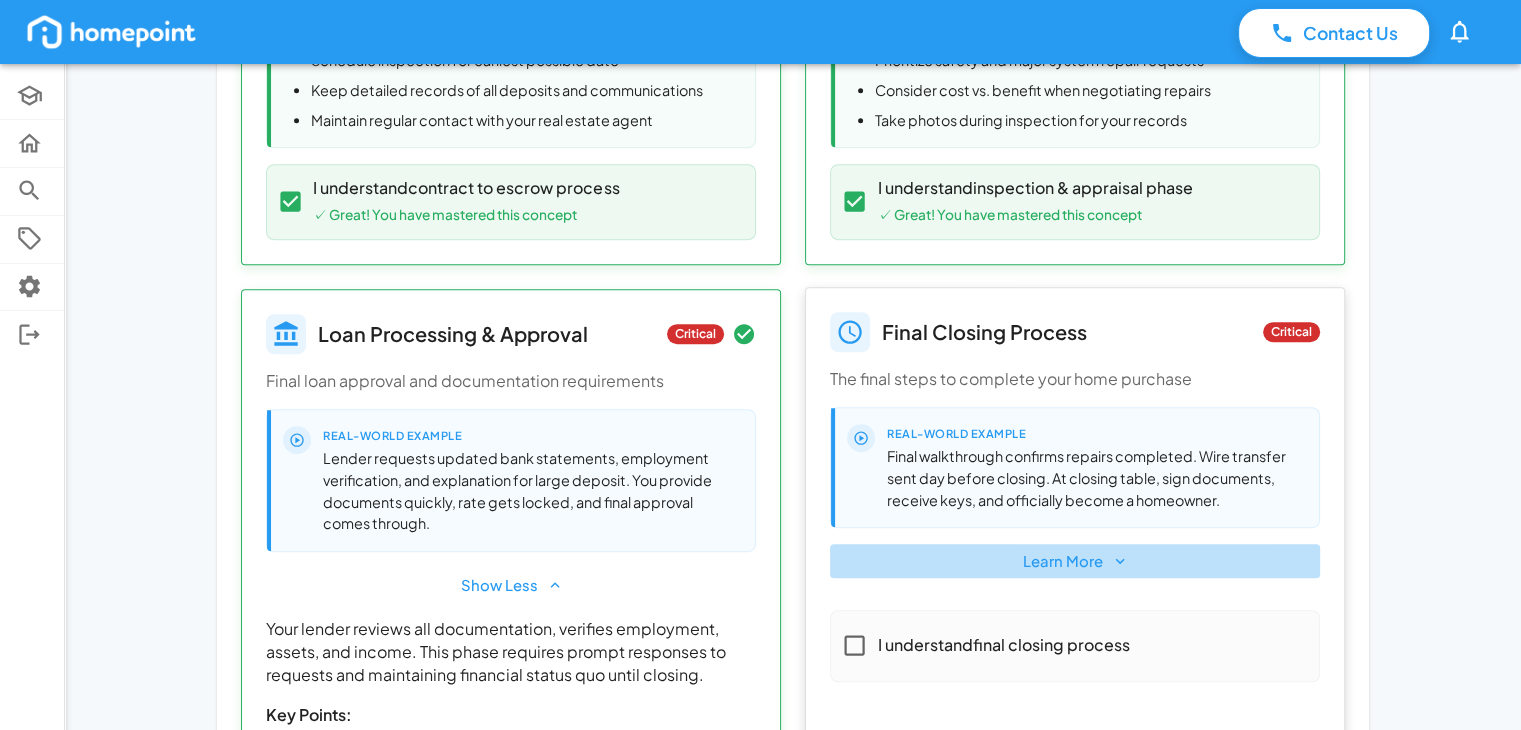 click on "Learn More" at bounding box center [1075, 561] 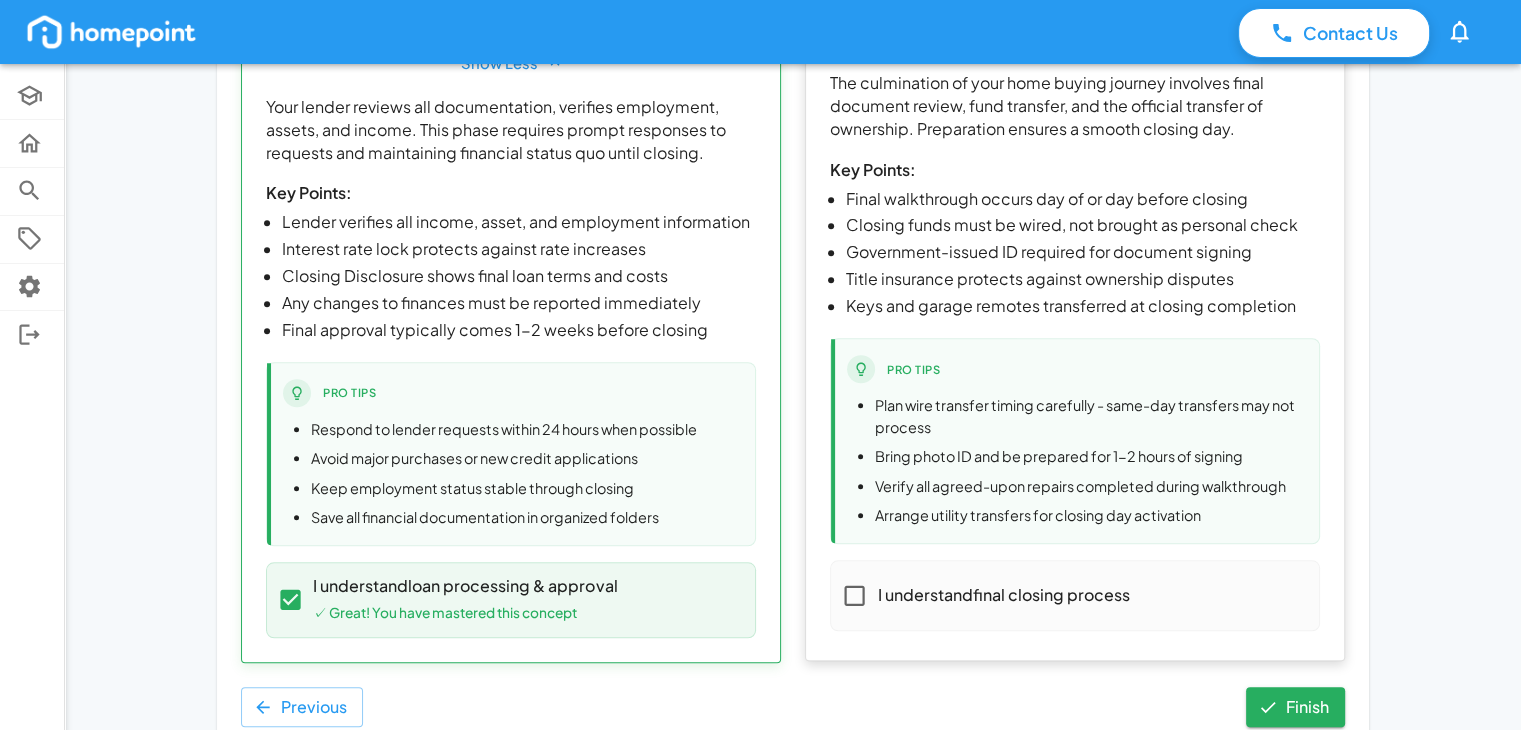 scroll, scrollTop: 1595, scrollLeft: 0, axis: vertical 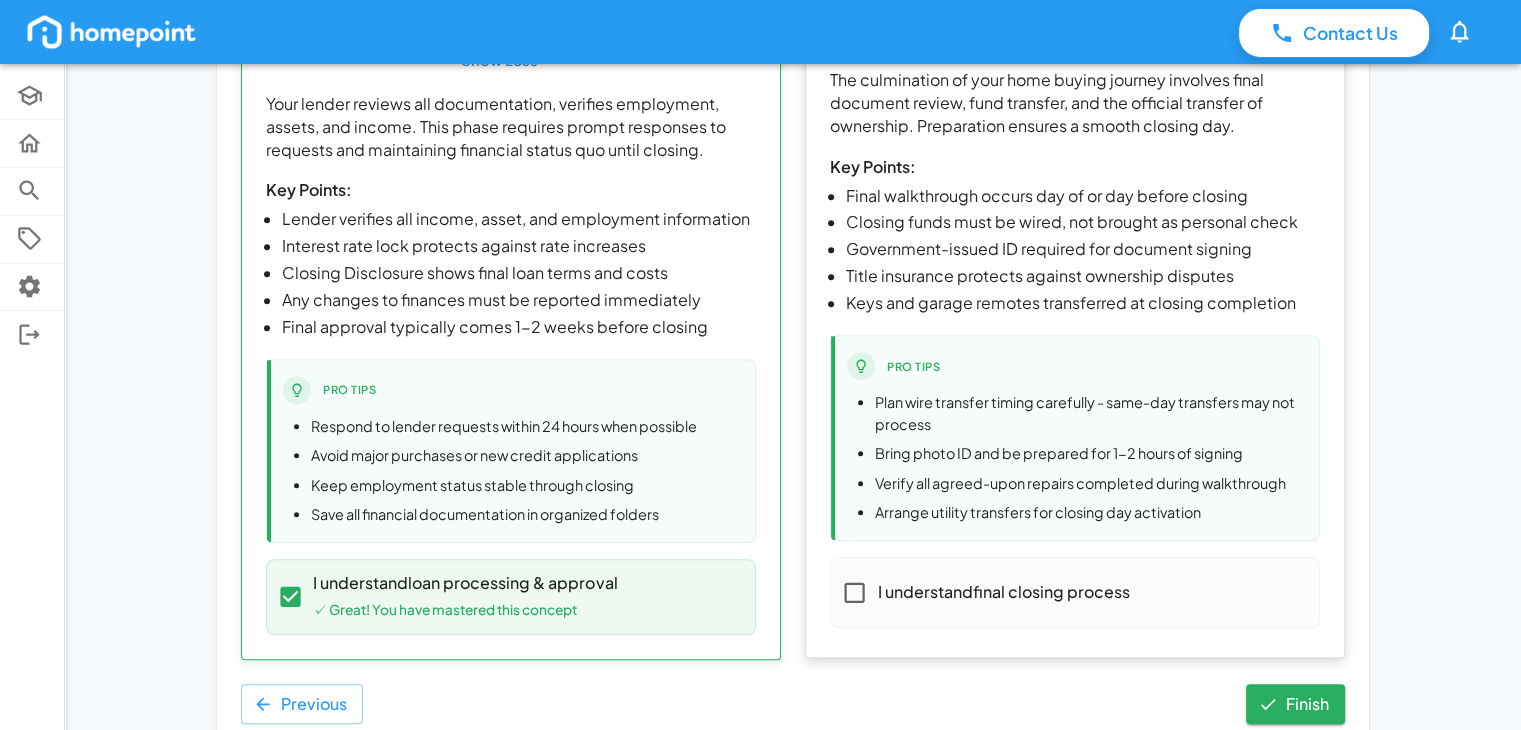 click on "I understand  final closing process" at bounding box center (1003, 592) 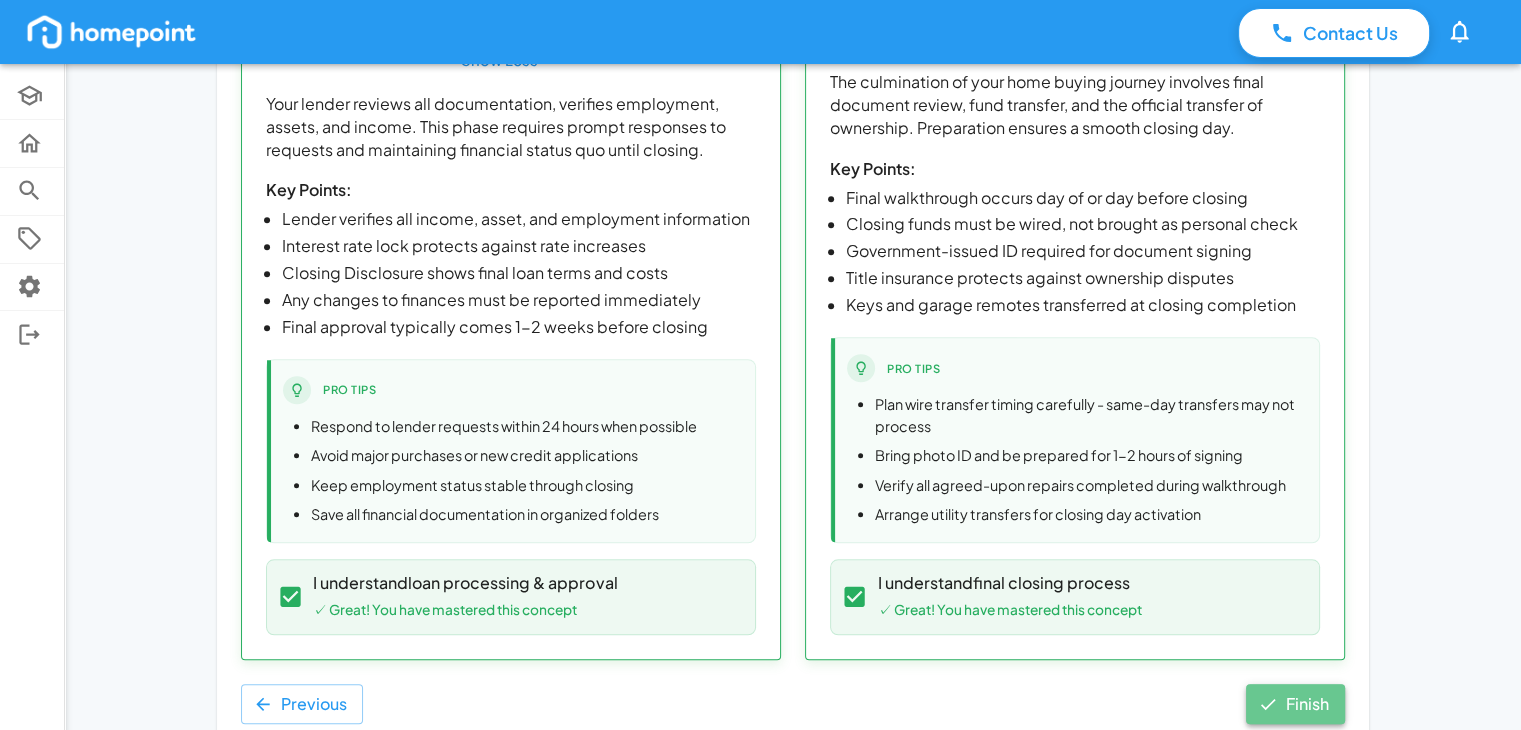 click on "Finish" at bounding box center (1295, 704) 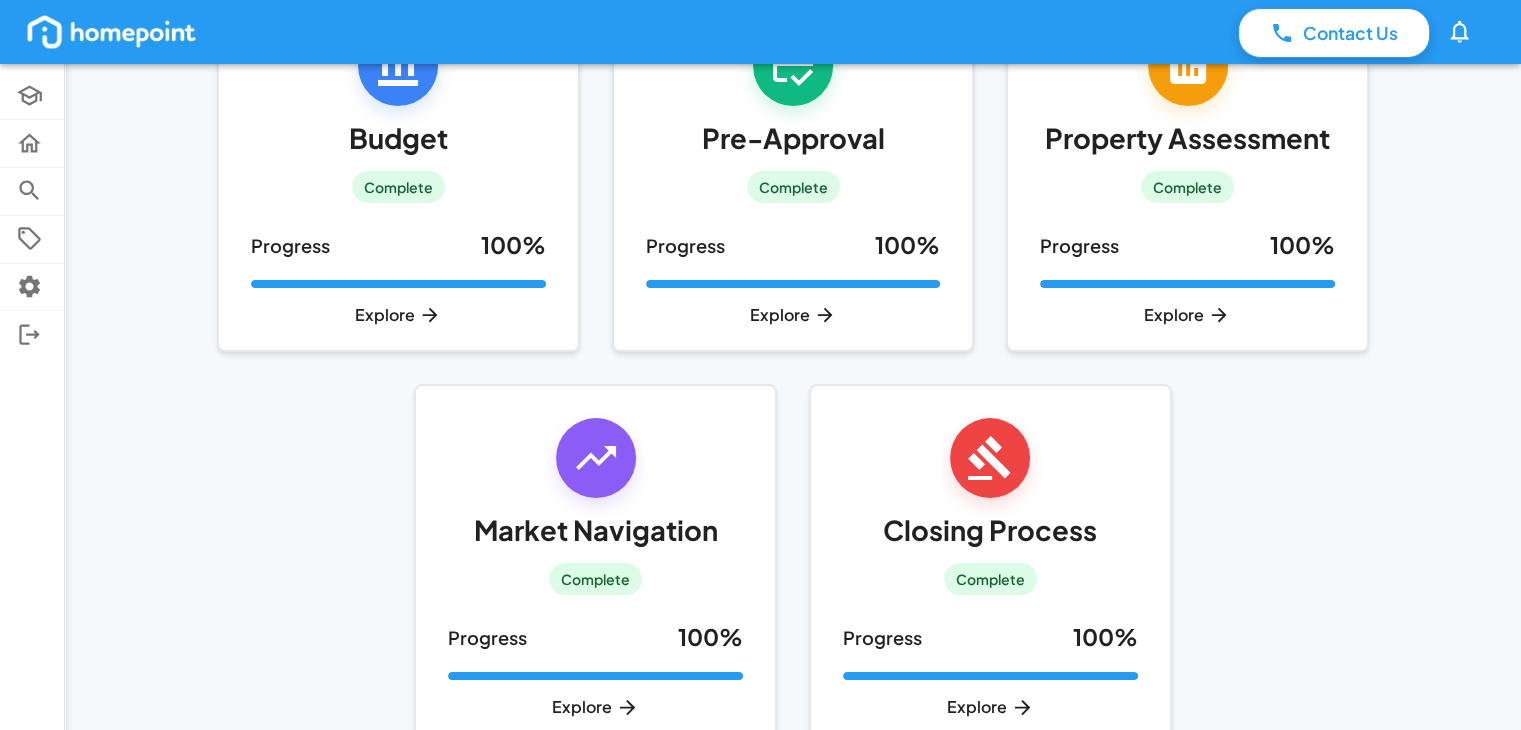 scroll, scrollTop: 269, scrollLeft: 0, axis: vertical 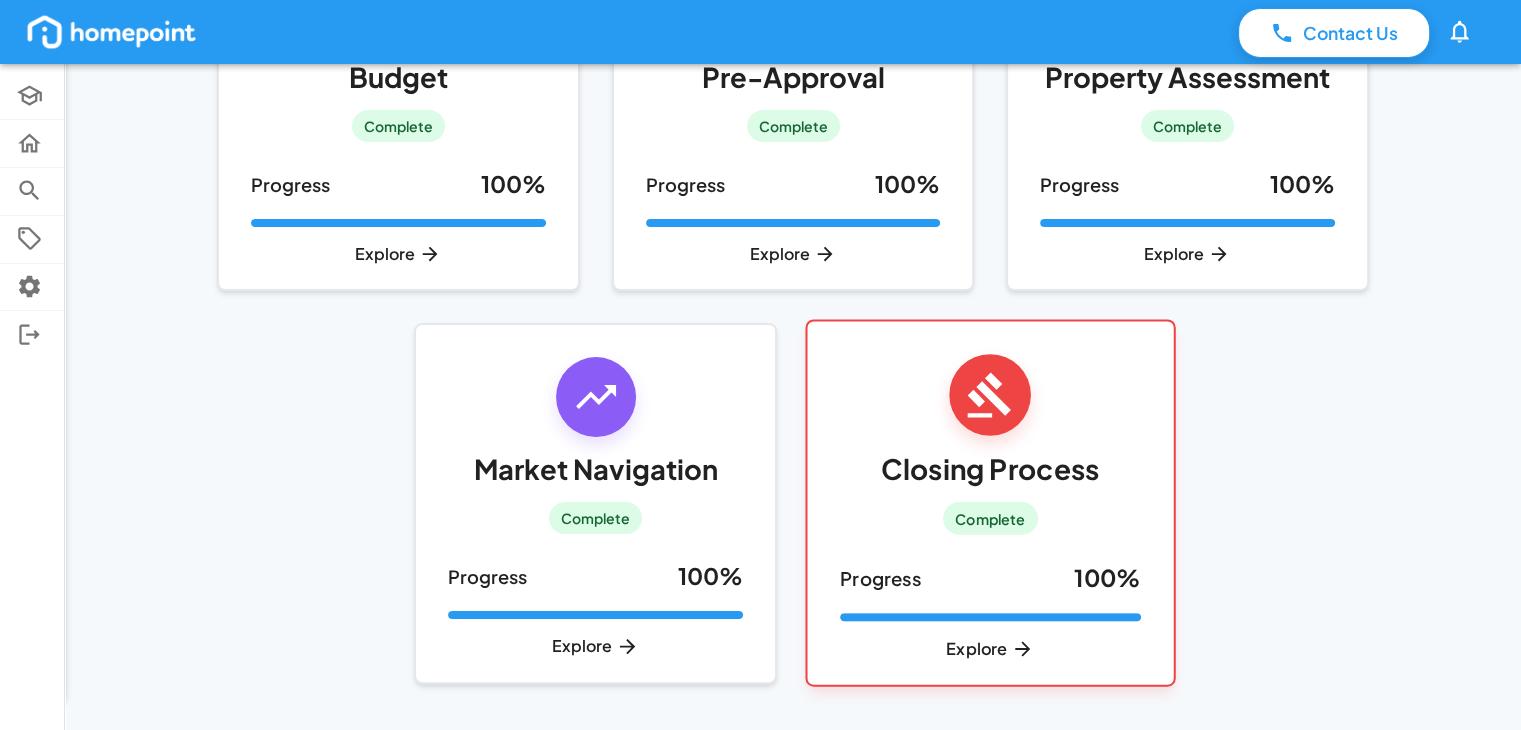 click 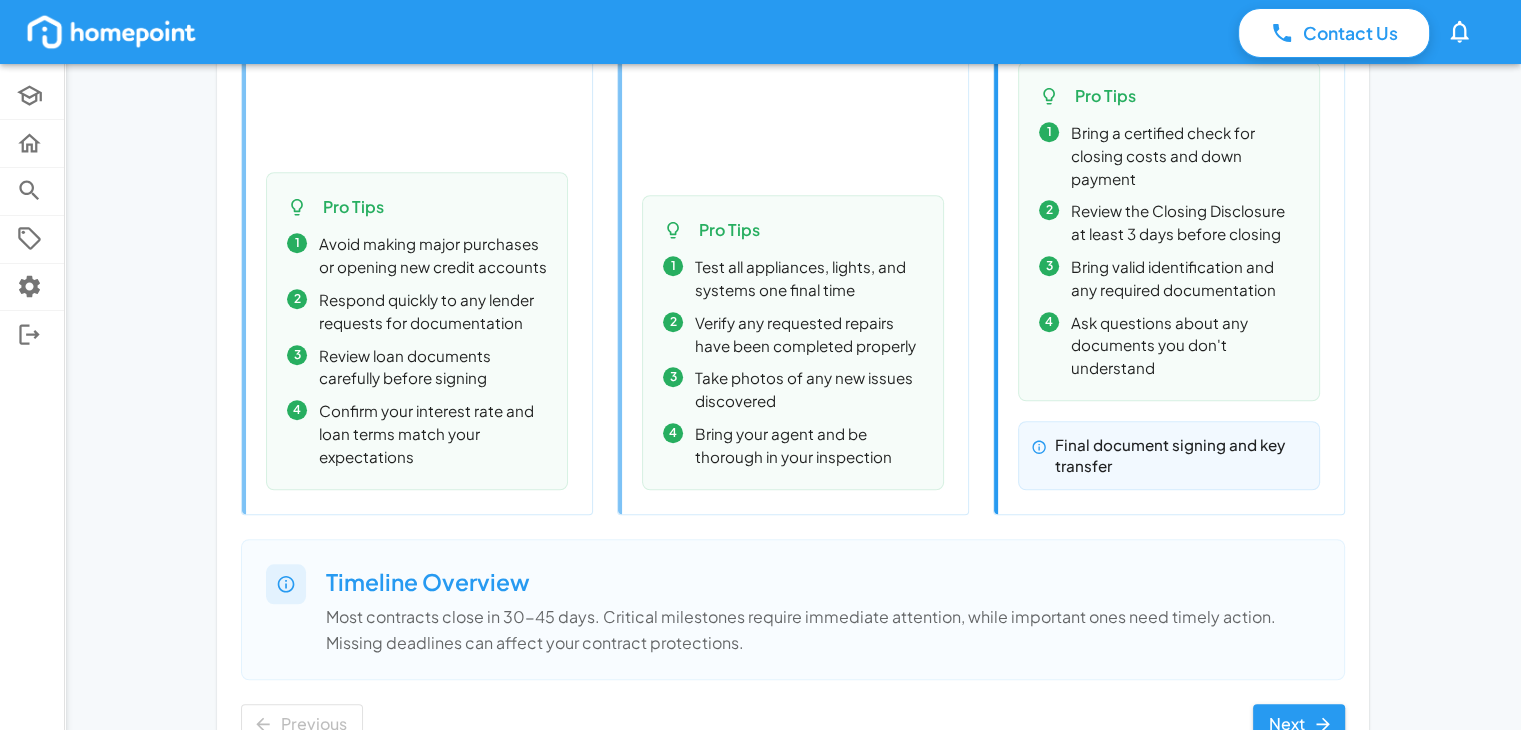scroll, scrollTop: 1671, scrollLeft: 0, axis: vertical 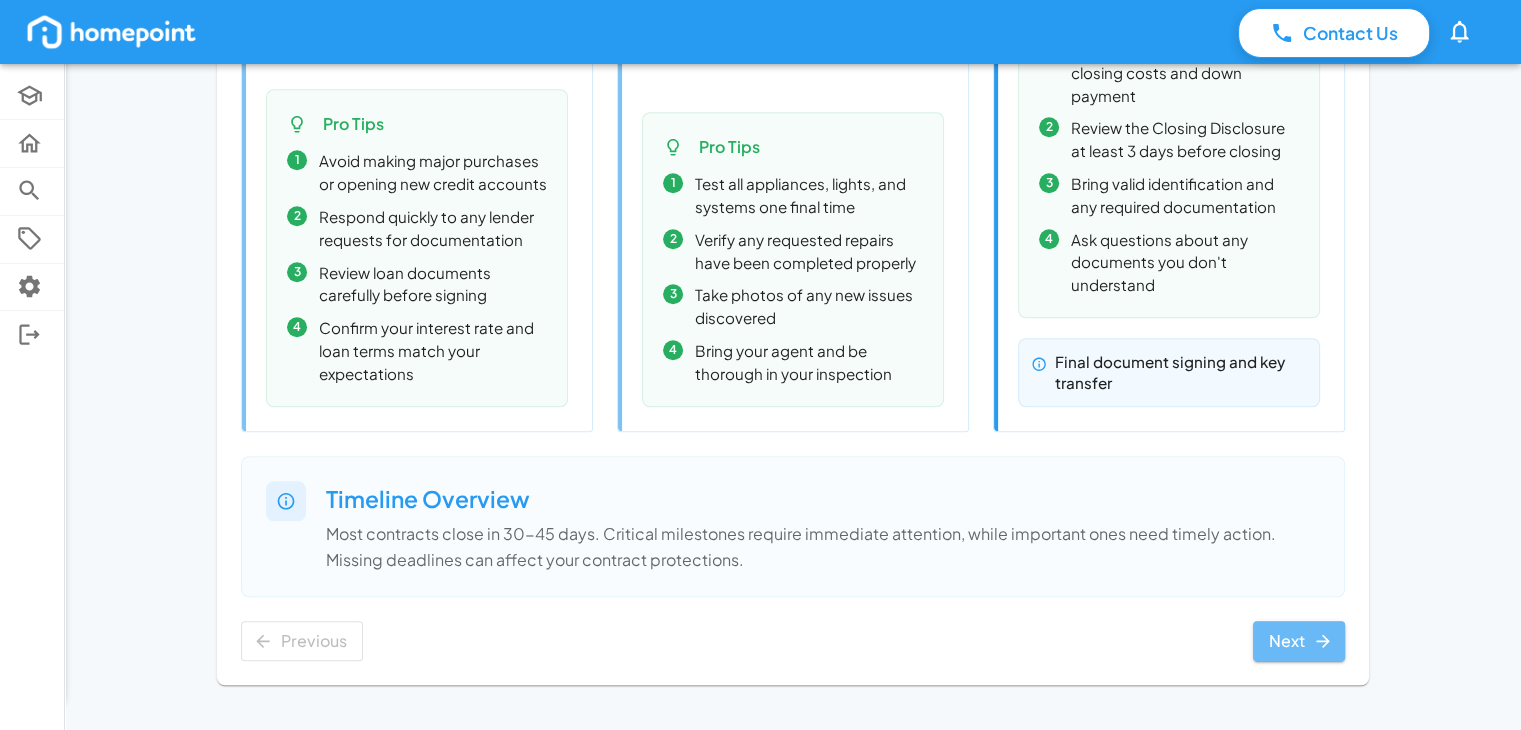 click on "Next" at bounding box center (1299, 641) 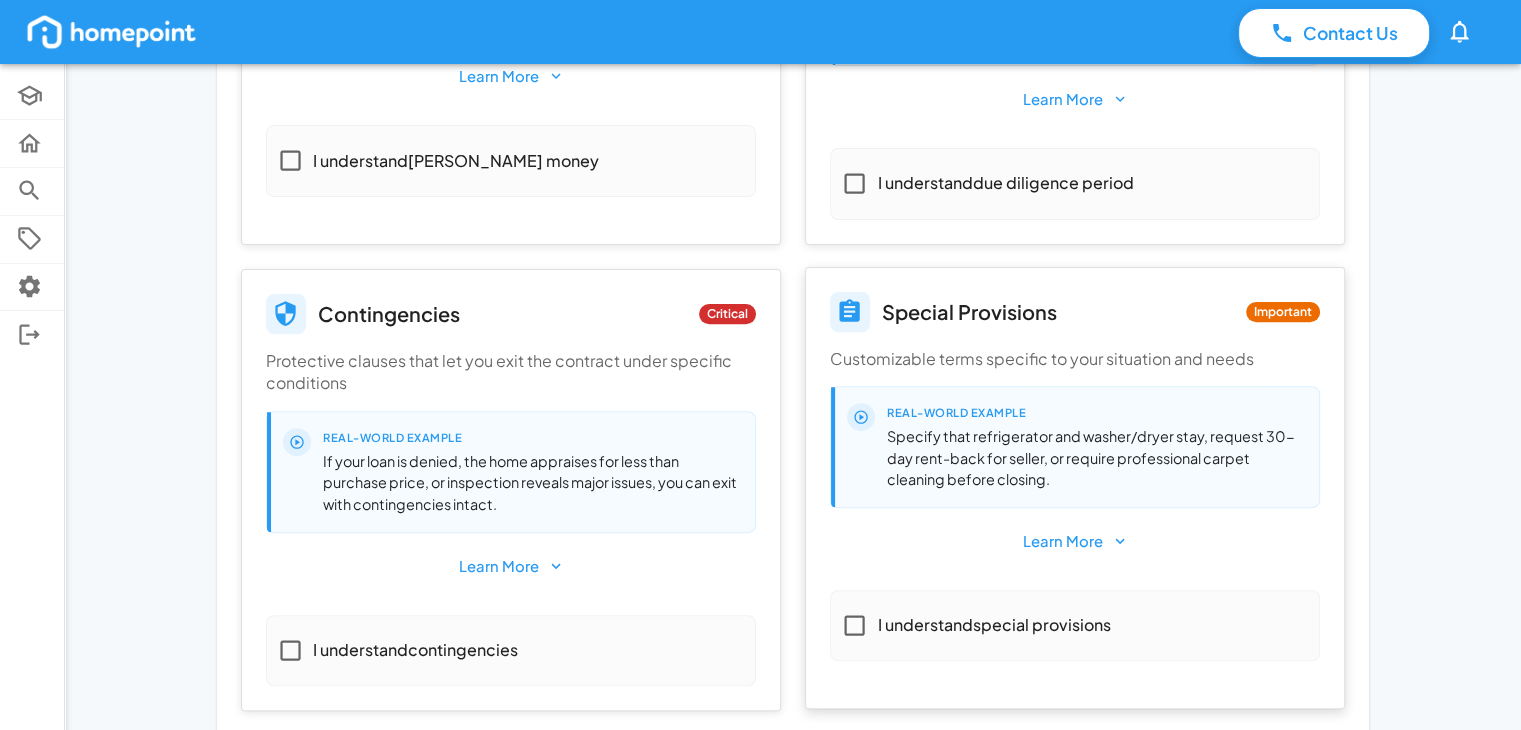 scroll, scrollTop: 750, scrollLeft: 0, axis: vertical 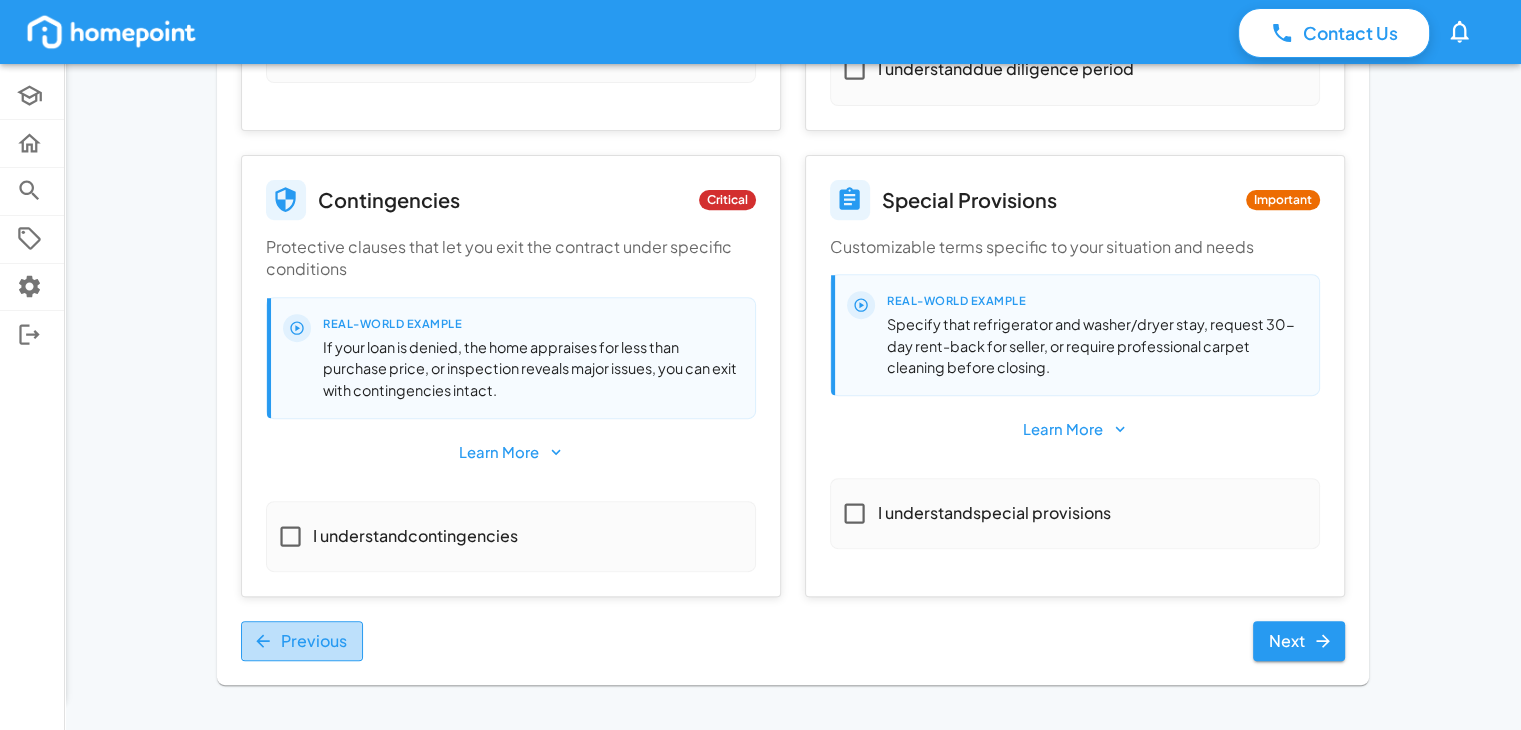 click on "Previous" at bounding box center [302, 641] 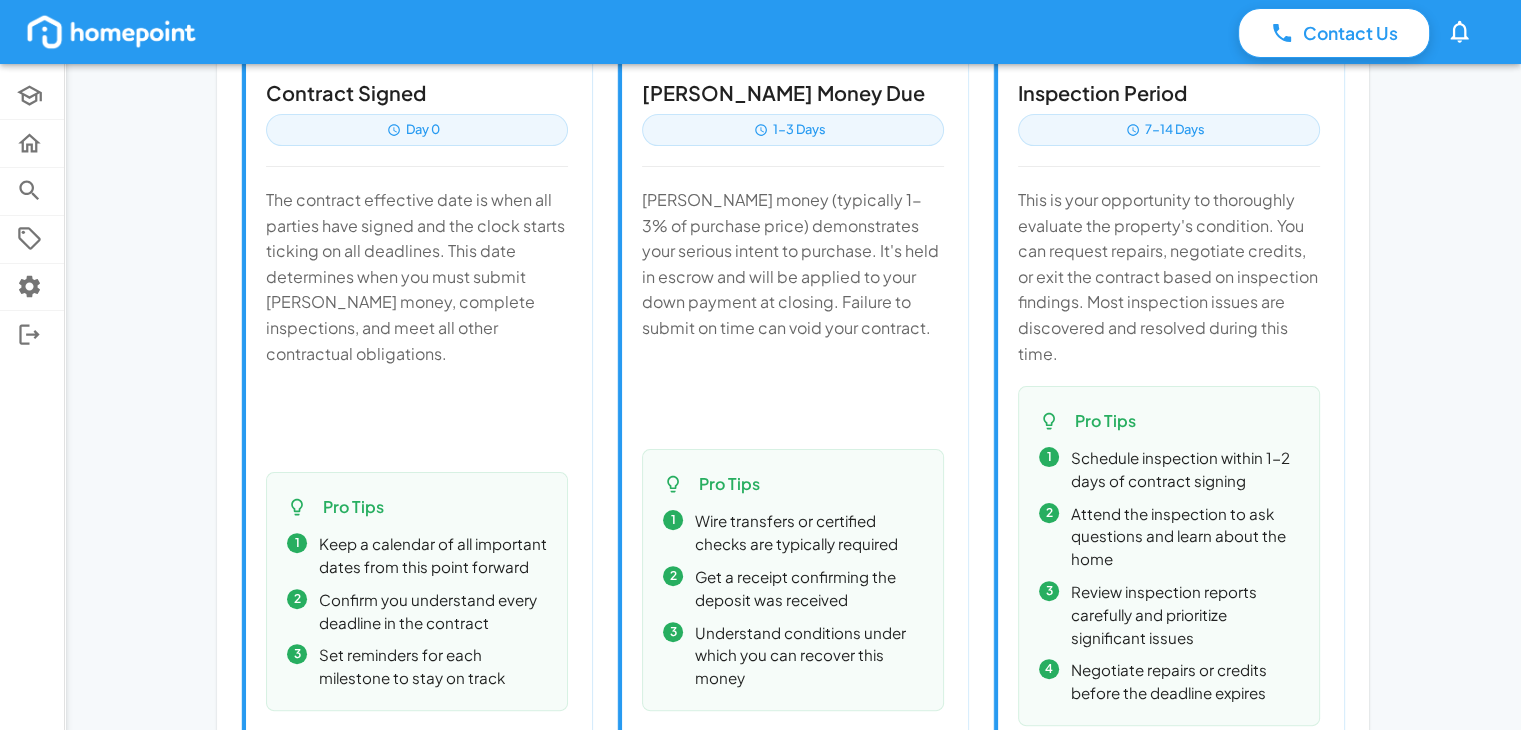 scroll, scrollTop: 0, scrollLeft: 0, axis: both 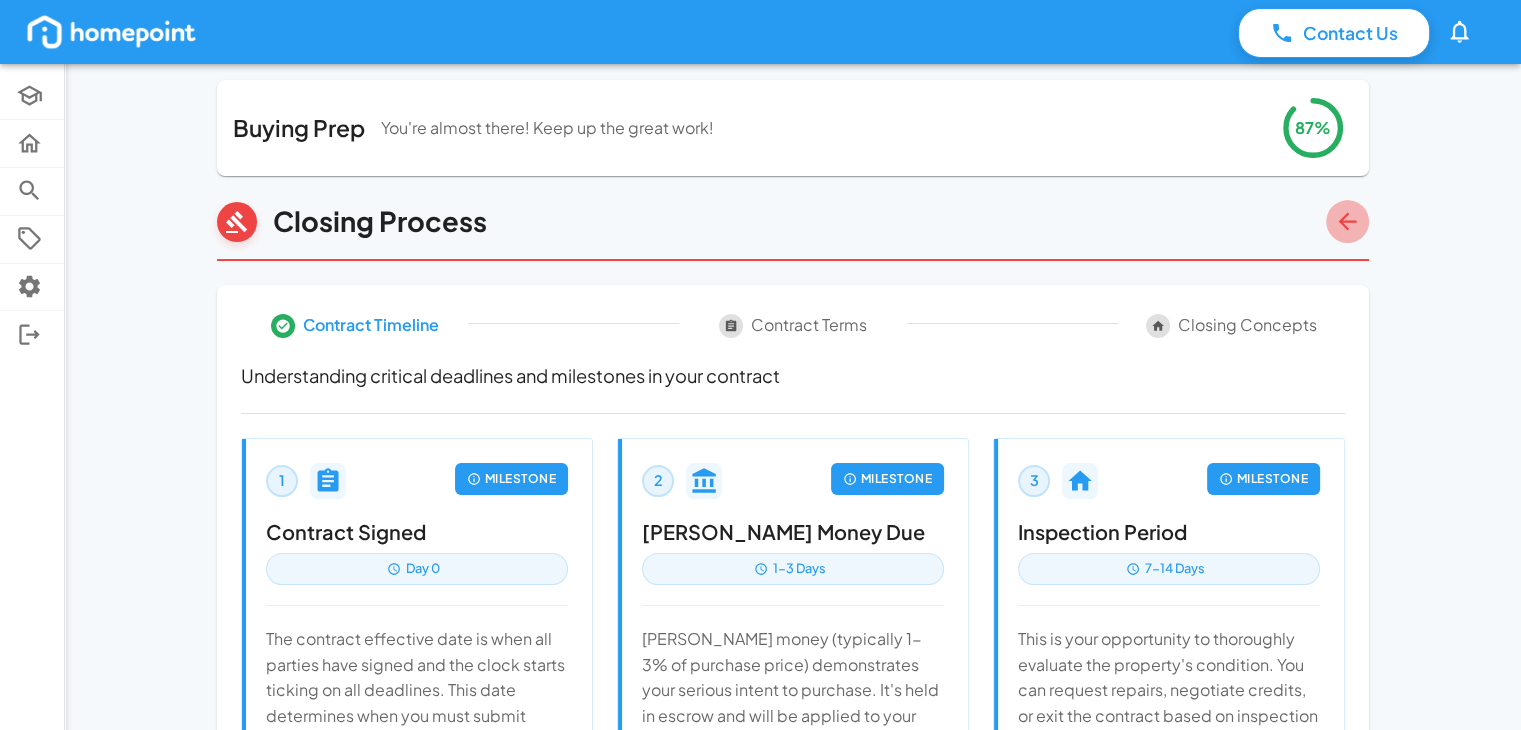 click 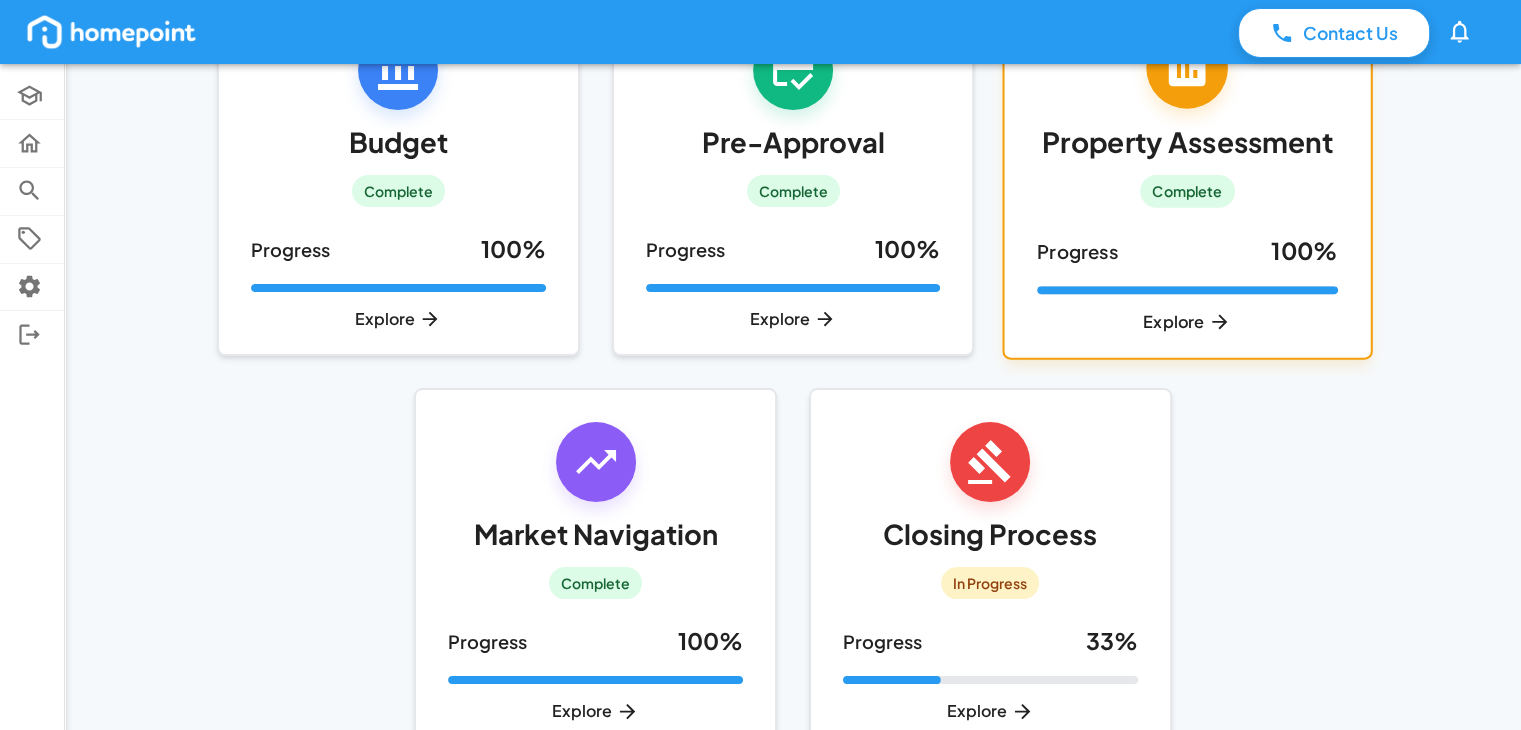 scroll, scrollTop: 269, scrollLeft: 0, axis: vertical 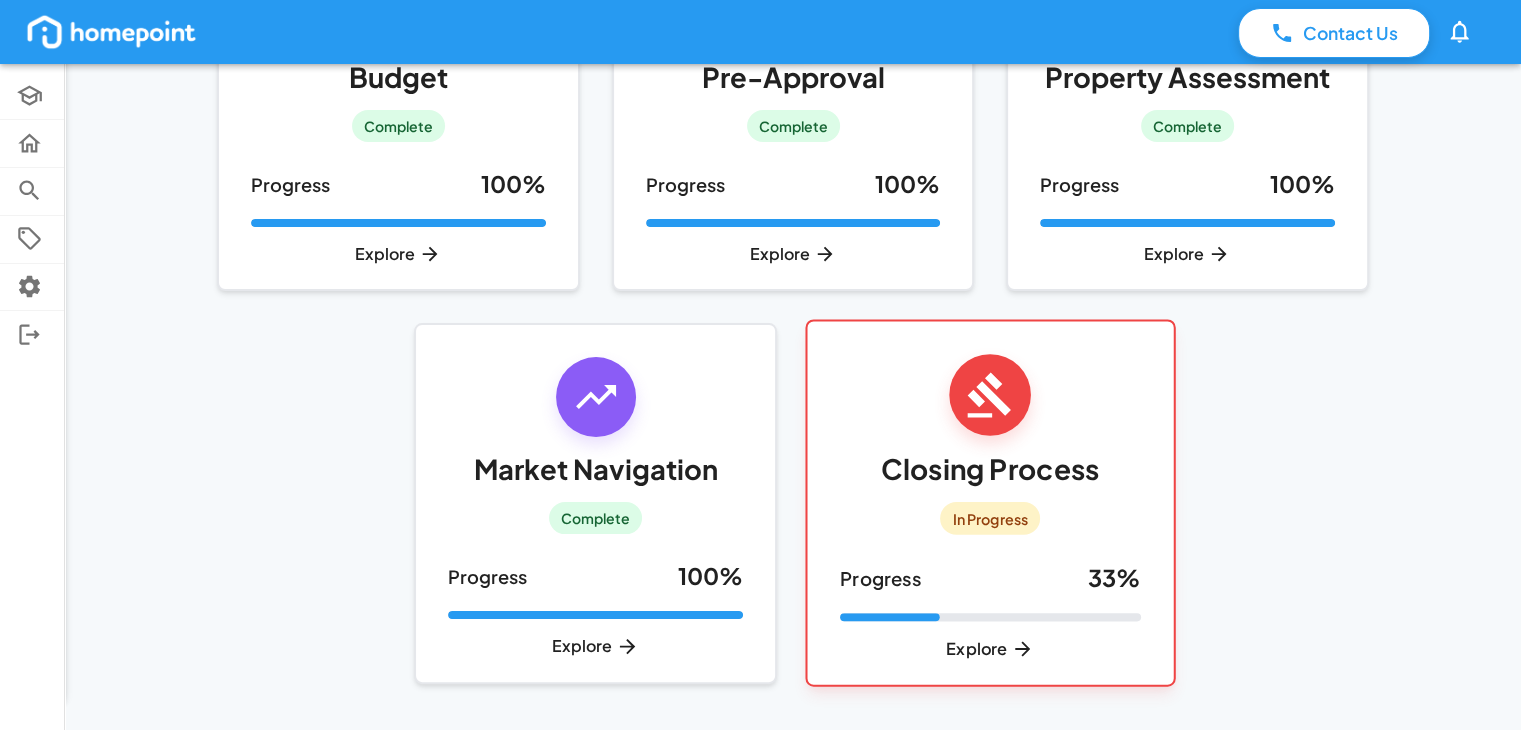 click 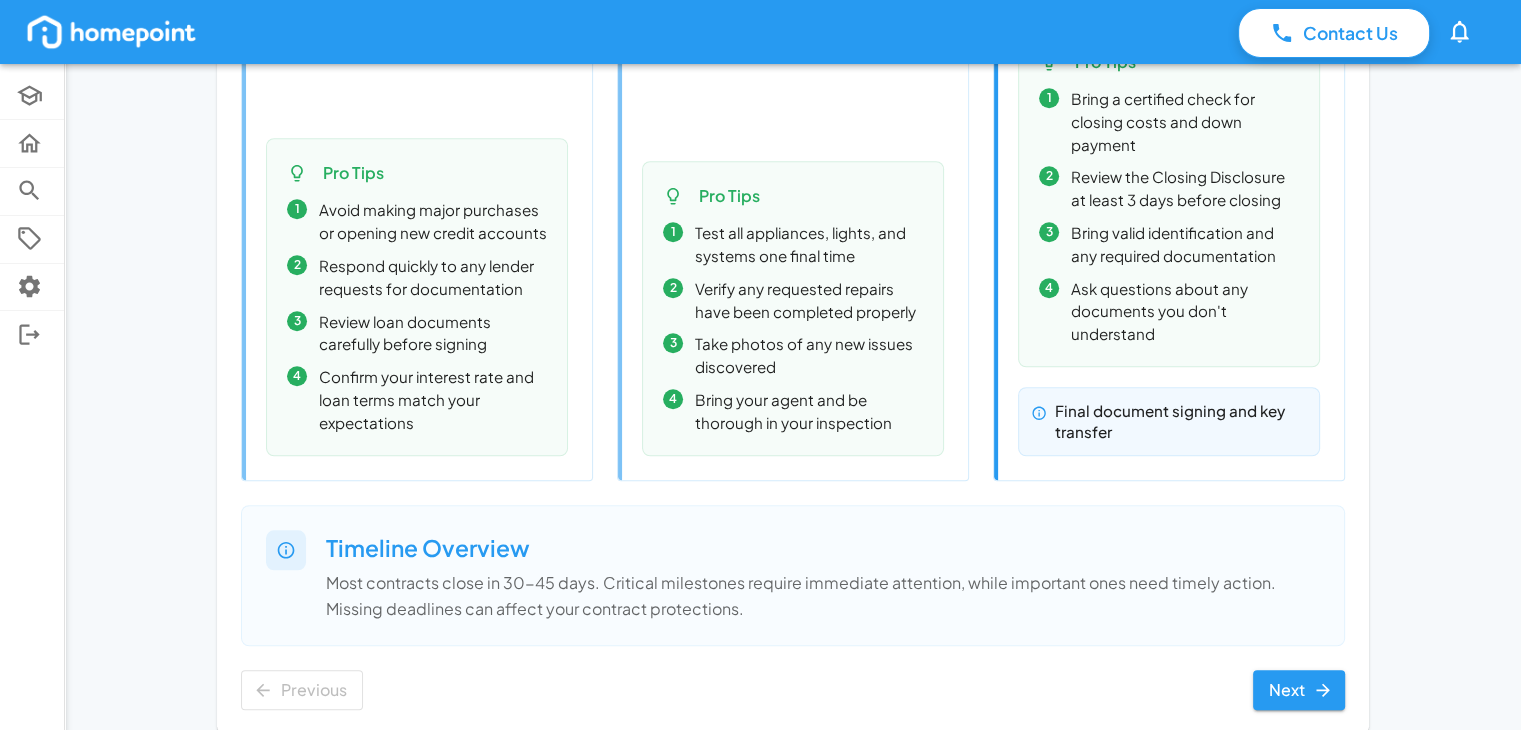scroll, scrollTop: 1671, scrollLeft: 0, axis: vertical 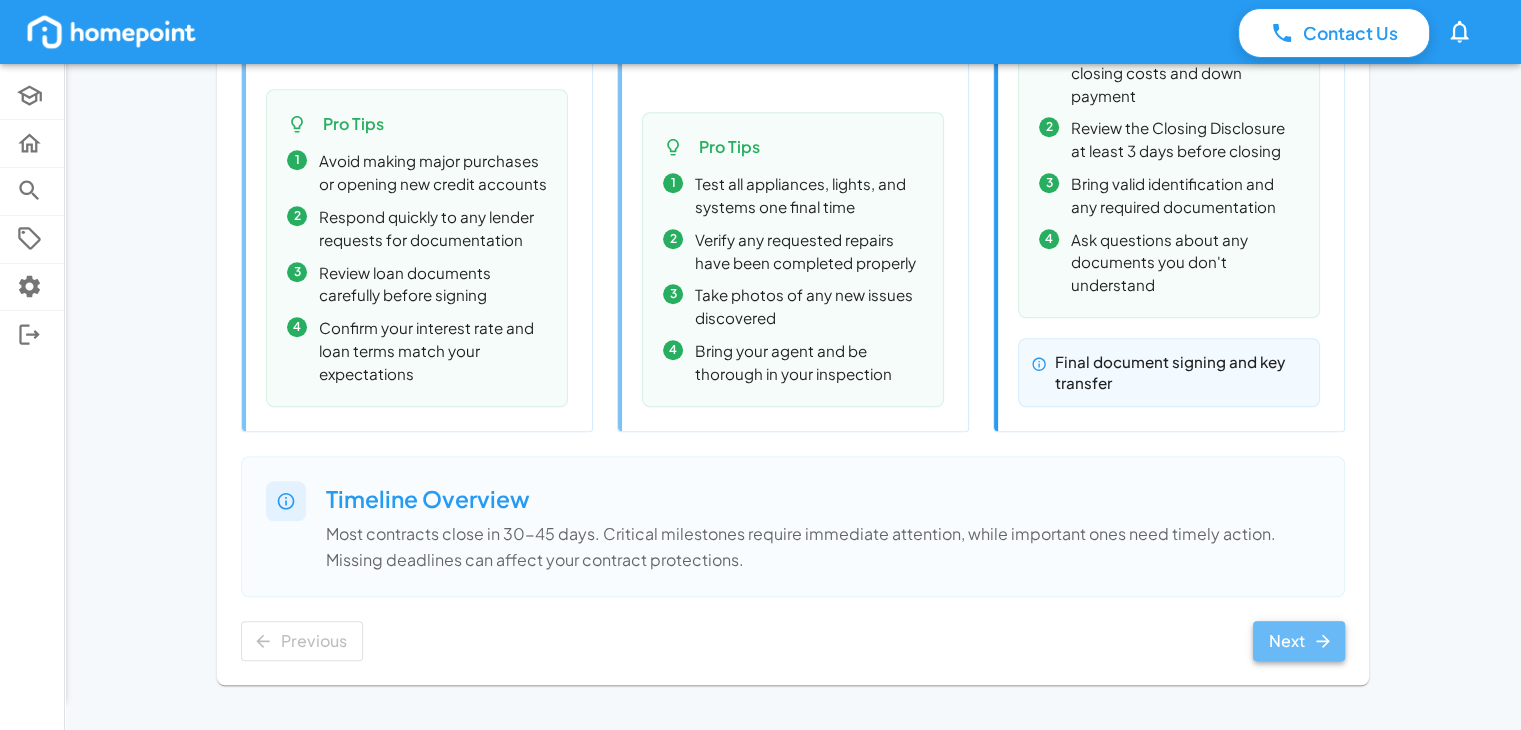 click on "Next" at bounding box center [1299, 641] 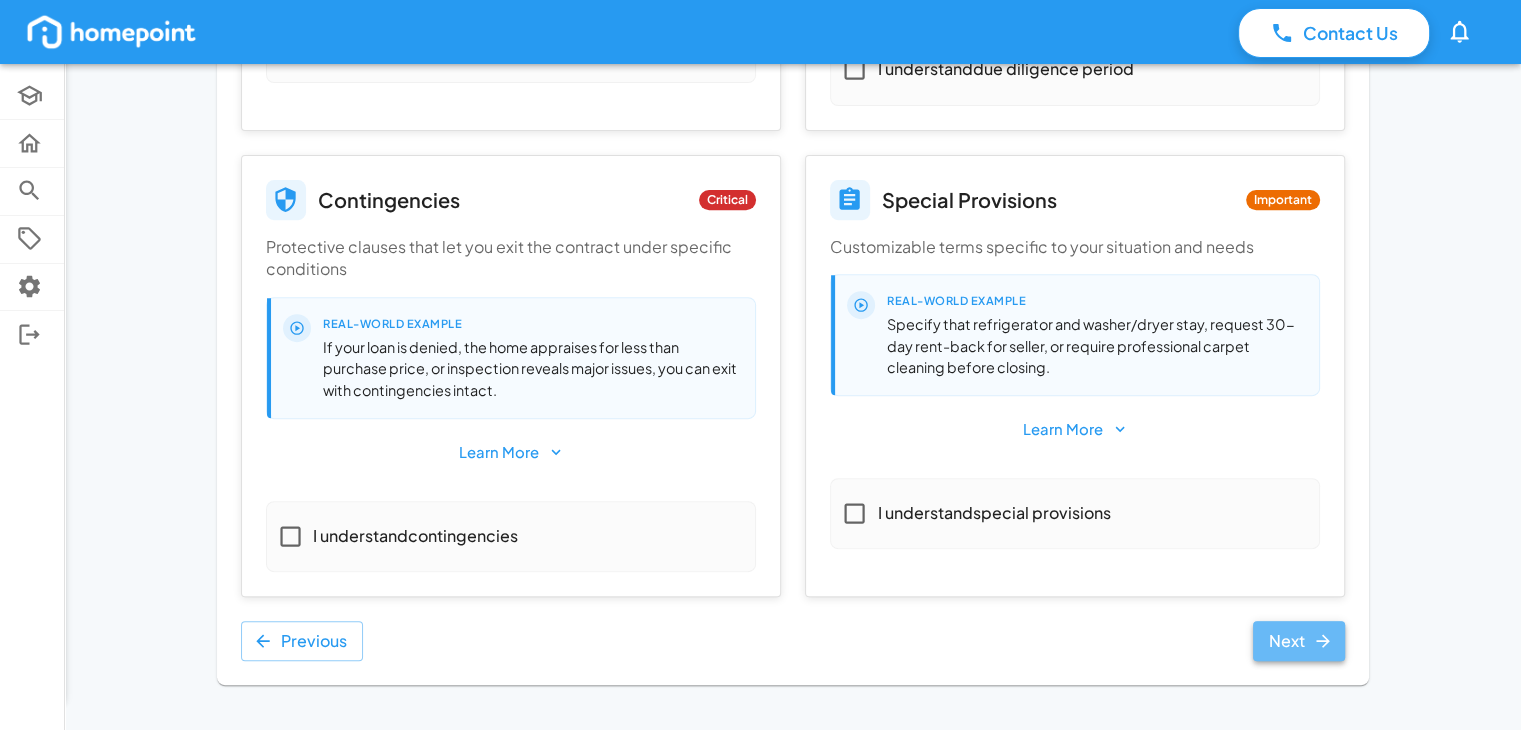 click on "Next" at bounding box center (1299, 641) 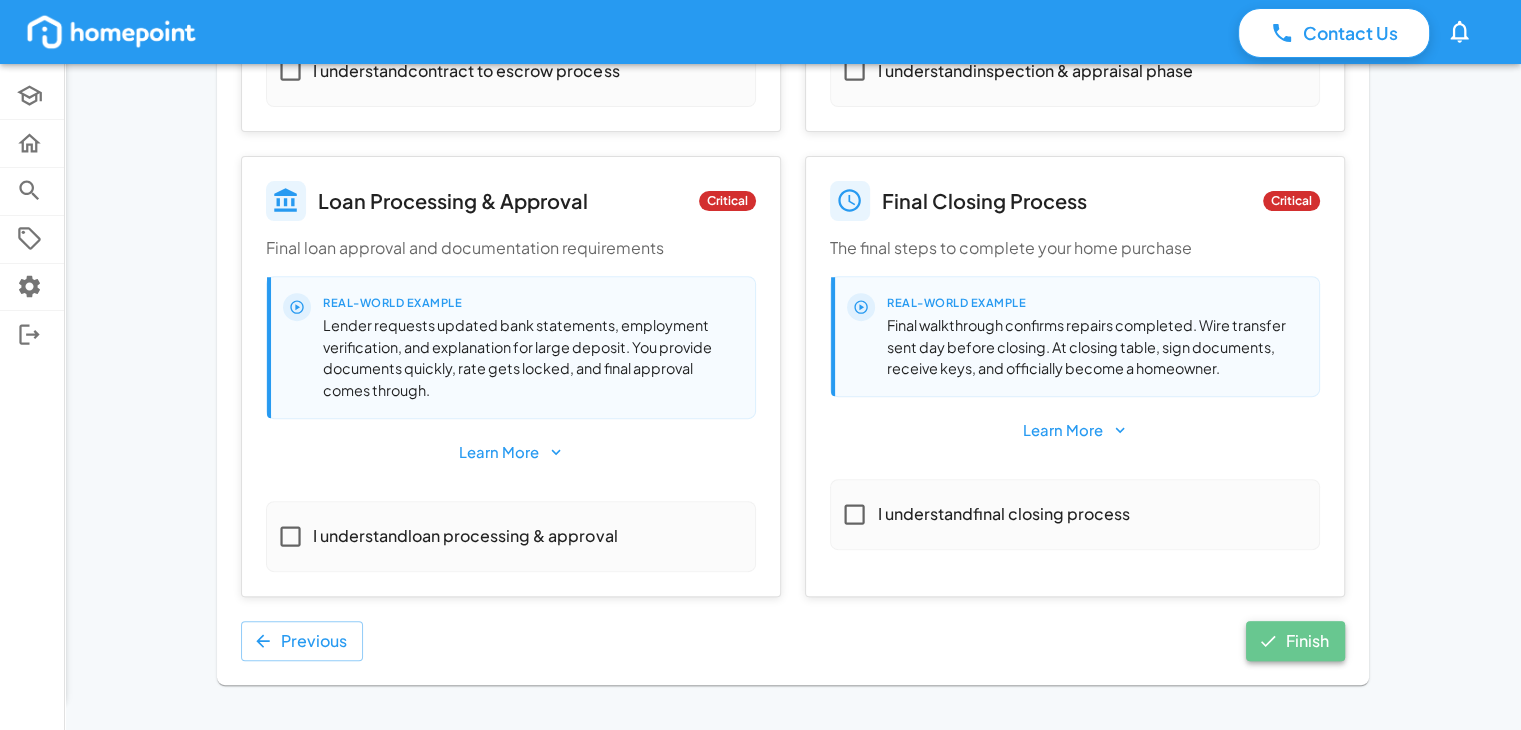 click on "Finish" at bounding box center (1295, 641) 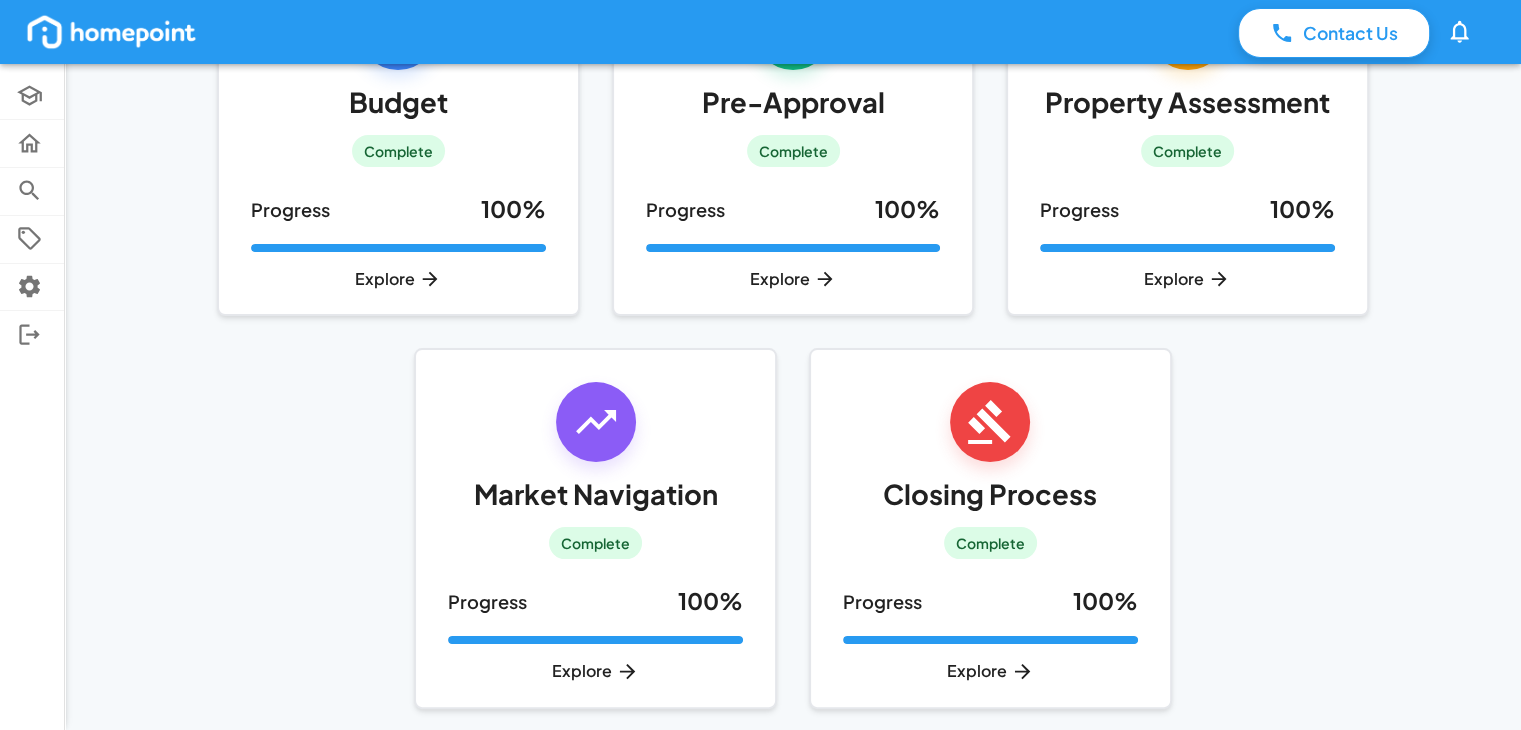 scroll, scrollTop: 269, scrollLeft: 0, axis: vertical 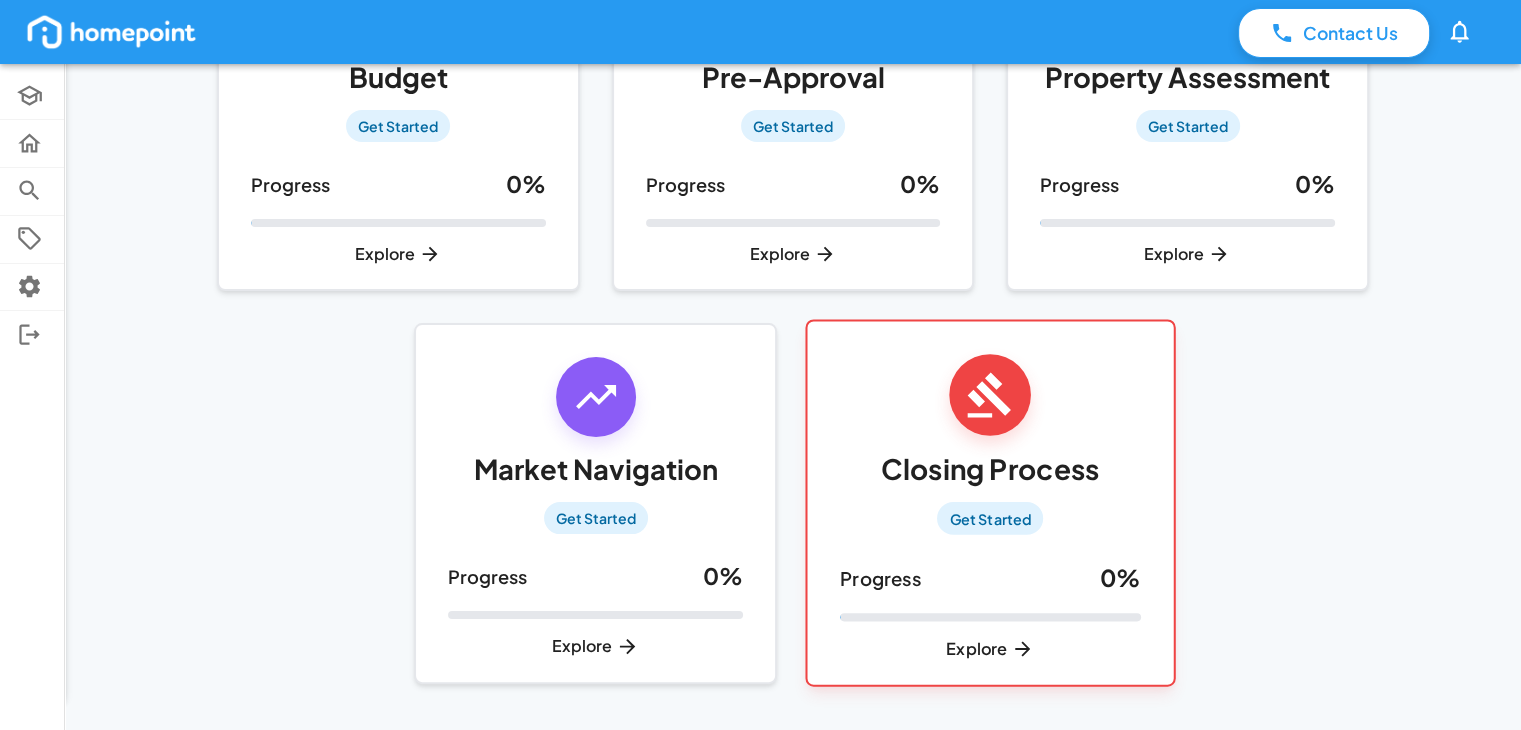 click on "Explore" at bounding box center (990, 649) 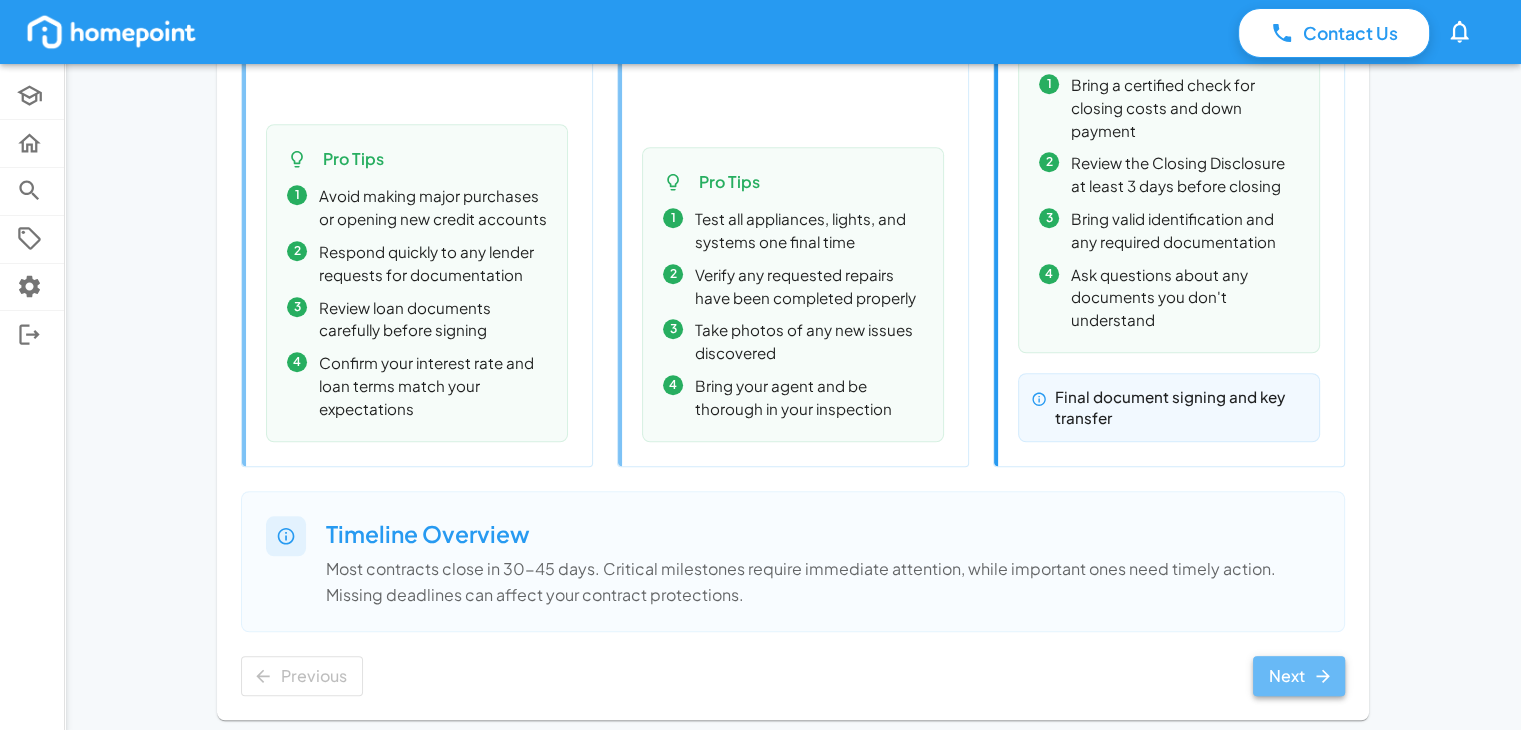 click on "Next" at bounding box center [1299, 676] 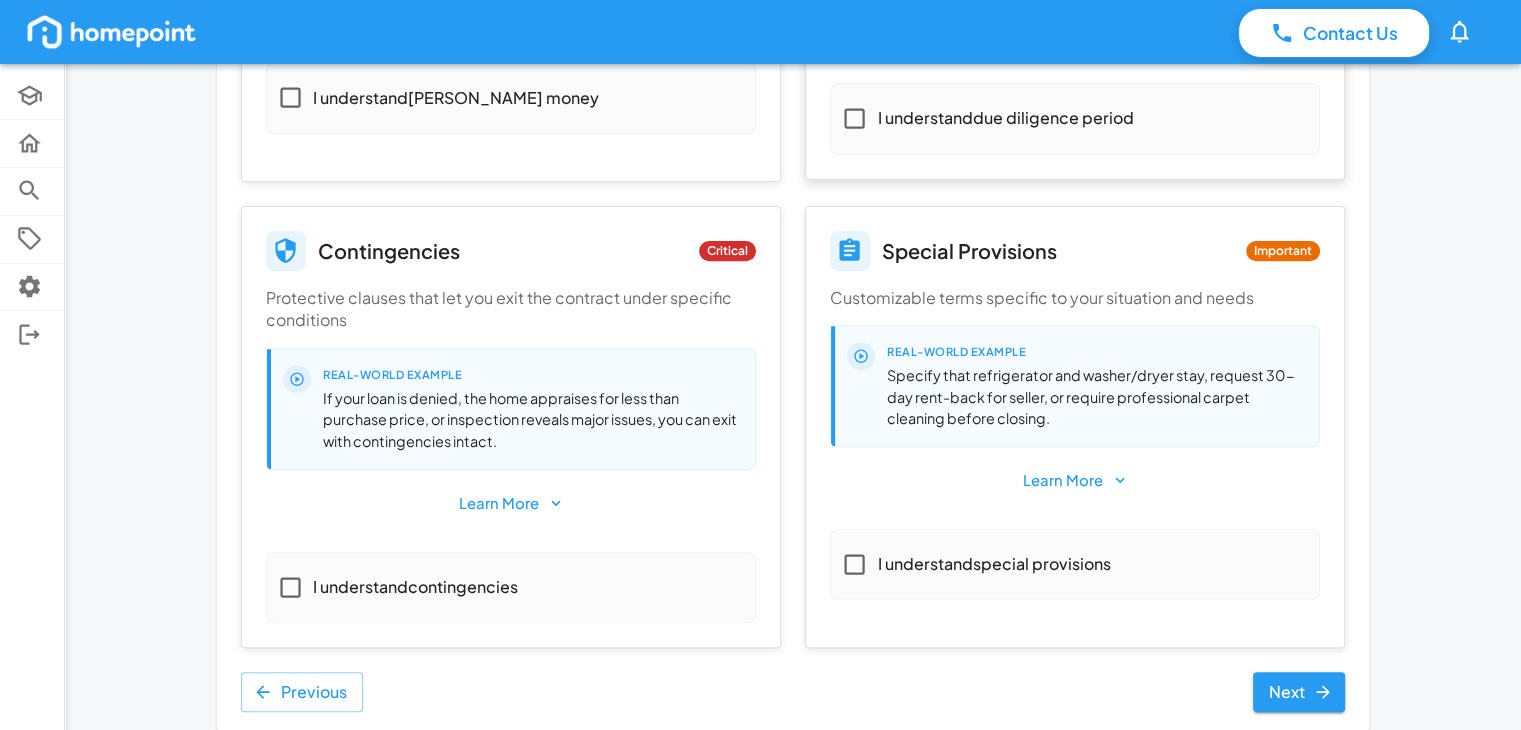 scroll, scrollTop: 700, scrollLeft: 0, axis: vertical 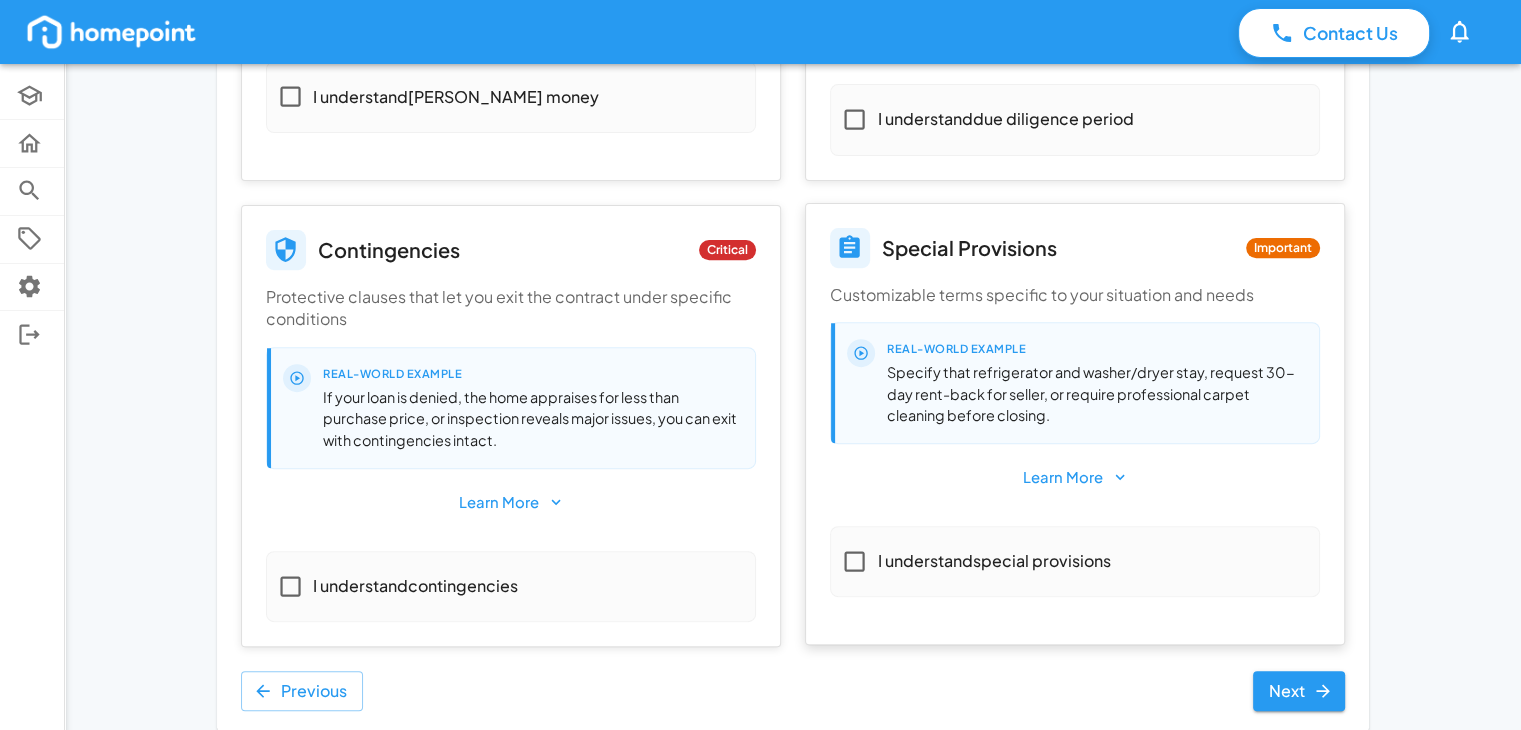 click on "Specify that refrigerator and washer/dryer stay, request 30-day rent-back for seller, or require professional carpet cleaning before closing." at bounding box center (1095, 394) 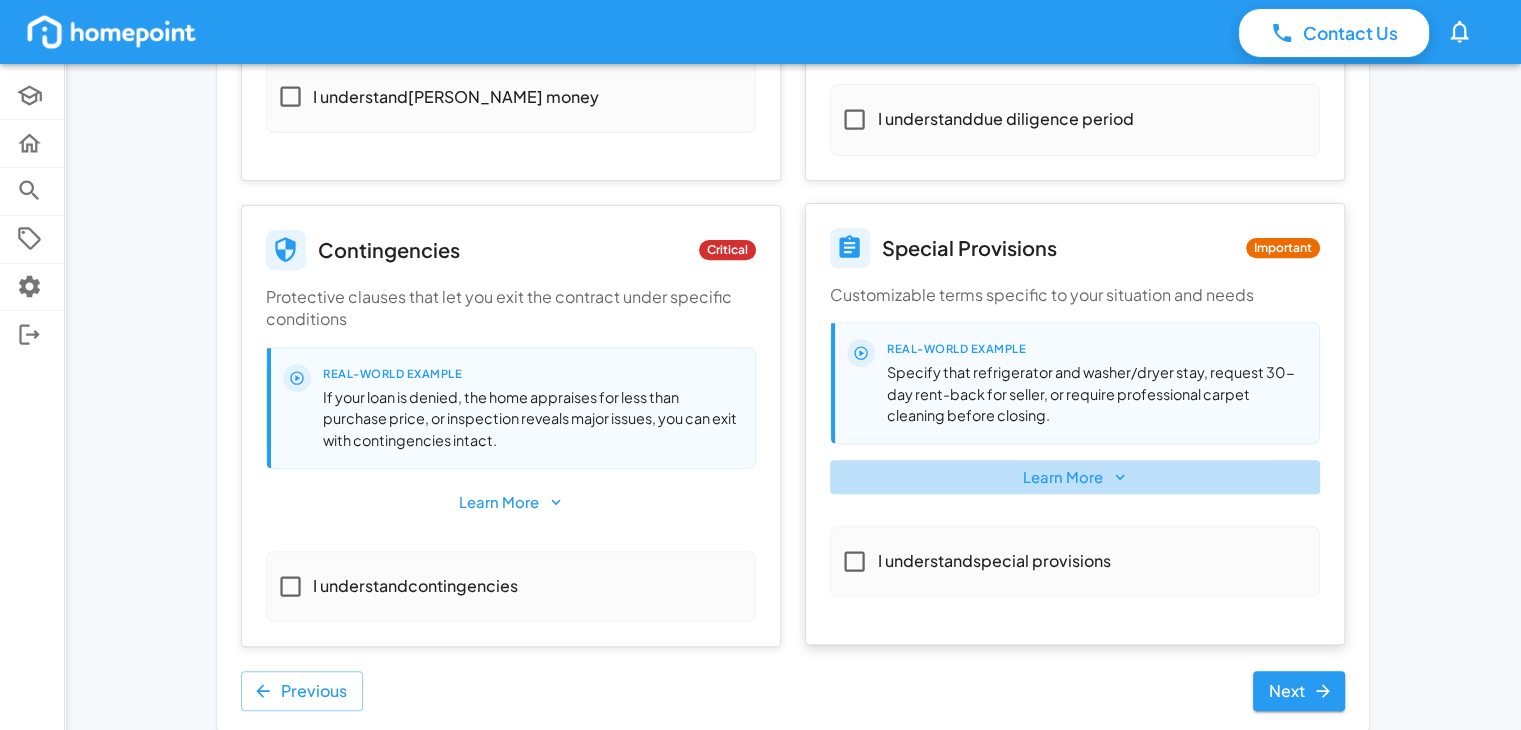 click on "Learn More" at bounding box center (1075, 477) 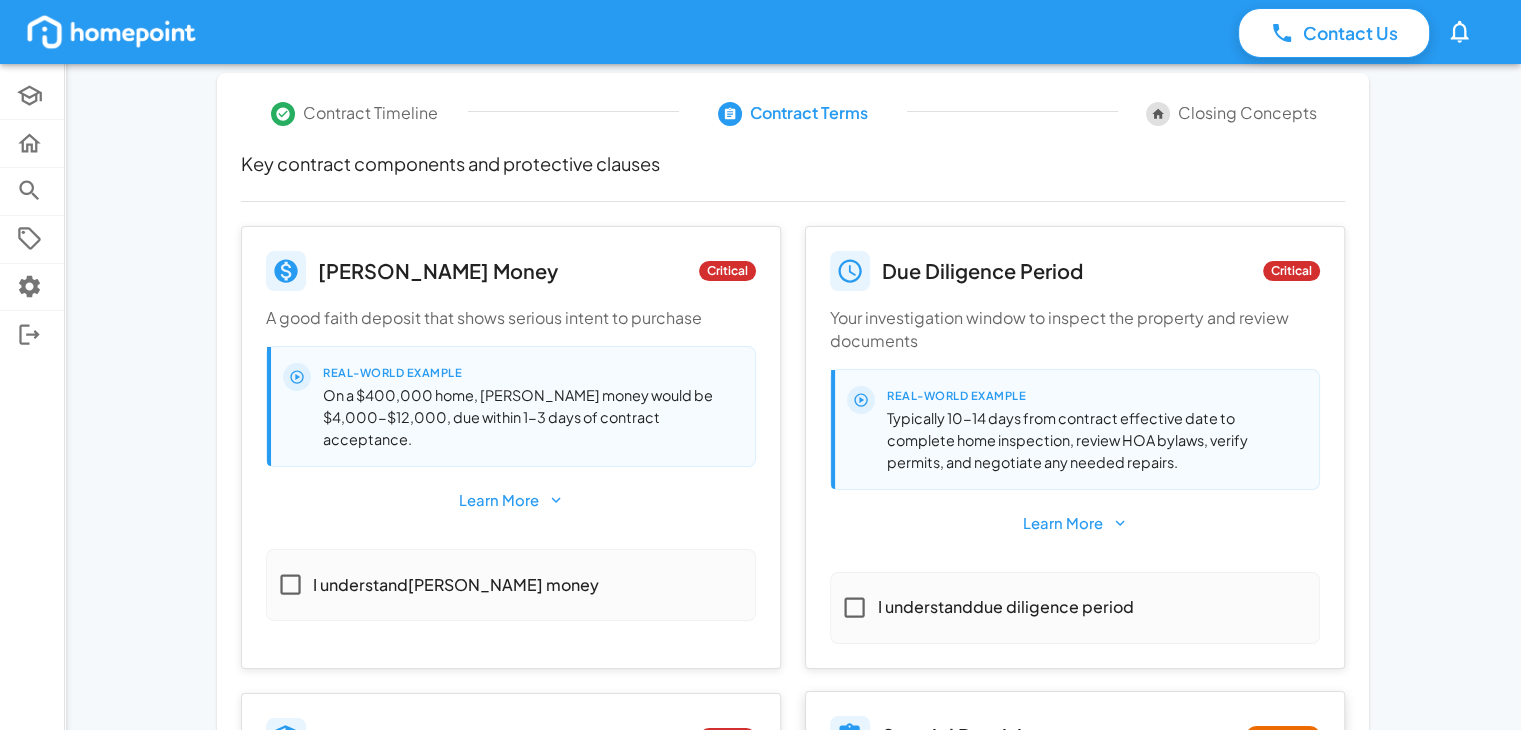 scroll, scrollTop: 212, scrollLeft: 0, axis: vertical 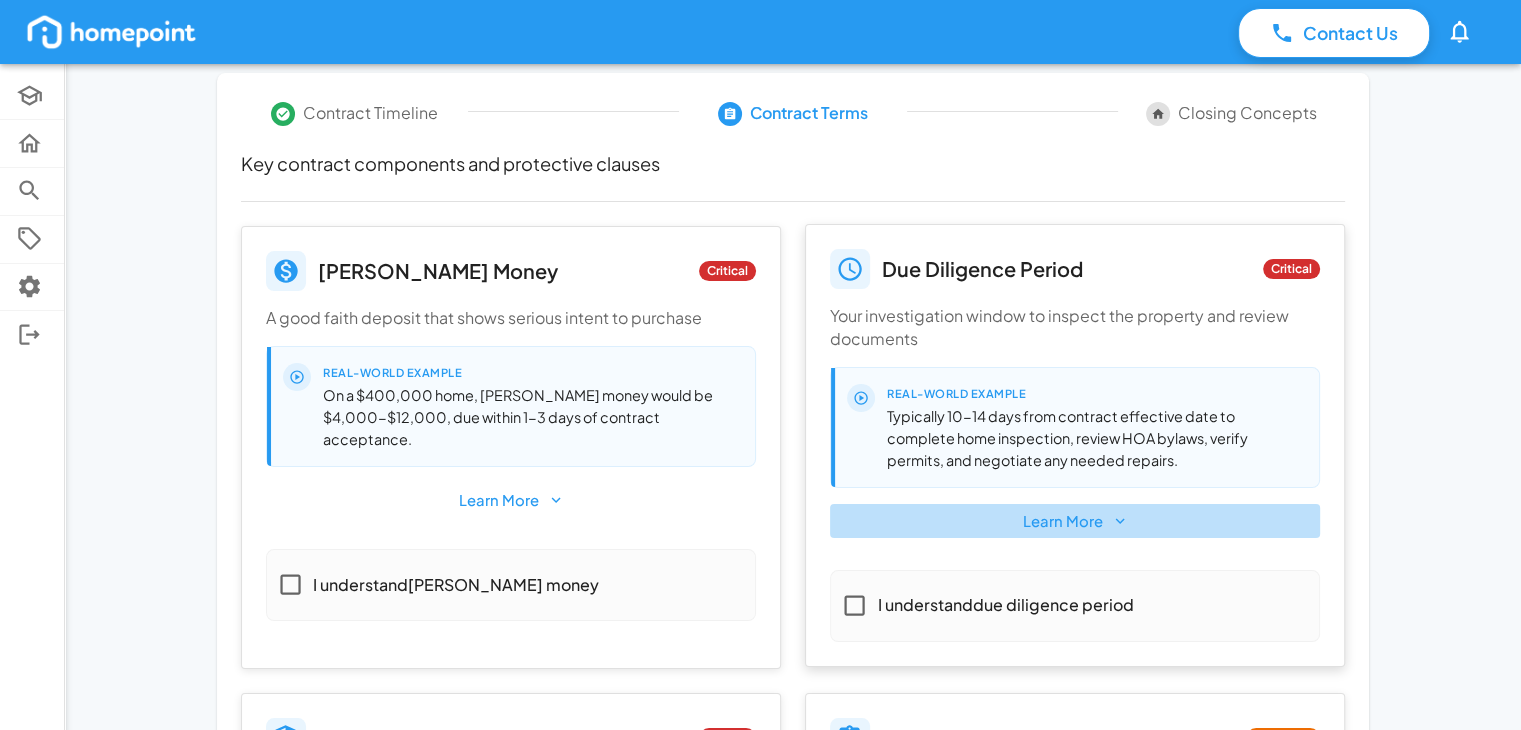 click on "Learn More" at bounding box center (1075, 521) 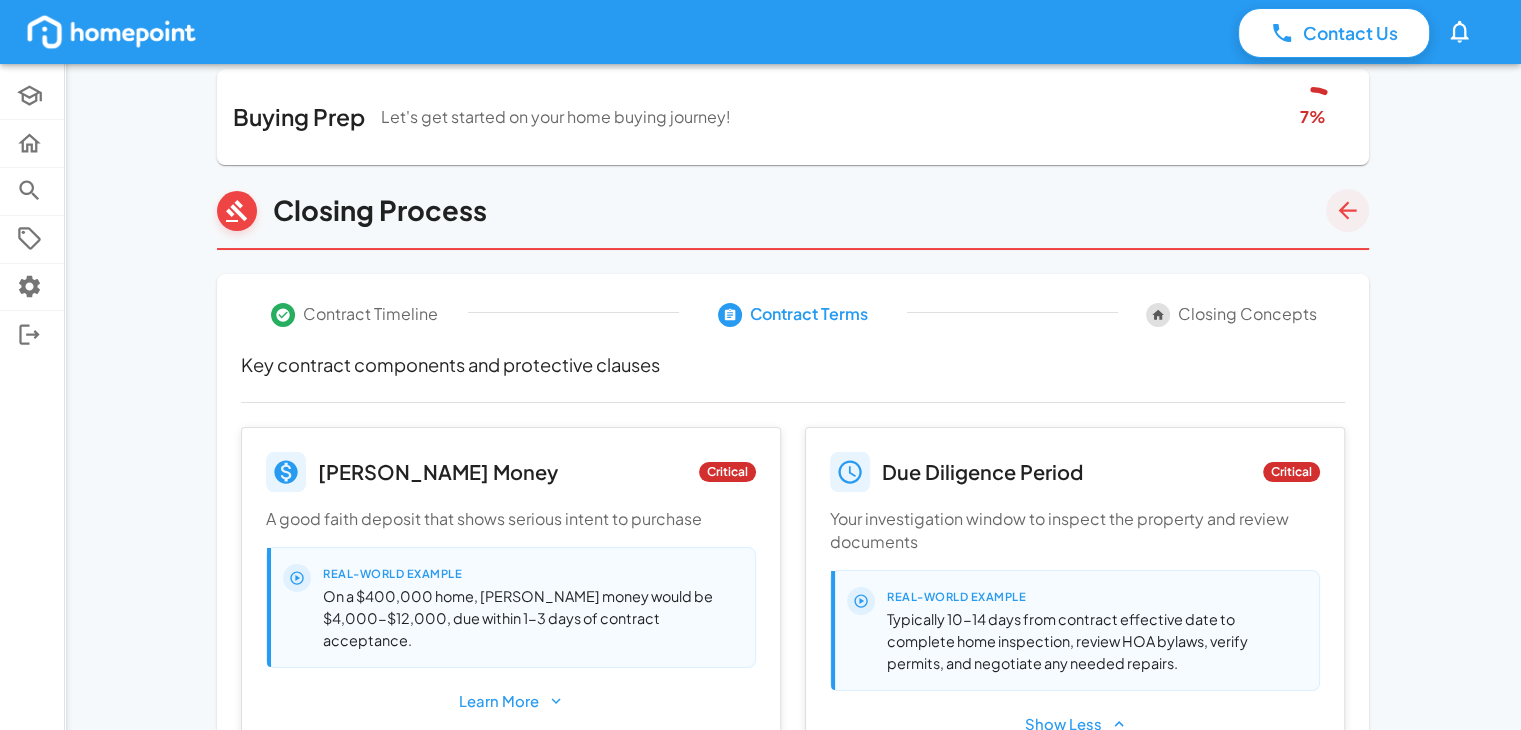 scroll, scrollTop: 0, scrollLeft: 0, axis: both 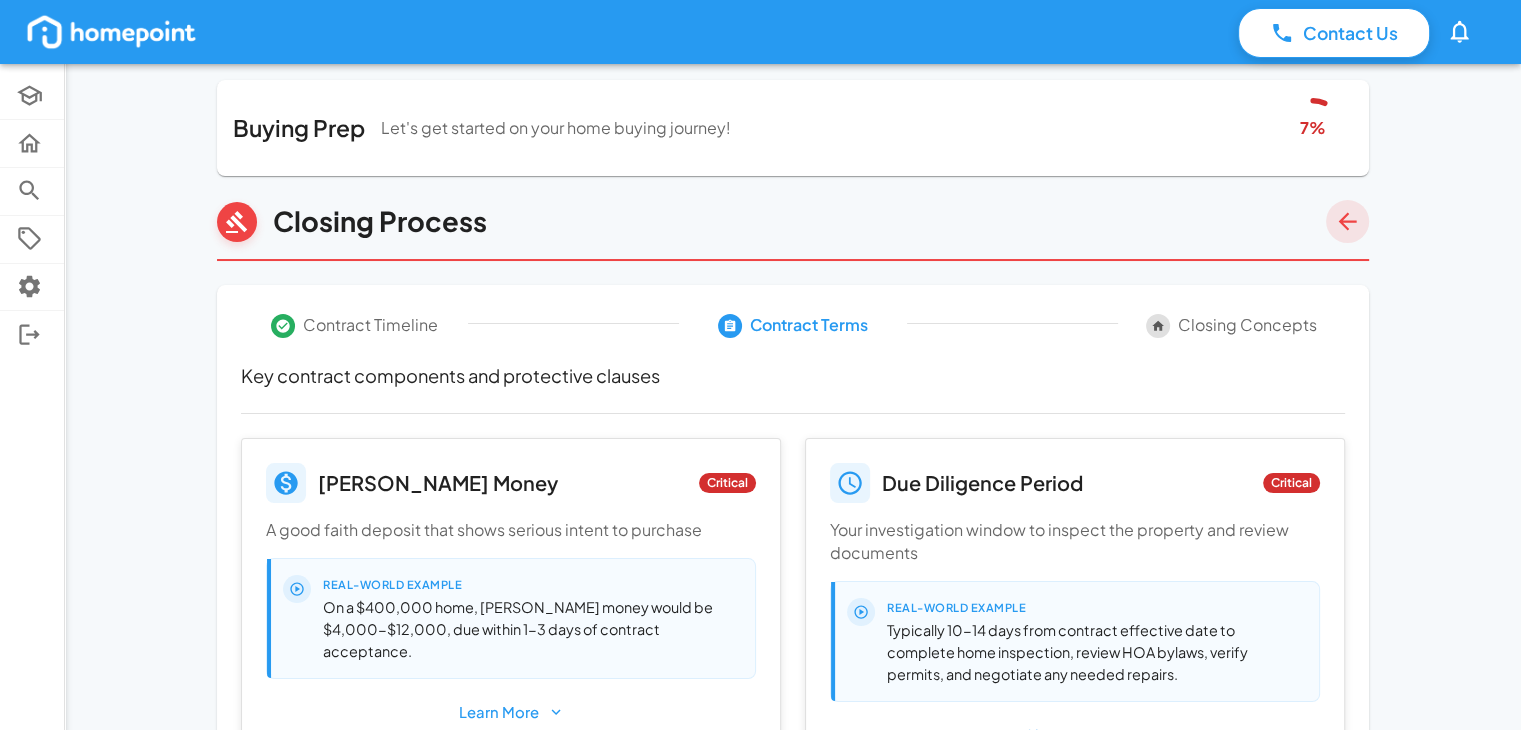 click at bounding box center [1347, 221] 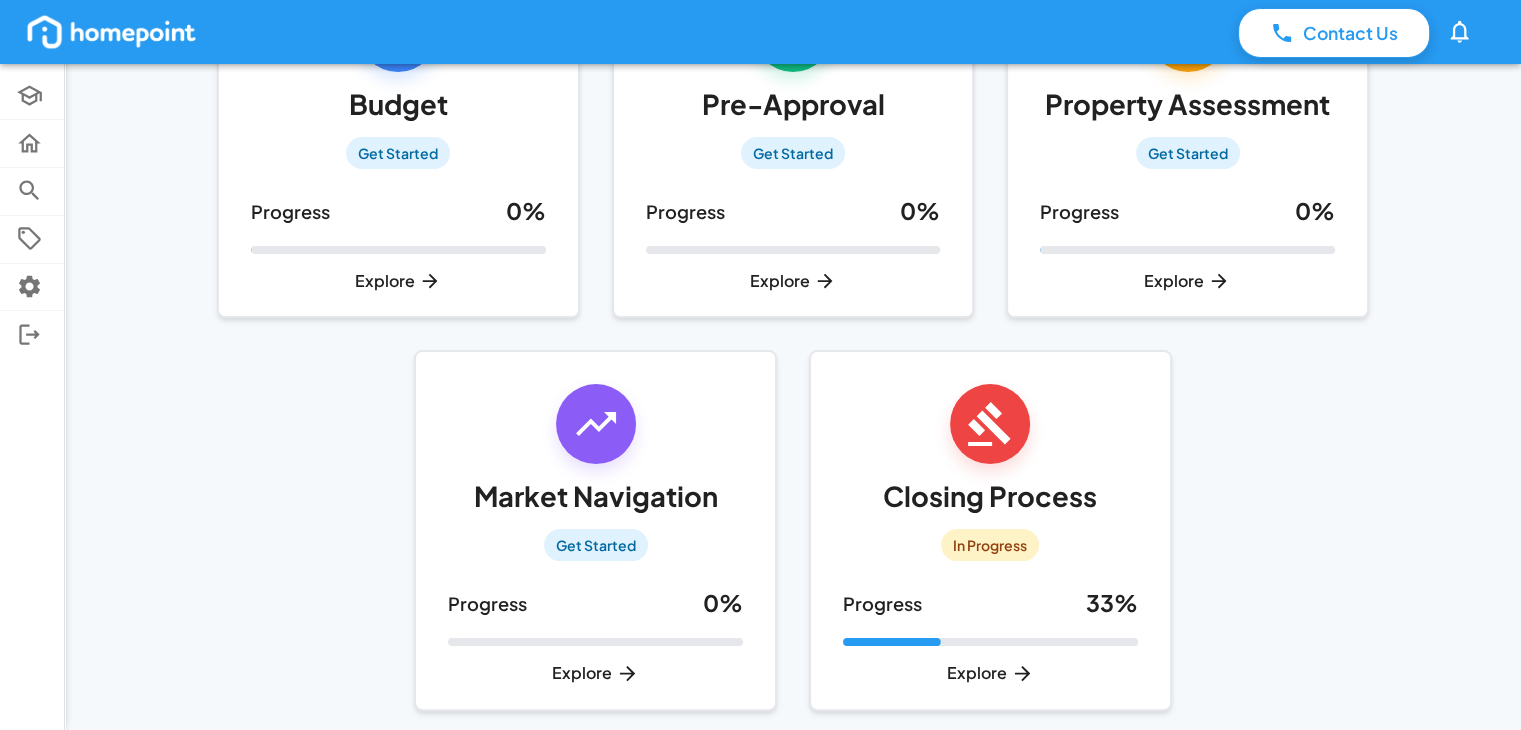 scroll, scrollTop: 0, scrollLeft: 0, axis: both 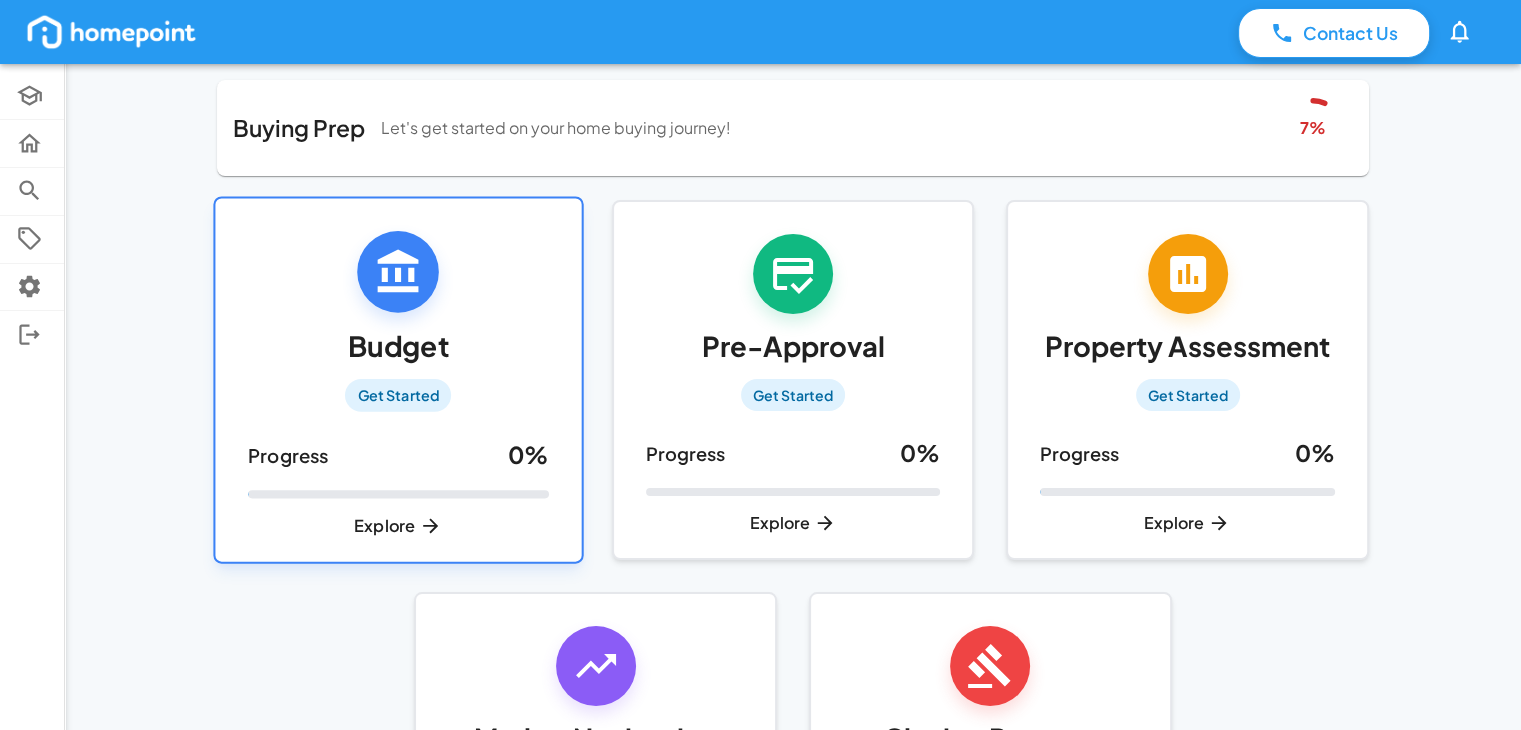 click on "Explore" at bounding box center [398, 525] 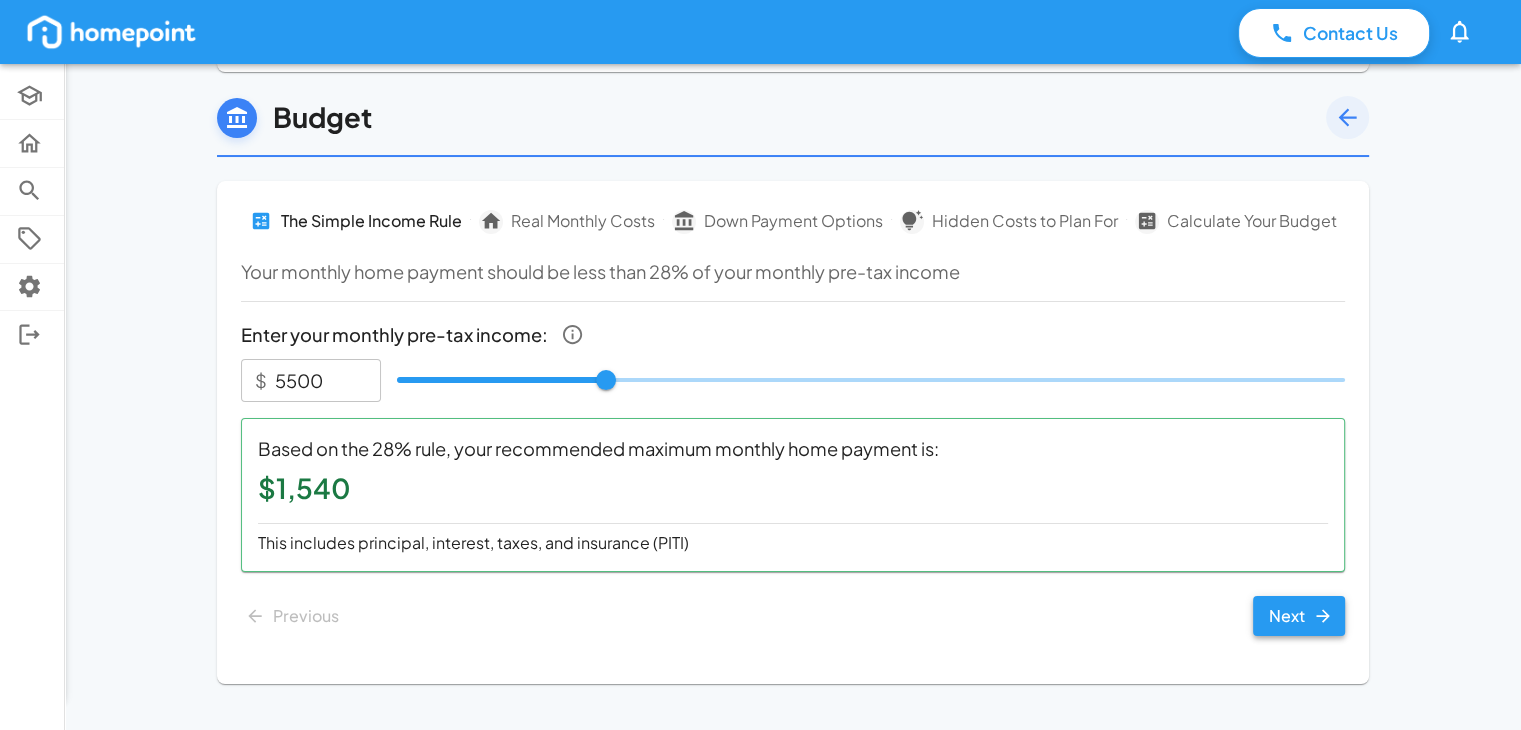 scroll, scrollTop: 104, scrollLeft: 0, axis: vertical 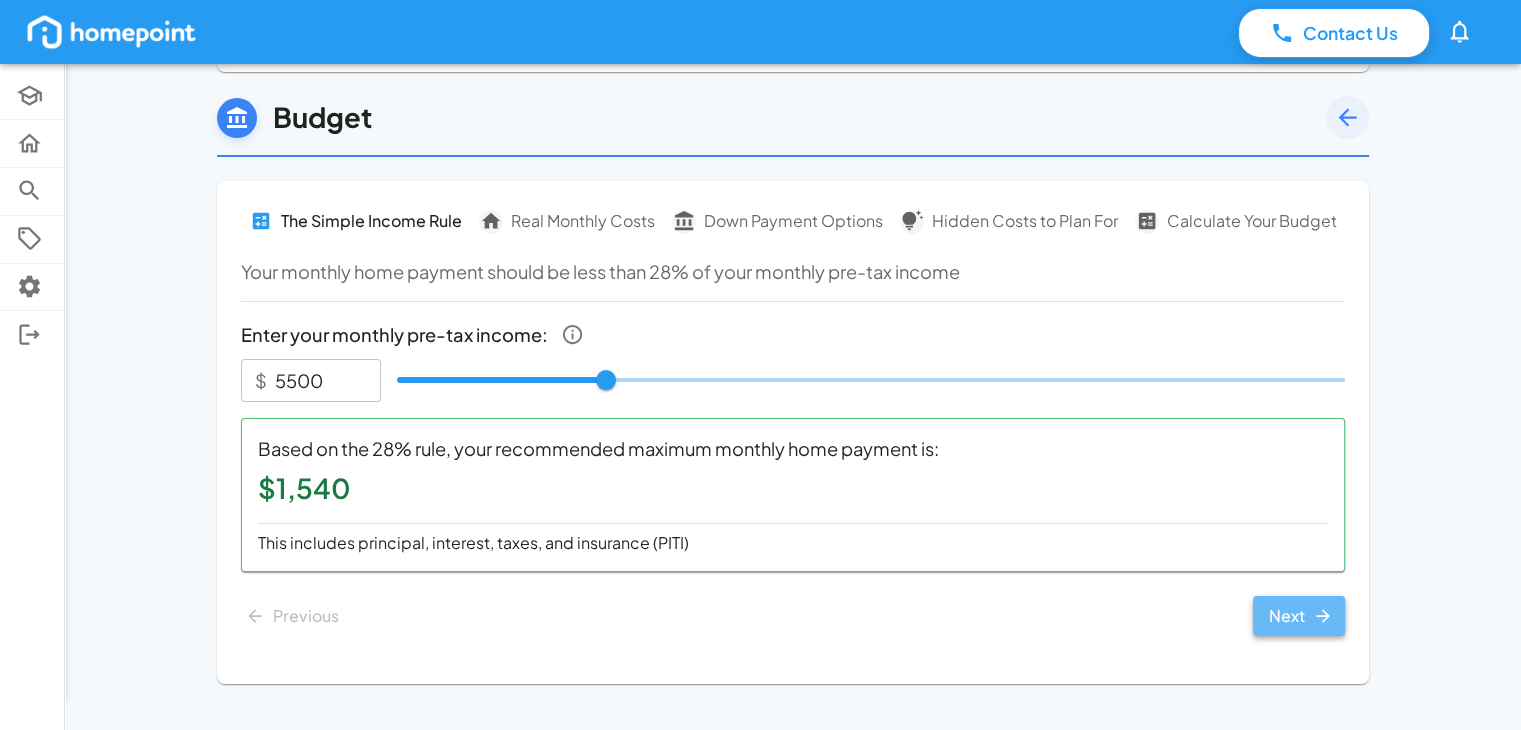 click on "Next" at bounding box center (1299, 616) 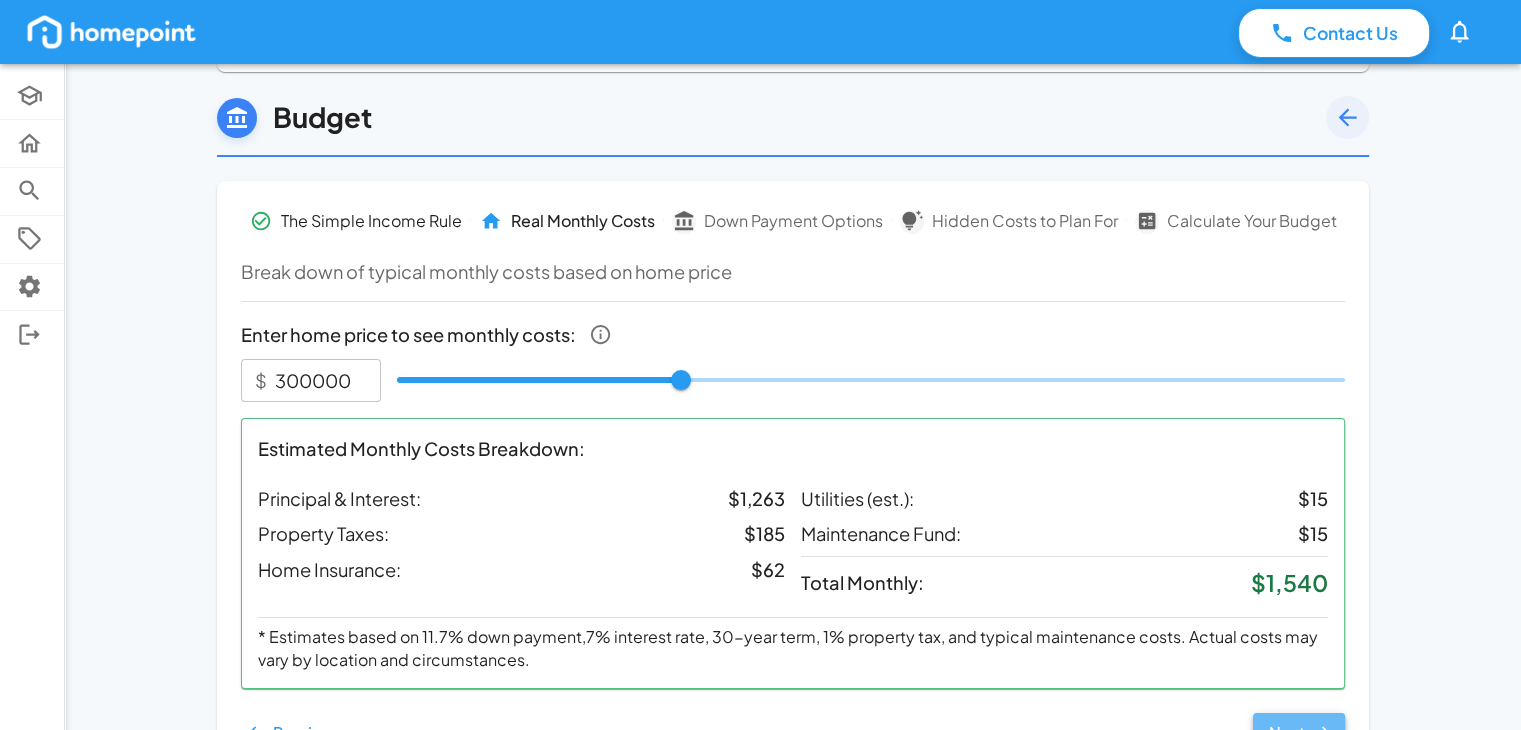 click on "Next" at bounding box center [1299, 733] 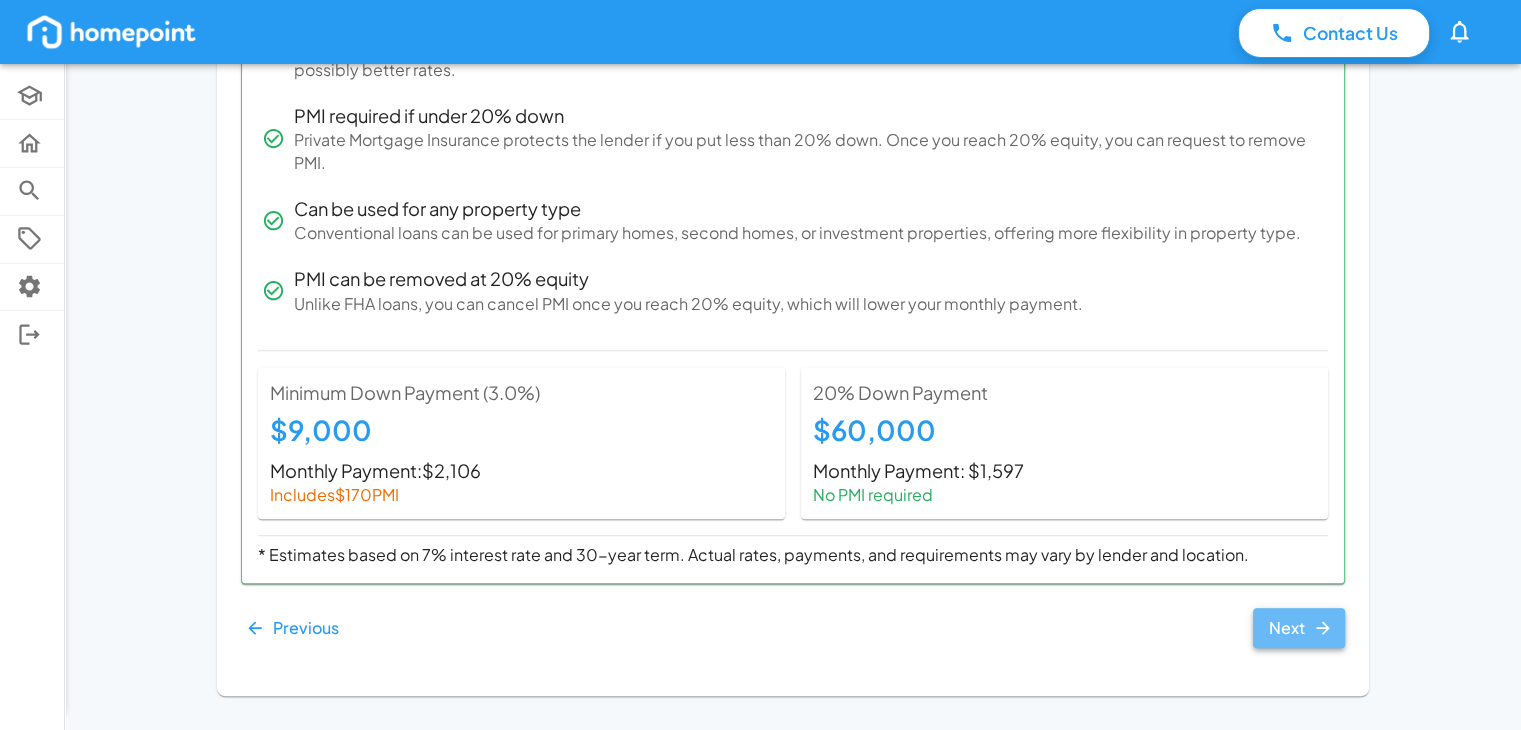 click on "Next" at bounding box center [1299, 628] 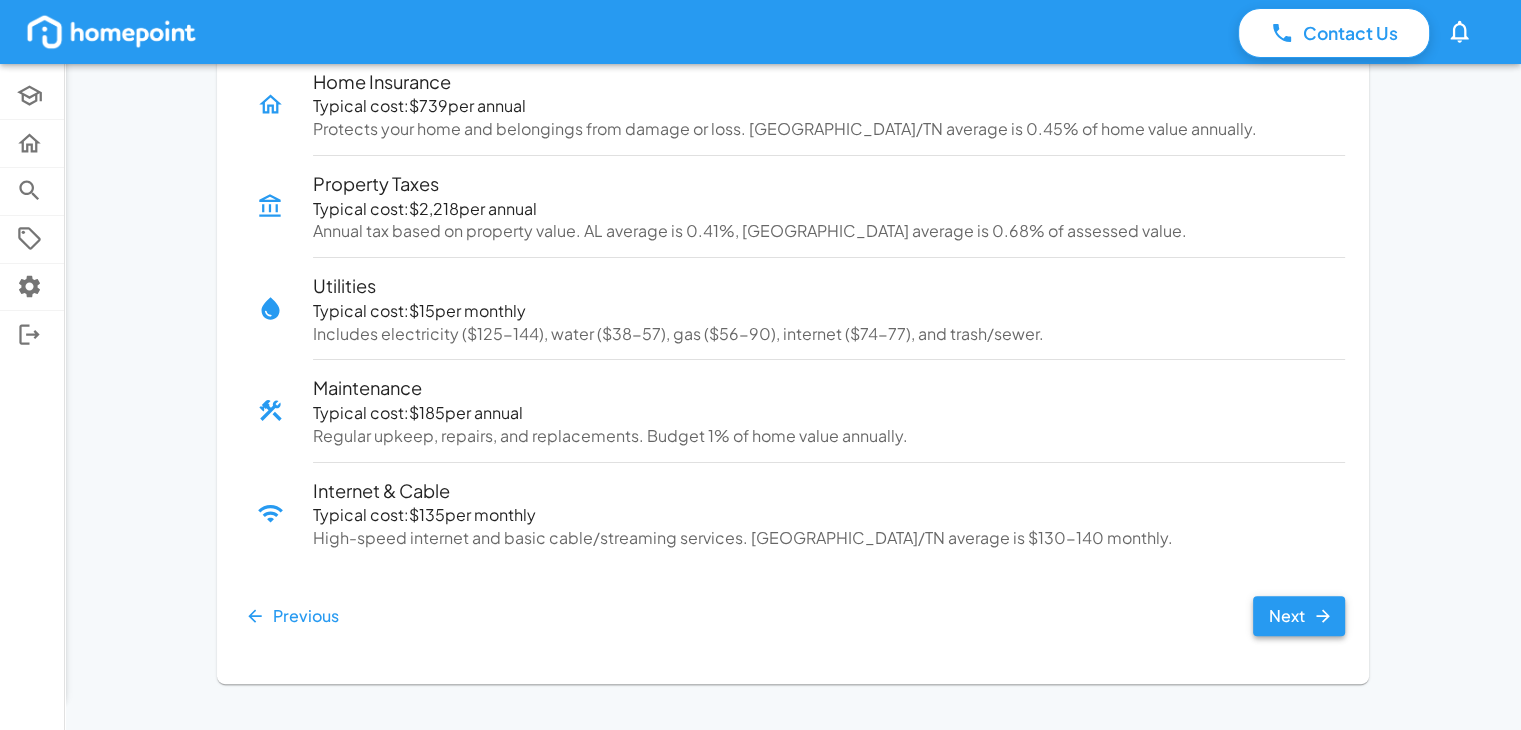 click on "Next" at bounding box center (1299, 616) 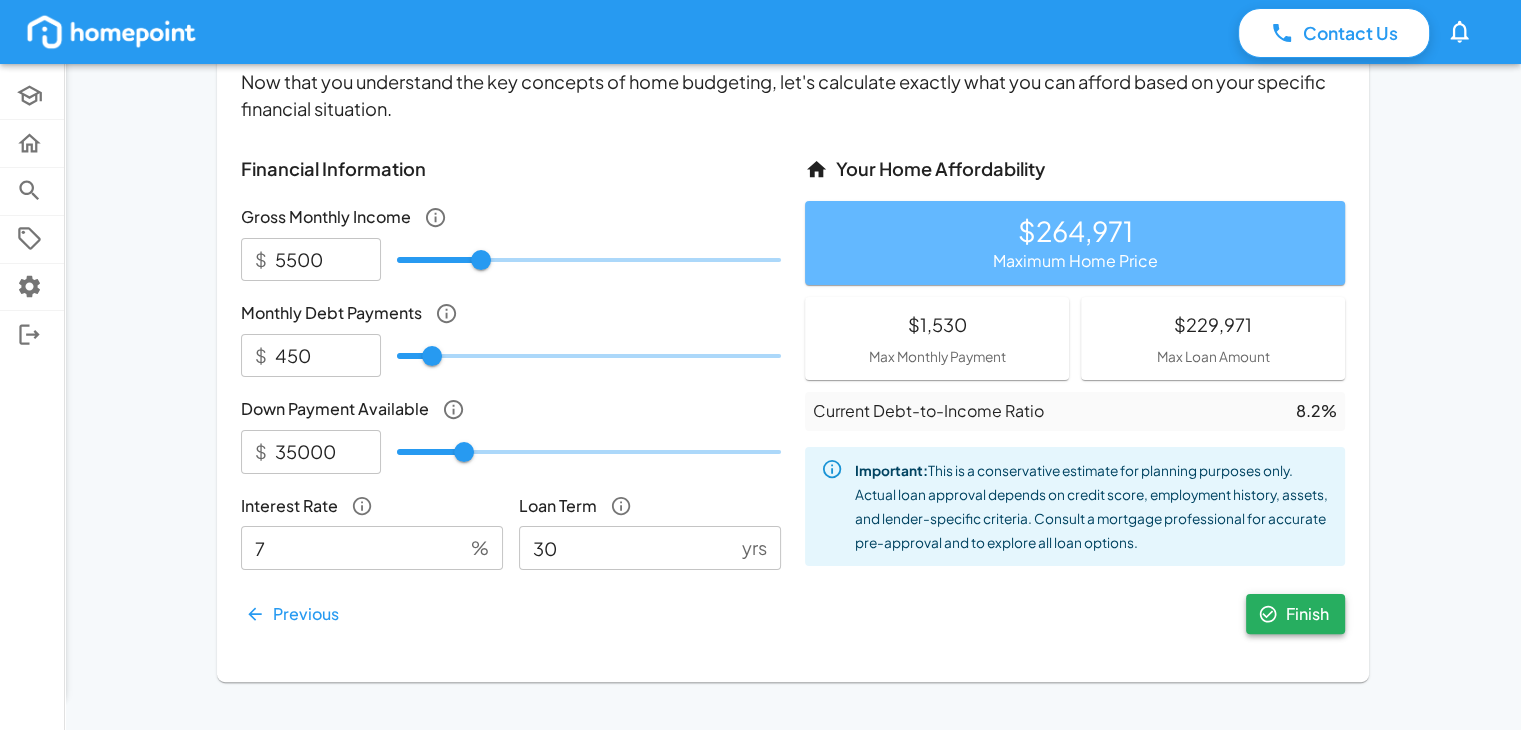 scroll, scrollTop: 353, scrollLeft: 0, axis: vertical 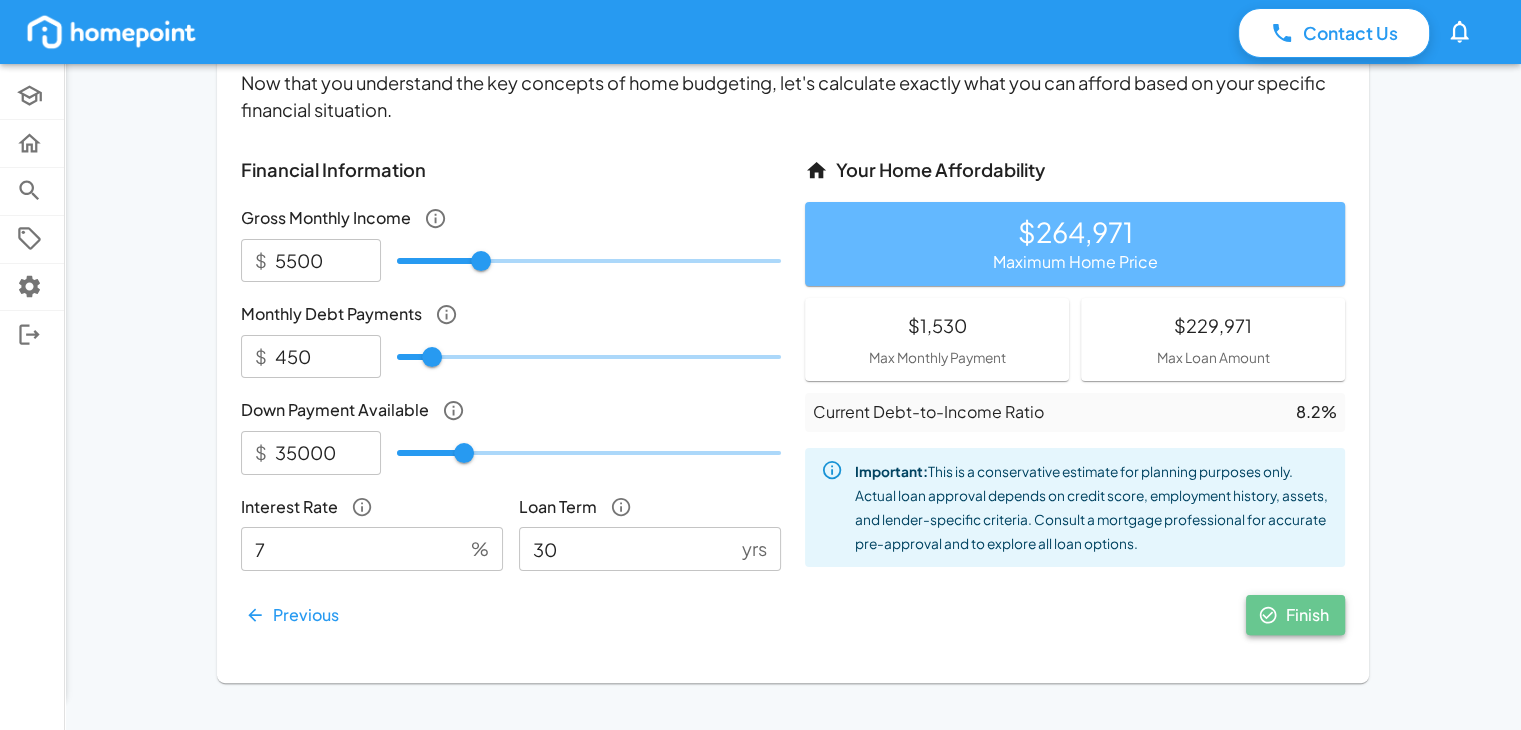 click on "Finish" at bounding box center [1295, 615] 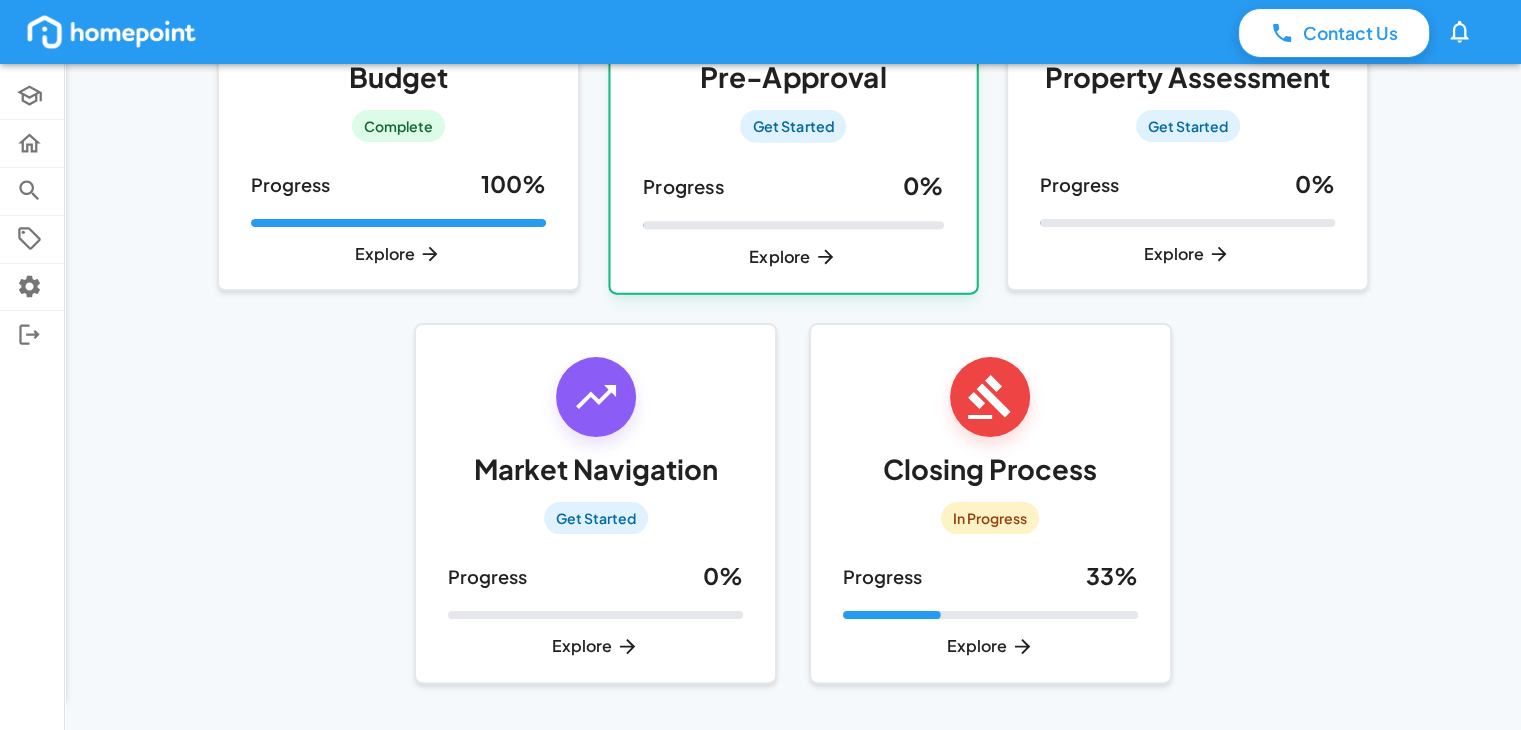 click on "Explore" at bounding box center (793, 256) 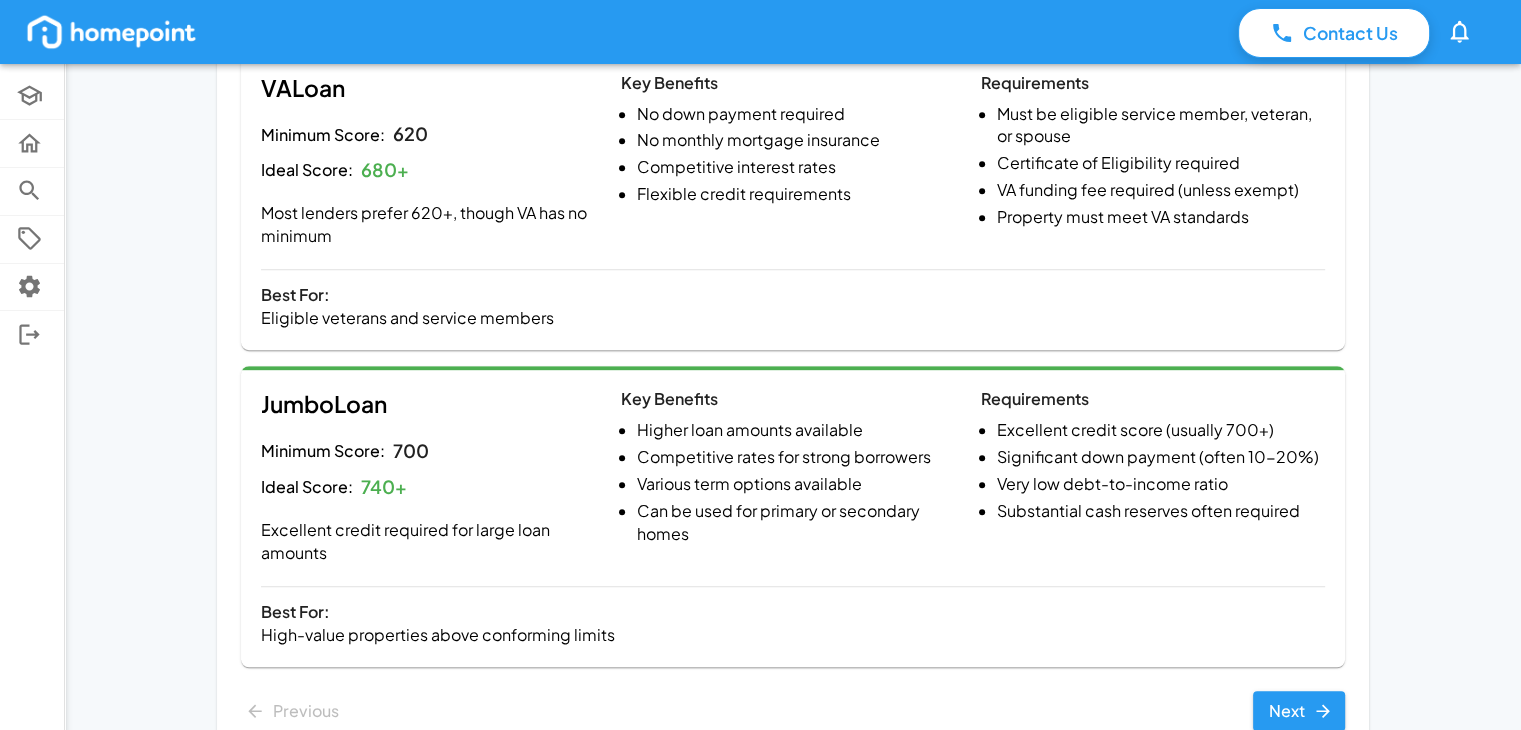 scroll, scrollTop: 1049, scrollLeft: 0, axis: vertical 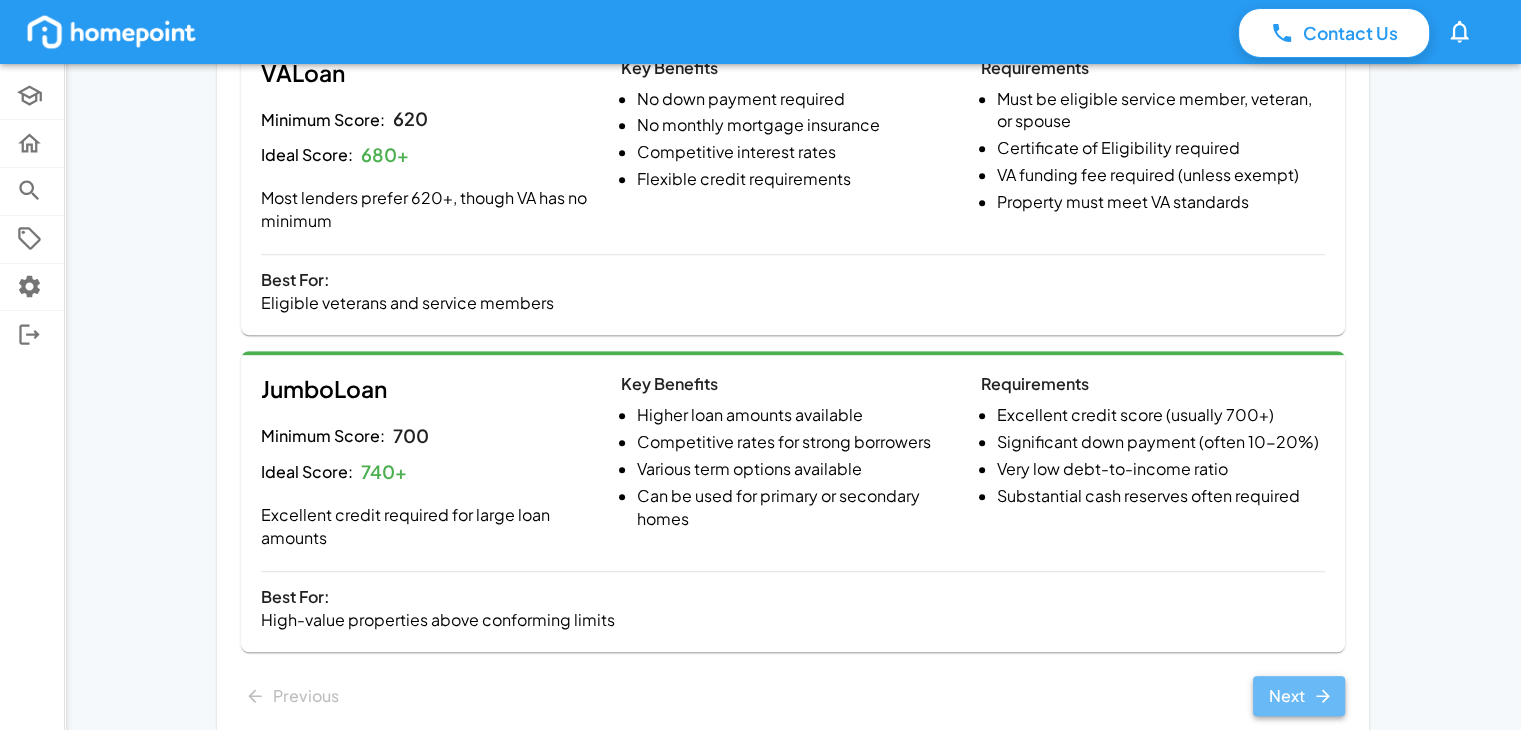 click 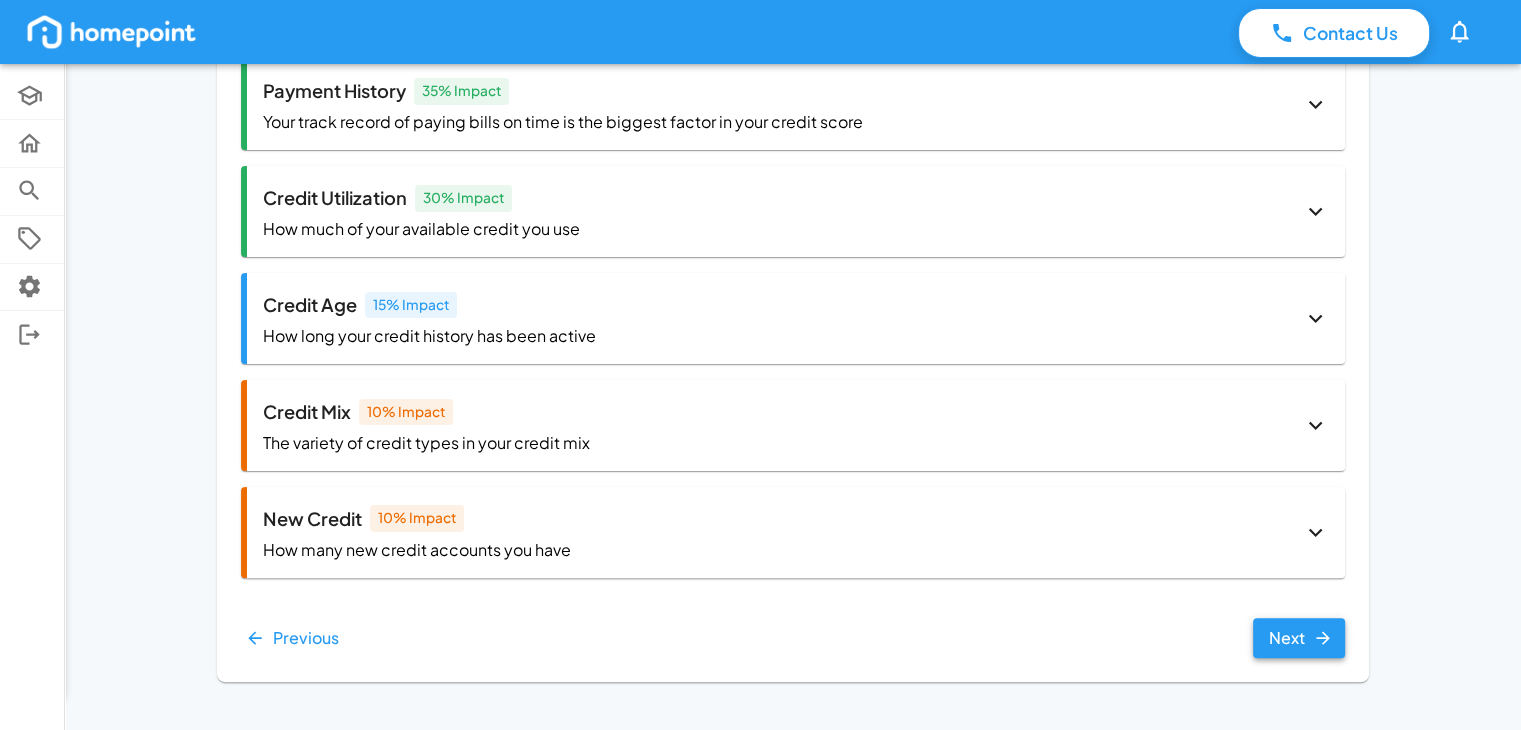 scroll, scrollTop: 389, scrollLeft: 0, axis: vertical 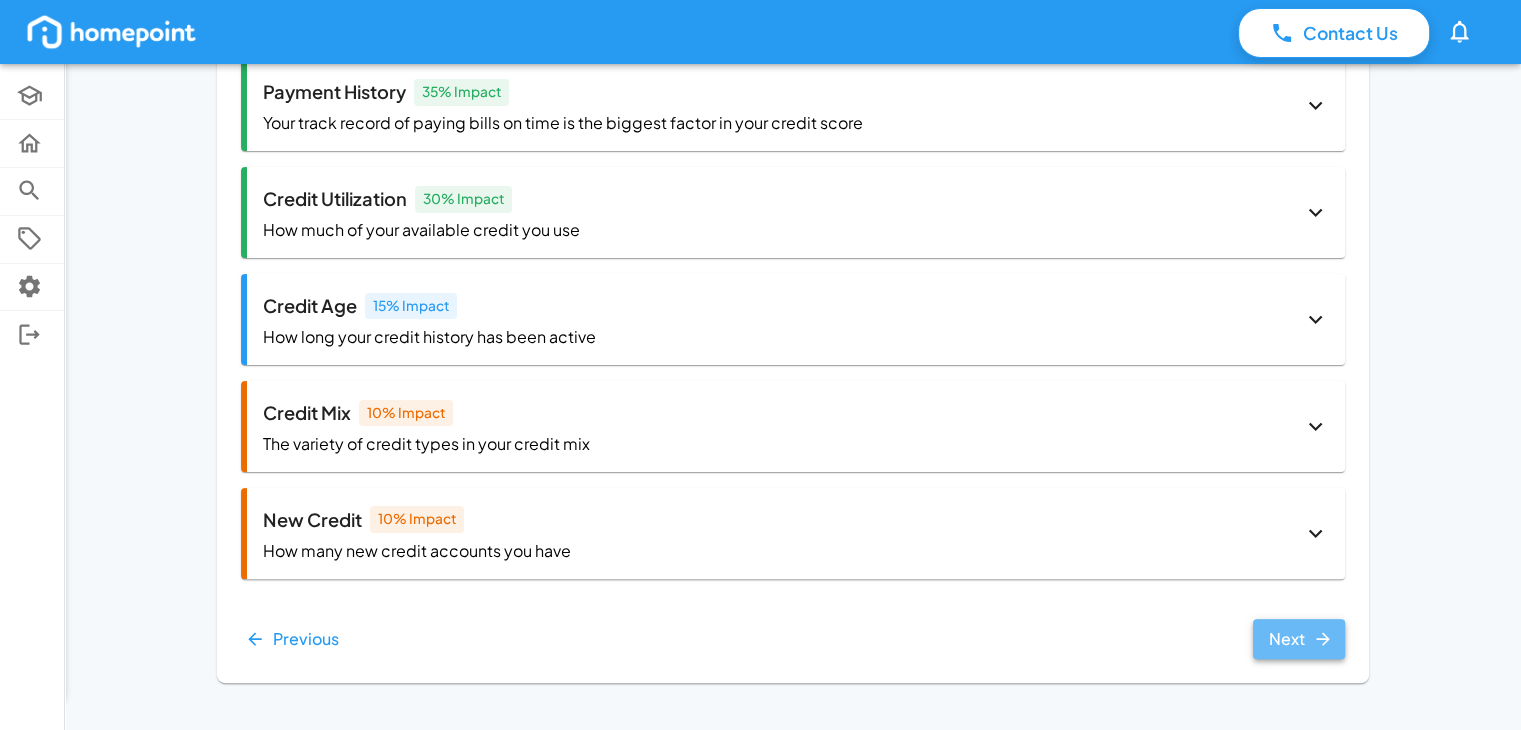 click on "Next" at bounding box center (1299, 639) 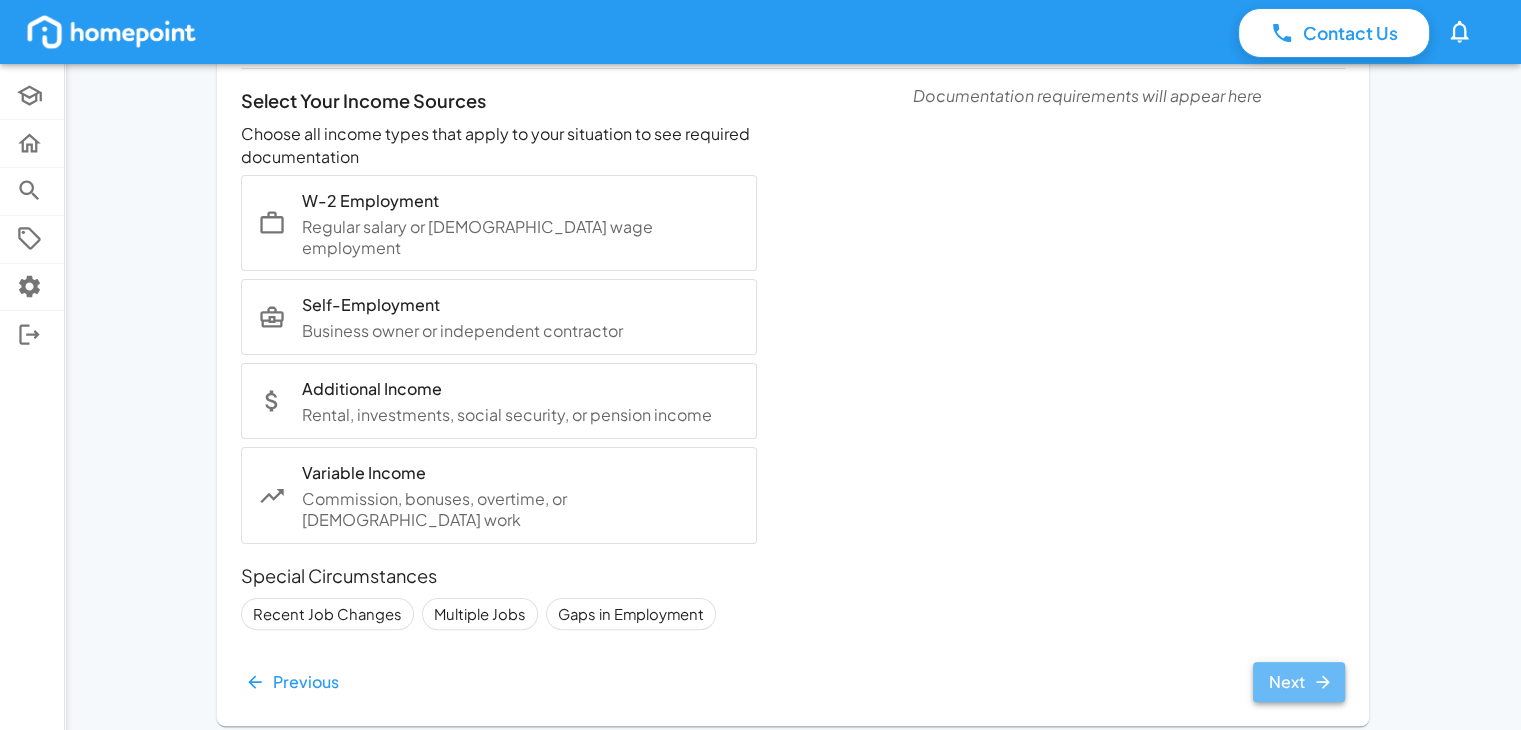 click on "Next" at bounding box center [1299, 682] 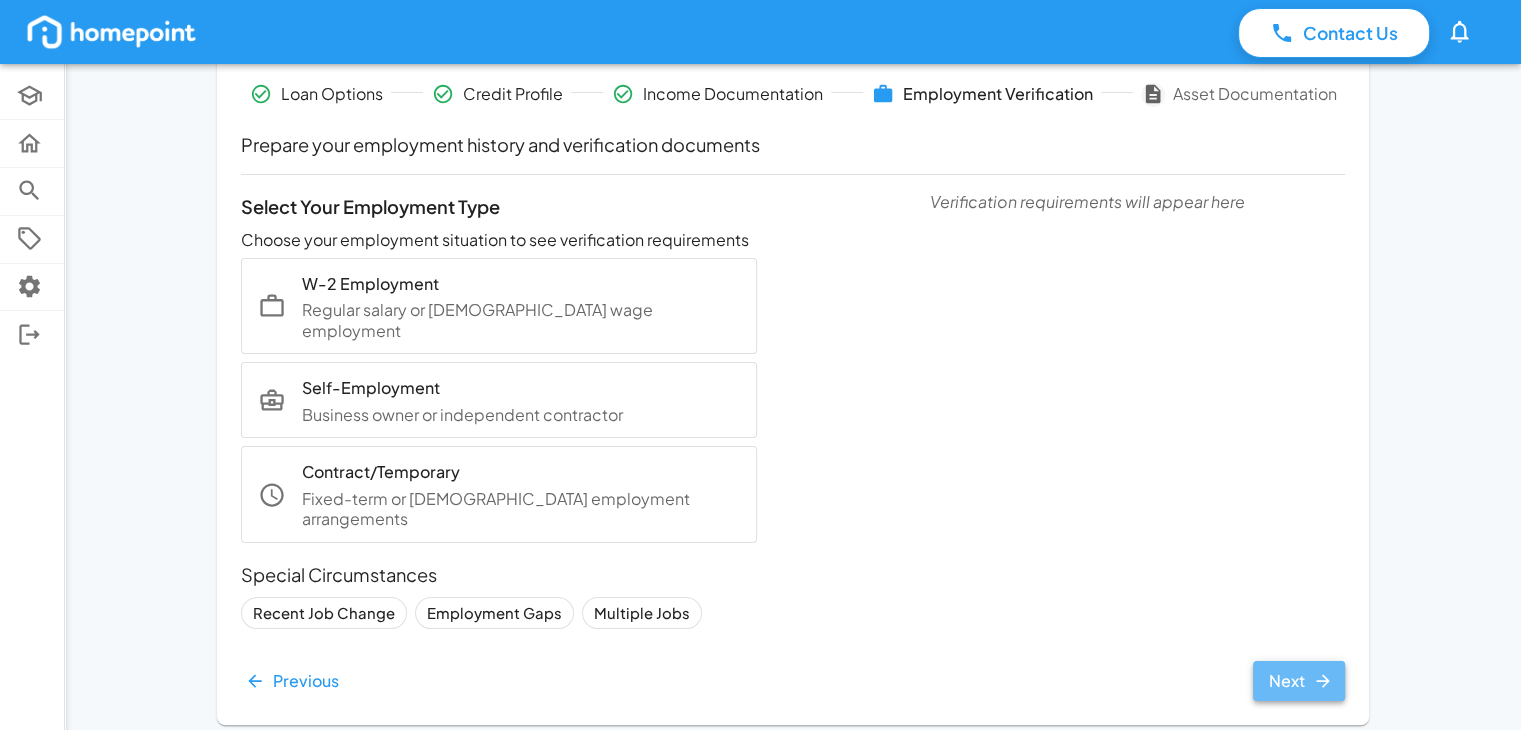 click on "Next" at bounding box center [1299, 681] 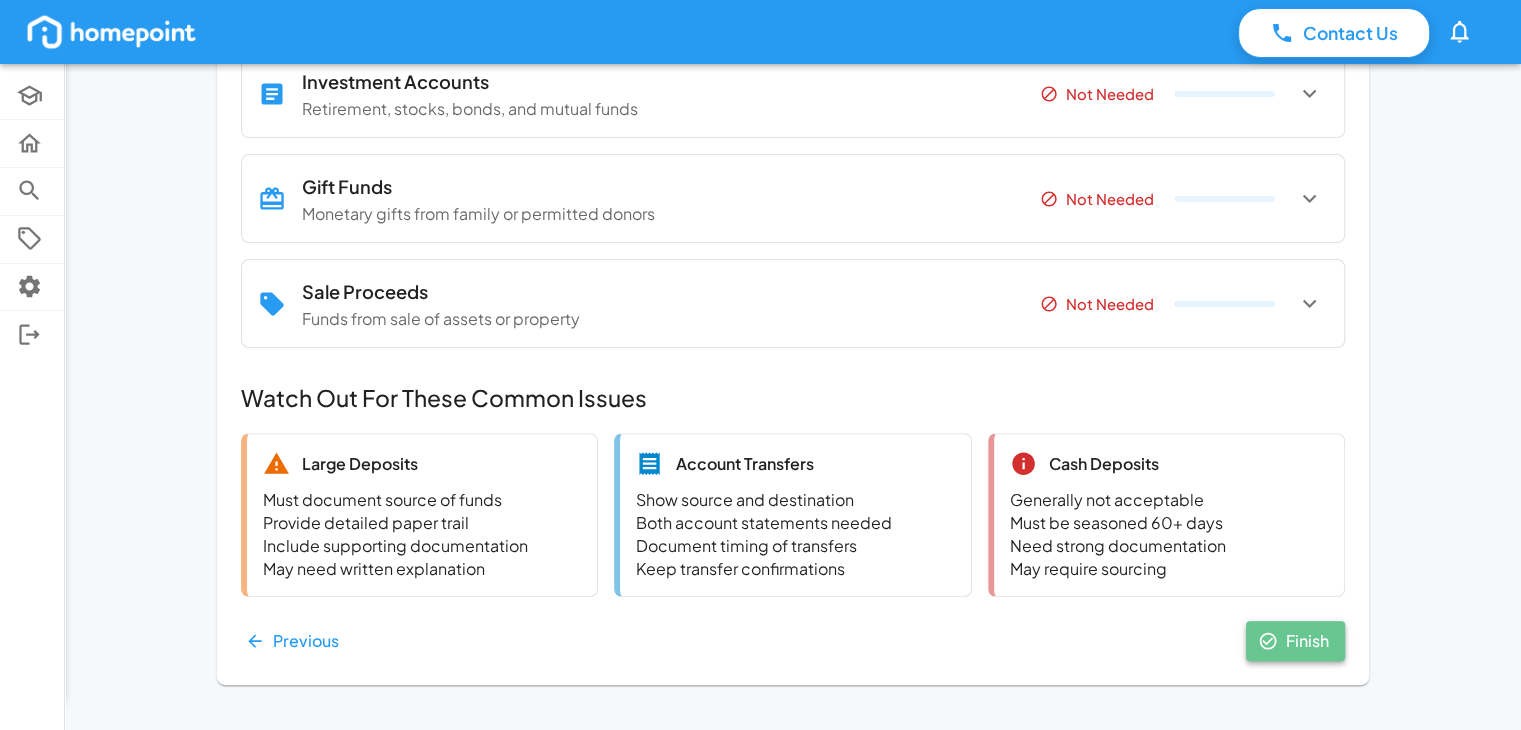 click on "Finish" at bounding box center [1295, 641] 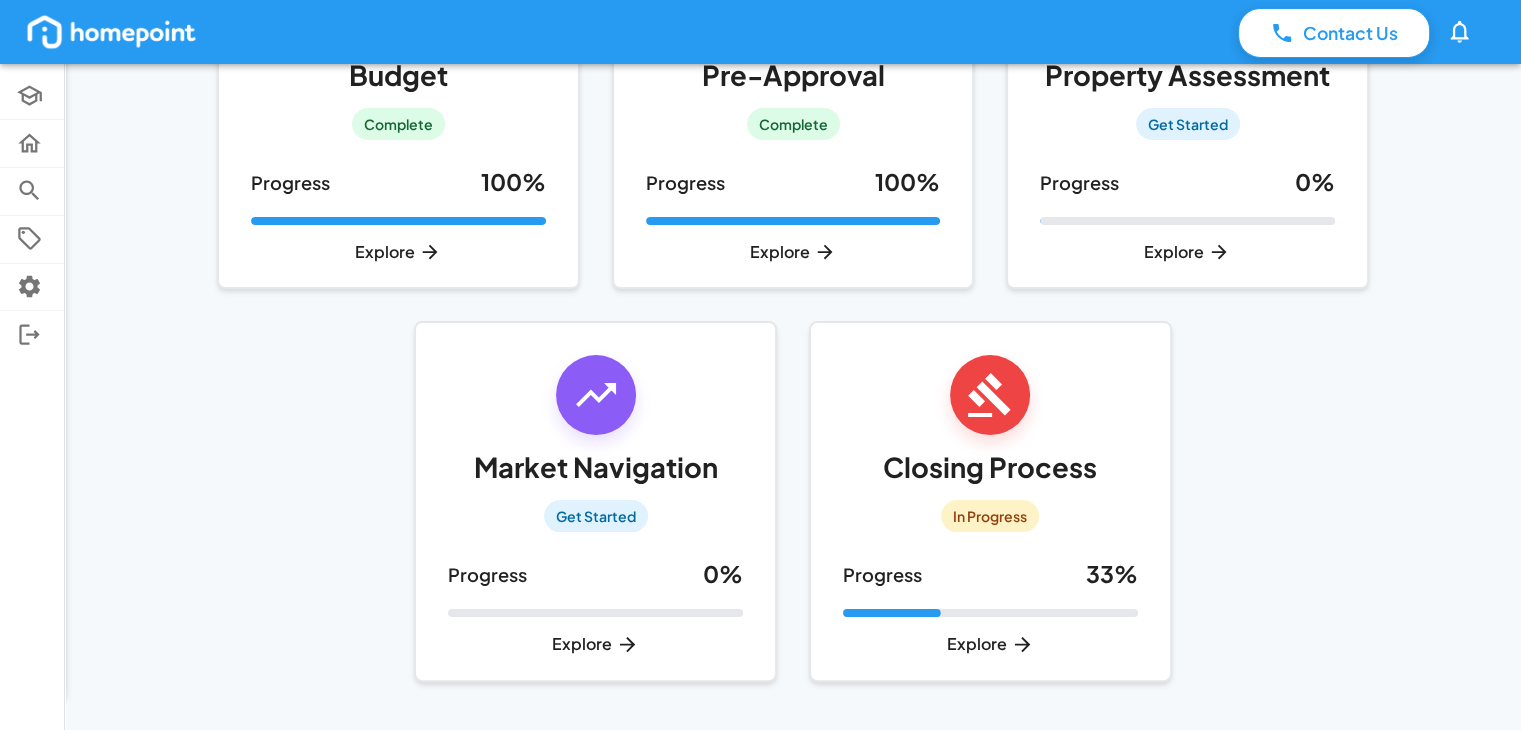 scroll, scrollTop: 269, scrollLeft: 0, axis: vertical 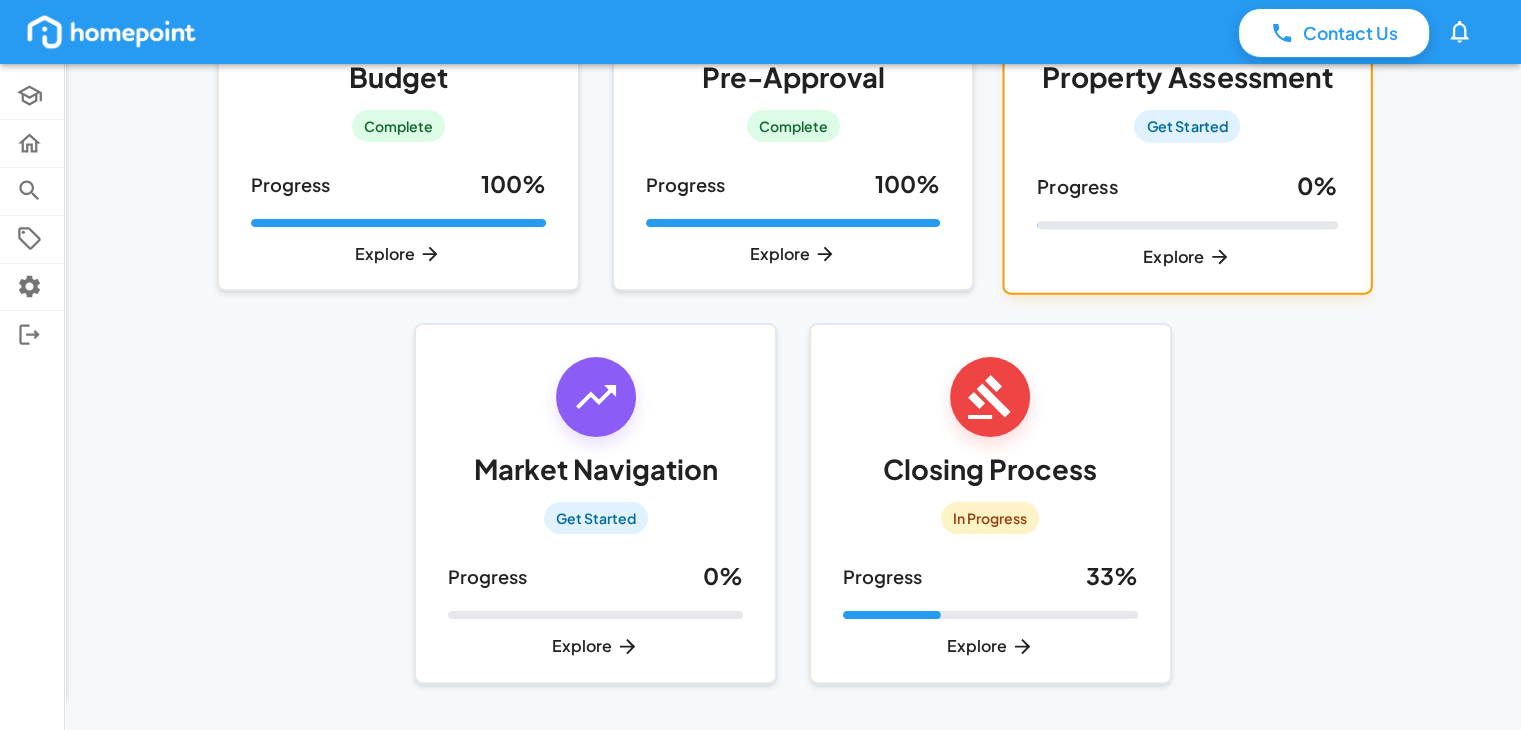 click 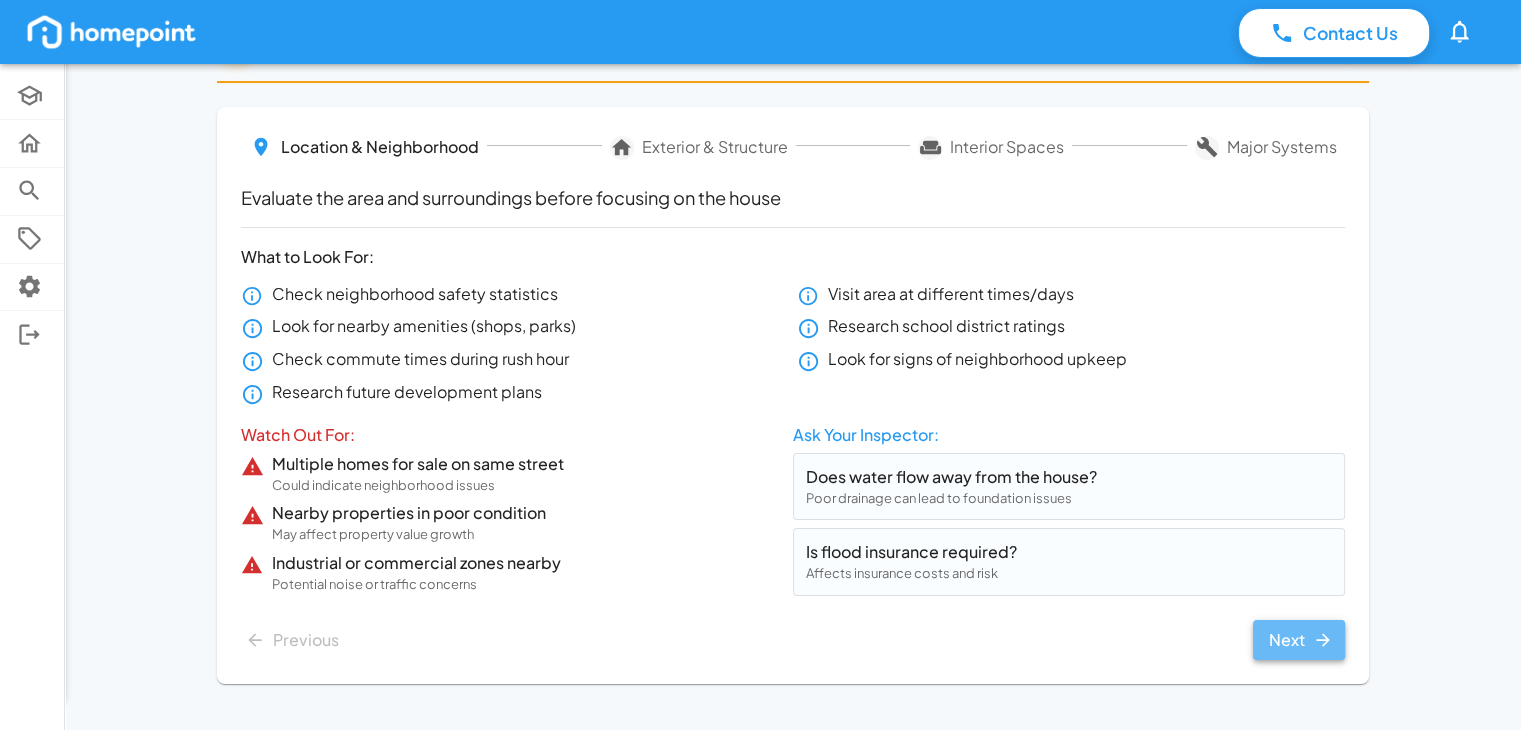 click on "Next" at bounding box center [1299, 640] 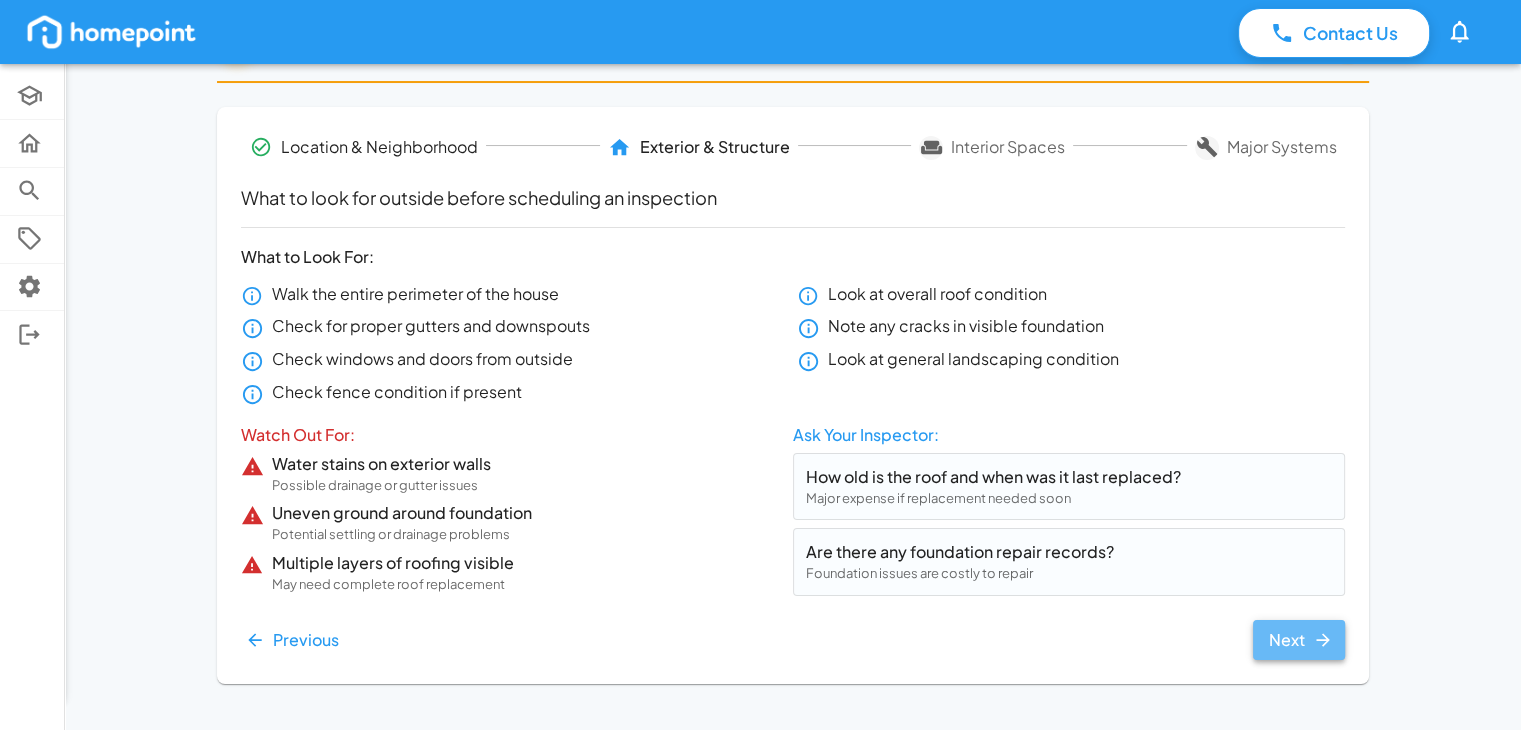 click on "Next" at bounding box center [1299, 640] 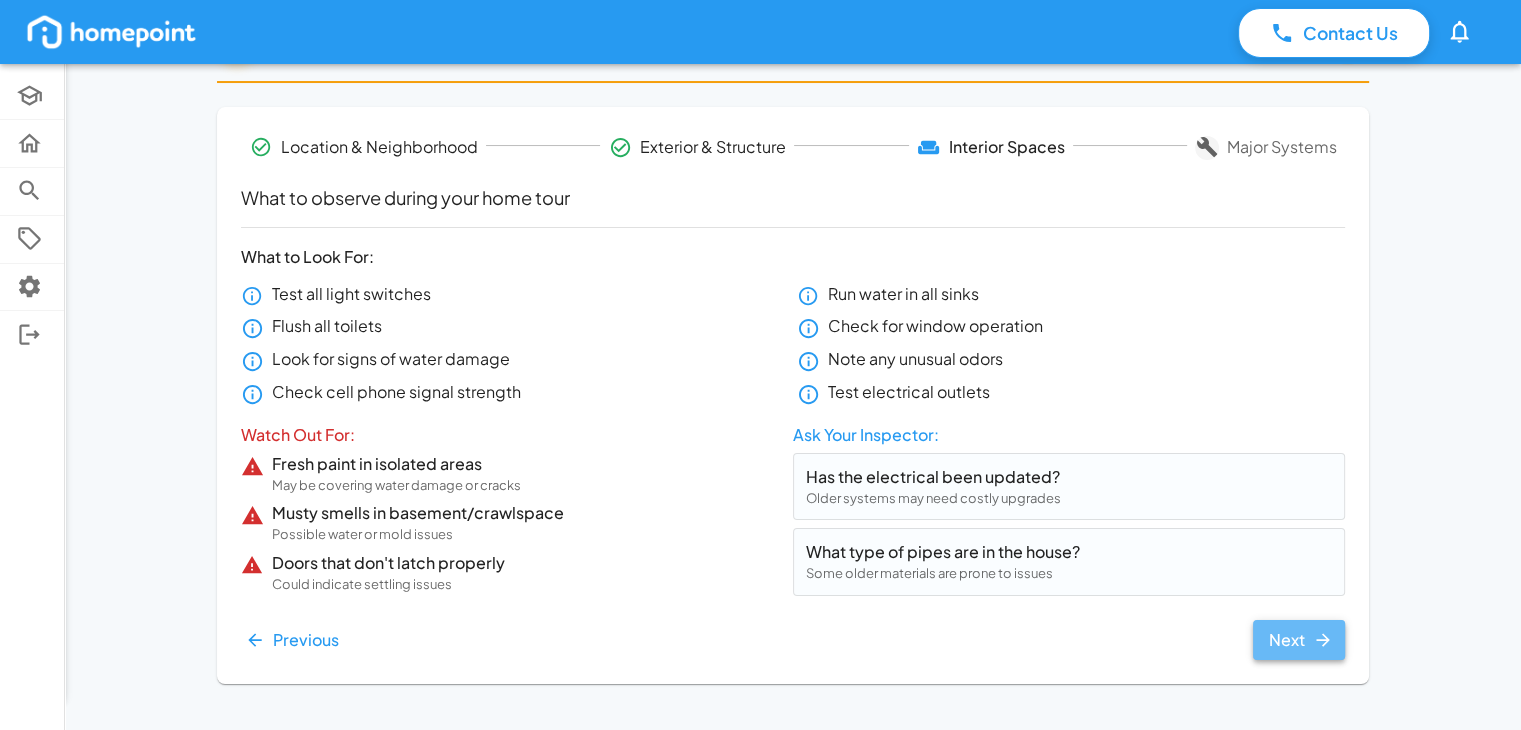 click on "Next" at bounding box center [1299, 640] 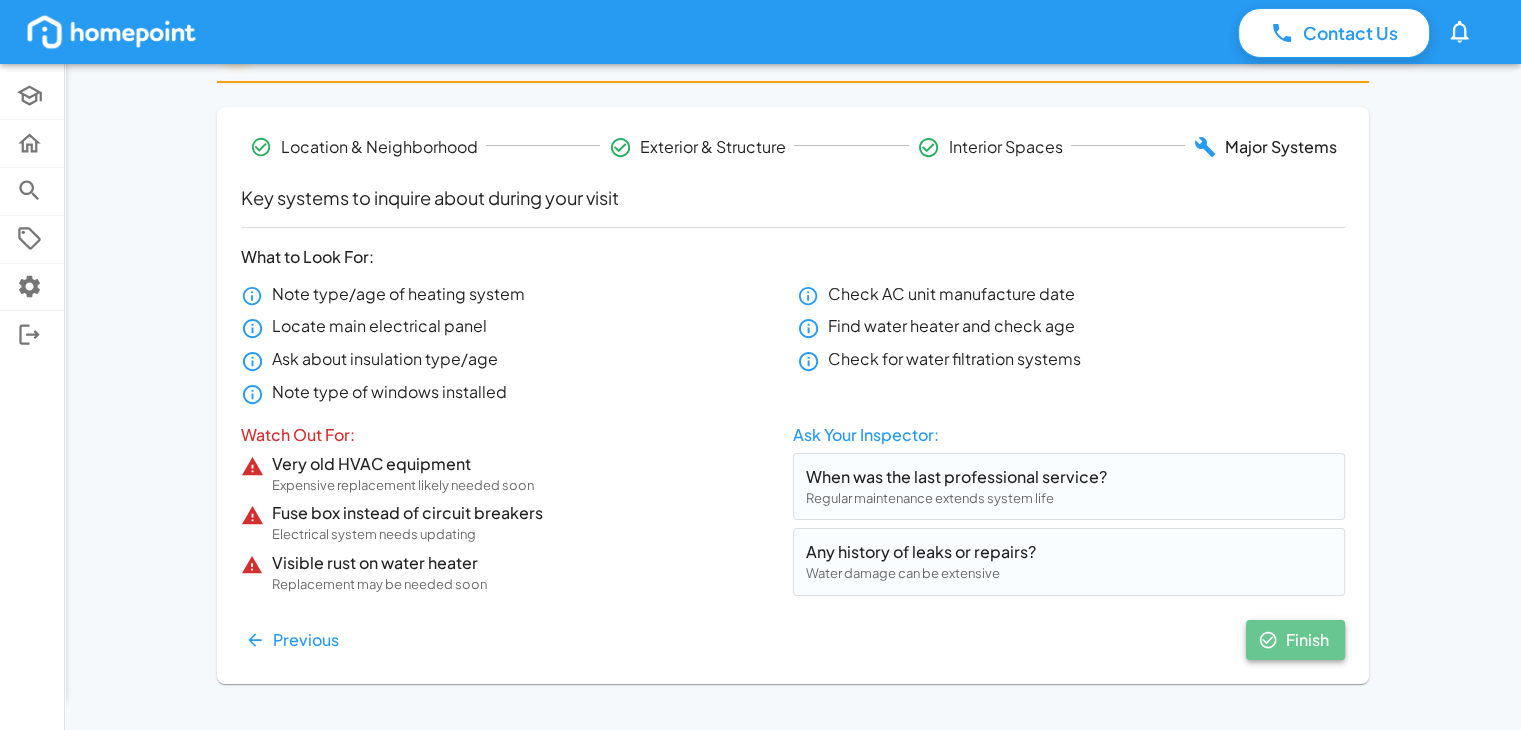 click on "Finish" at bounding box center [1295, 640] 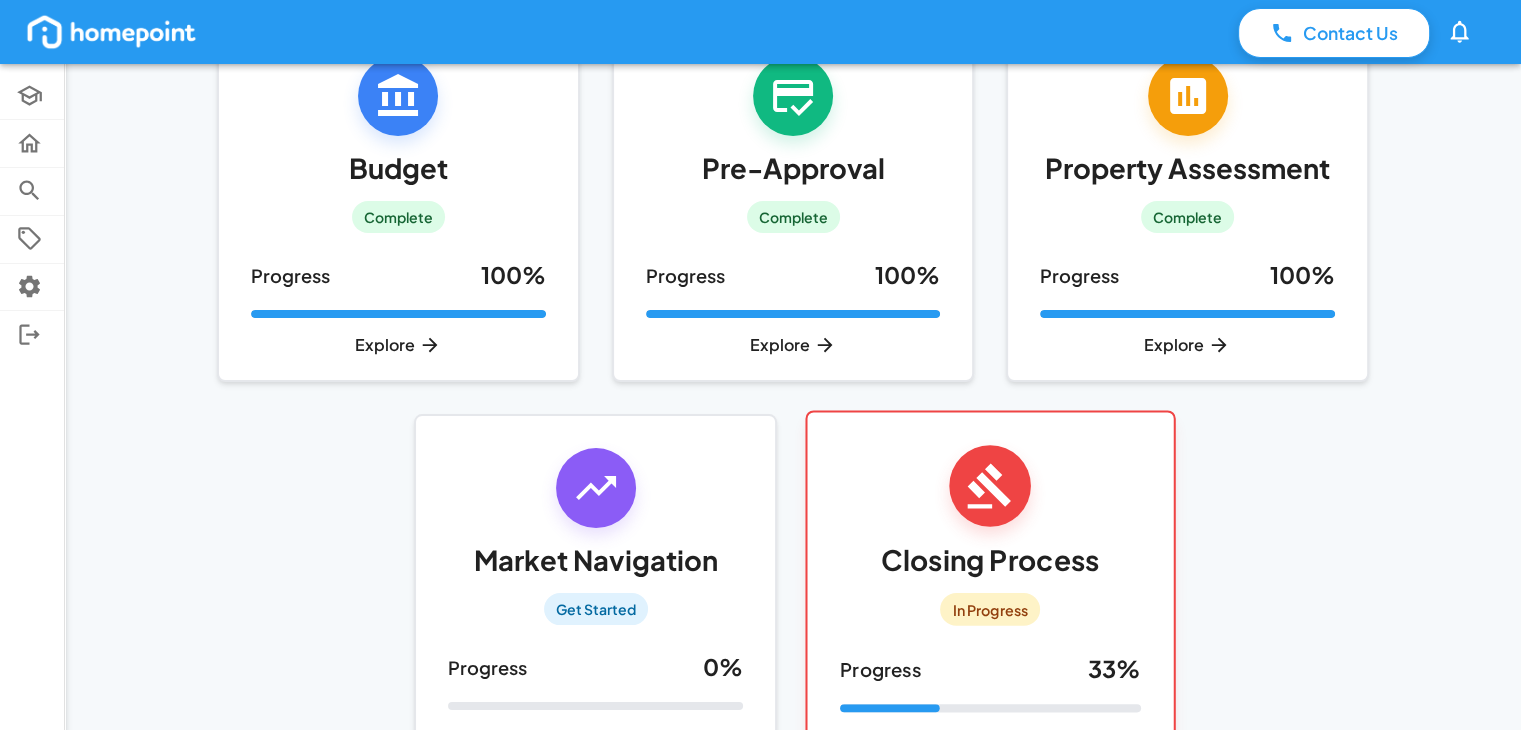 scroll, scrollTop: 269, scrollLeft: 0, axis: vertical 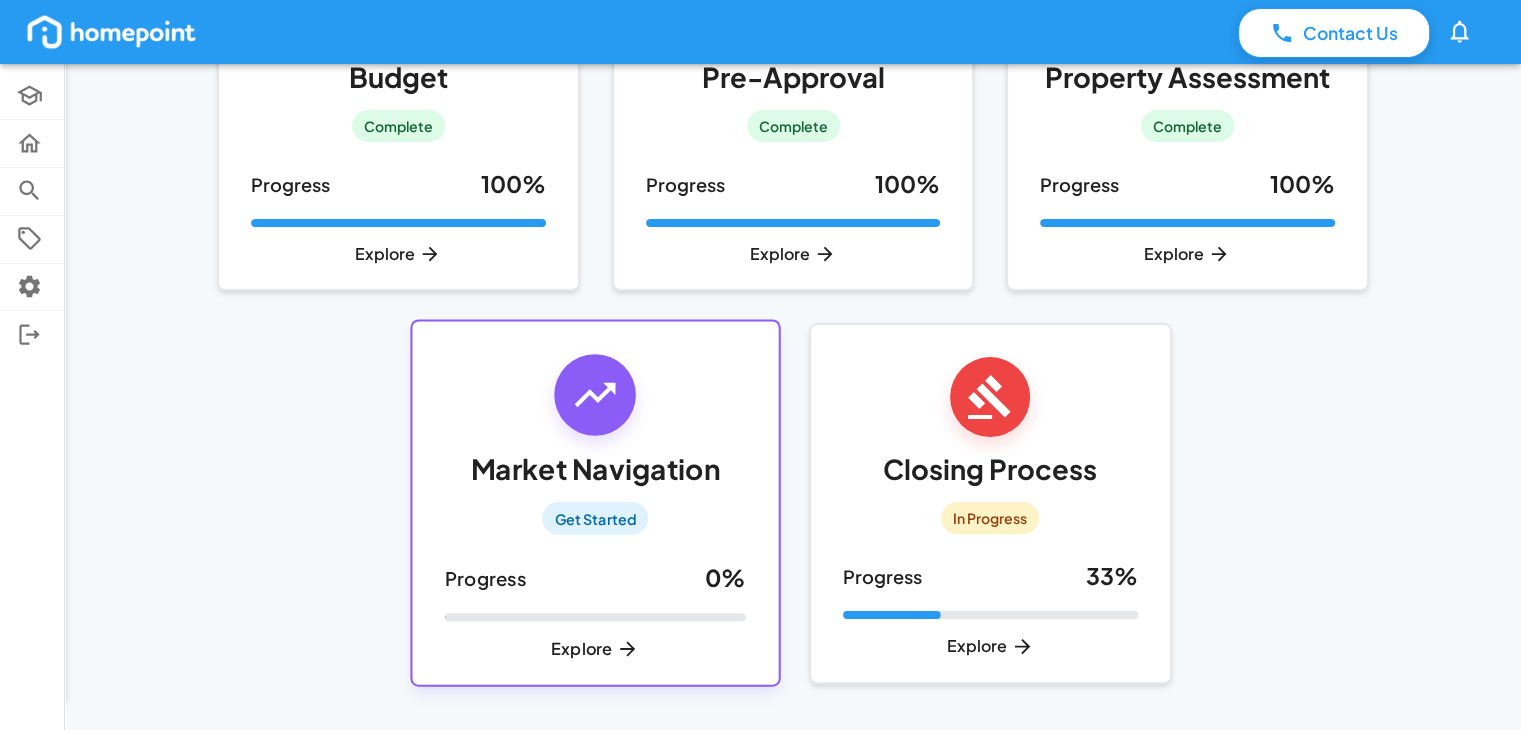 click on "Progress 0 % Explore" at bounding box center [595, 610] 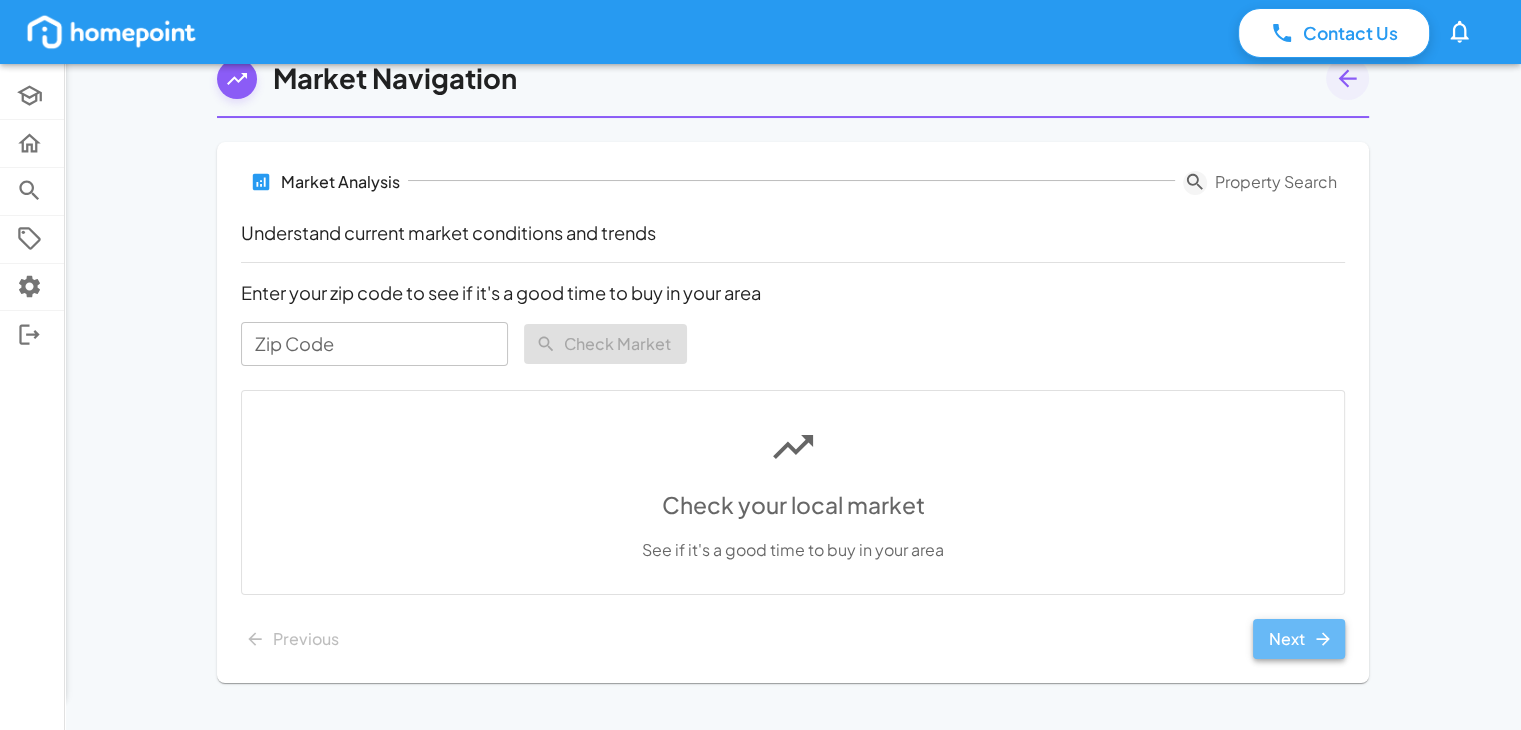 click on "Next" at bounding box center [1299, 639] 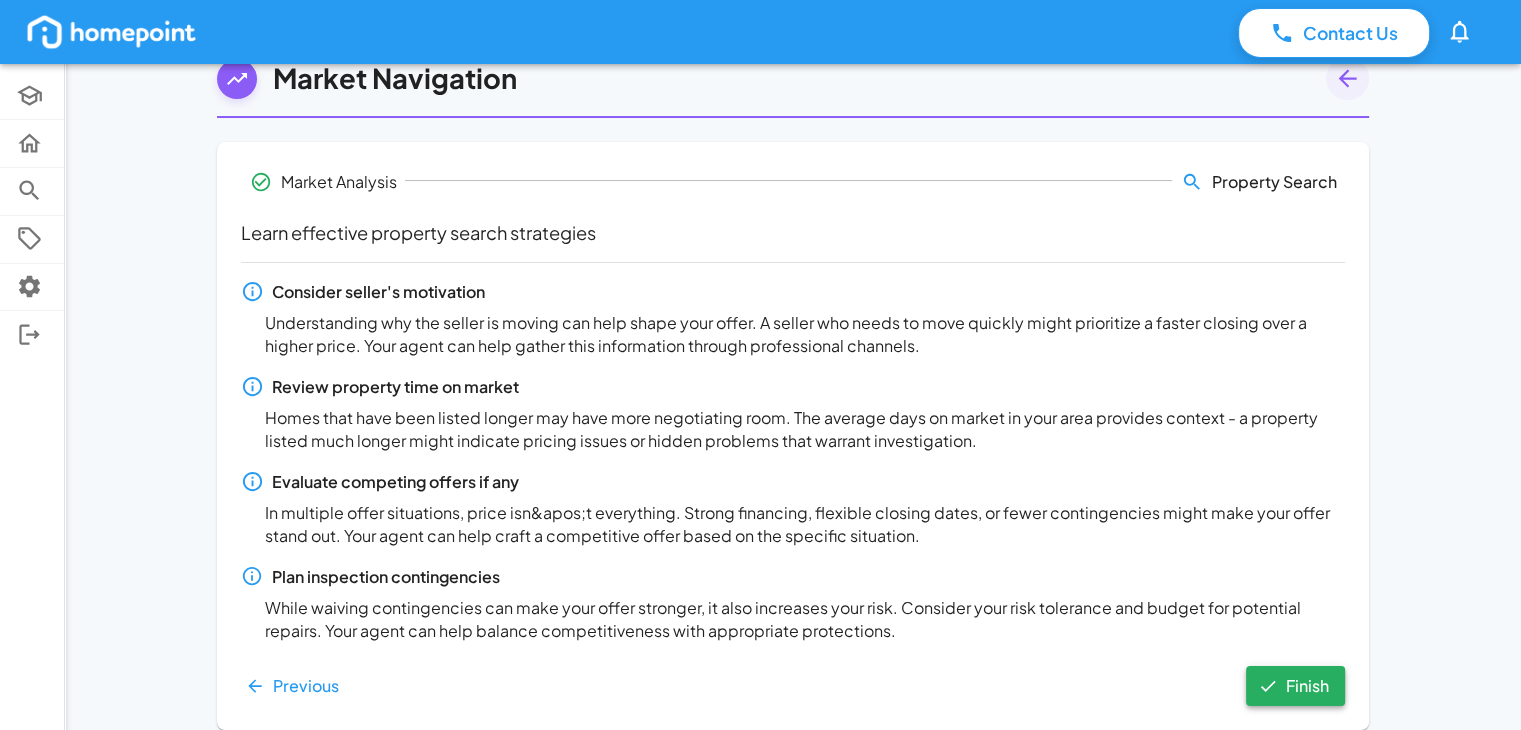 click on "Consider seller's motivation Understanding why the seller is moving can help shape your offer. A seller who needs to move quickly might prioritize a faster closing over a higher price. Your agent can help gather this information through professional channels. Review property time on market Homes that have been listed longer may have more negotiating room. The average days on market in your area provides context - a property listed much longer might indicate pricing issues or hidden problems that warrant investigation. Evaluate competing offers if any In multiple offer situations, price isn&apos;t everything. Strong financing, flexible closing dates, or fewer contingencies might make your offer stand out. Your agent can help craft a competitive offer based on the specific situation. Plan inspection contingencies Previous Finish" at bounding box center (793, 492) 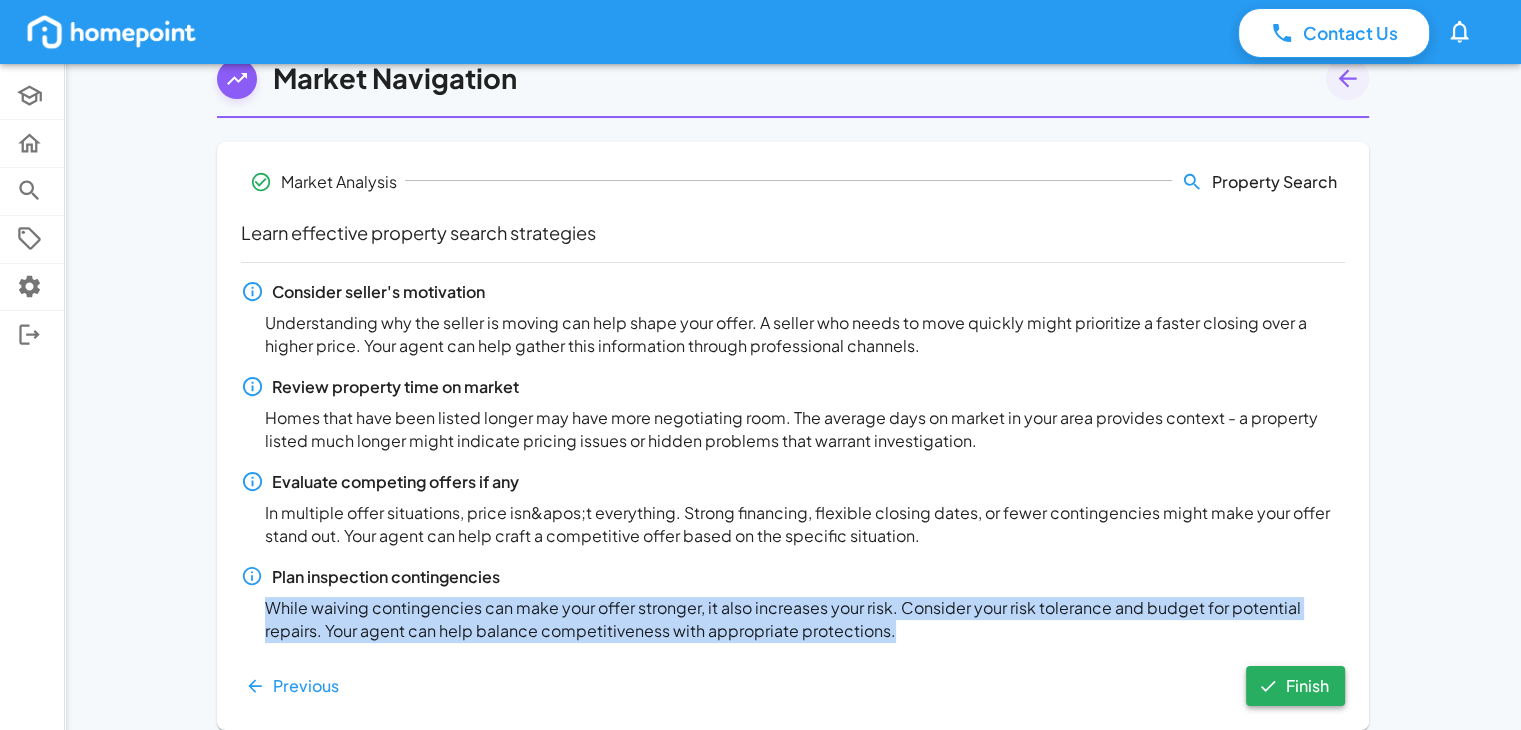 click on "Consider seller's motivation Understanding why the seller is moving can help shape your offer. A seller who needs to move quickly might prioritize a faster closing over a higher price. Your agent can help gather this information through professional channels. Review property time on market Homes that have been listed longer may have more negotiating room. The average days on market in your area provides context - a property listed much longer might indicate pricing issues or hidden problems that warrant investigation. Evaluate competing offers if any In multiple offer situations, price isn&apos;t everything. Strong financing, flexible closing dates, or fewer contingencies might make your offer stand out. Your agent can help craft a competitive offer based on the specific situation. Plan inspection contingencies Previous Finish" at bounding box center (793, 492) 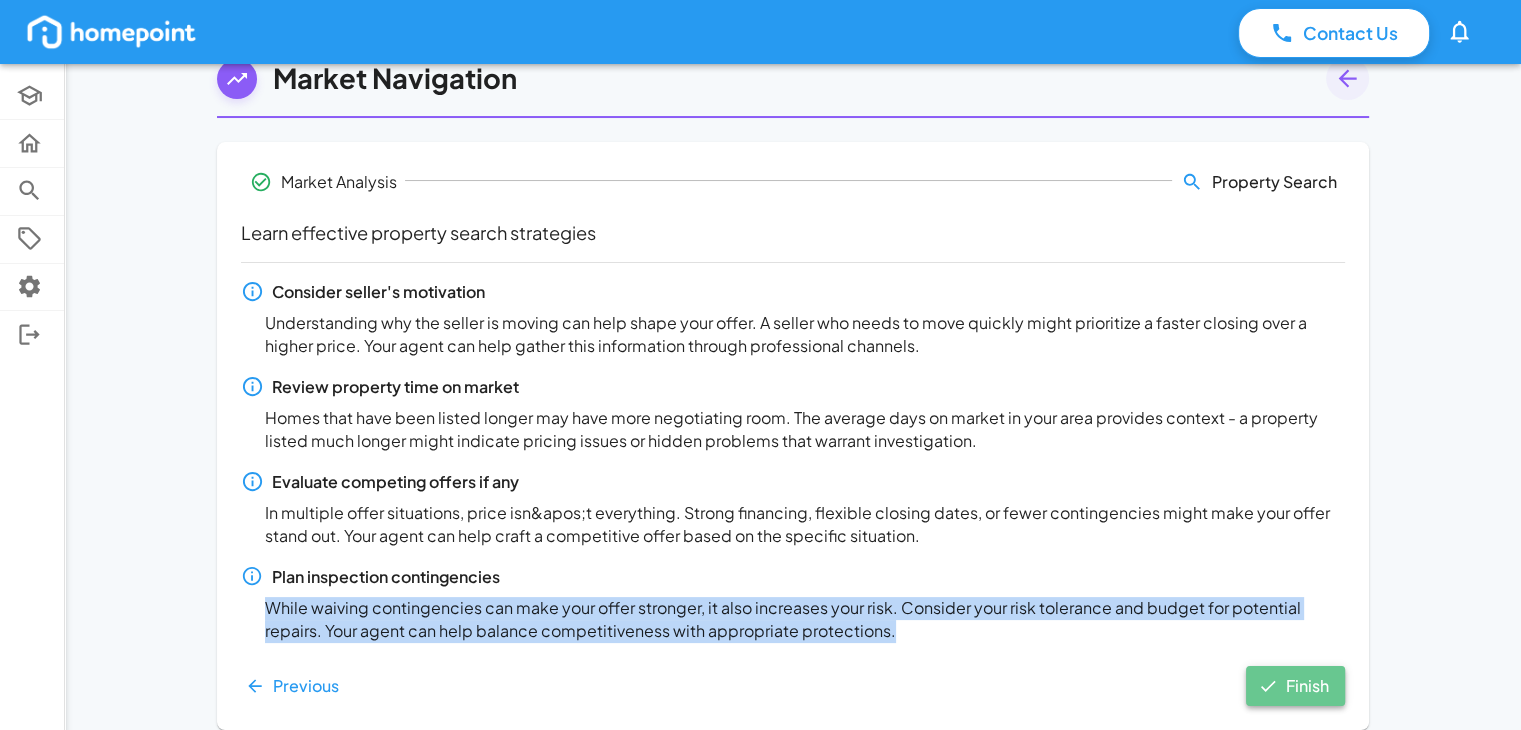 click on "Finish" at bounding box center (1295, 686) 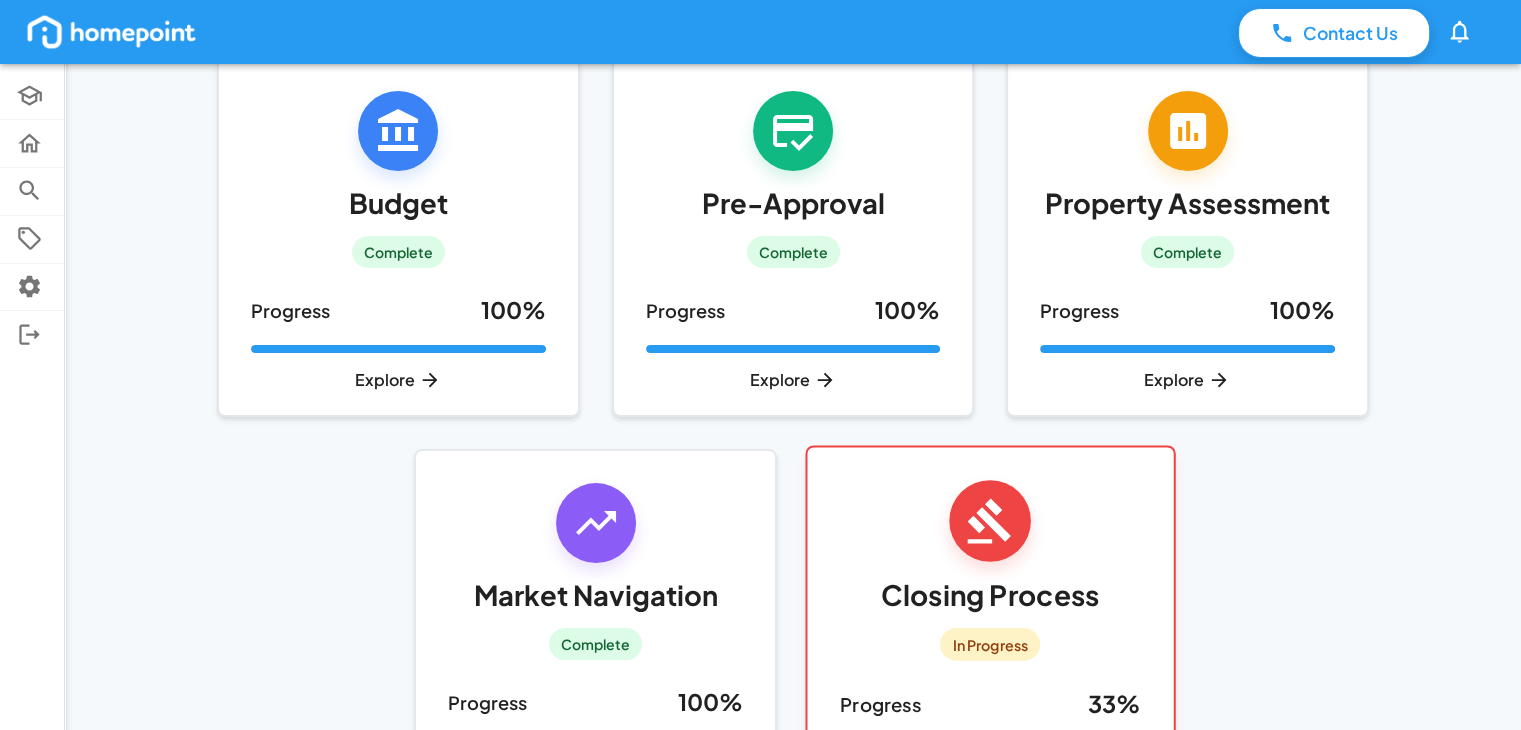 scroll, scrollTop: 269, scrollLeft: 0, axis: vertical 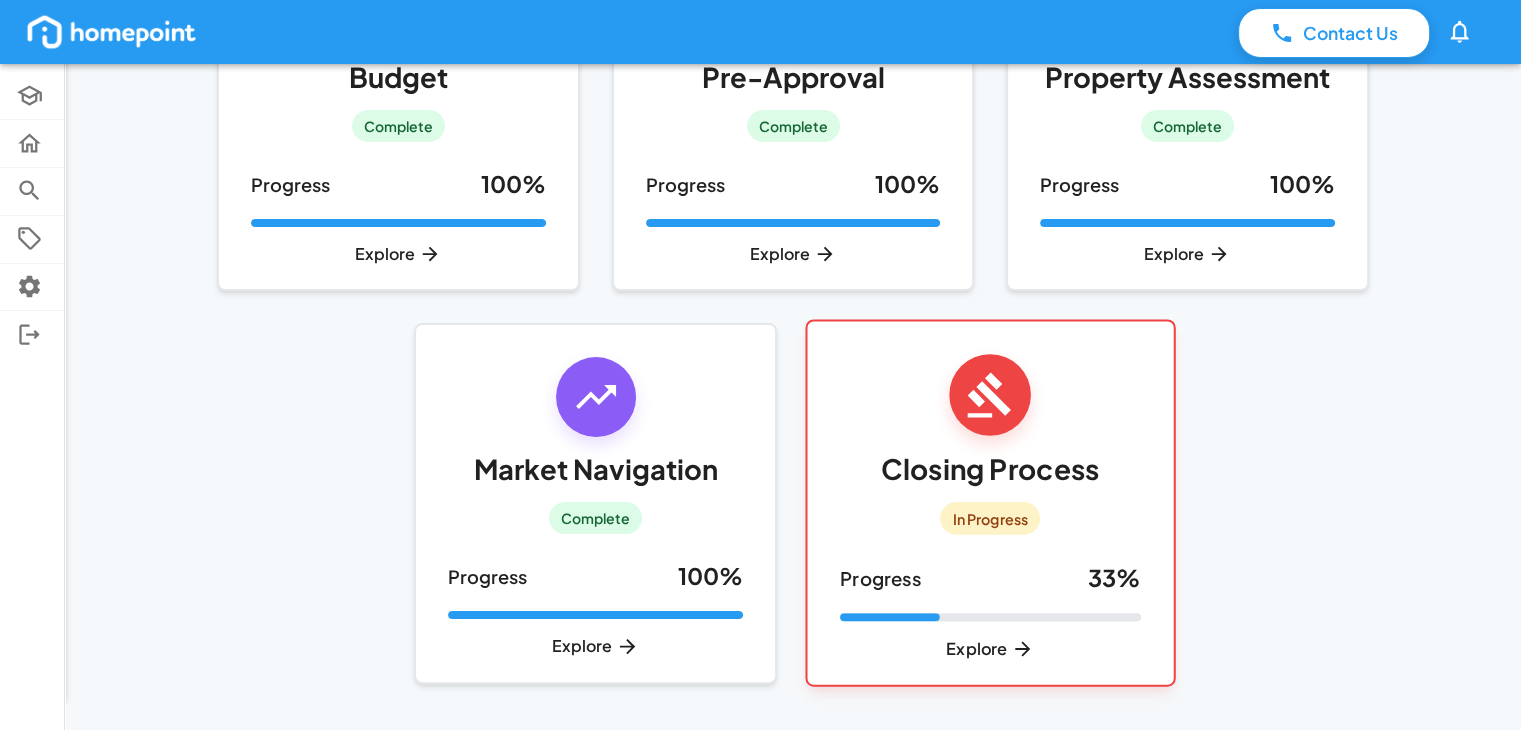 click on "Explore" at bounding box center (990, 649) 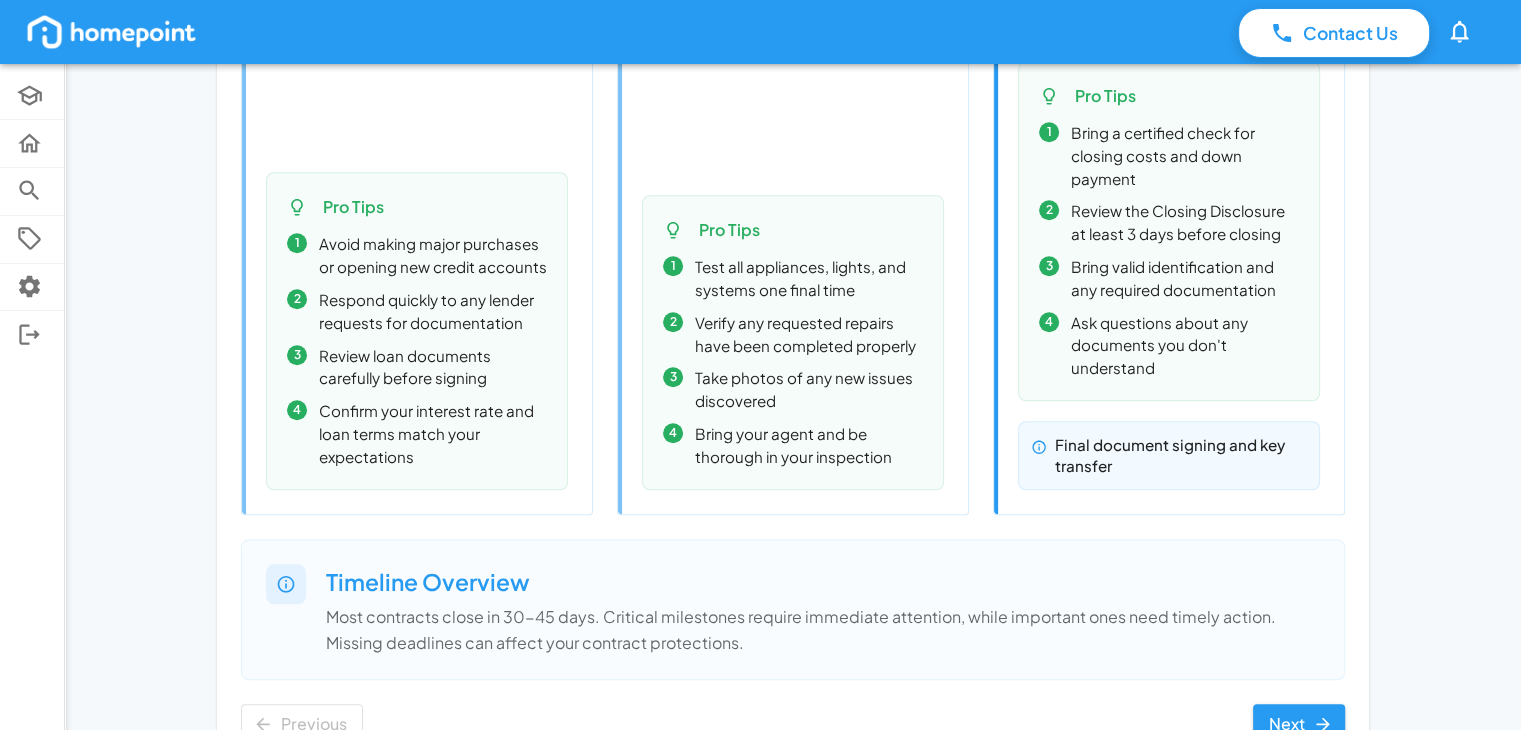 scroll, scrollTop: 1594, scrollLeft: 0, axis: vertical 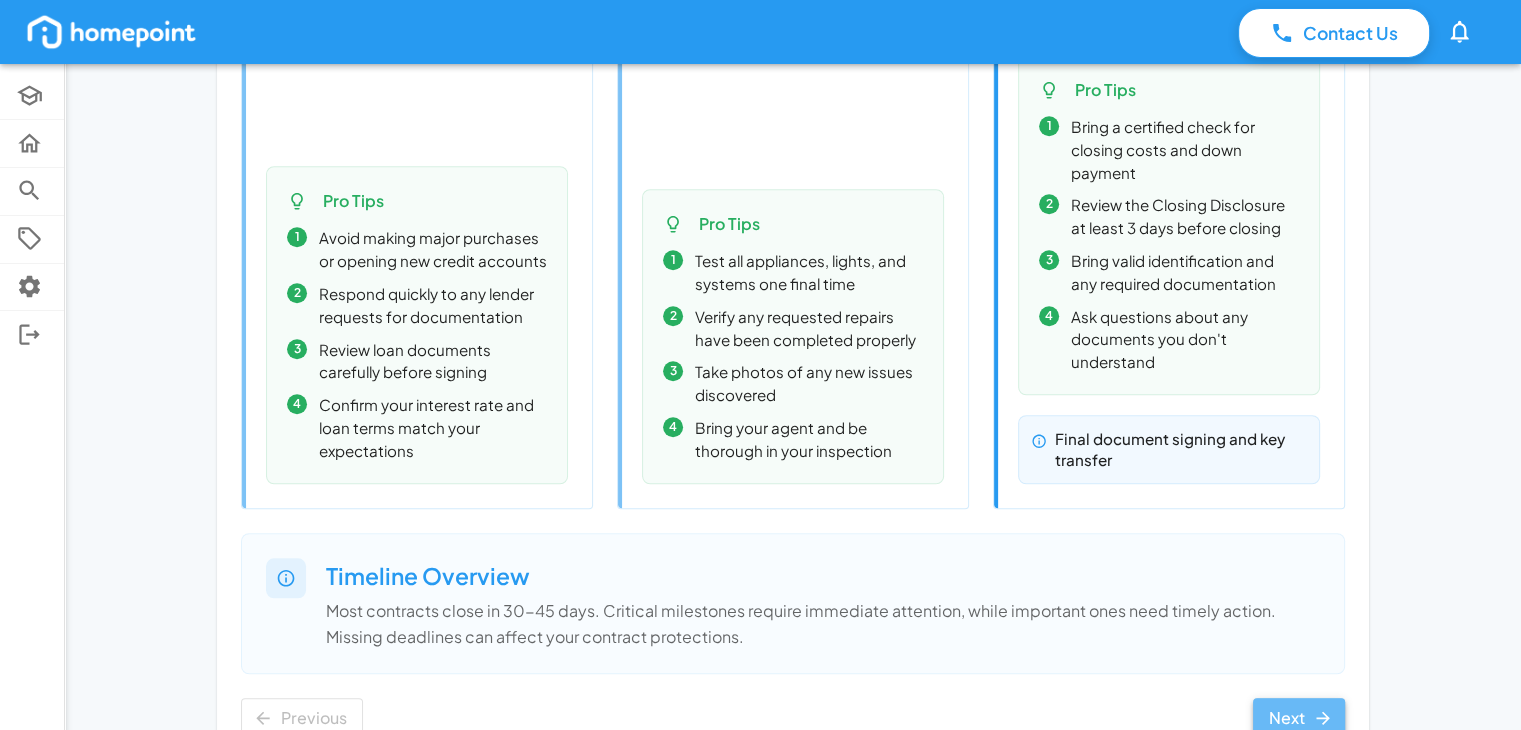 click on "Next" at bounding box center (1299, 718) 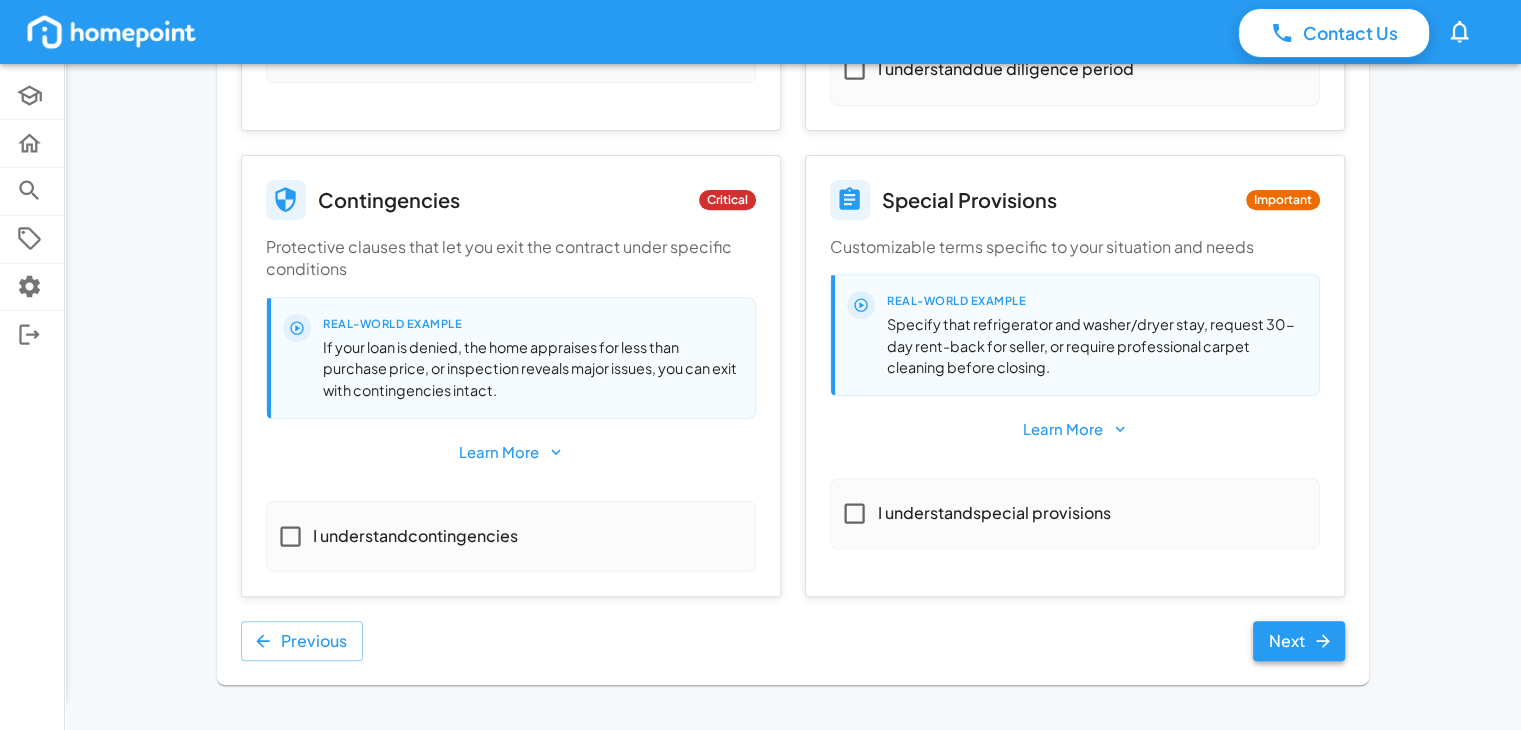 drag, startPoint x: 1288, startPoint y: 657, endPoint x: 1271, endPoint y: 637, distance: 26.24881 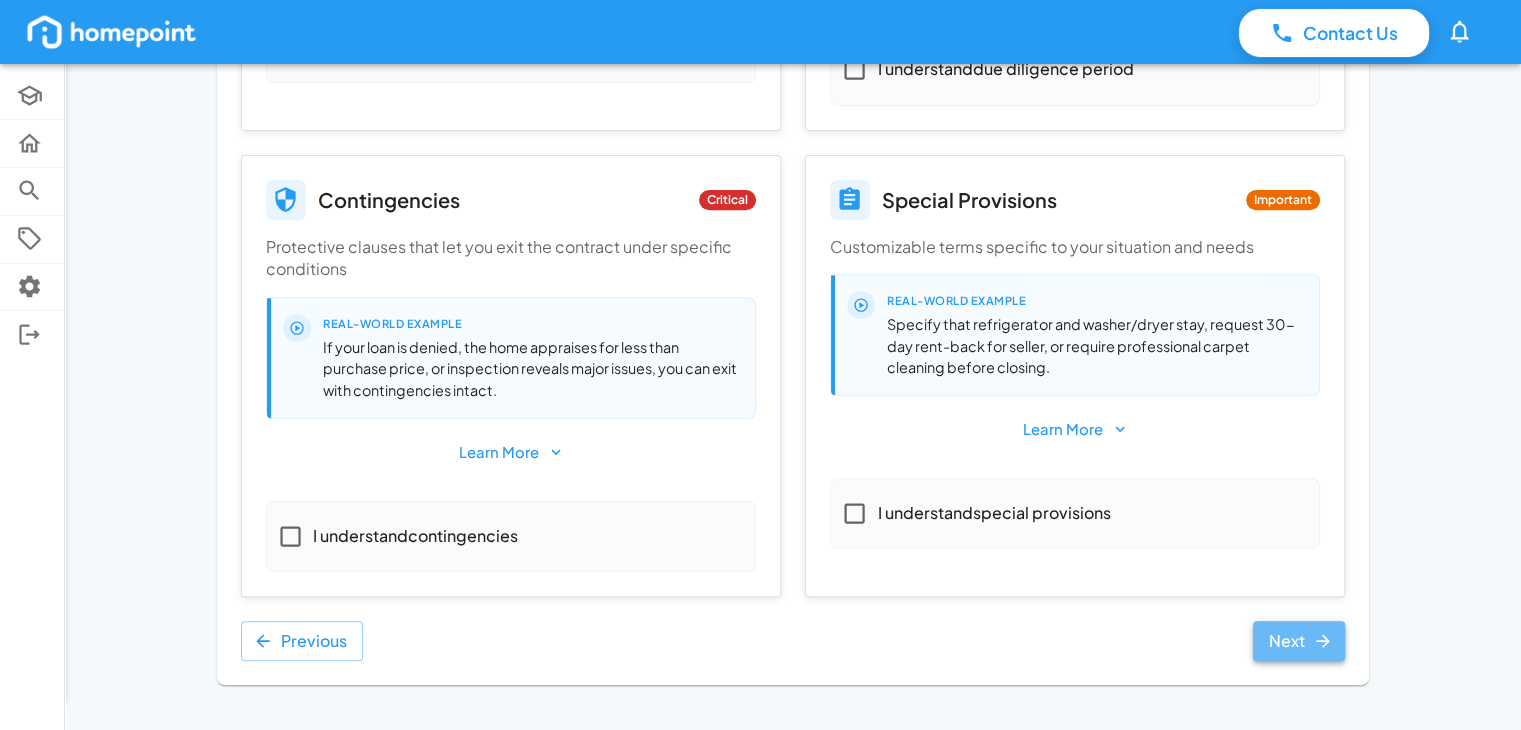 click on "Next" at bounding box center [1299, 641] 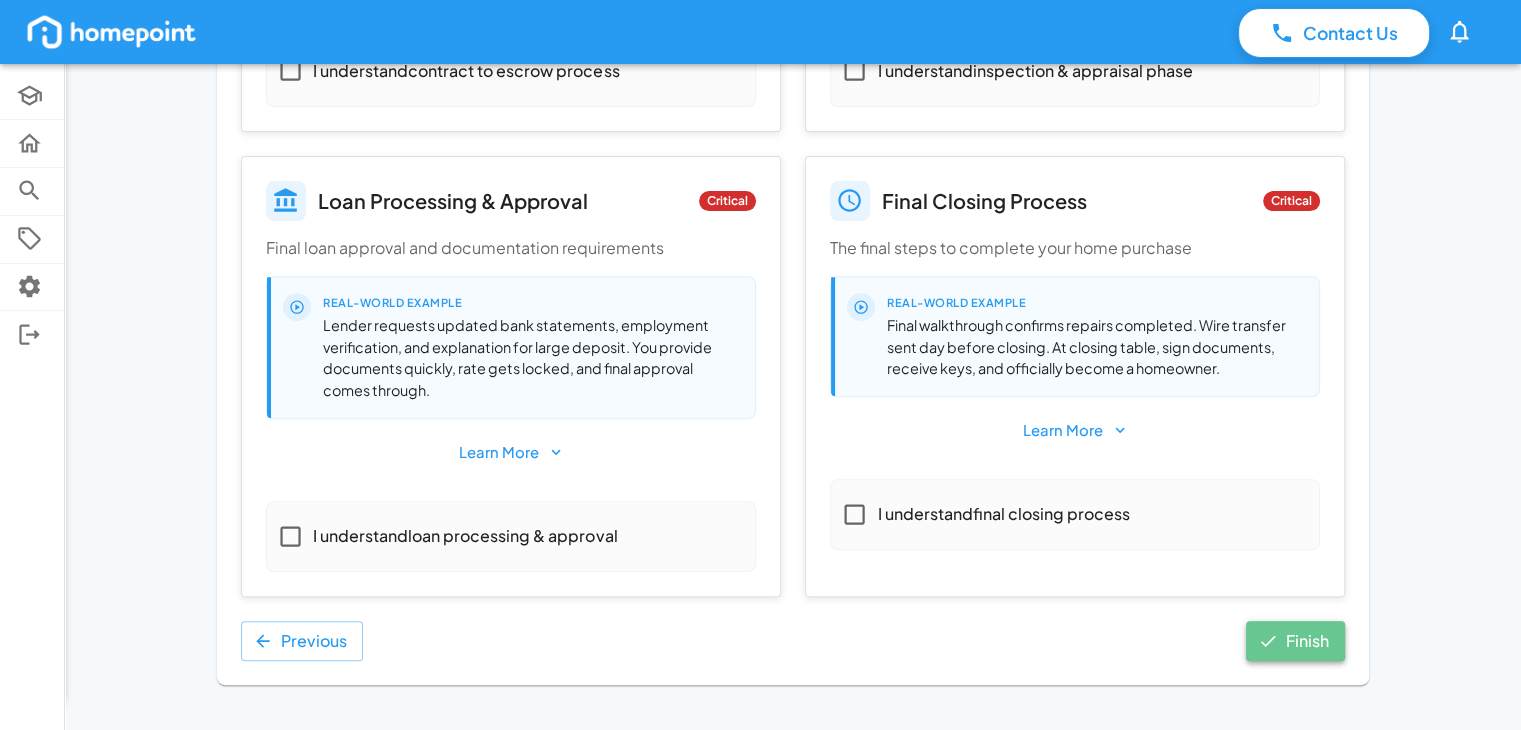 click 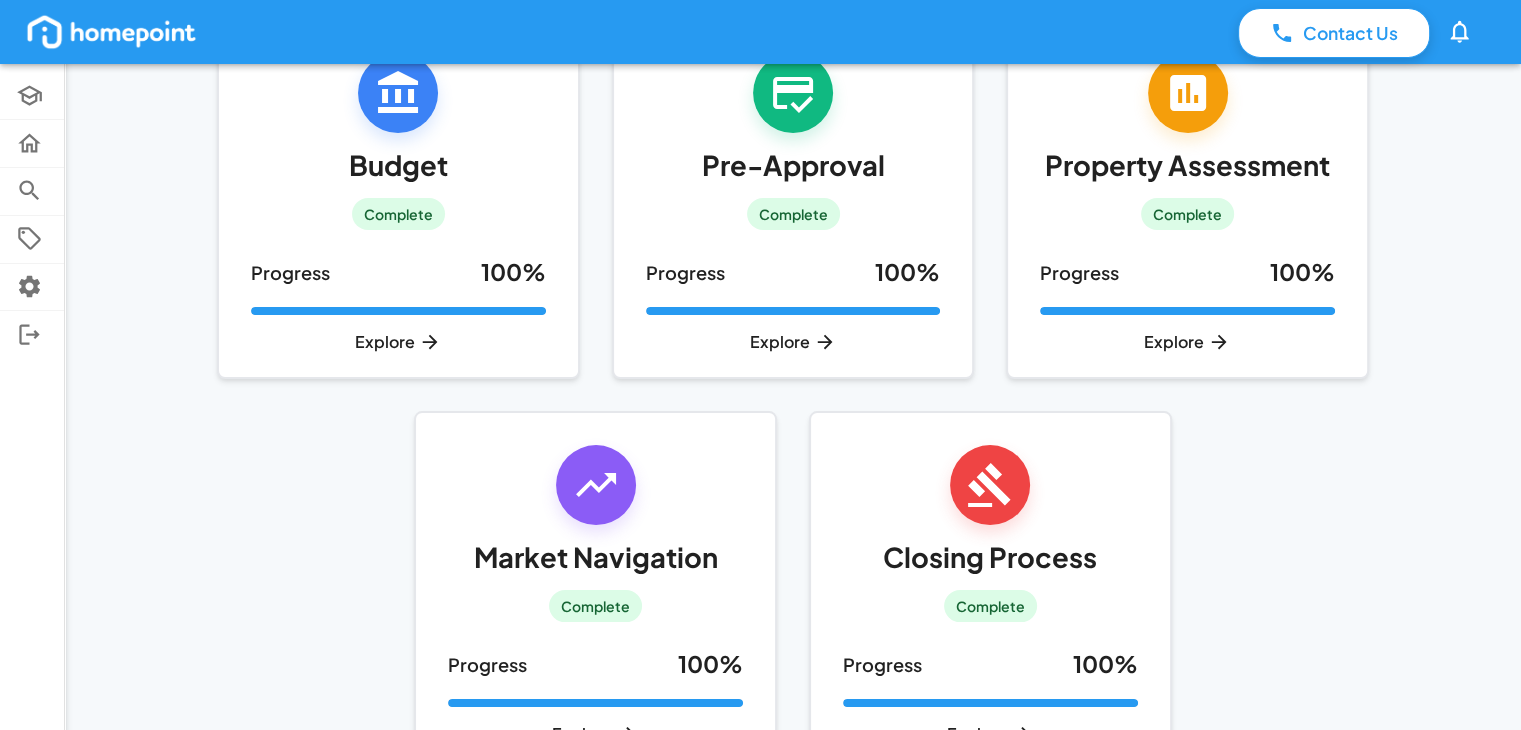 scroll, scrollTop: 182, scrollLeft: 0, axis: vertical 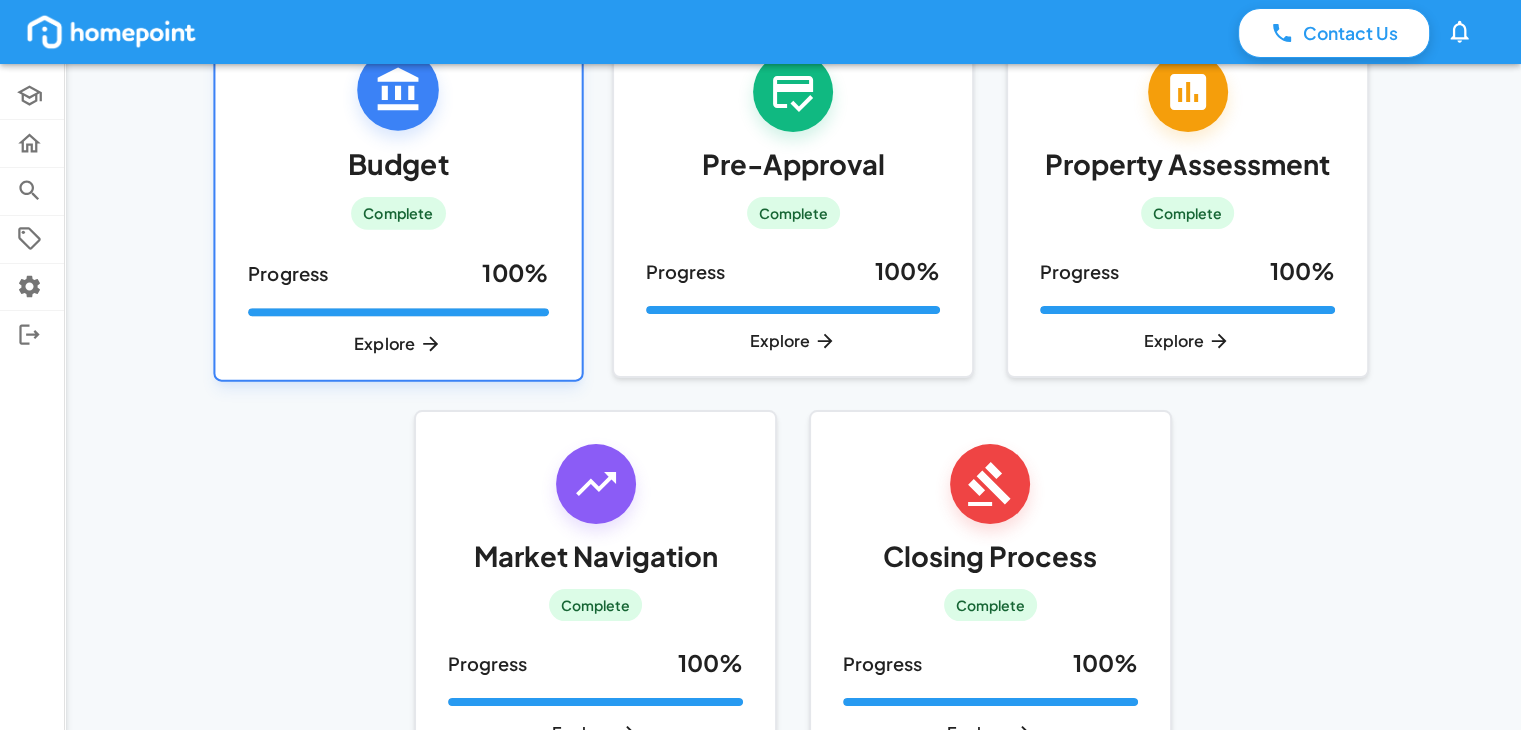 click on "100 %" at bounding box center (515, 272) 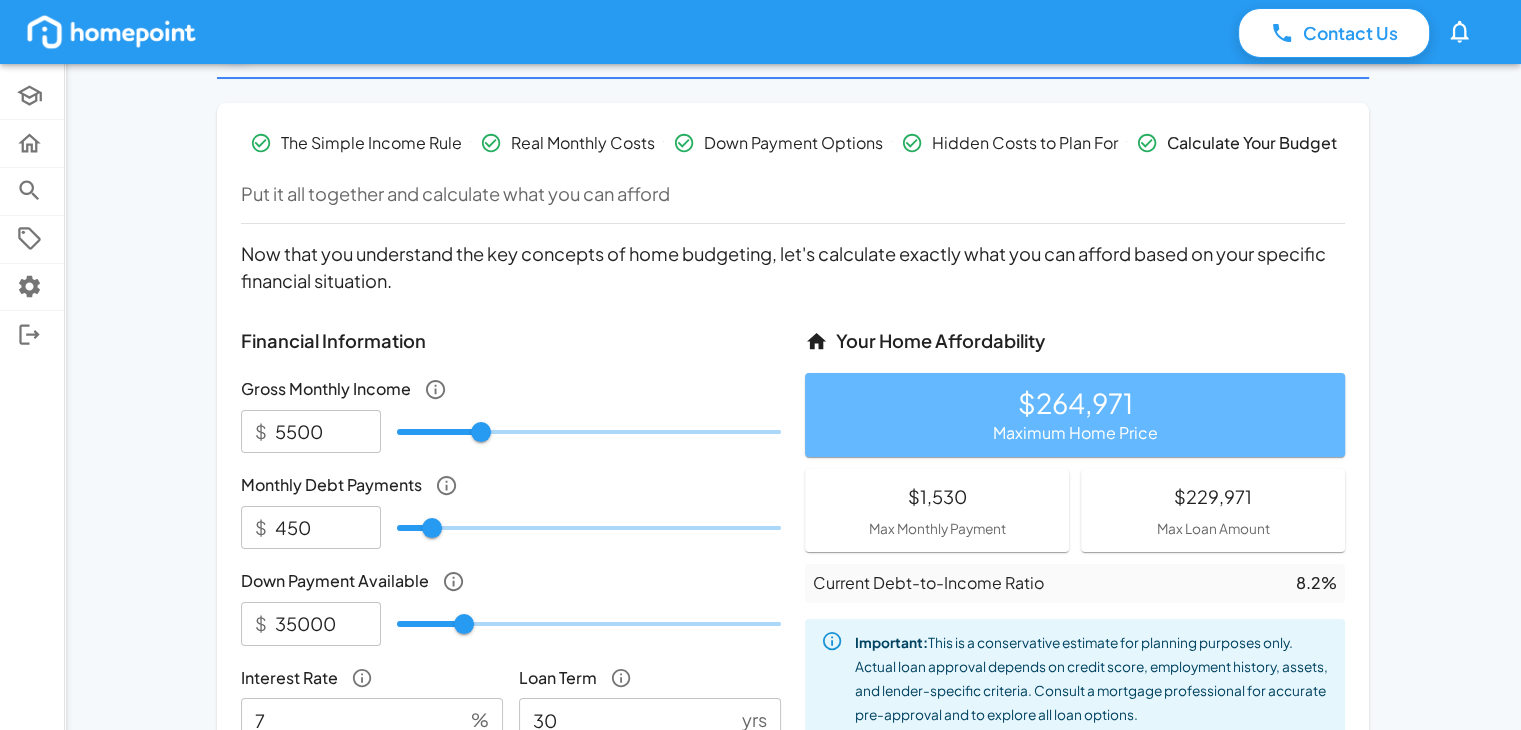 scroll, scrollTop: 353, scrollLeft: 0, axis: vertical 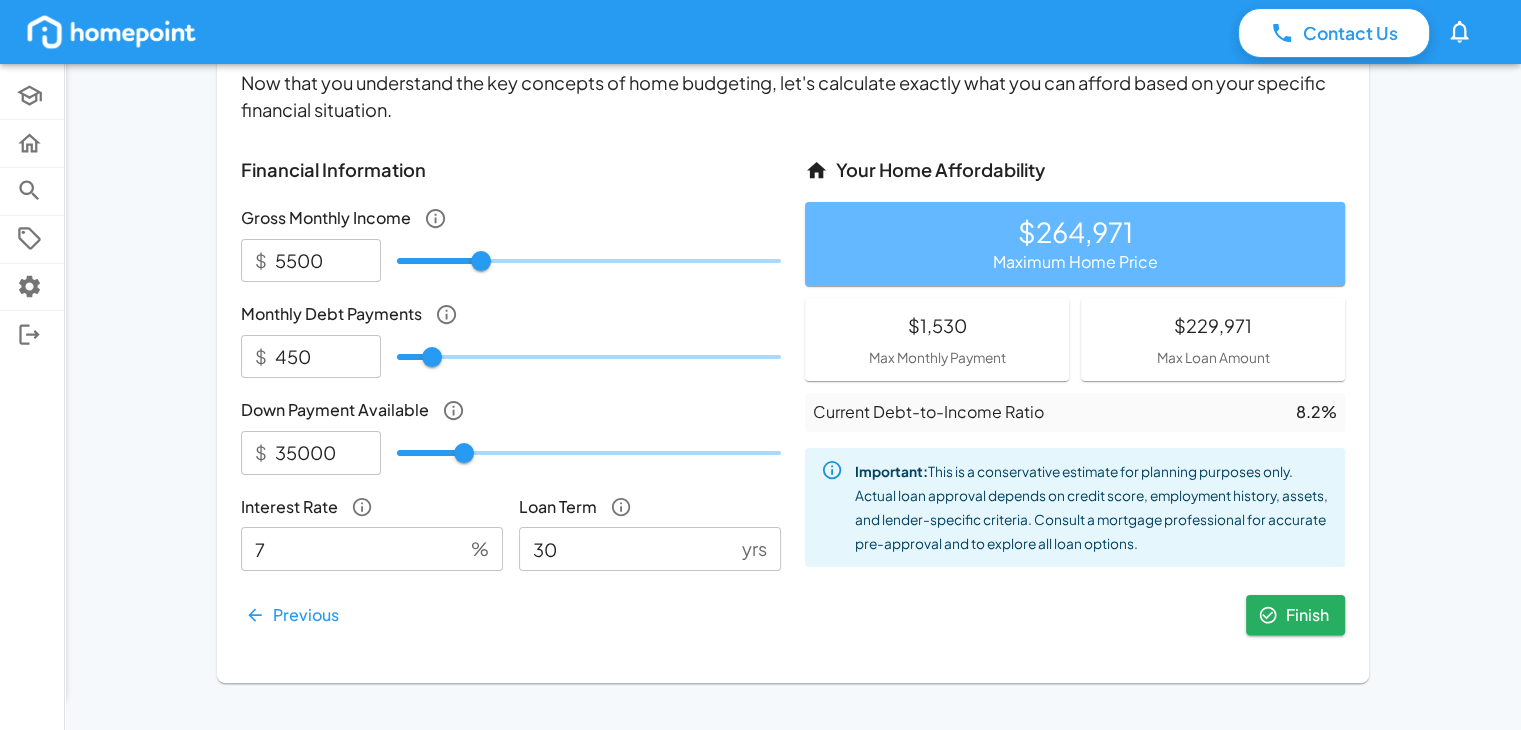 click on "Previous" at bounding box center [294, 615] 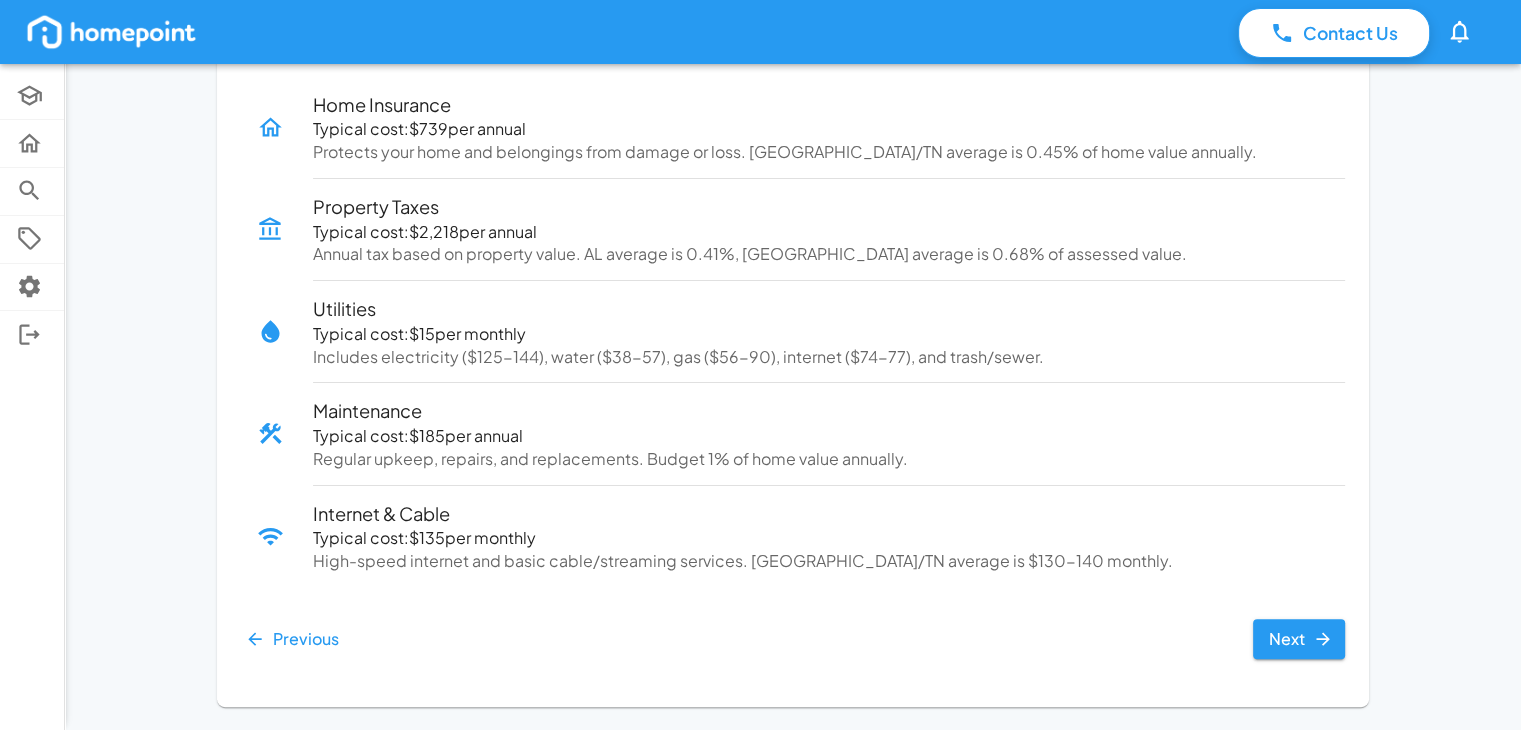 drag, startPoint x: 318, startPoint y: 602, endPoint x: 309, endPoint y: 630, distance: 29.410883 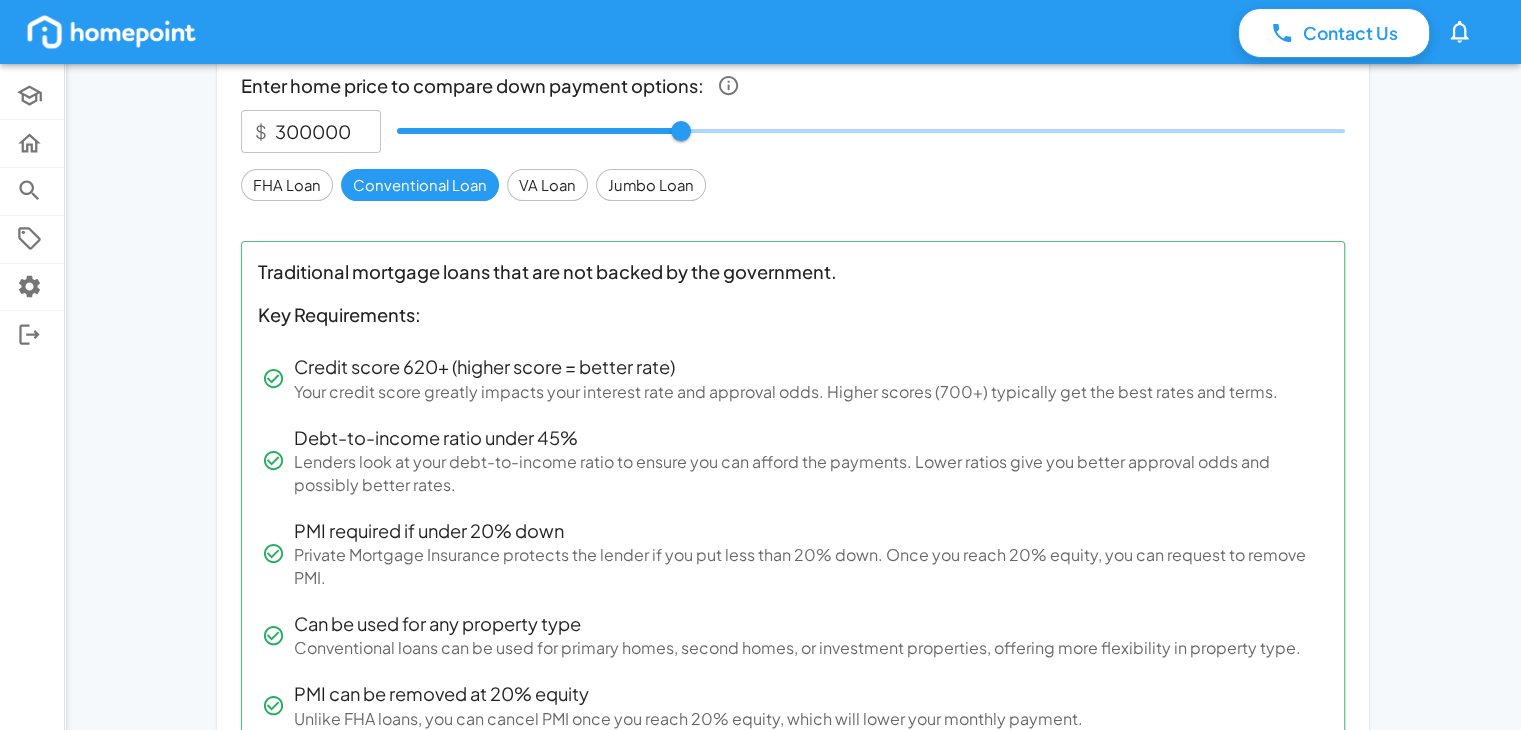 scroll, scrollTop: 780, scrollLeft: 0, axis: vertical 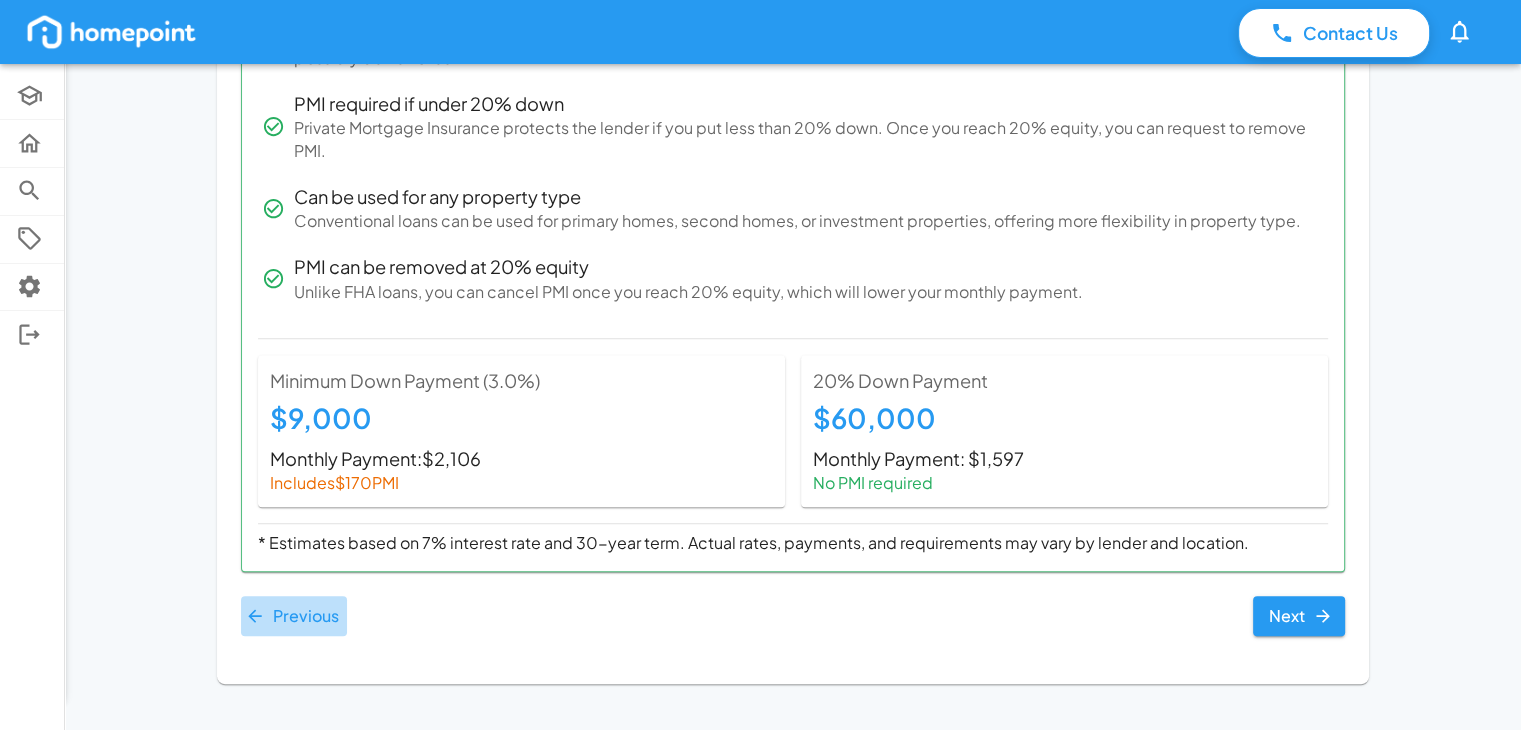 click on "Previous" at bounding box center [294, 616] 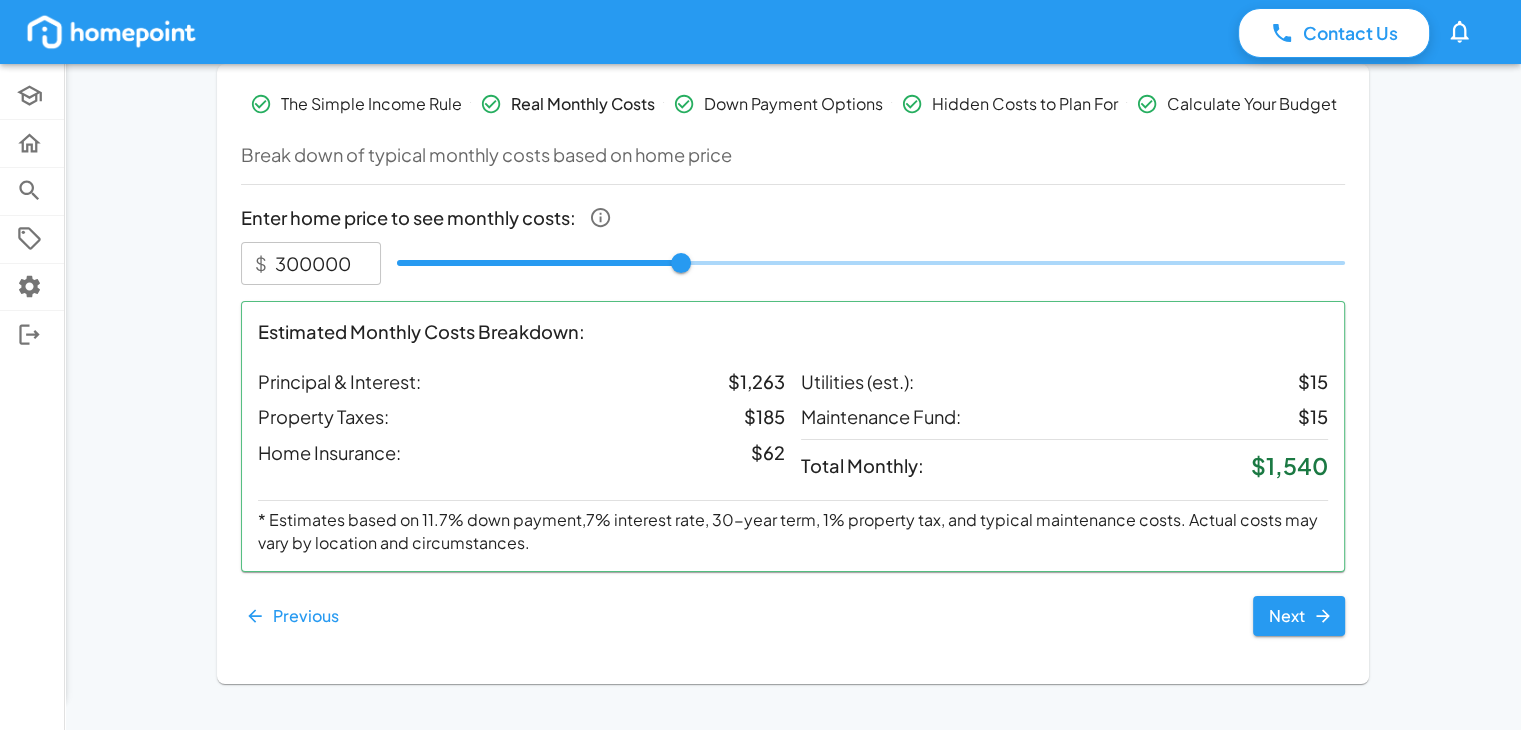 click on "Previous" at bounding box center [294, 616] 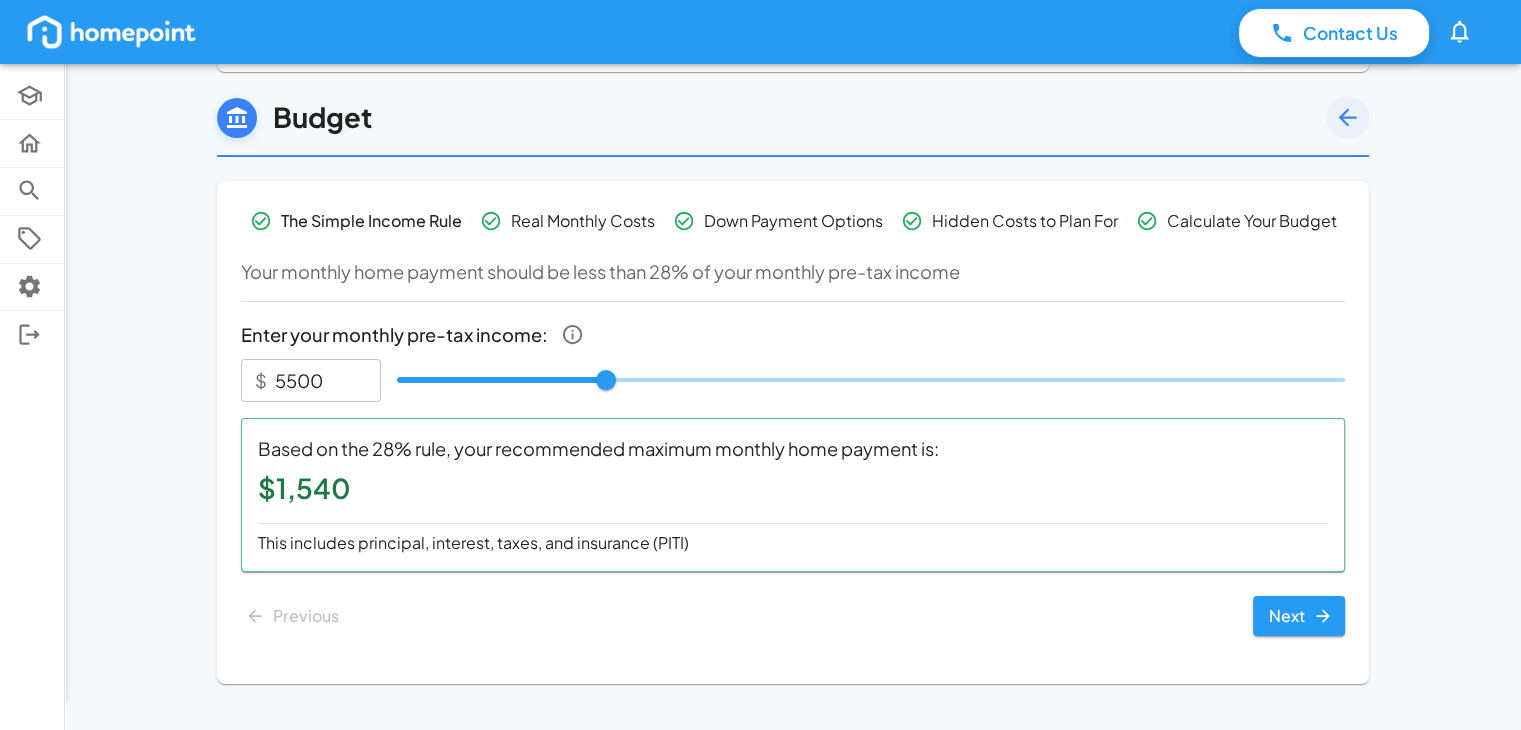 scroll, scrollTop: 0, scrollLeft: 0, axis: both 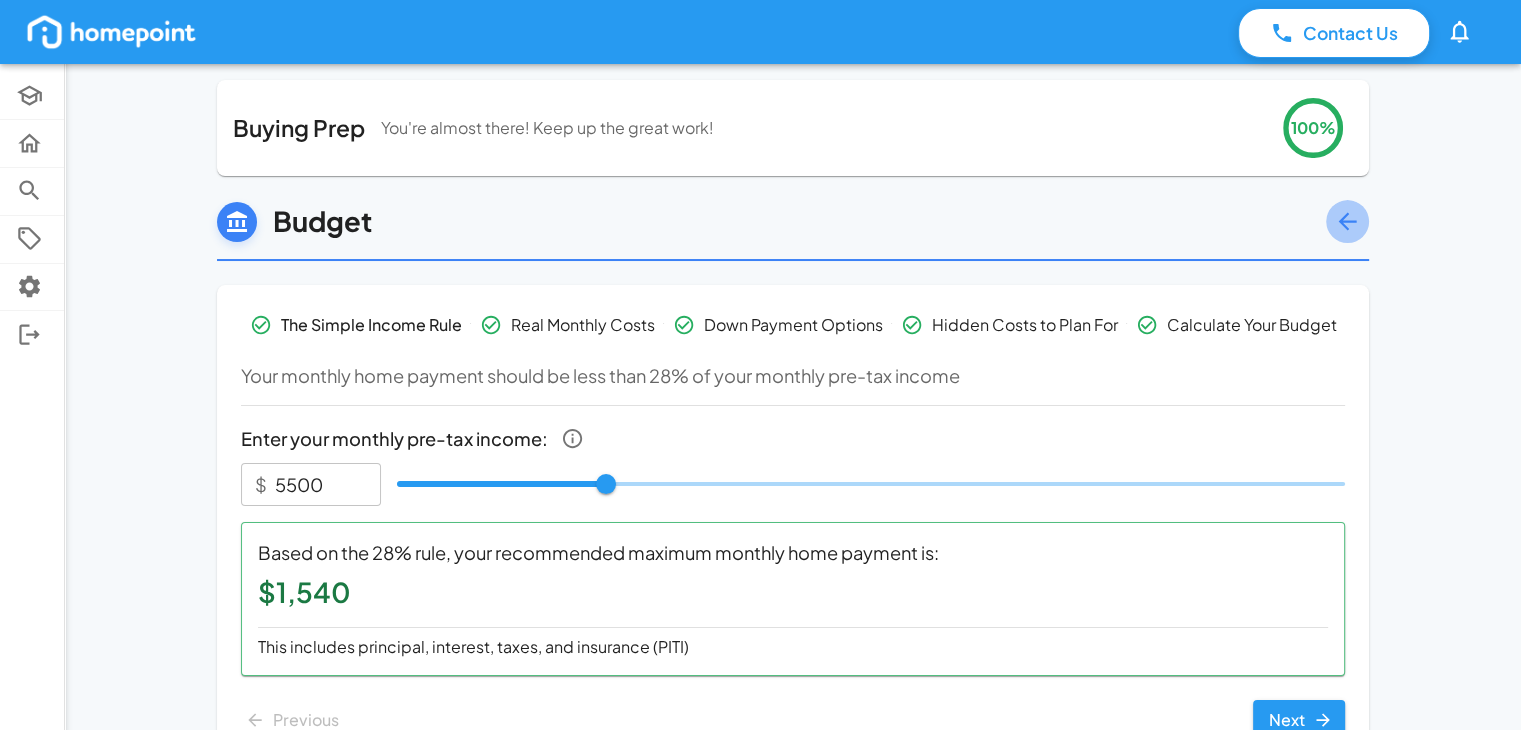 click at bounding box center (1347, 221) 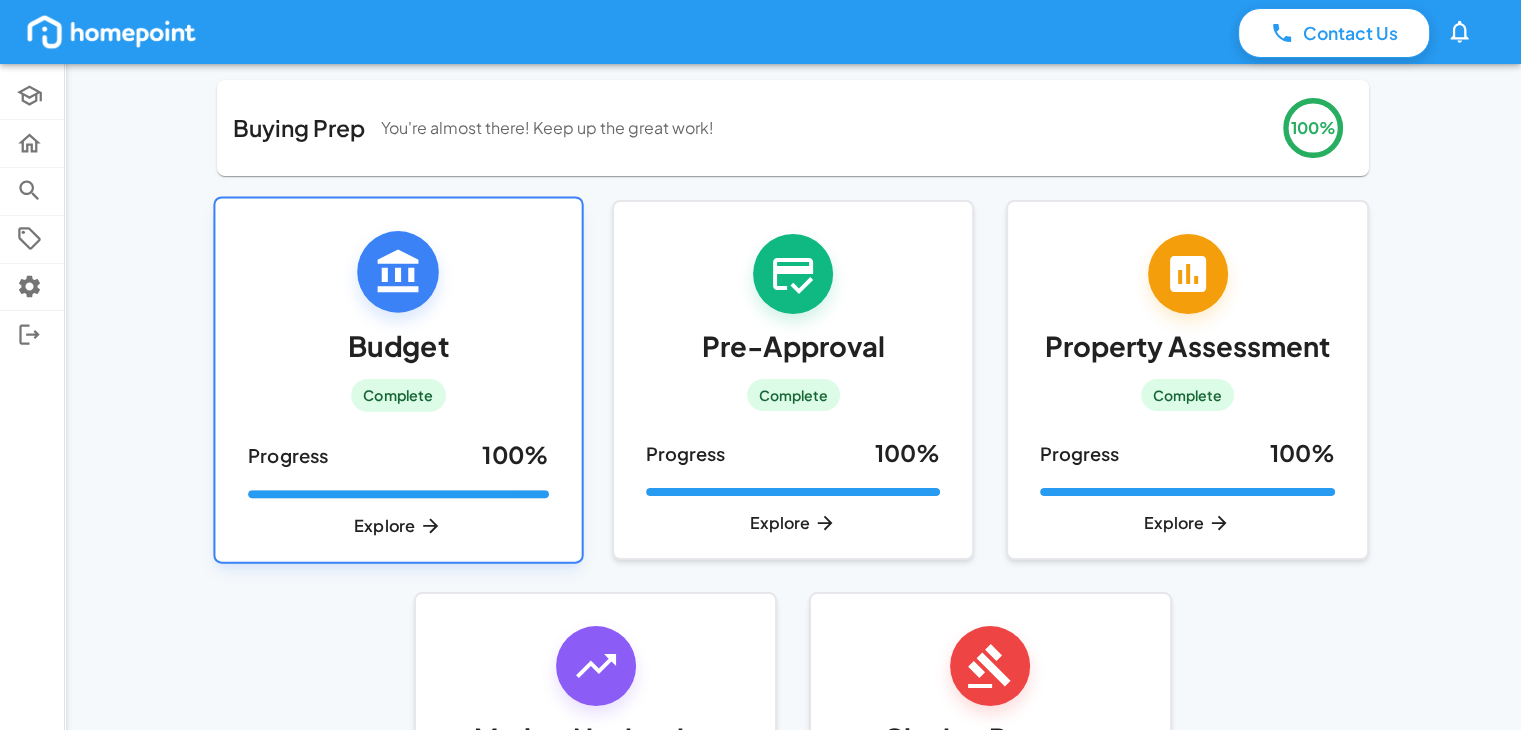 click on "Budget Complete Progress 100 % Explore" at bounding box center [398, 380] 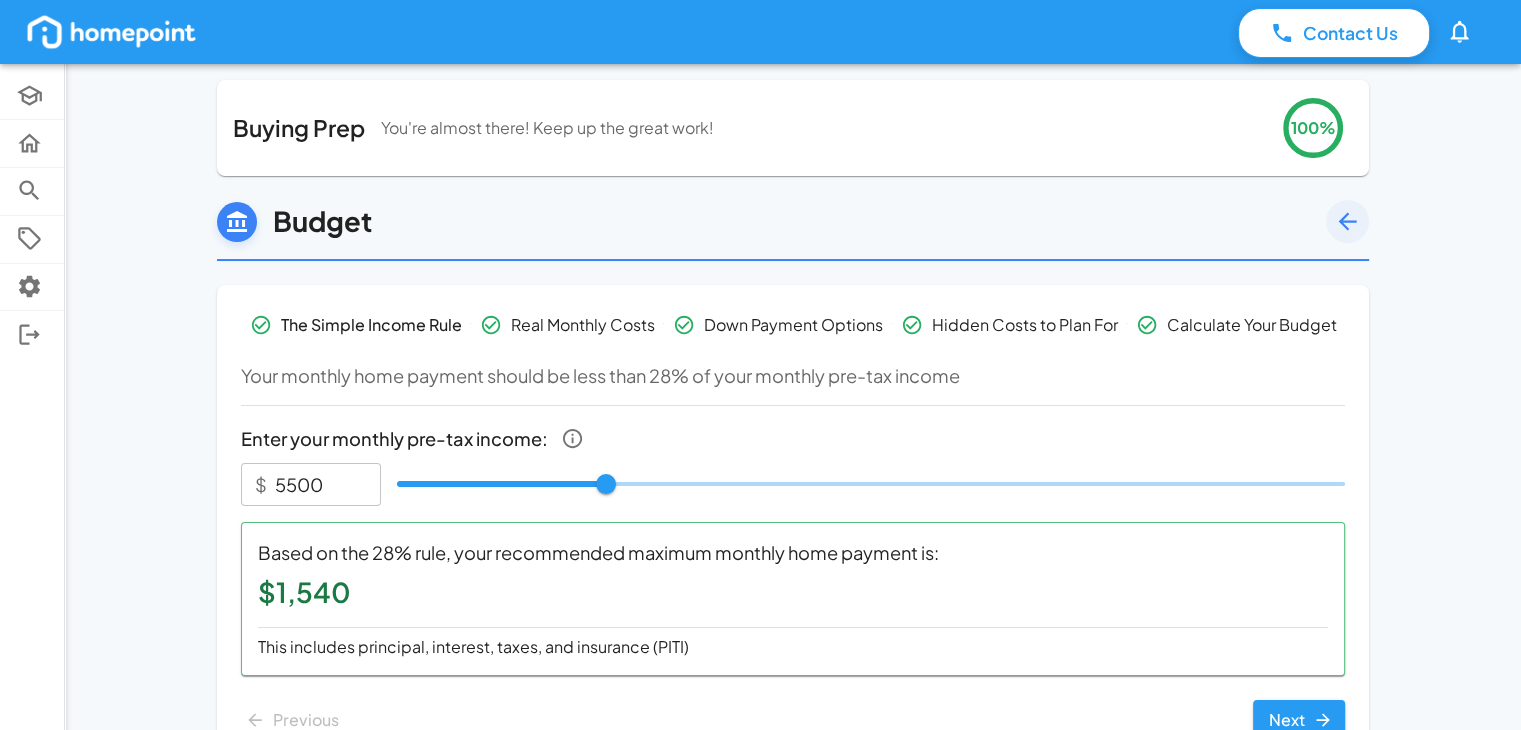 scroll, scrollTop: 104, scrollLeft: 0, axis: vertical 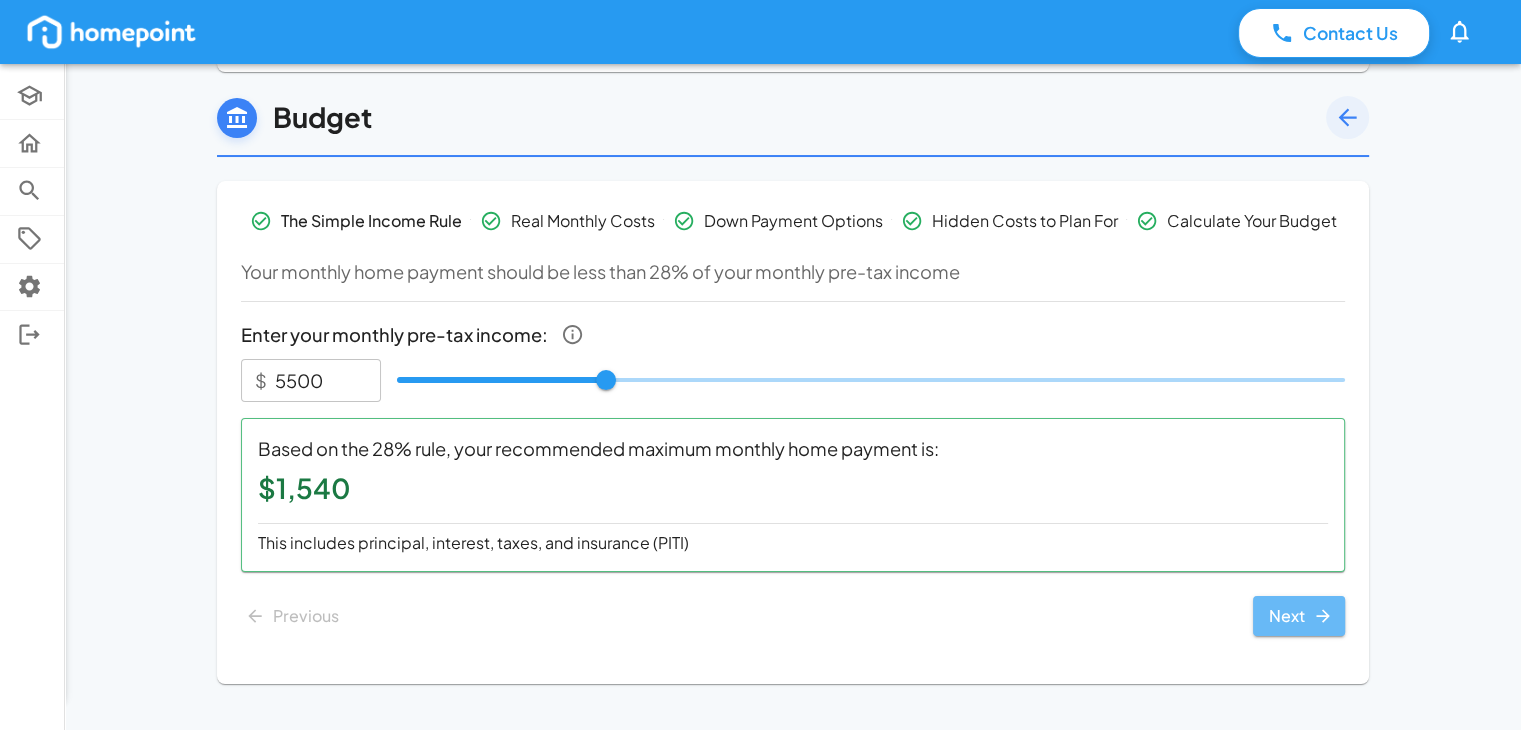 click on "Next" at bounding box center (1299, 616) 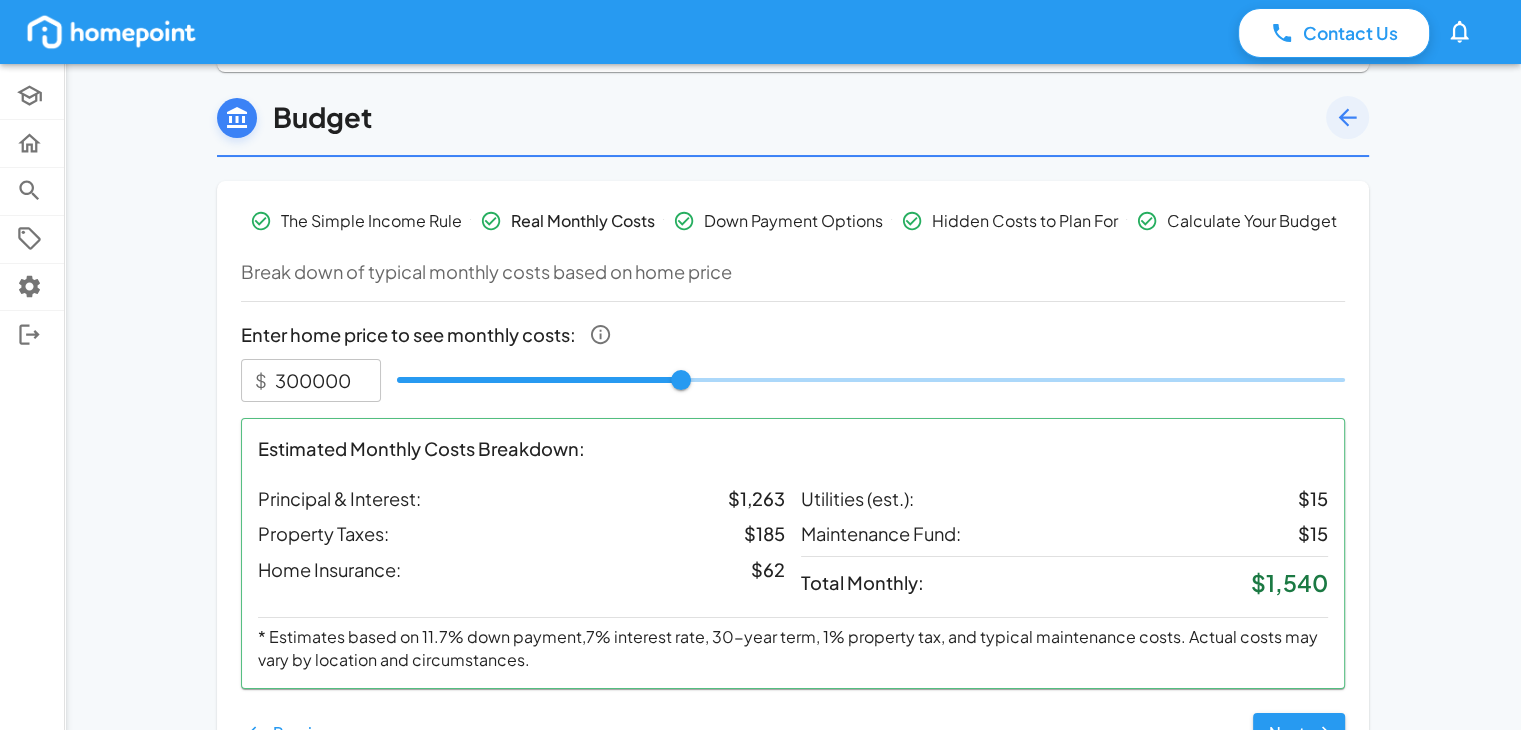 scroll, scrollTop: 221, scrollLeft: 0, axis: vertical 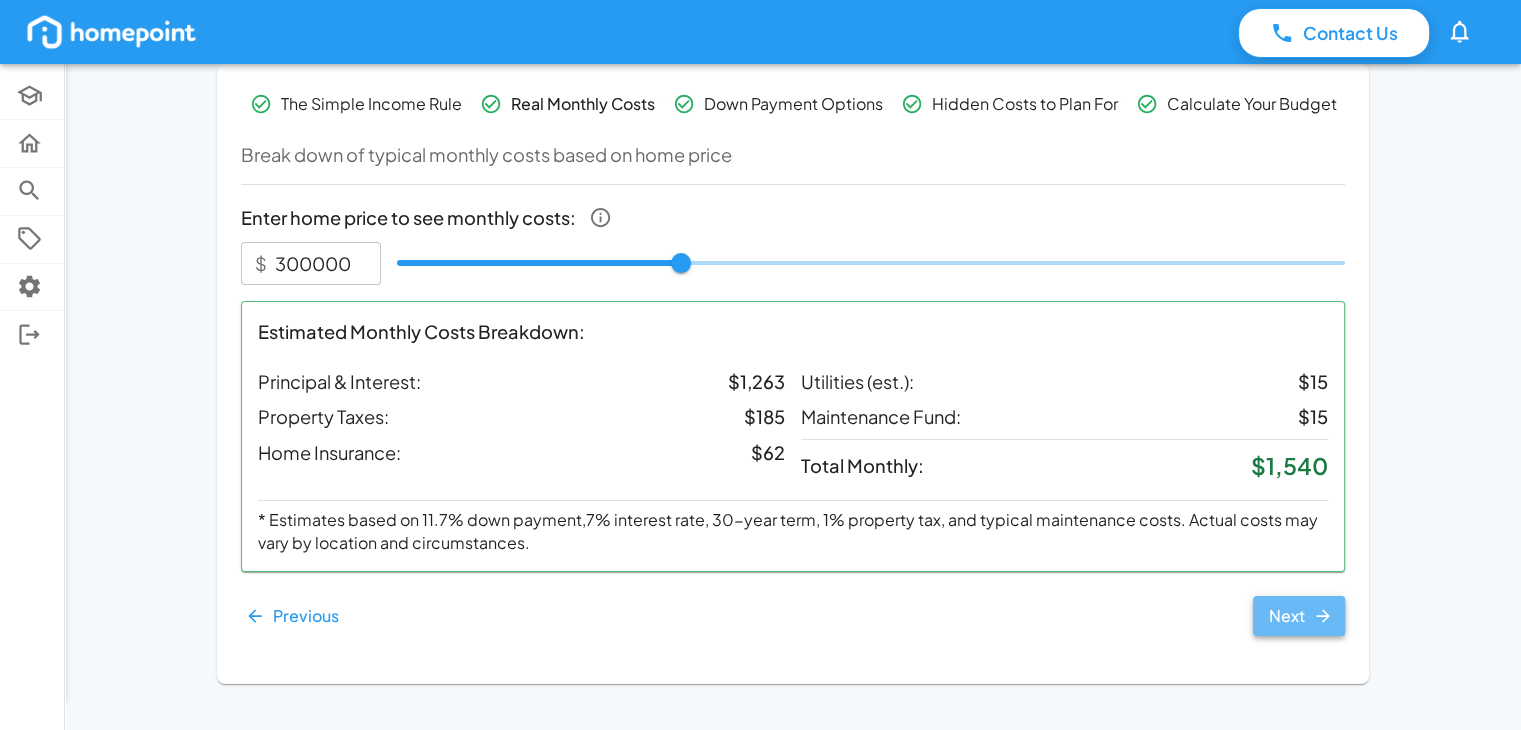 click on "Next" at bounding box center (1299, 616) 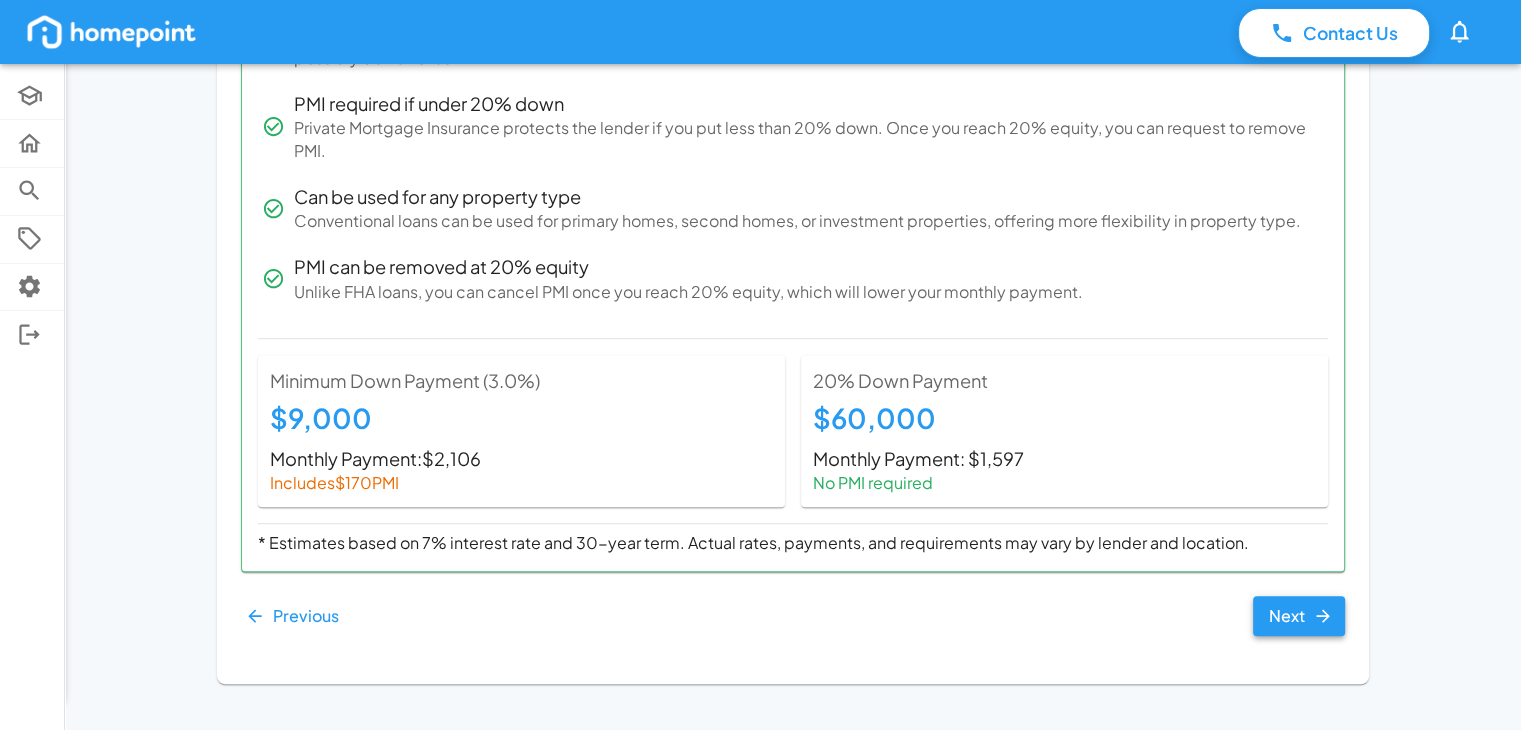click 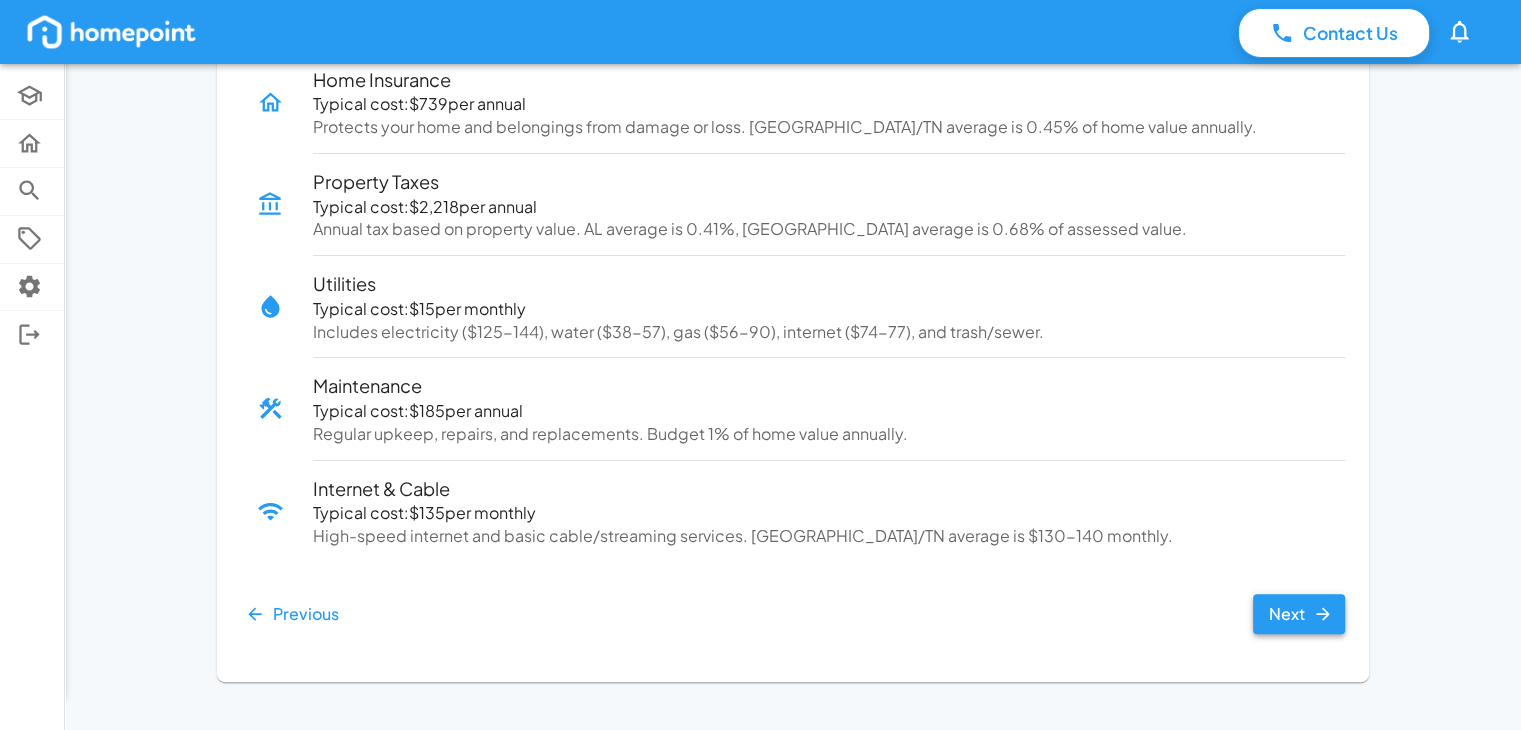 scroll, scrollTop: 376, scrollLeft: 0, axis: vertical 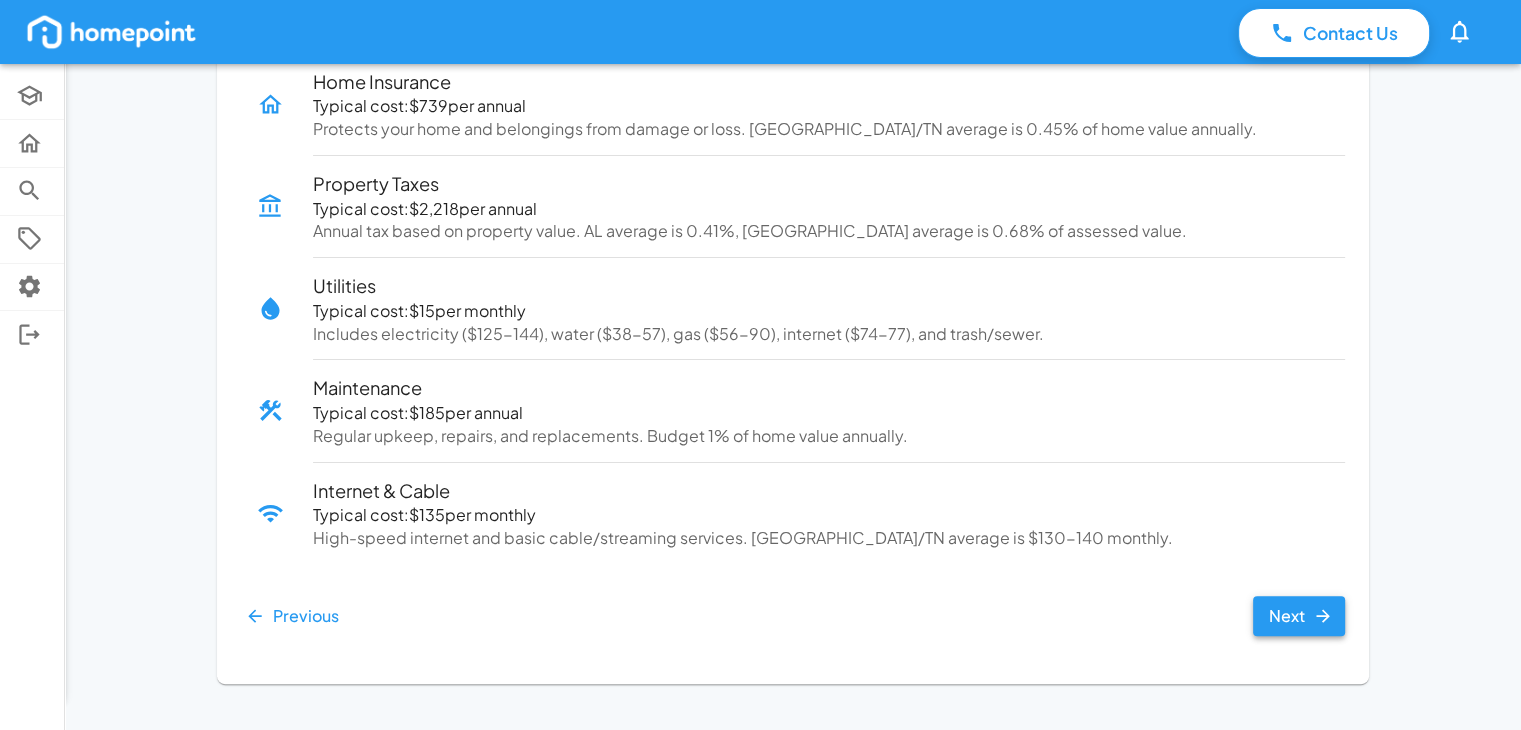 click 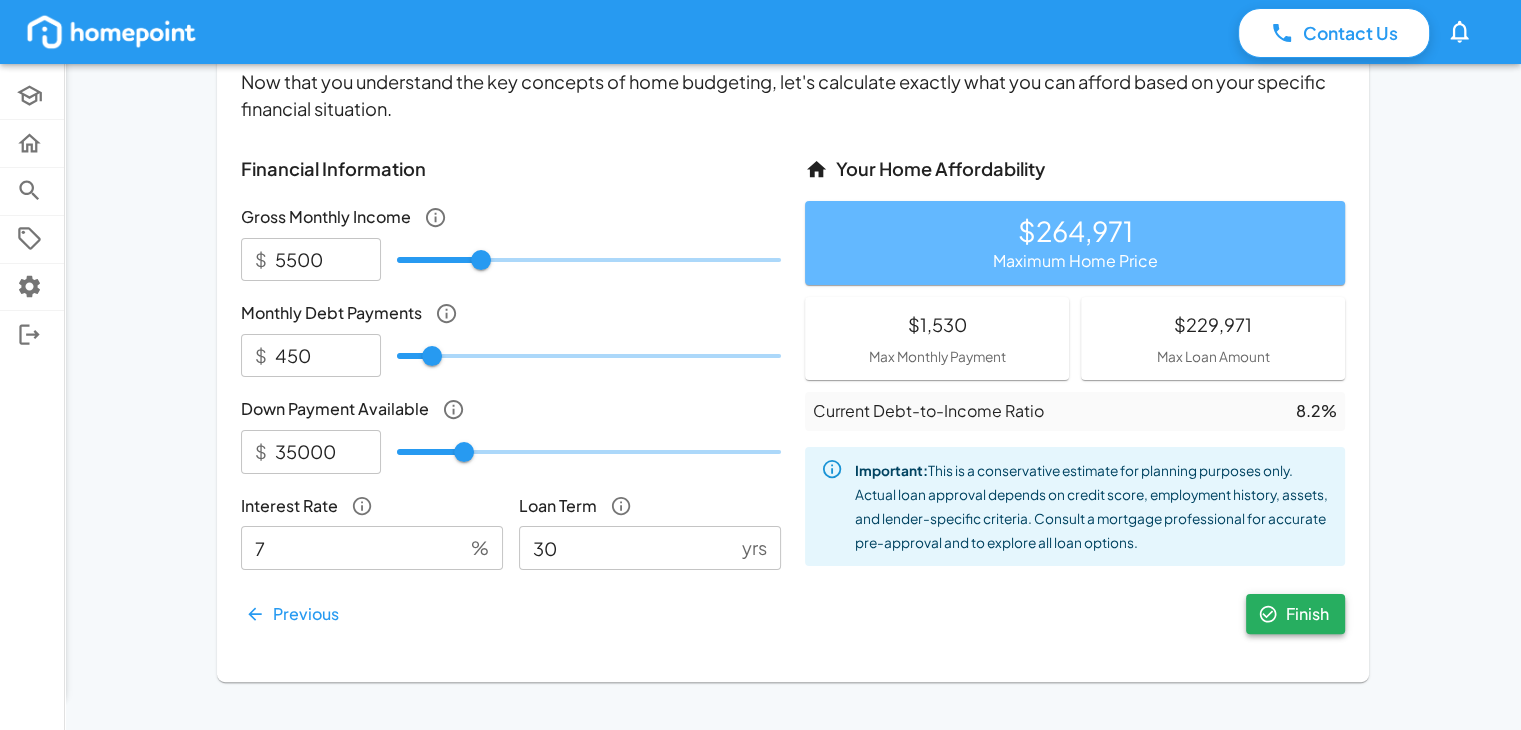 scroll, scrollTop: 353, scrollLeft: 0, axis: vertical 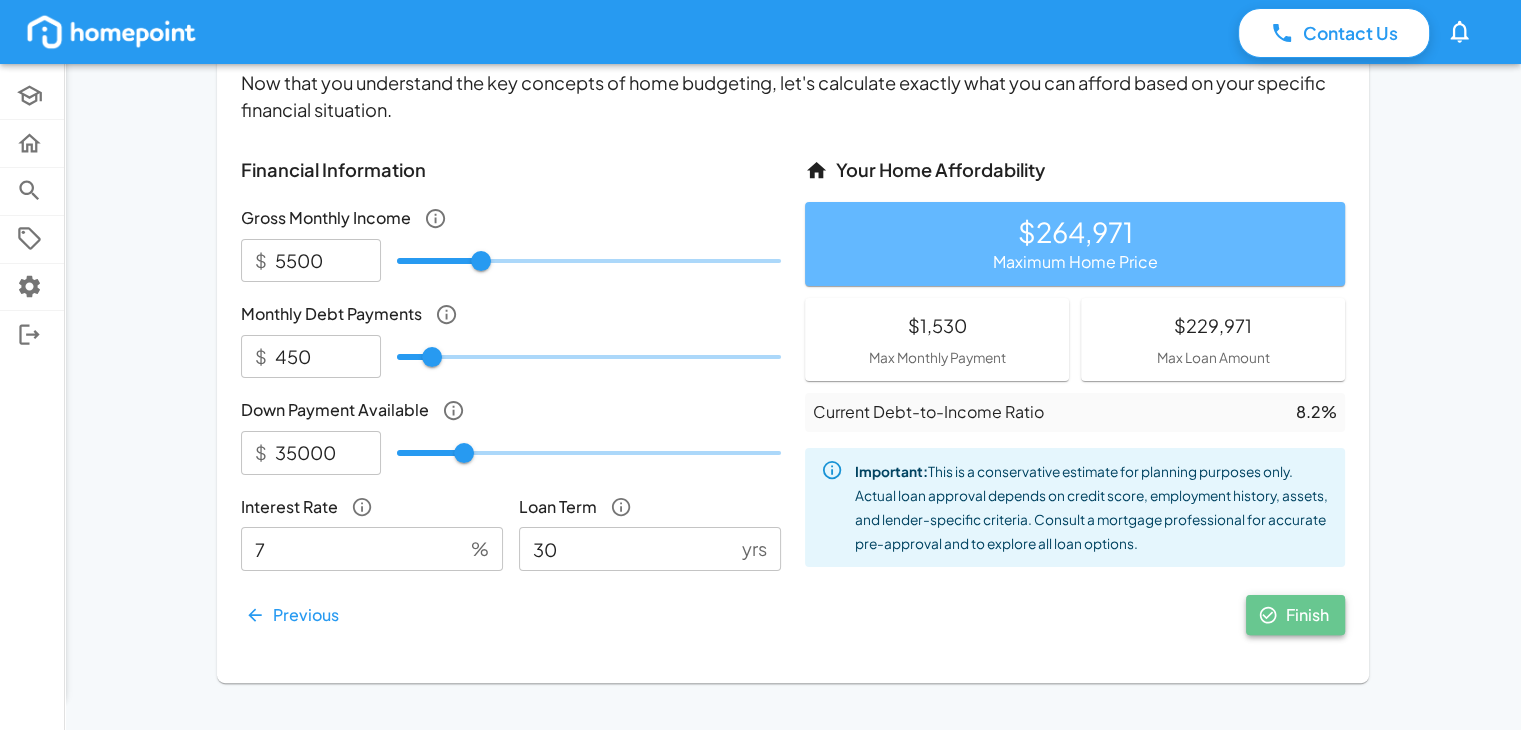 click on "Finish" at bounding box center (1295, 615) 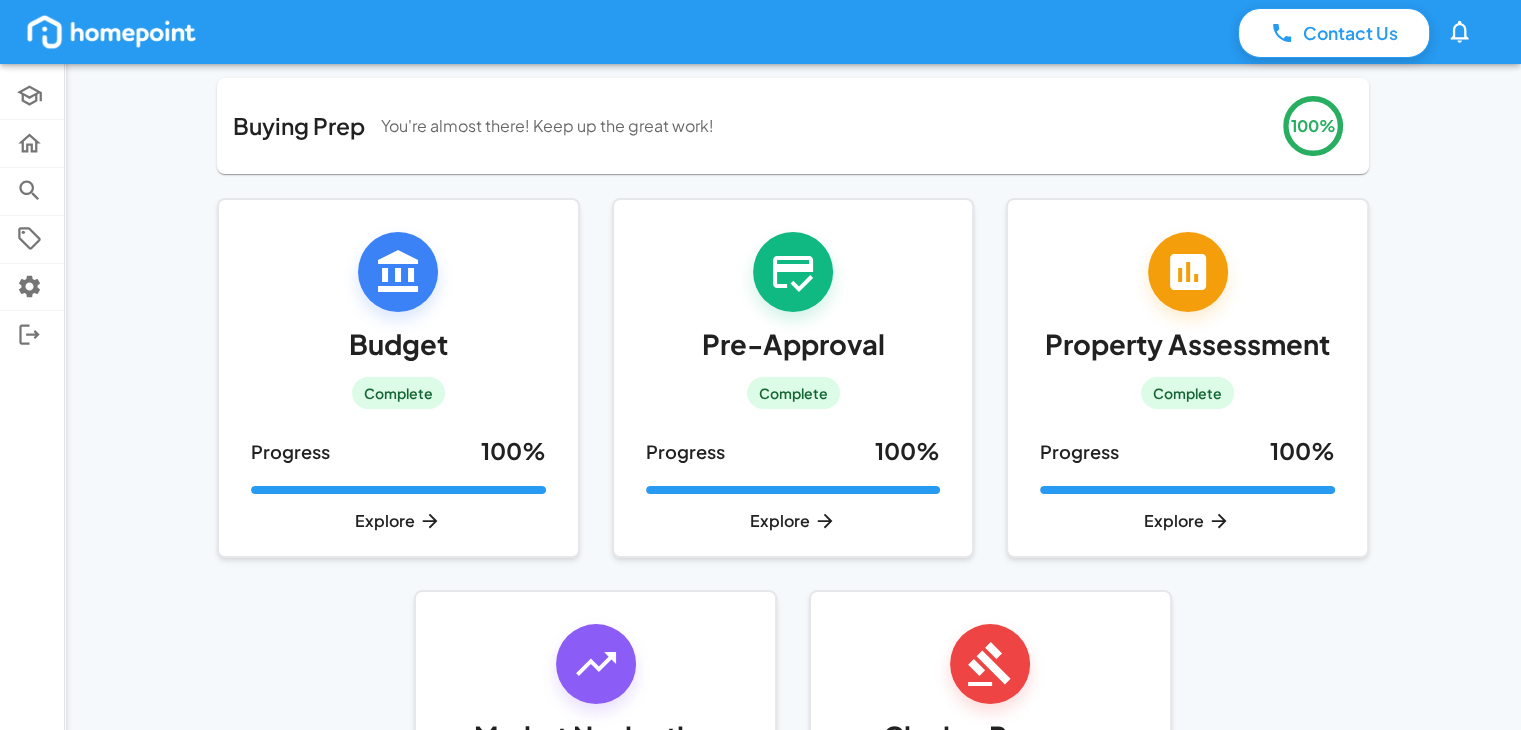 scroll, scrollTop: 0, scrollLeft: 0, axis: both 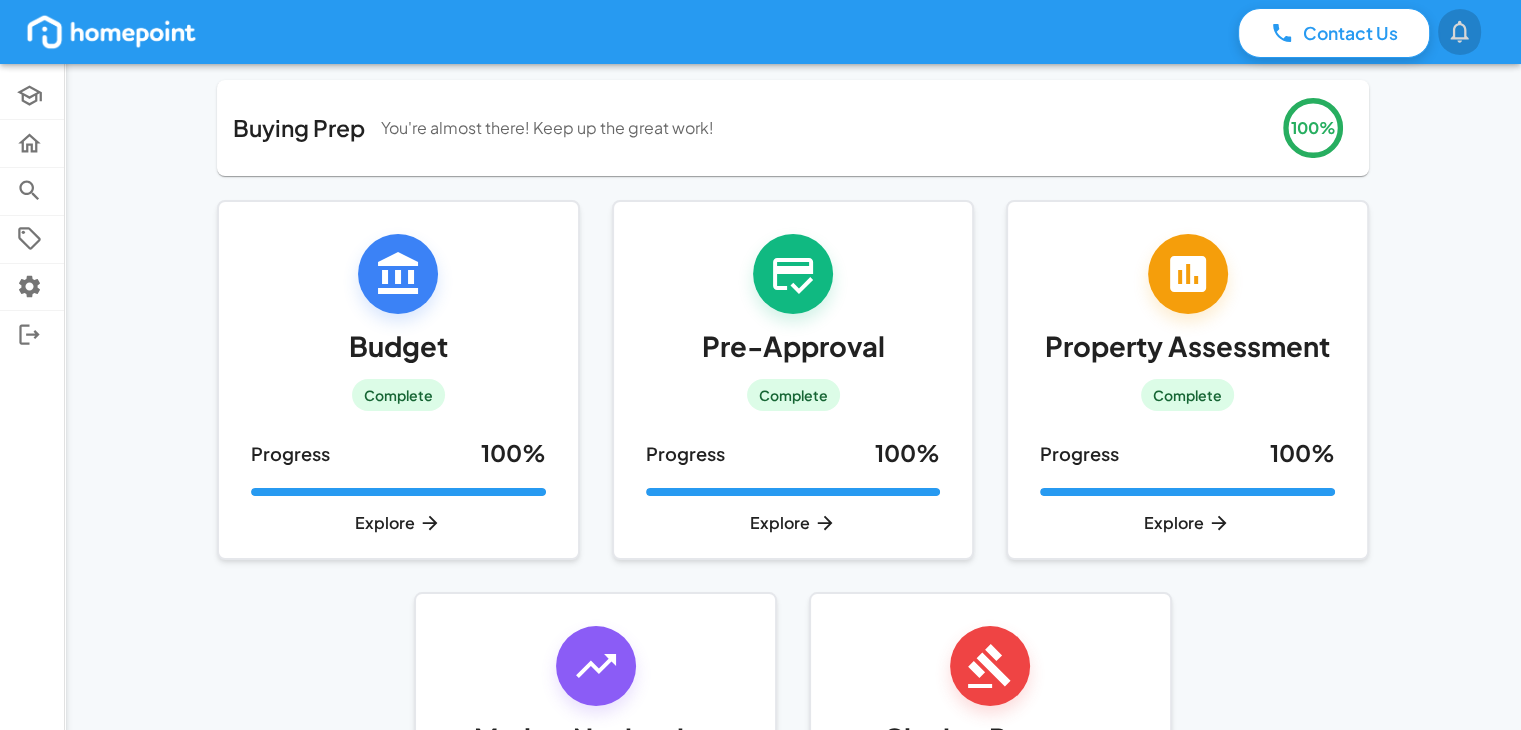 click 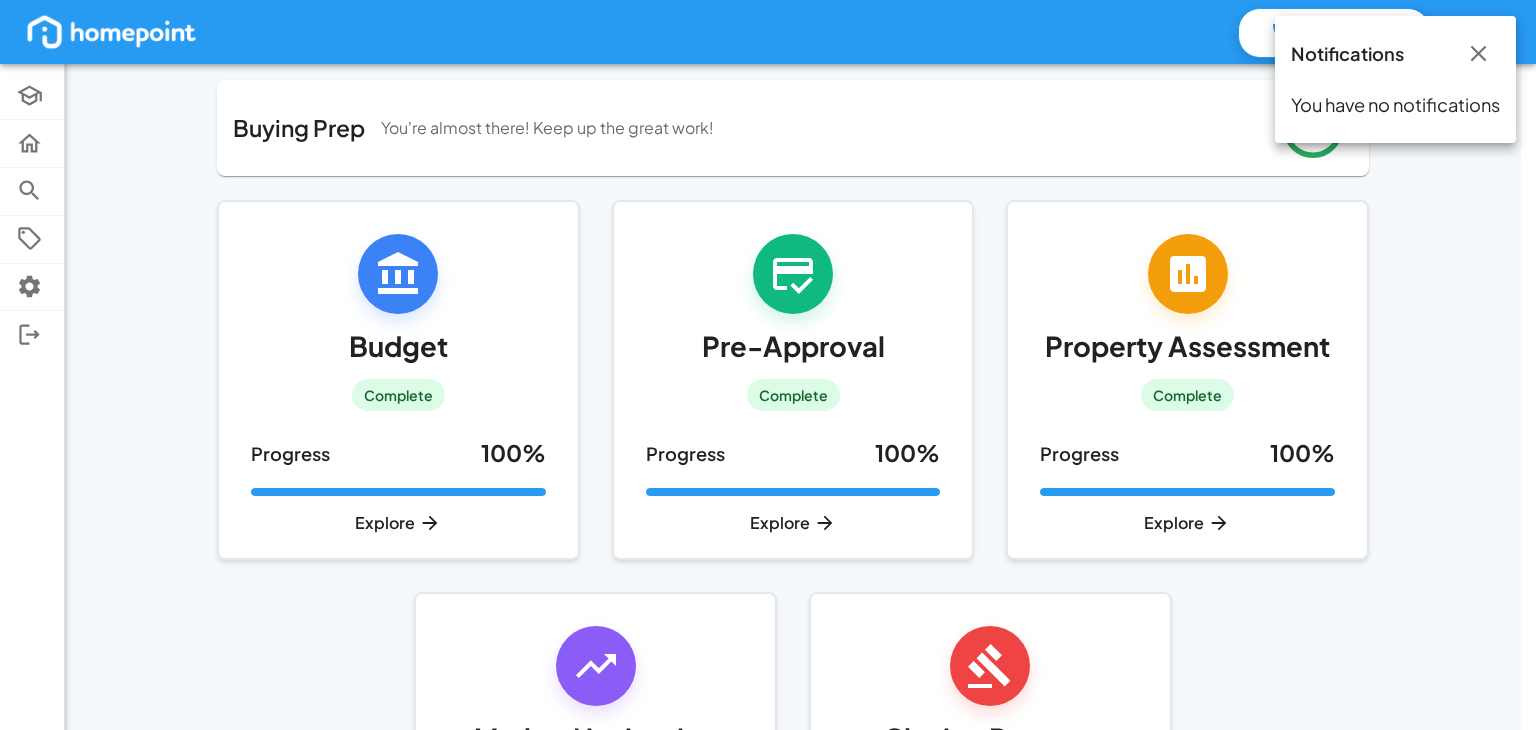 click at bounding box center [768, 365] 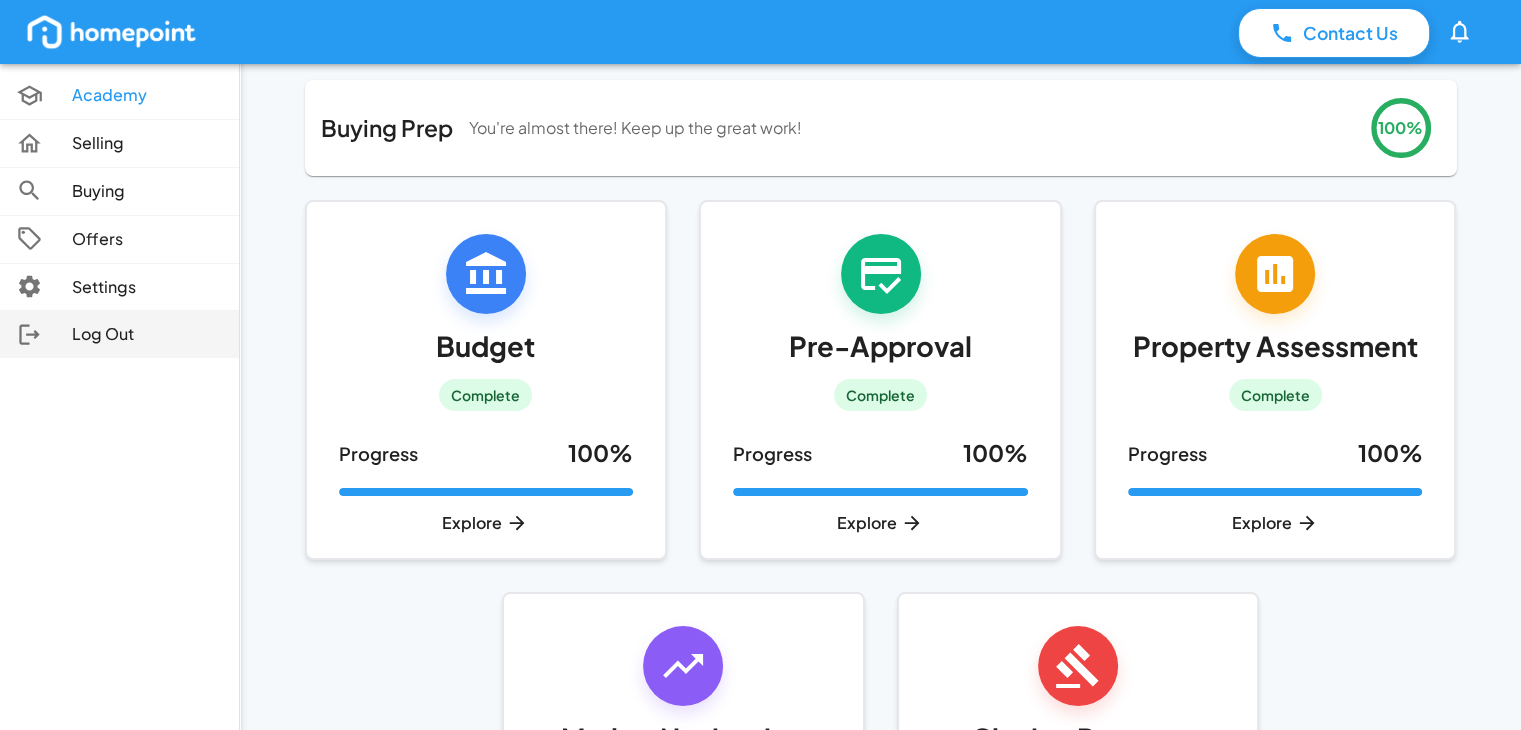 click on "Log Out" at bounding box center [147, 334] 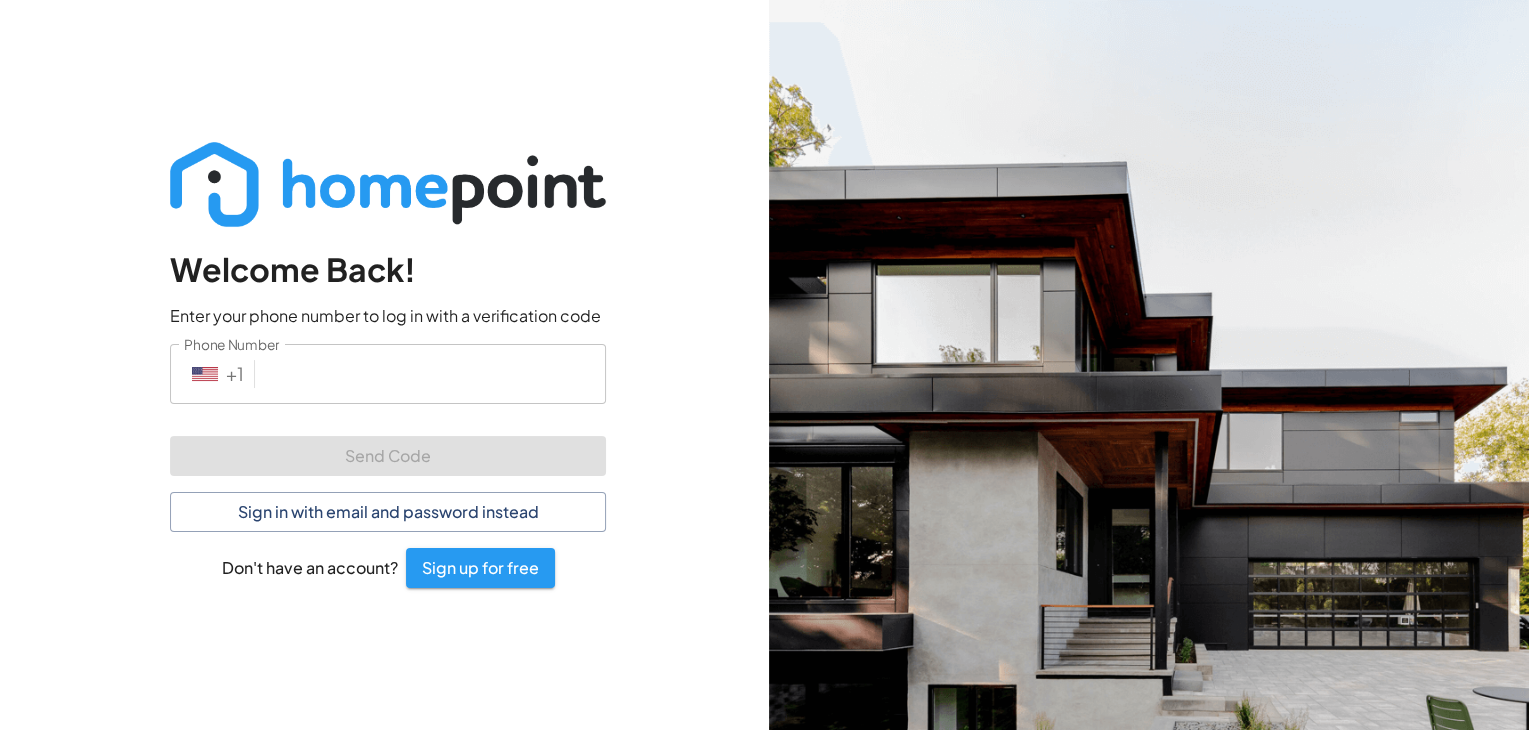 scroll, scrollTop: 0, scrollLeft: 0, axis: both 